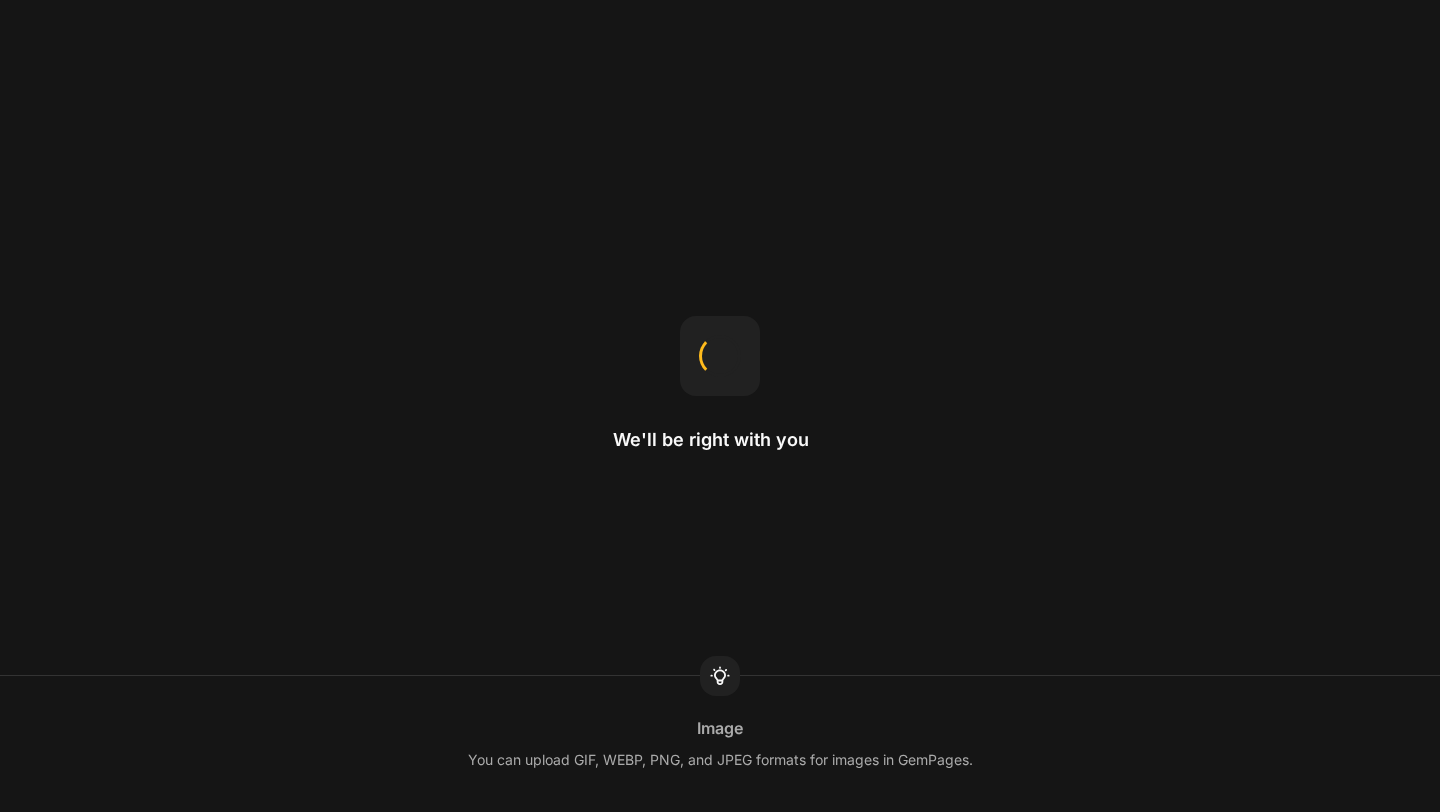 scroll, scrollTop: 0, scrollLeft: 0, axis: both 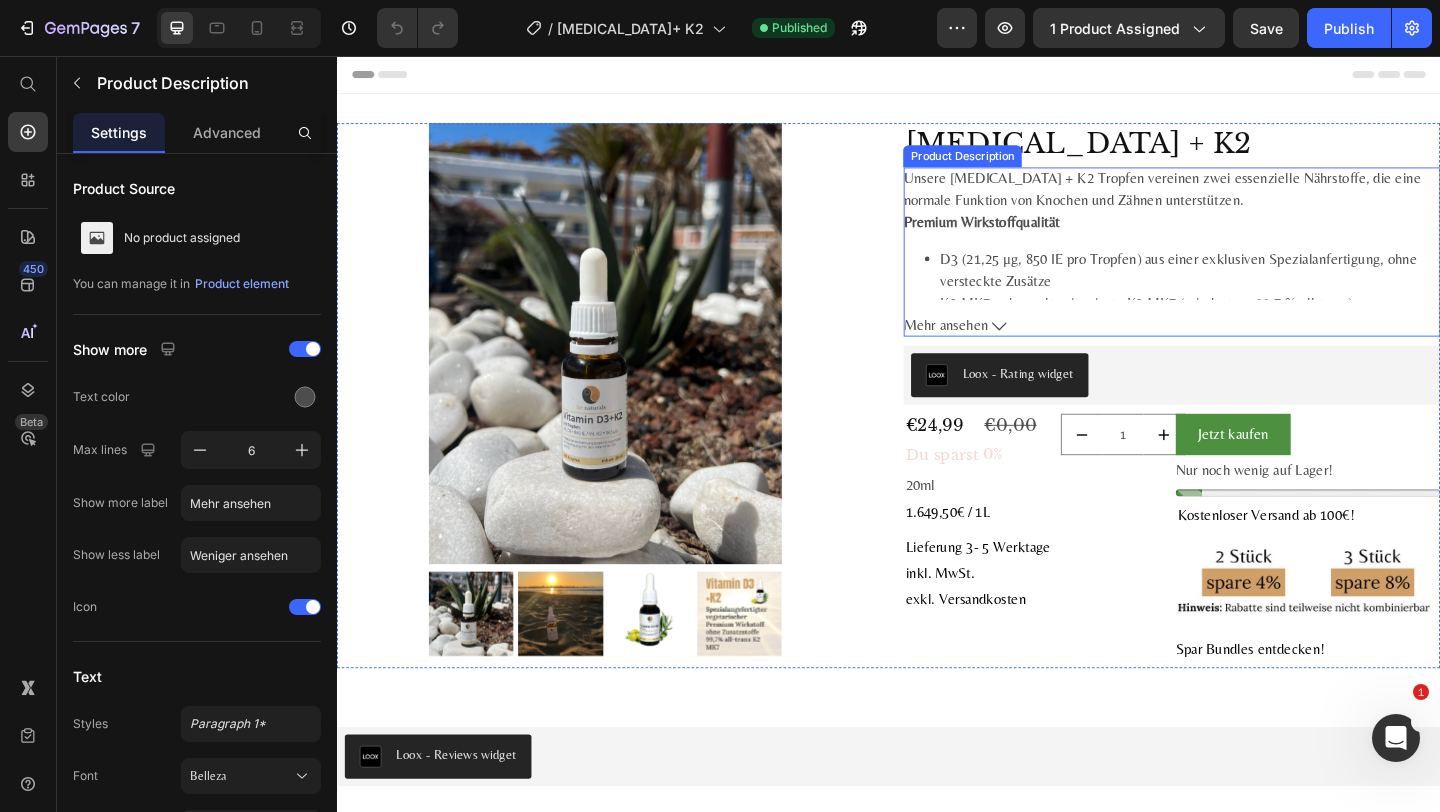 click on "D3 (21,25 μg, 850 IE pro Tropfen) aus einer exklusiven Spezialanfertigung, ohne versteckte Zusätze" at bounding box center [1265, 289] 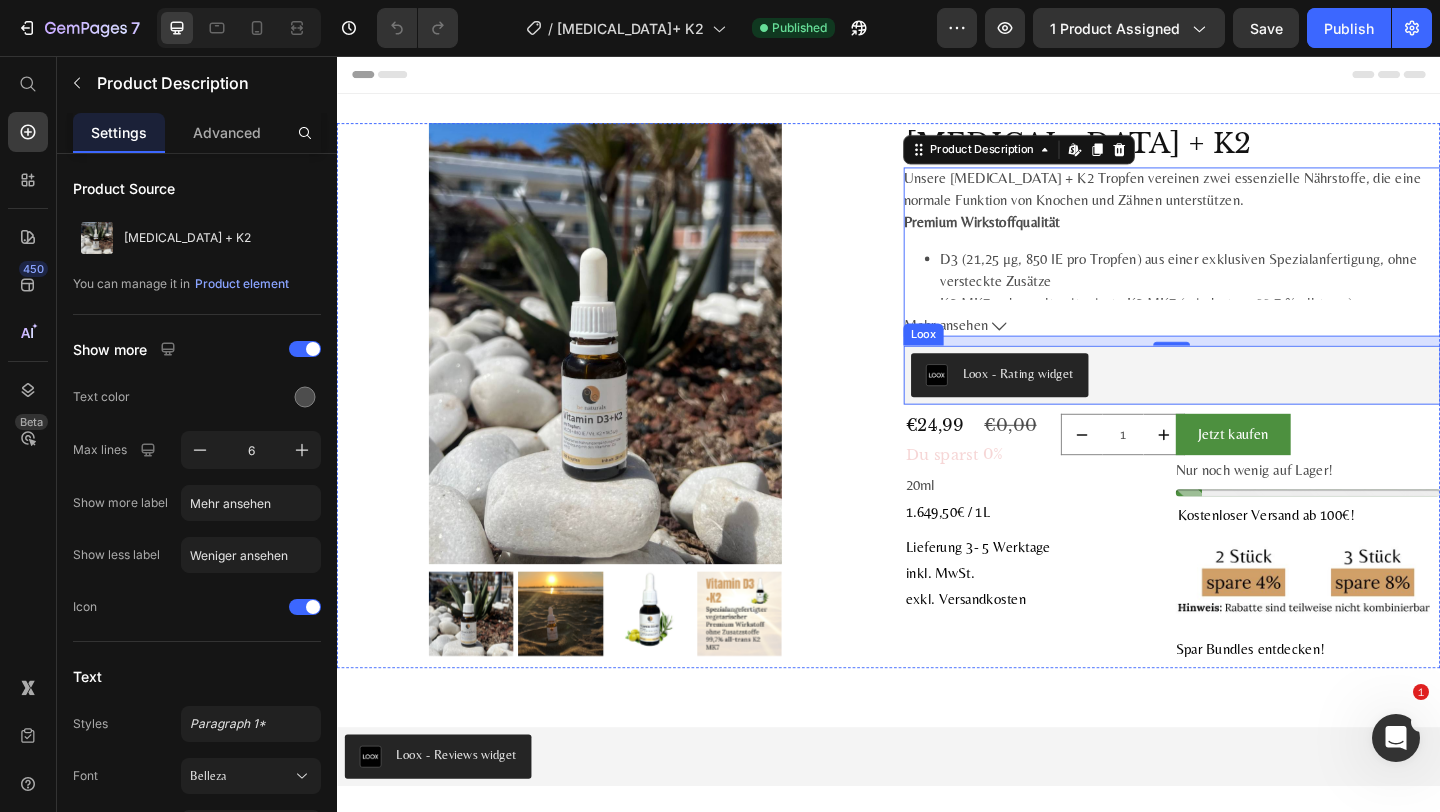 click on "Loox - Rating widget" at bounding box center (1077, 401) 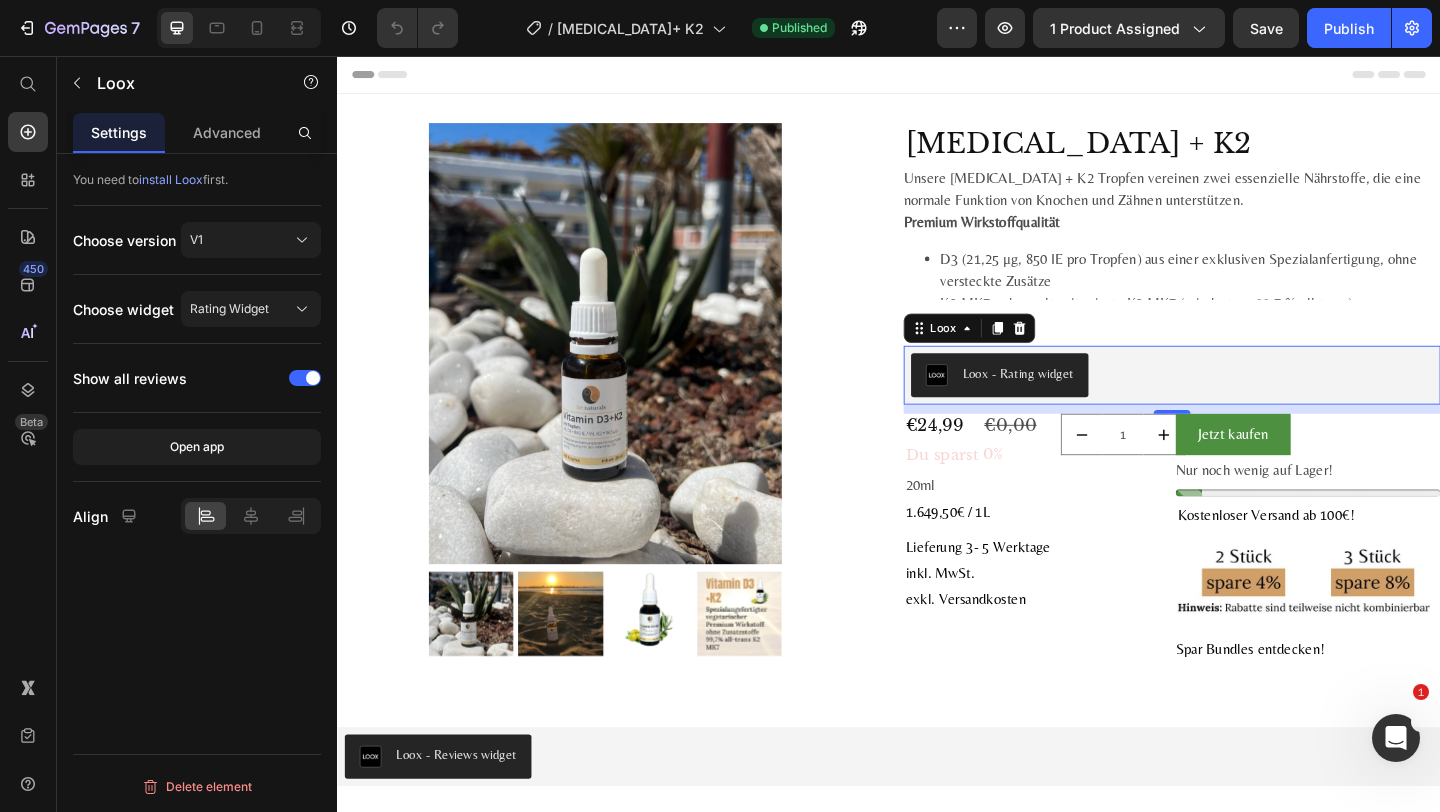 click on "Loox - Rating widget" at bounding box center [1245, 403] 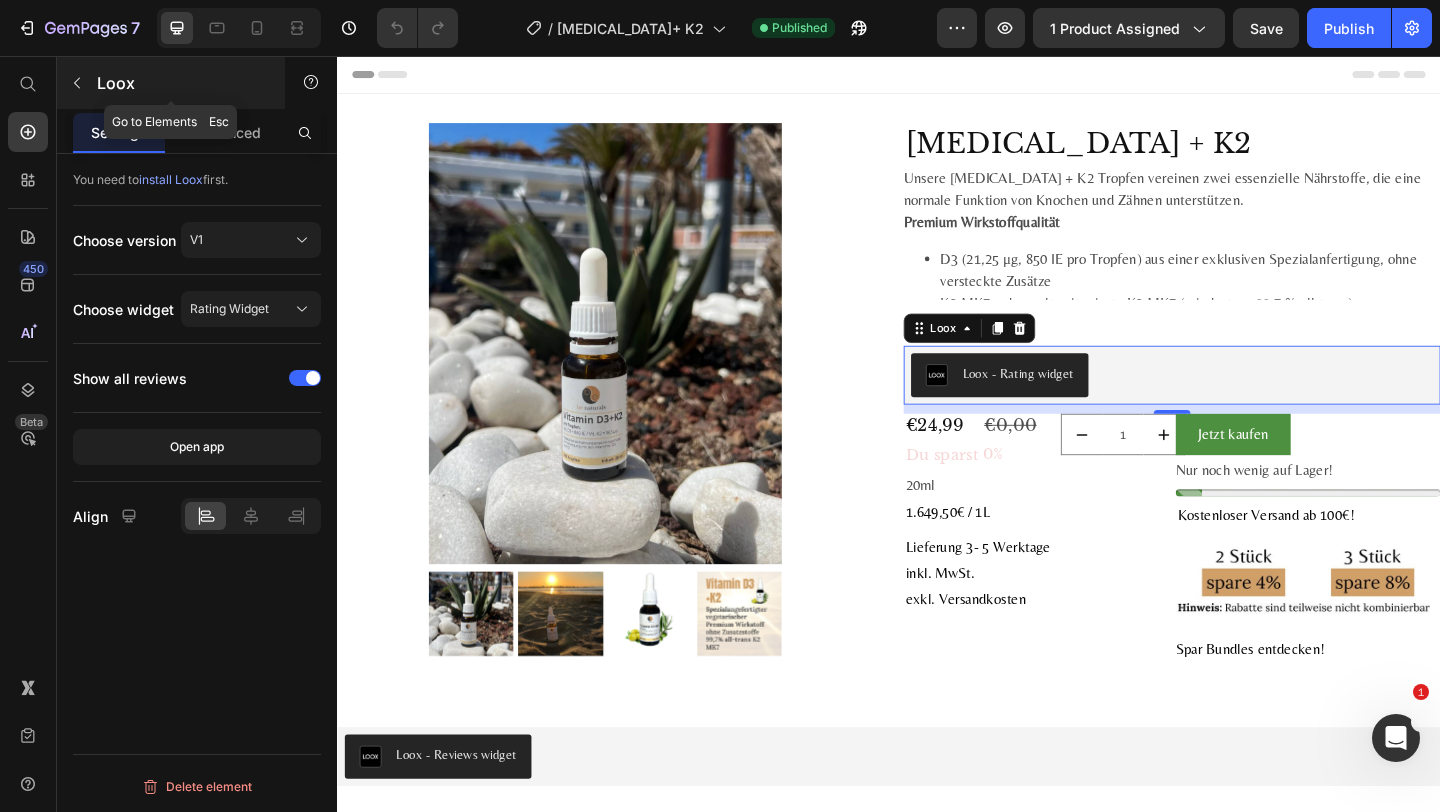 click on "Loox" at bounding box center (171, 83) 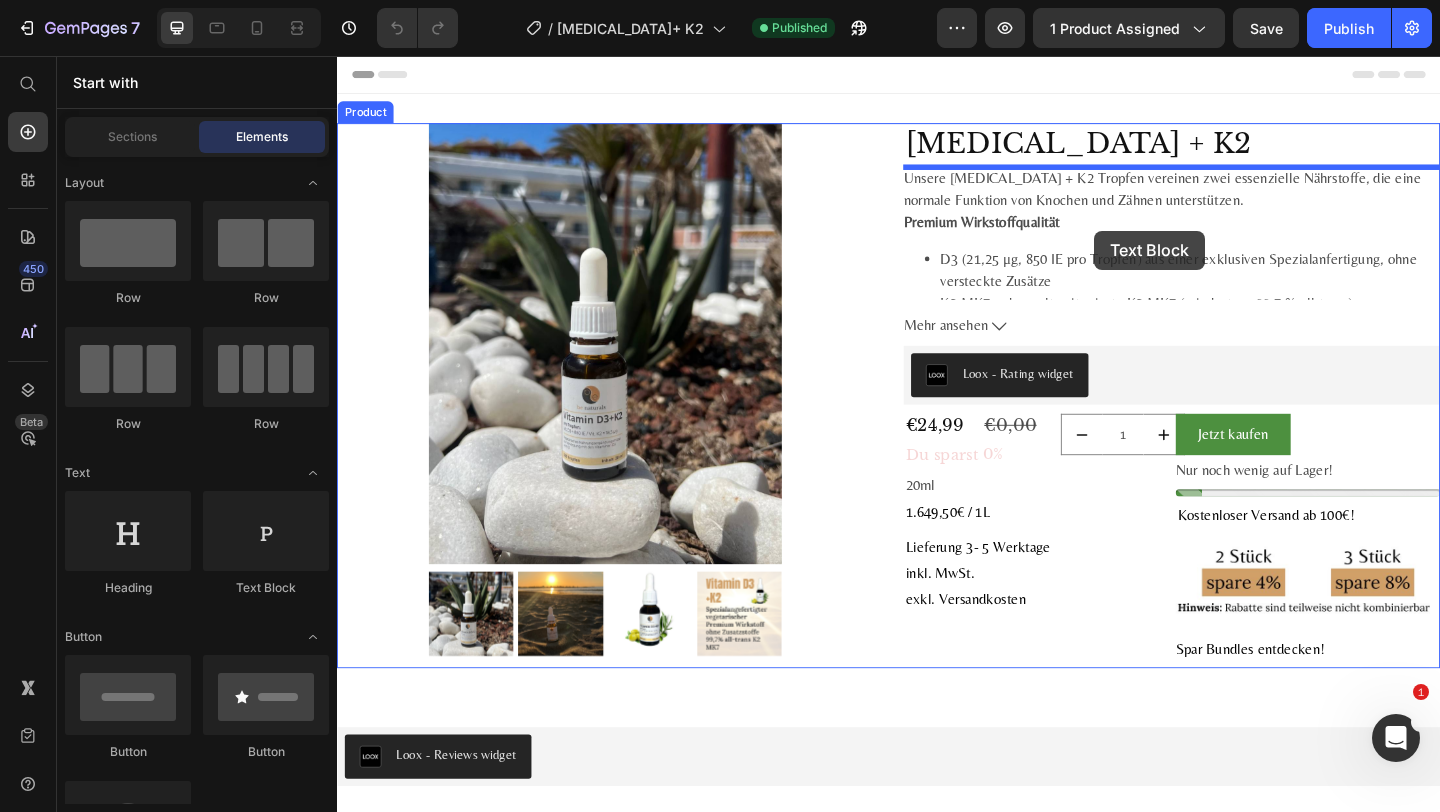 drag, startPoint x: 616, startPoint y: 617, endPoint x: 1161, endPoint y: 247, distance: 658.72986 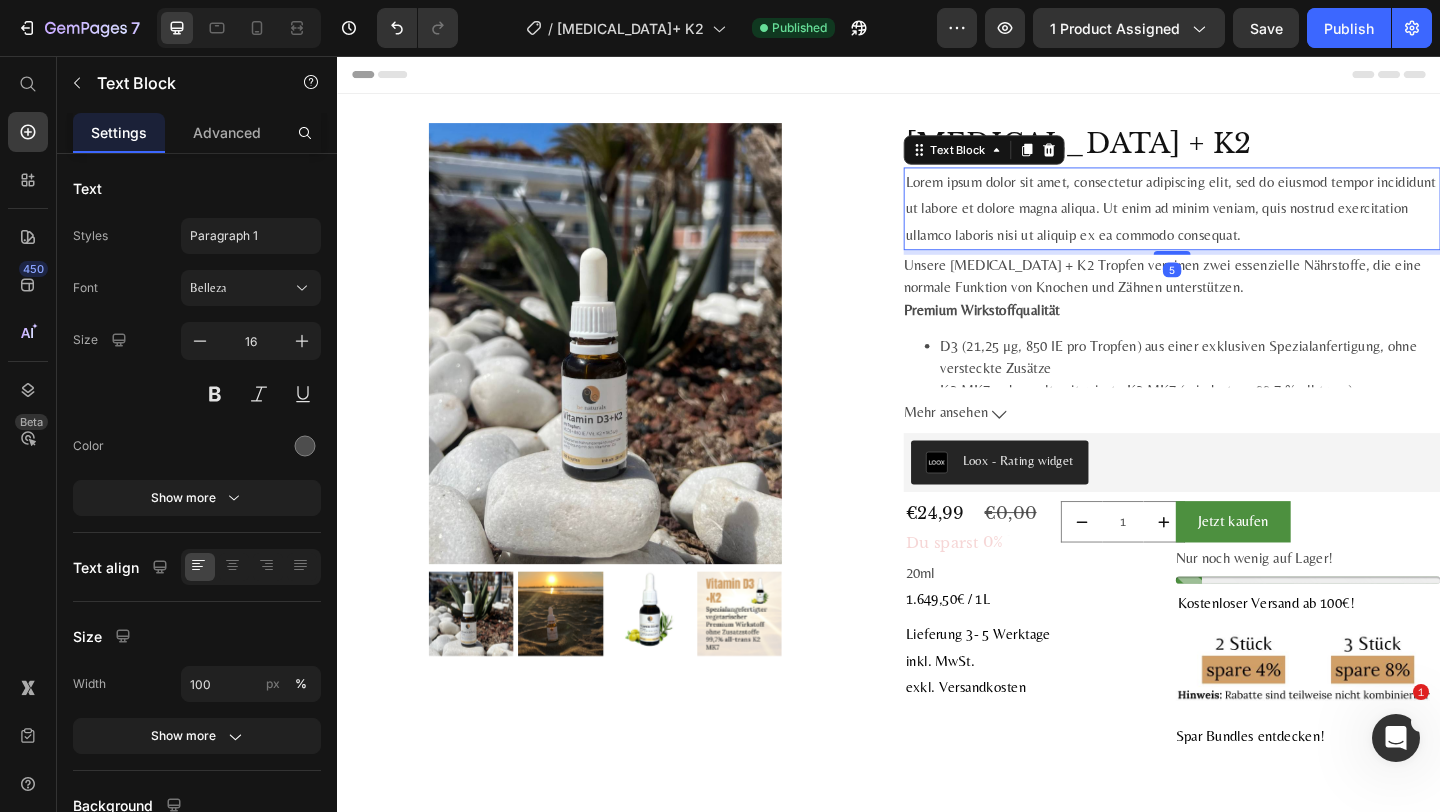 click on "Lorem ipsum dolor sit amet, consectetur adipiscing elit, sed do eiusmod tempor incididunt ut labore et dolore magna aliqua. Ut enim ad minim veniam, quis nostrud exercitation ullamco laboris nisi ut aliquip ex ea commodo consequat." at bounding box center [1245, 222] 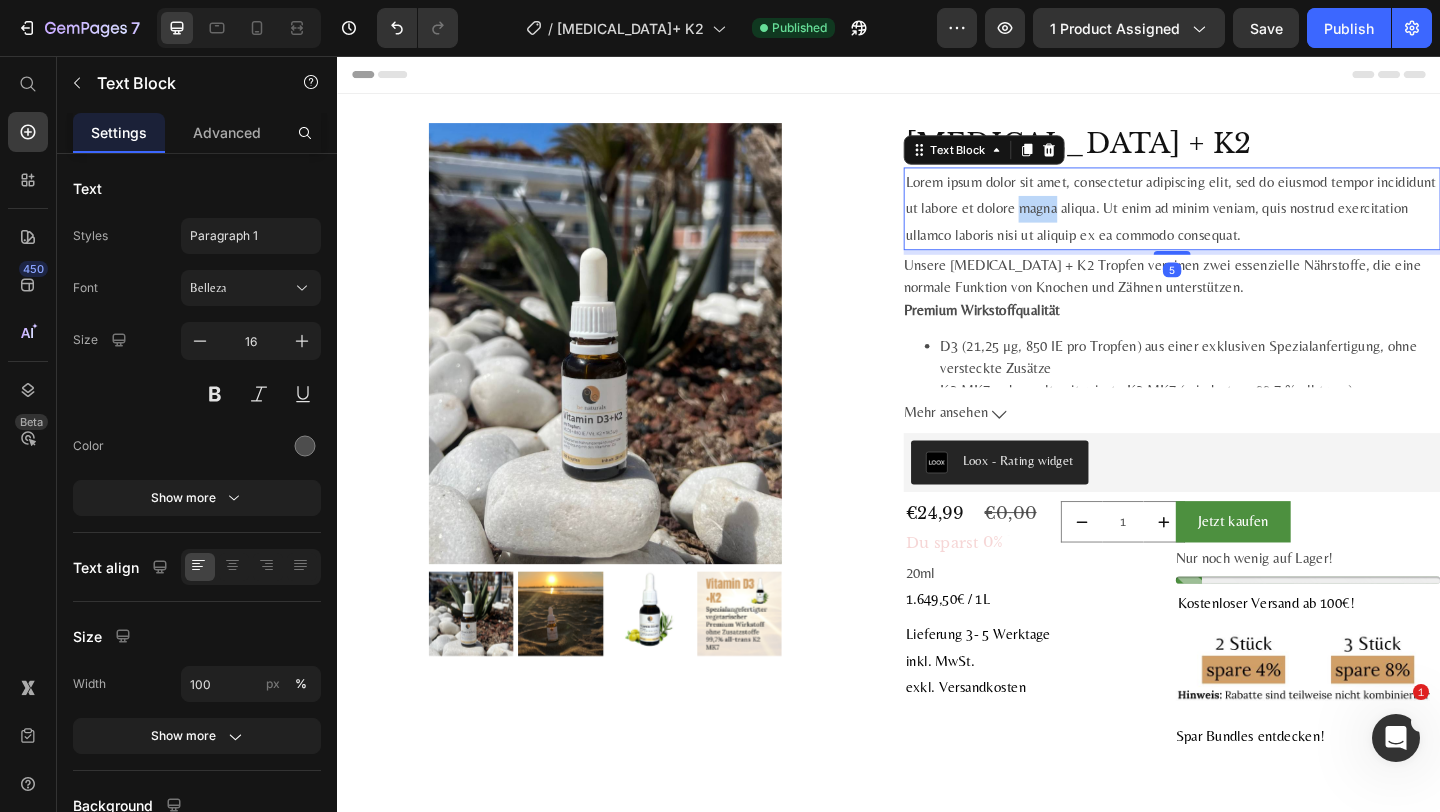 click on "Lorem ipsum dolor sit amet, consectetur adipiscing elit, sed do eiusmod tempor incididunt ut labore et dolore magna aliqua. Ut enim ad minim veniam, quis nostrud exercitation ullamco laboris nisi ut aliquip ex ea commodo consequat." at bounding box center (1245, 222) 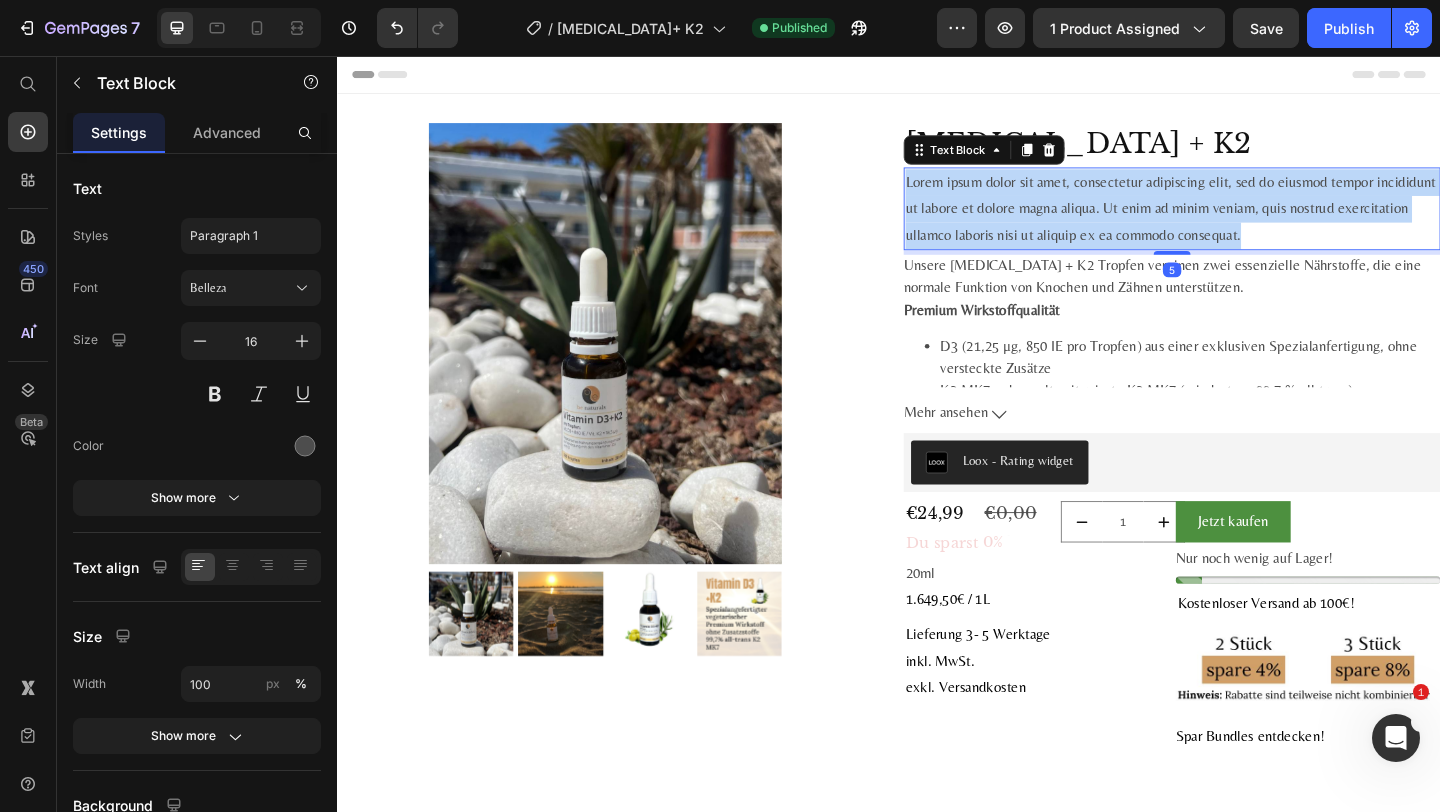 click on "Lorem ipsum dolor sit amet, consectetur adipiscing elit, sed do eiusmod tempor incididunt ut labore et dolore magna aliqua. Ut enim ad minim veniam, quis nostrud exercitation ullamco laboris nisi ut aliquip ex ea commodo consequat." at bounding box center [1245, 222] 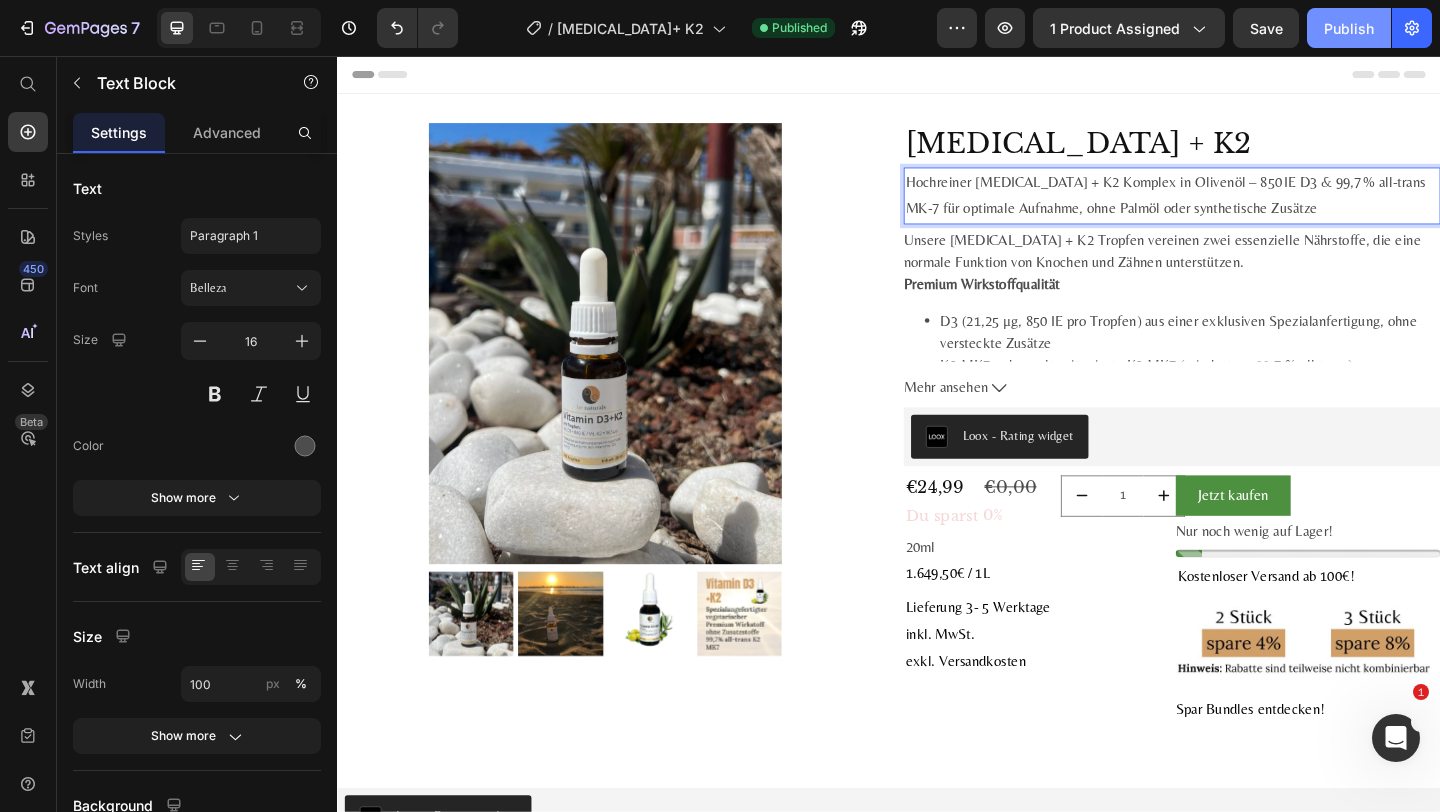 click on "Publish" at bounding box center [1349, 28] 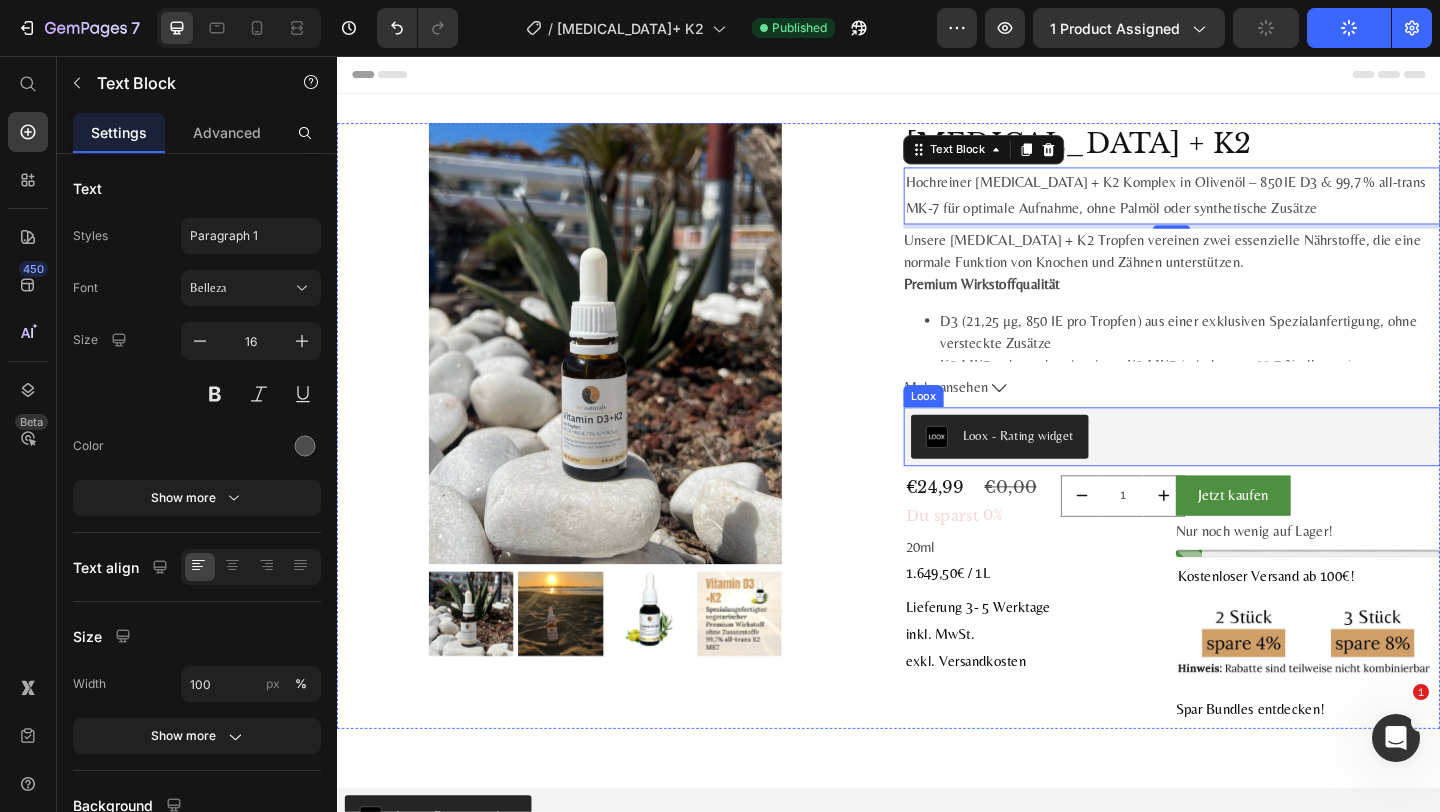 click on "Loox - Rating widget" at bounding box center [1077, 468] 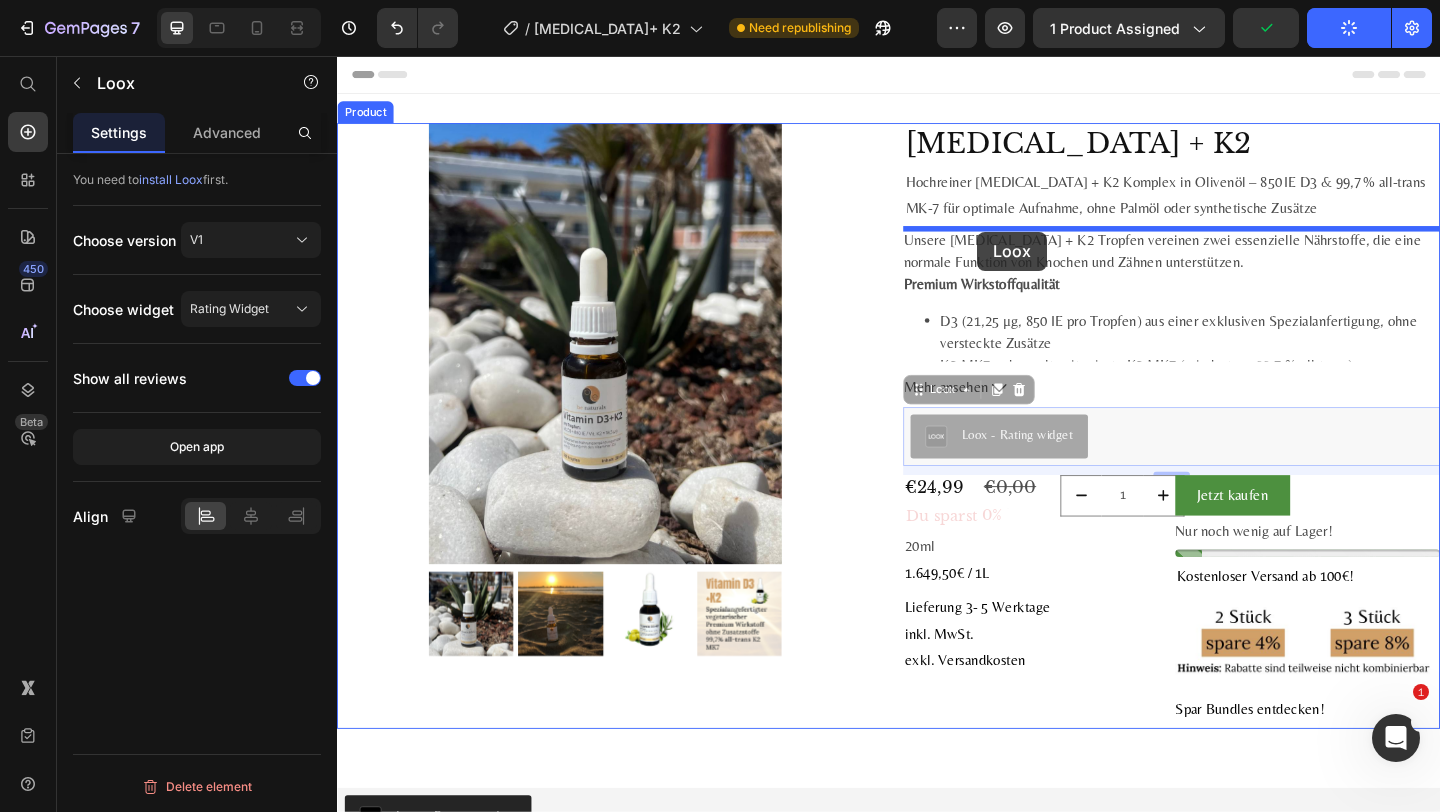 drag, startPoint x: 1018, startPoint y: 428, endPoint x: 1033, endPoint y: 247, distance: 181.62048 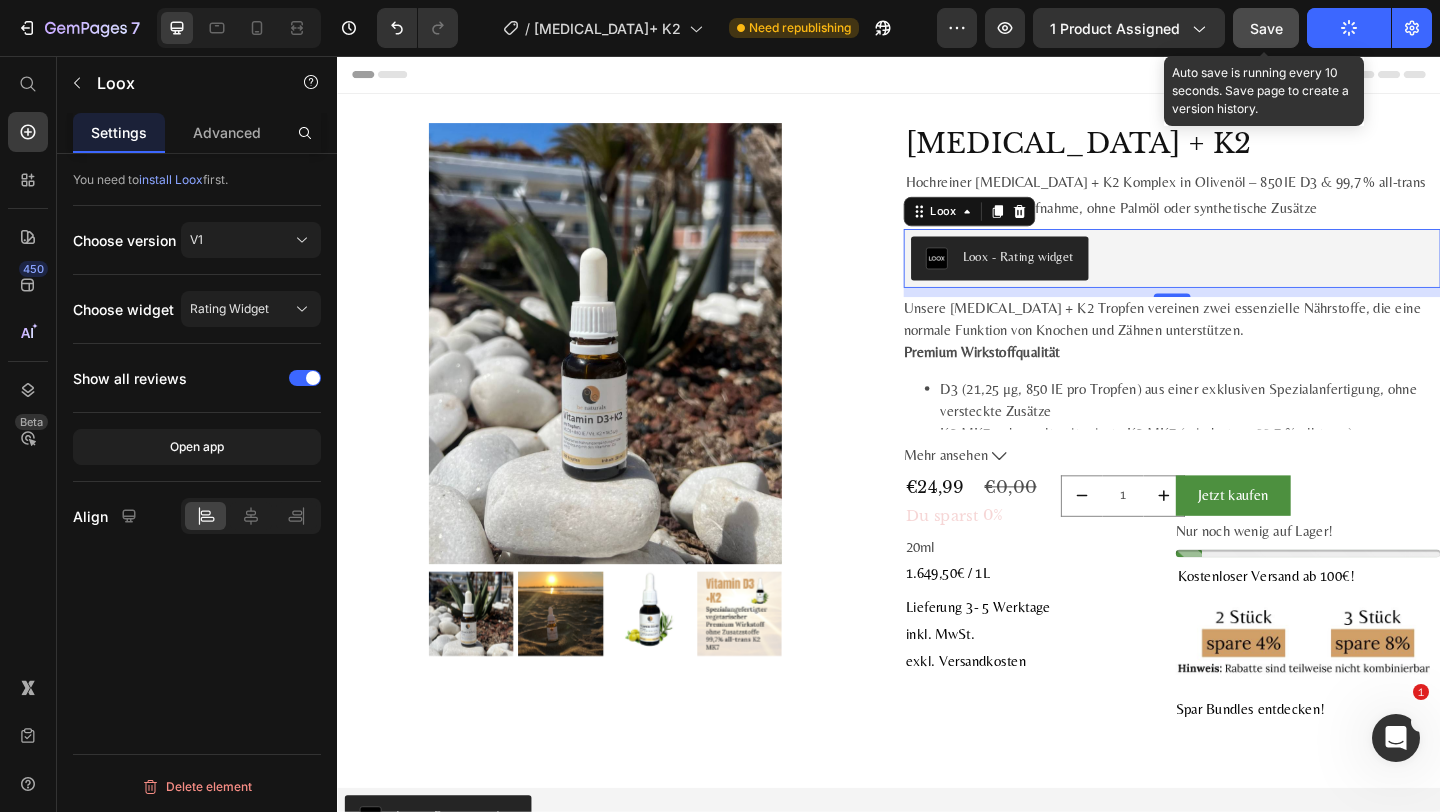 click on "Save" at bounding box center (1266, 28) 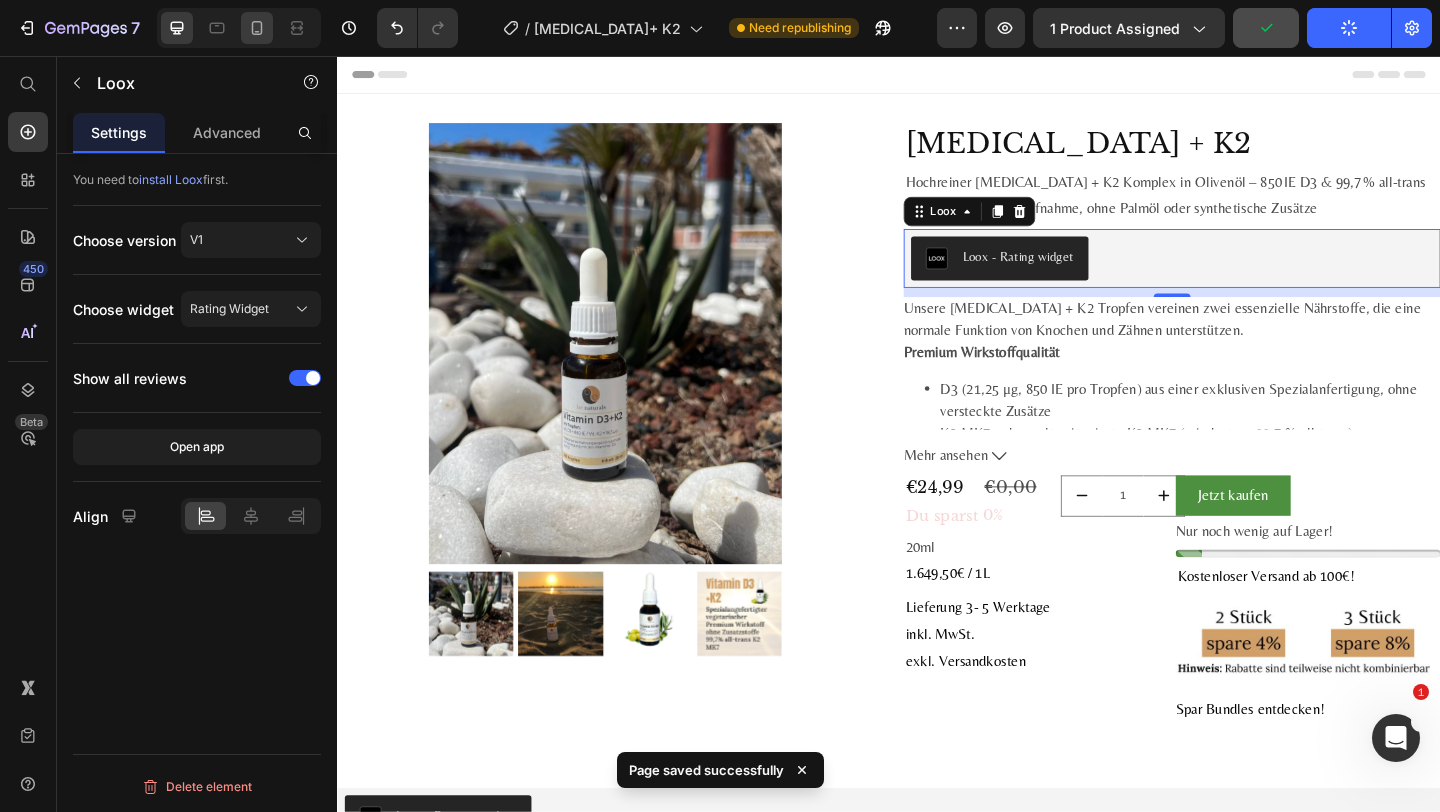 click 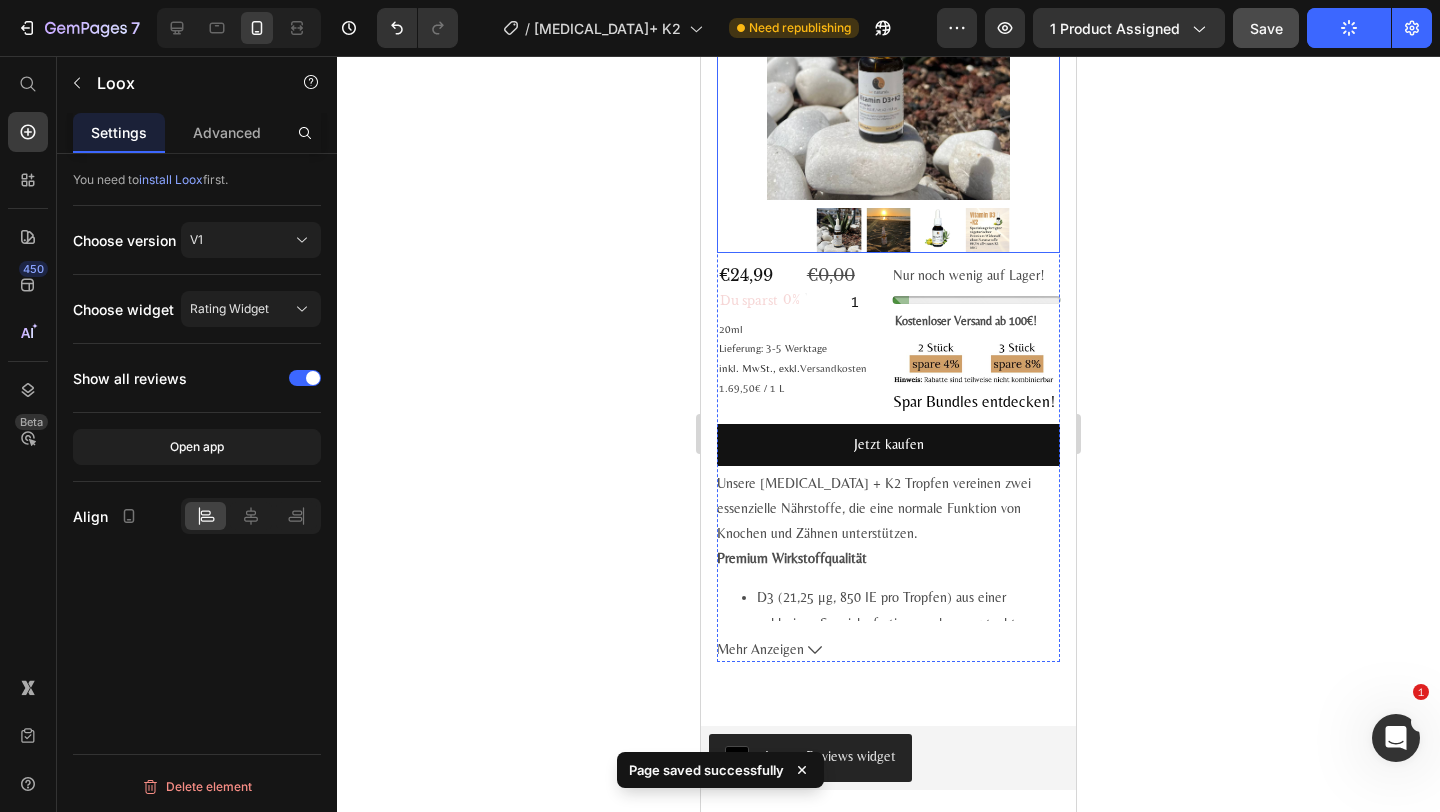 scroll, scrollTop: 445, scrollLeft: 0, axis: vertical 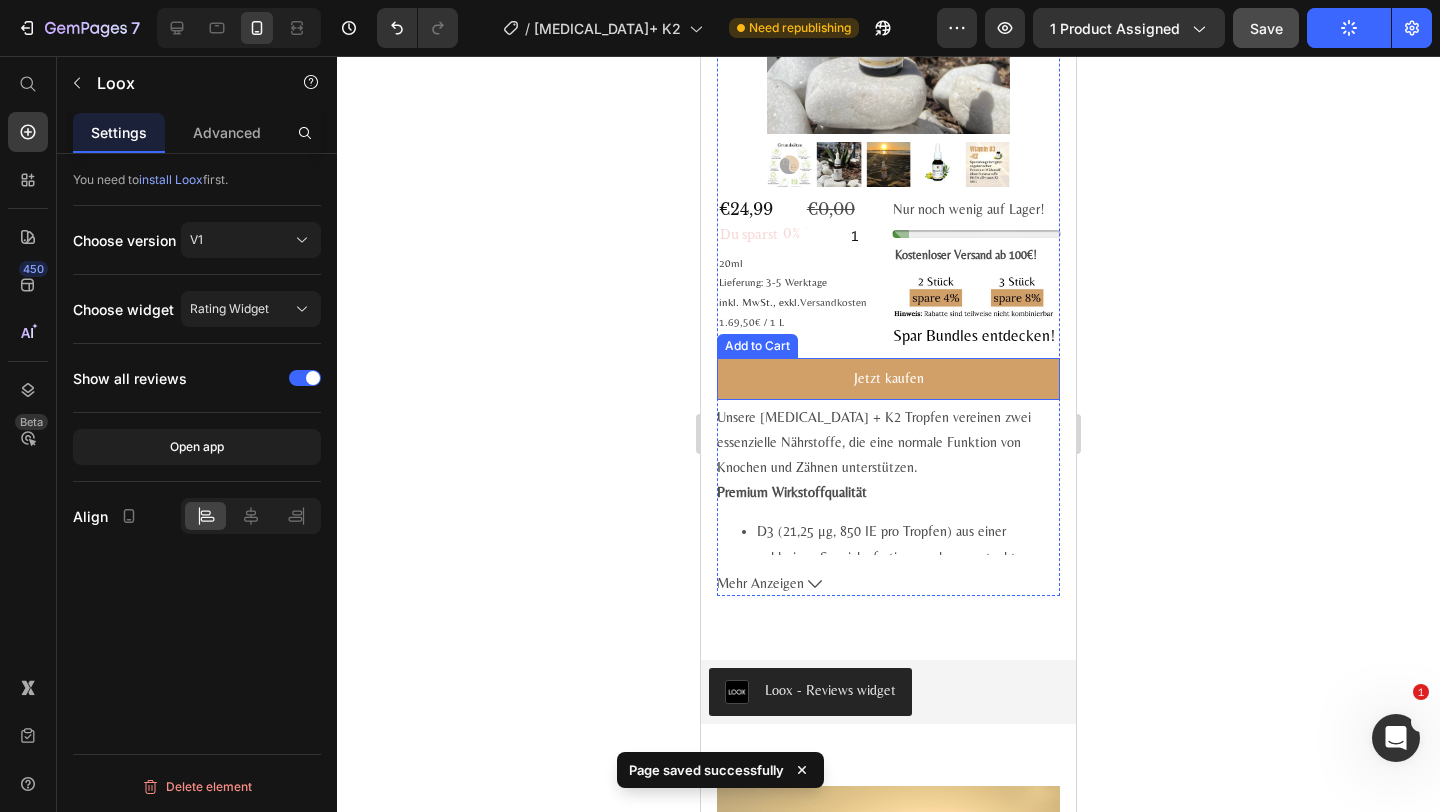 click on "Jetzt kaufen" at bounding box center (888, 378) 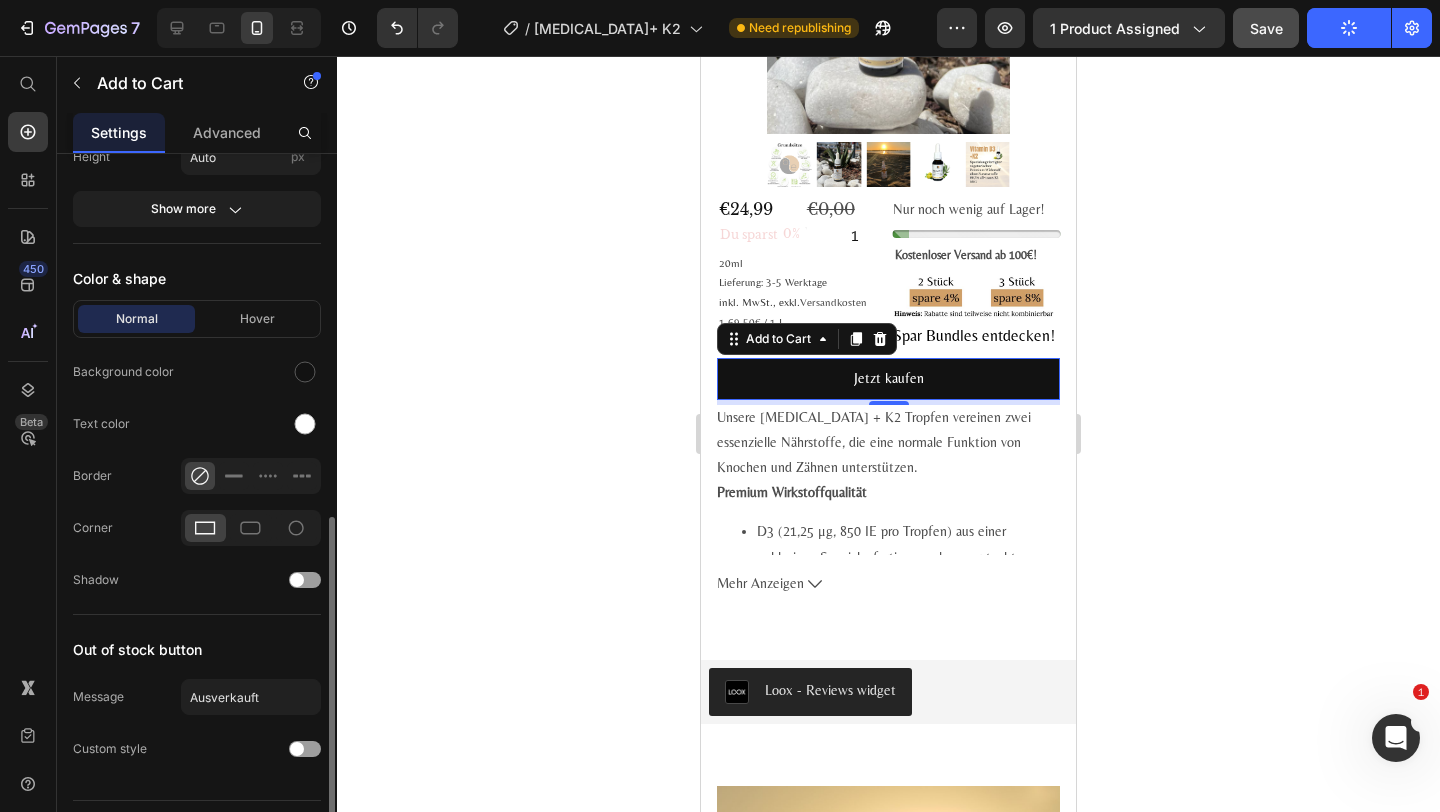 scroll, scrollTop: 895, scrollLeft: 0, axis: vertical 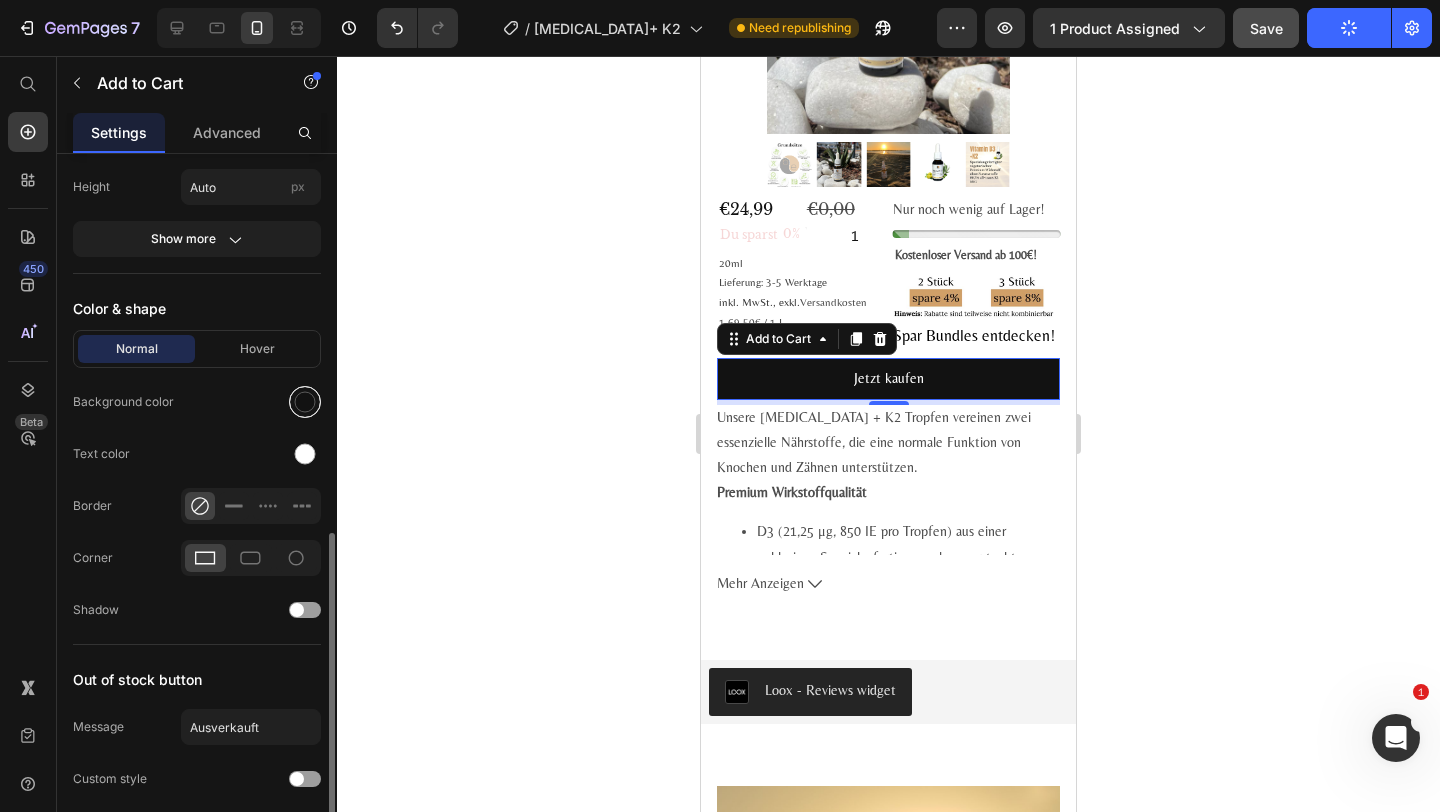 click at bounding box center (305, 402) 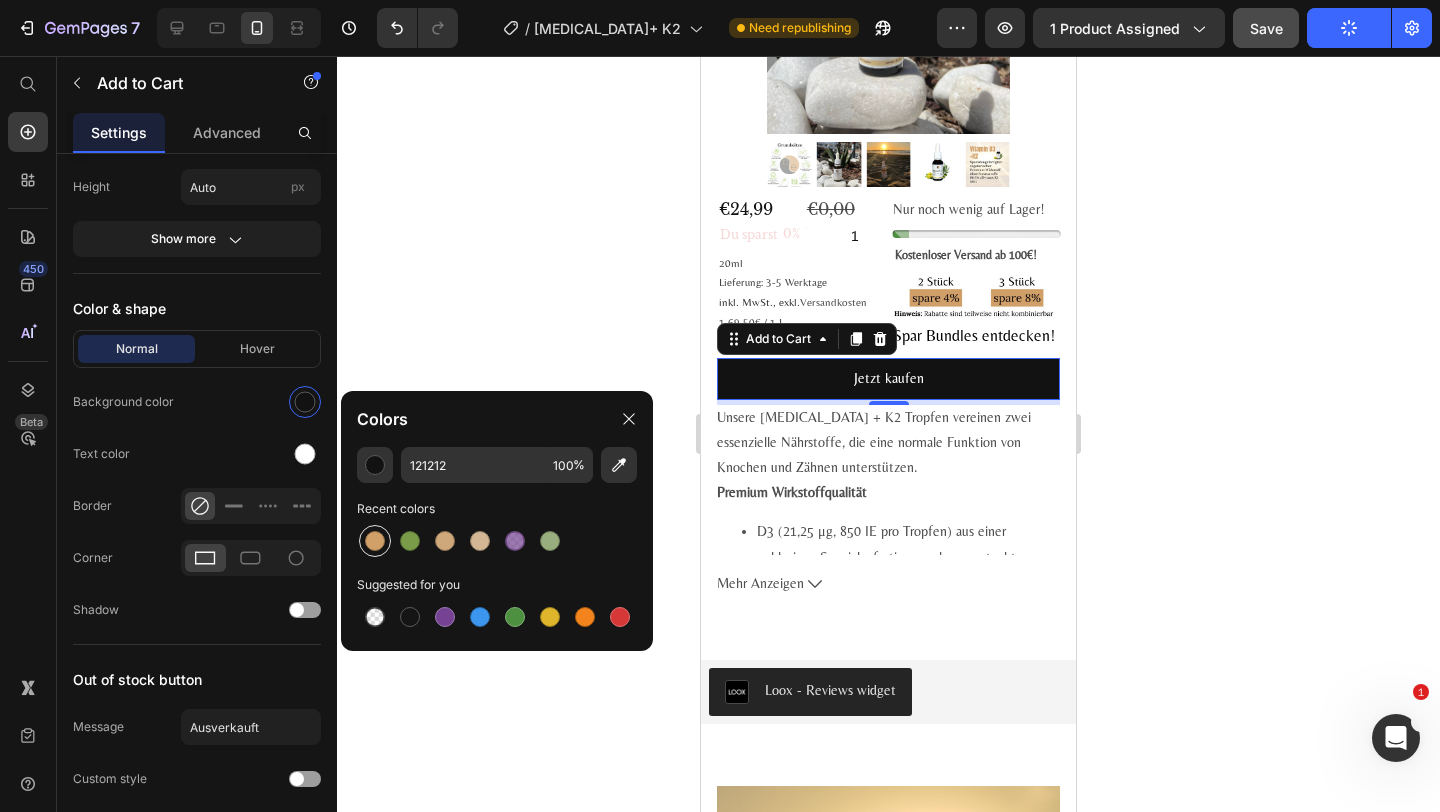 click at bounding box center (375, 541) 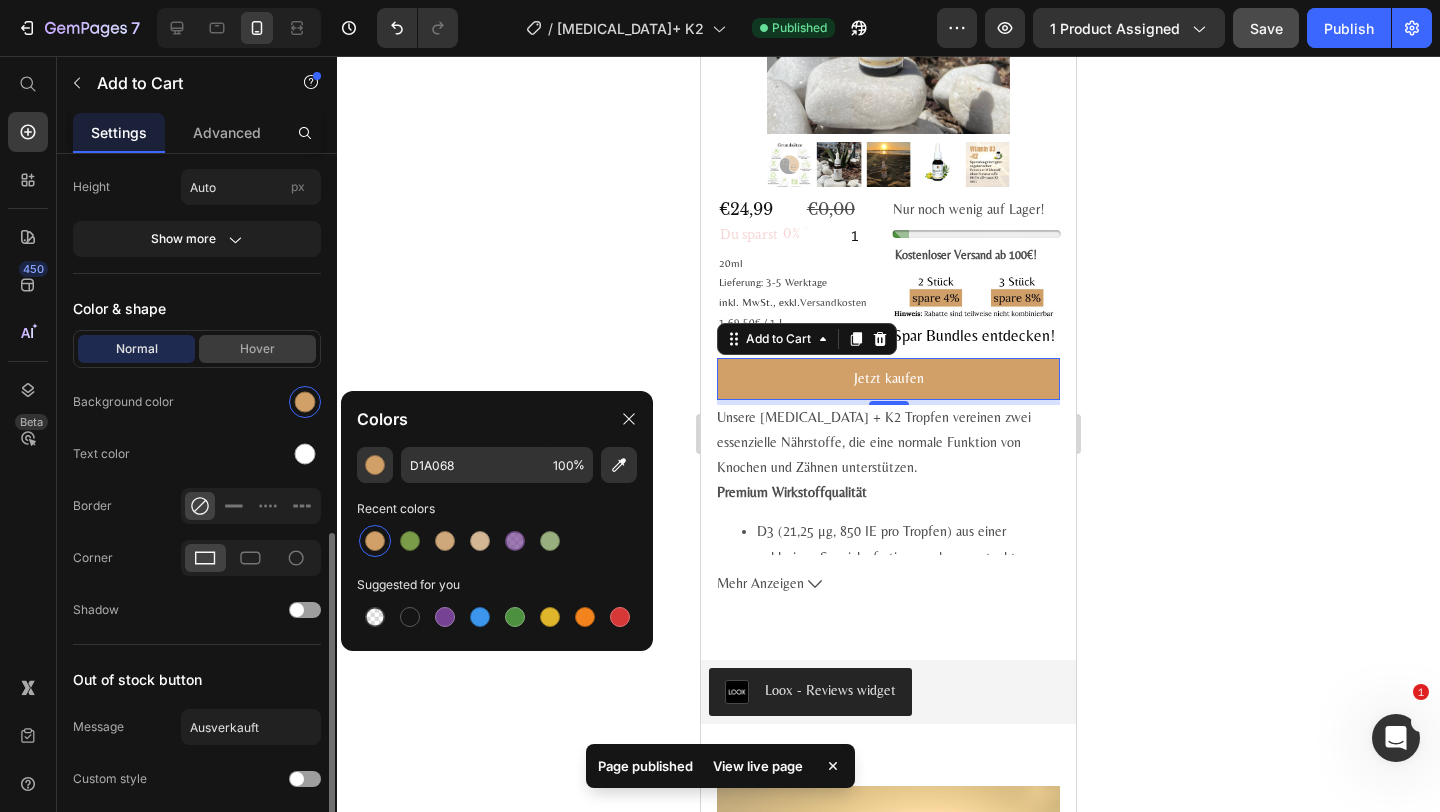 click on "Hover" at bounding box center [257, 349] 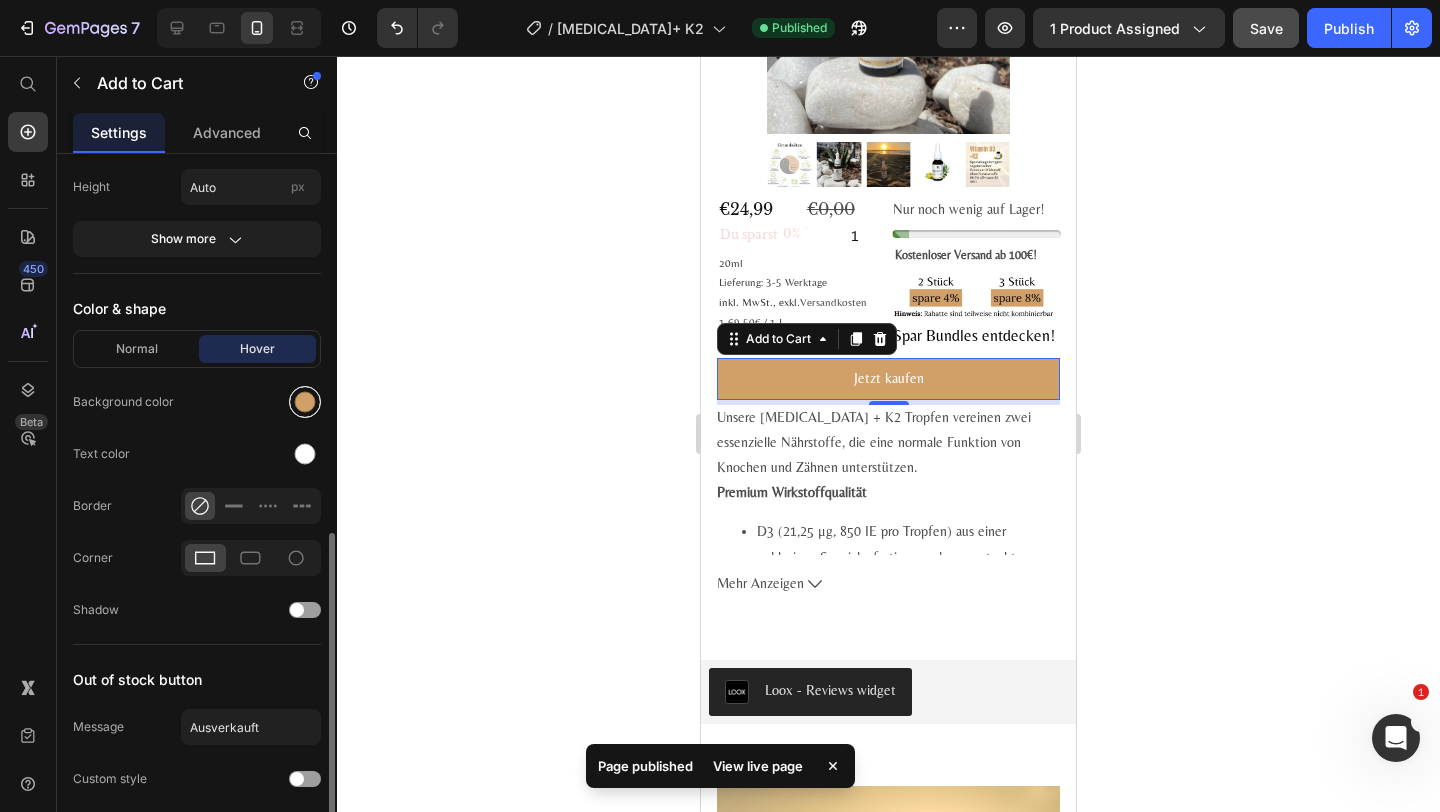 click at bounding box center (305, 402) 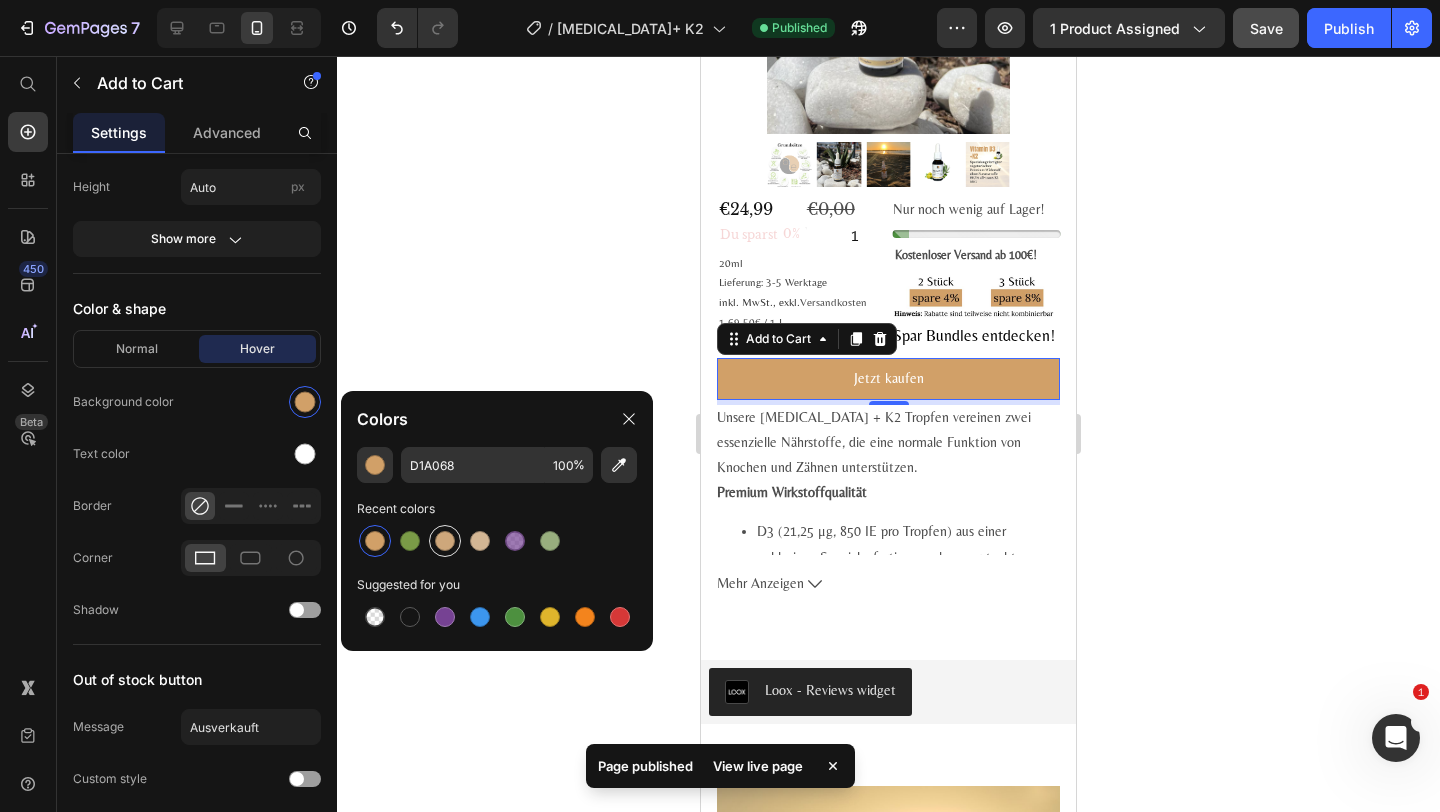 click at bounding box center [445, 541] 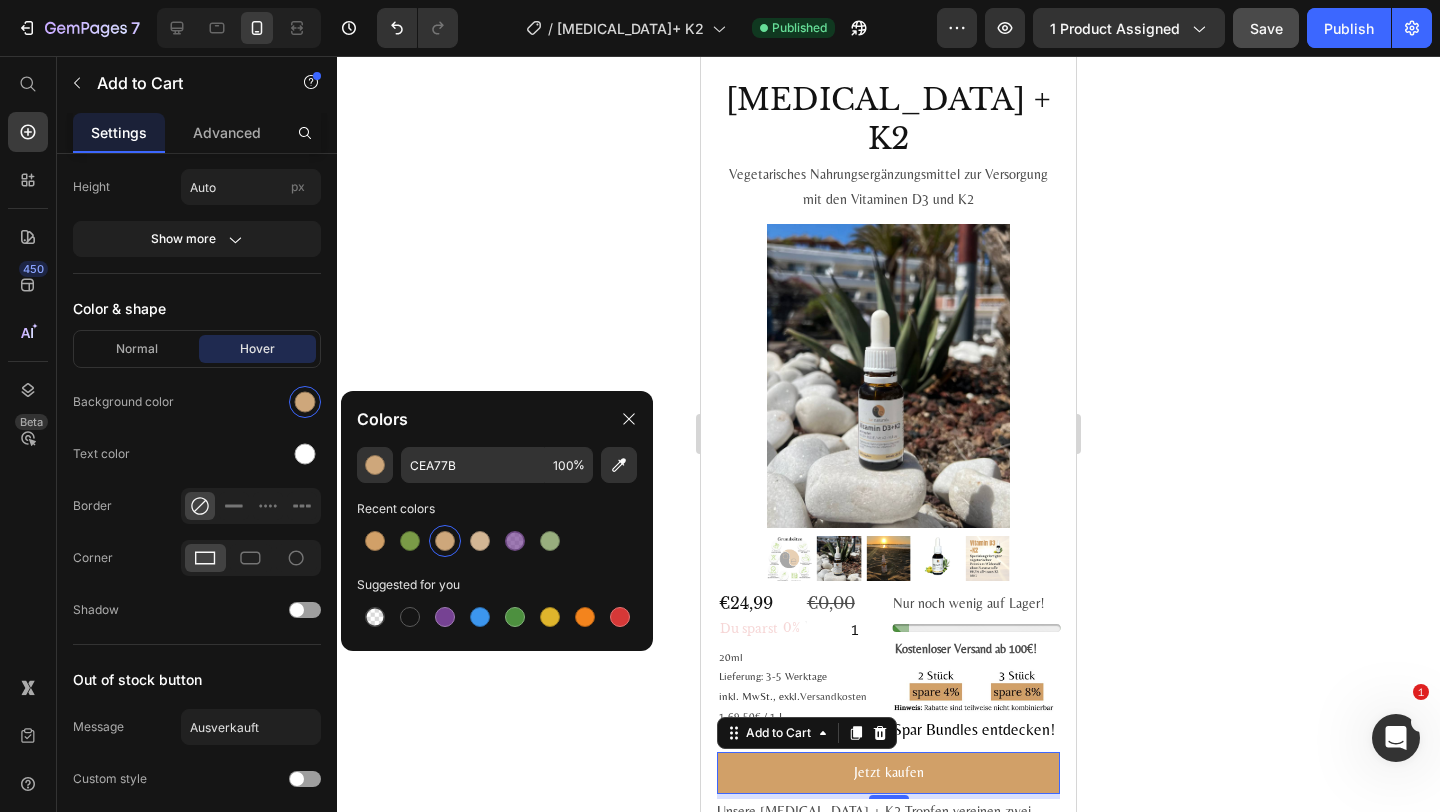 scroll, scrollTop: 442, scrollLeft: 0, axis: vertical 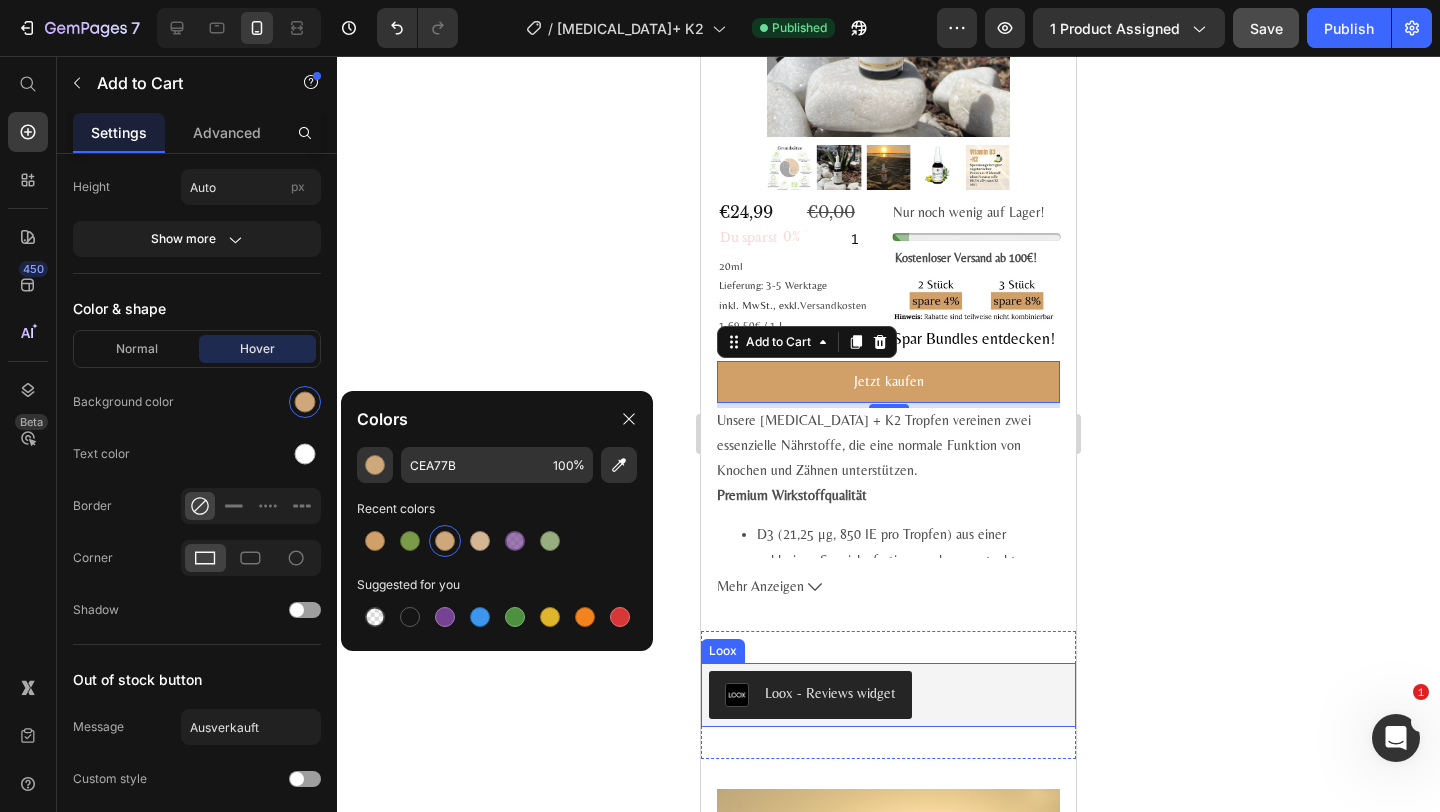 click on "Loox - Reviews widget" at bounding box center [830, 693] 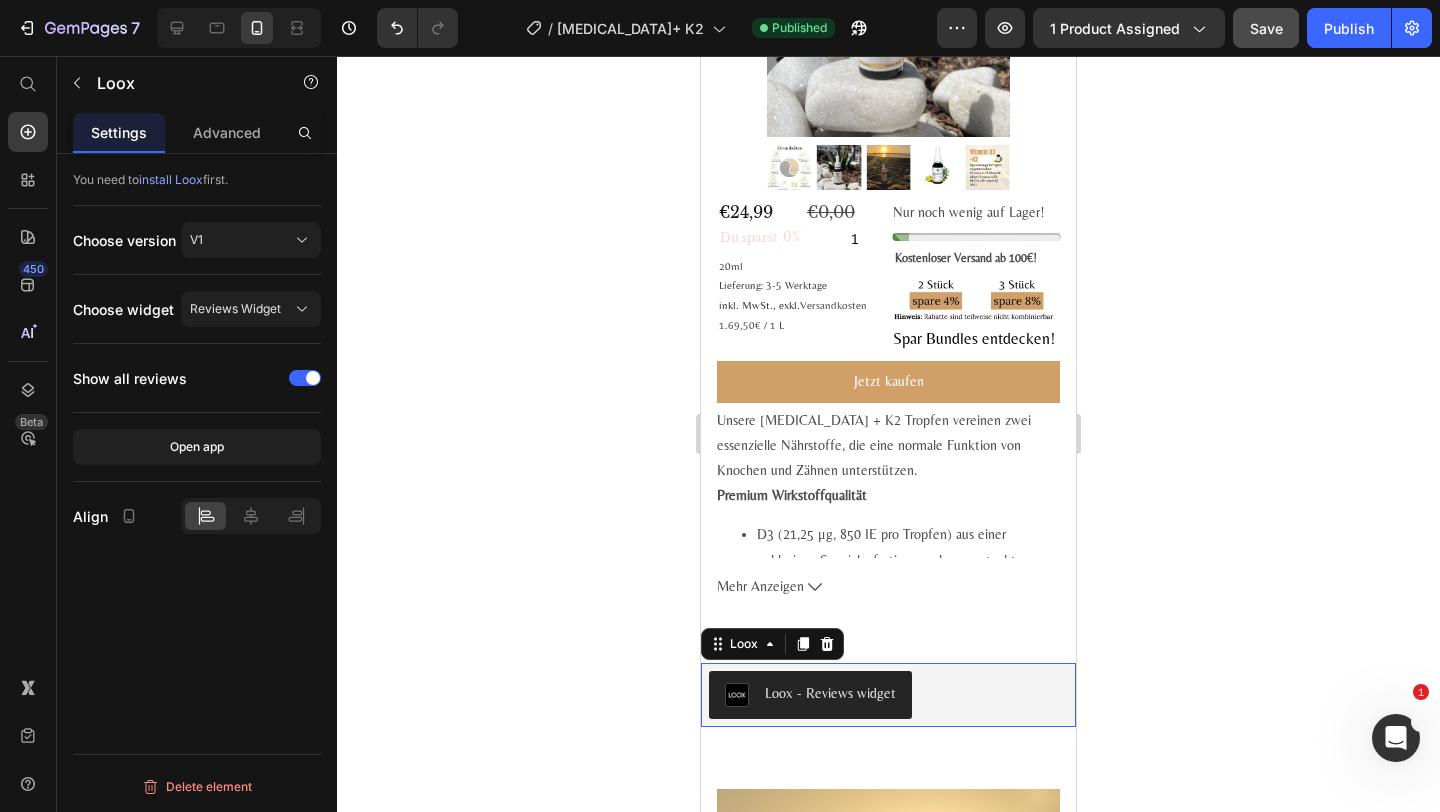 scroll, scrollTop: 0, scrollLeft: 0, axis: both 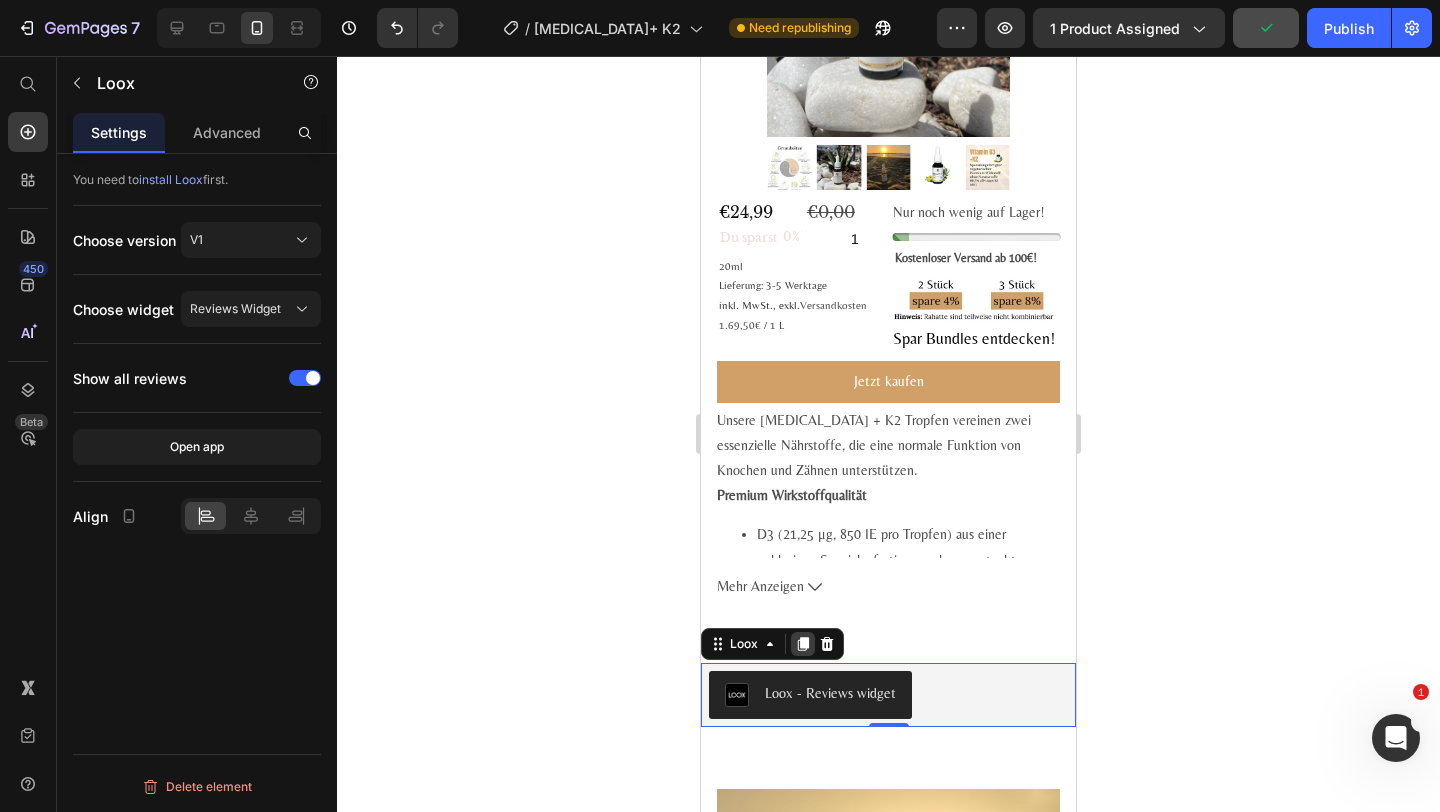 click at bounding box center (803, 644) 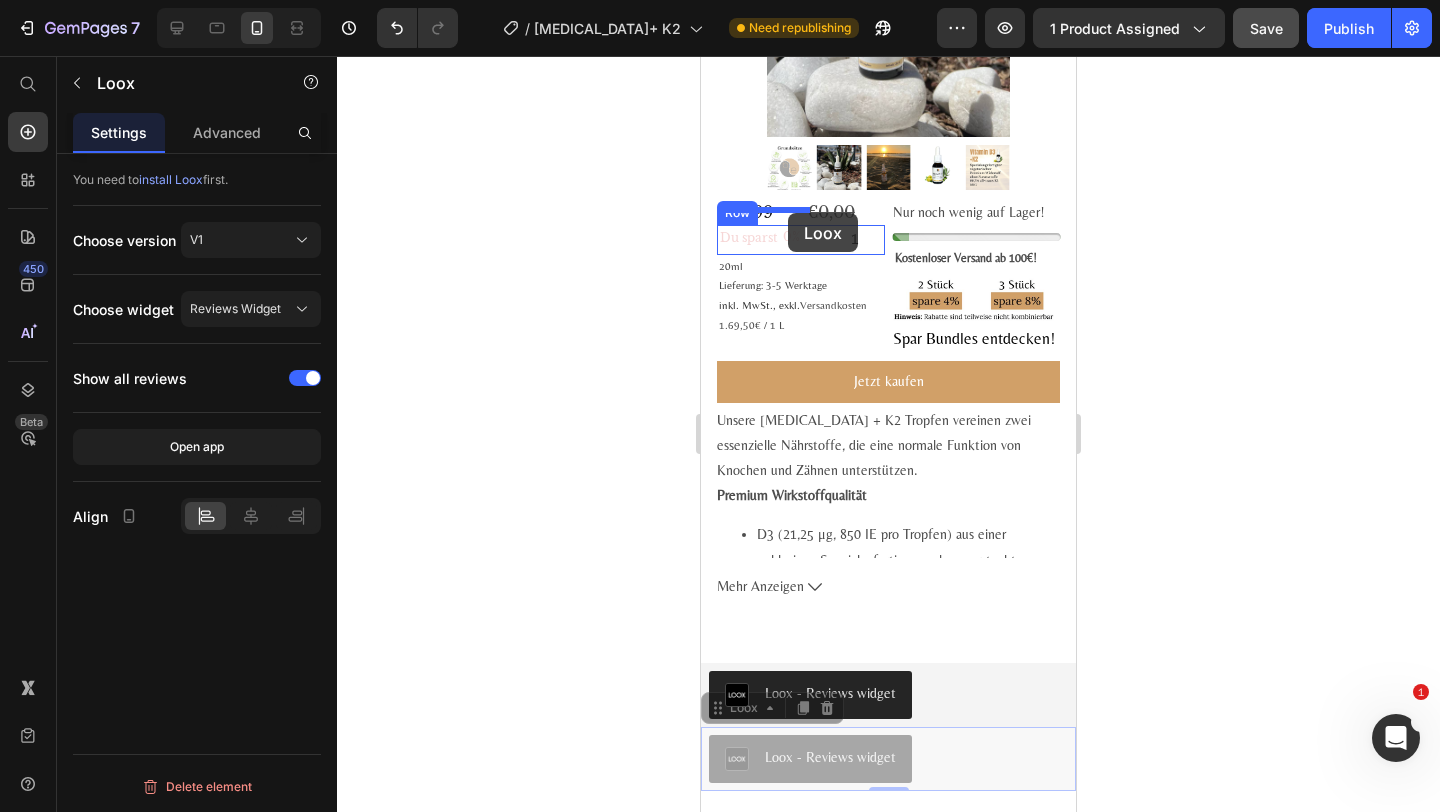 drag, startPoint x: 755, startPoint y: 671, endPoint x: 788, endPoint y: 213, distance: 459.18732 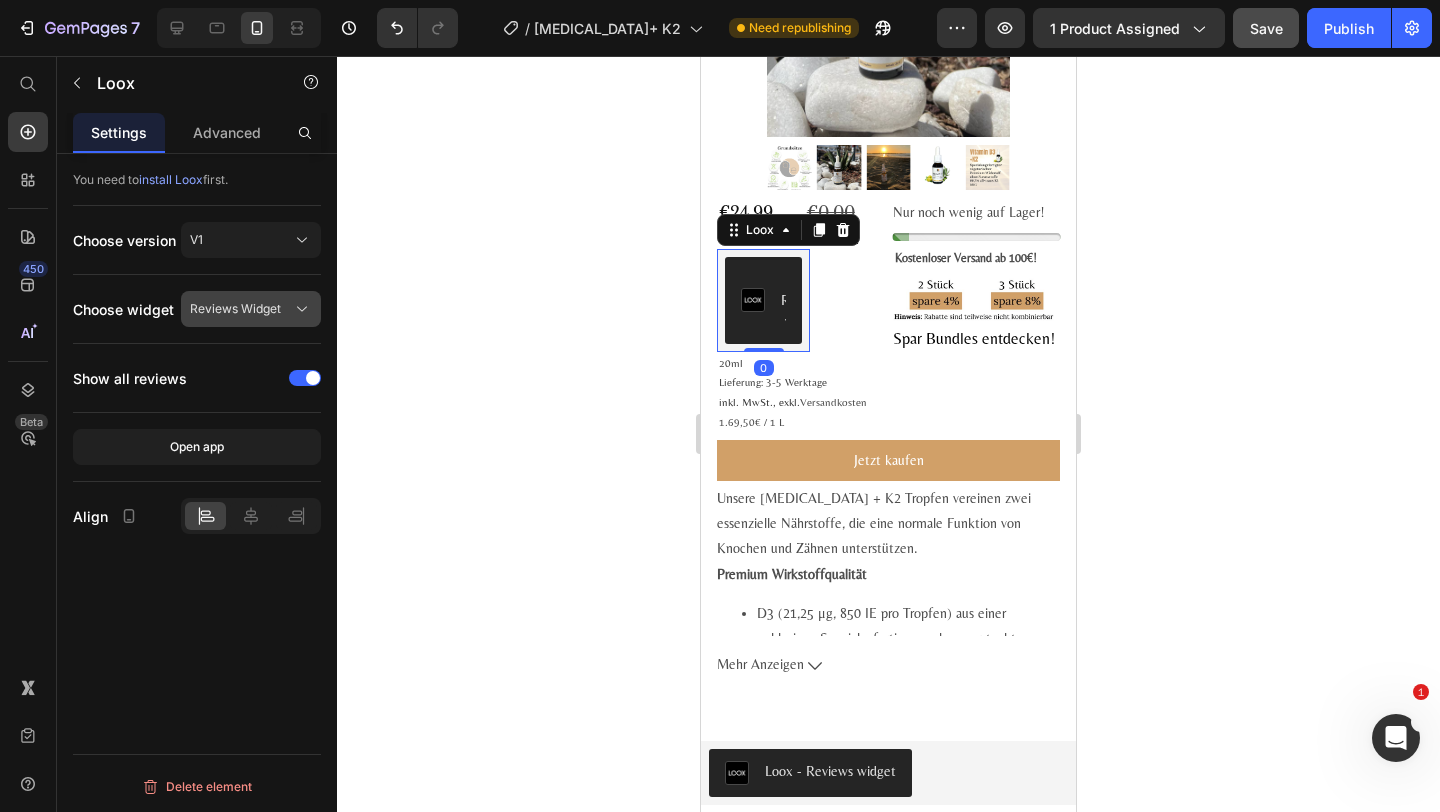 click on "Reviews Widget" at bounding box center [251, 309] 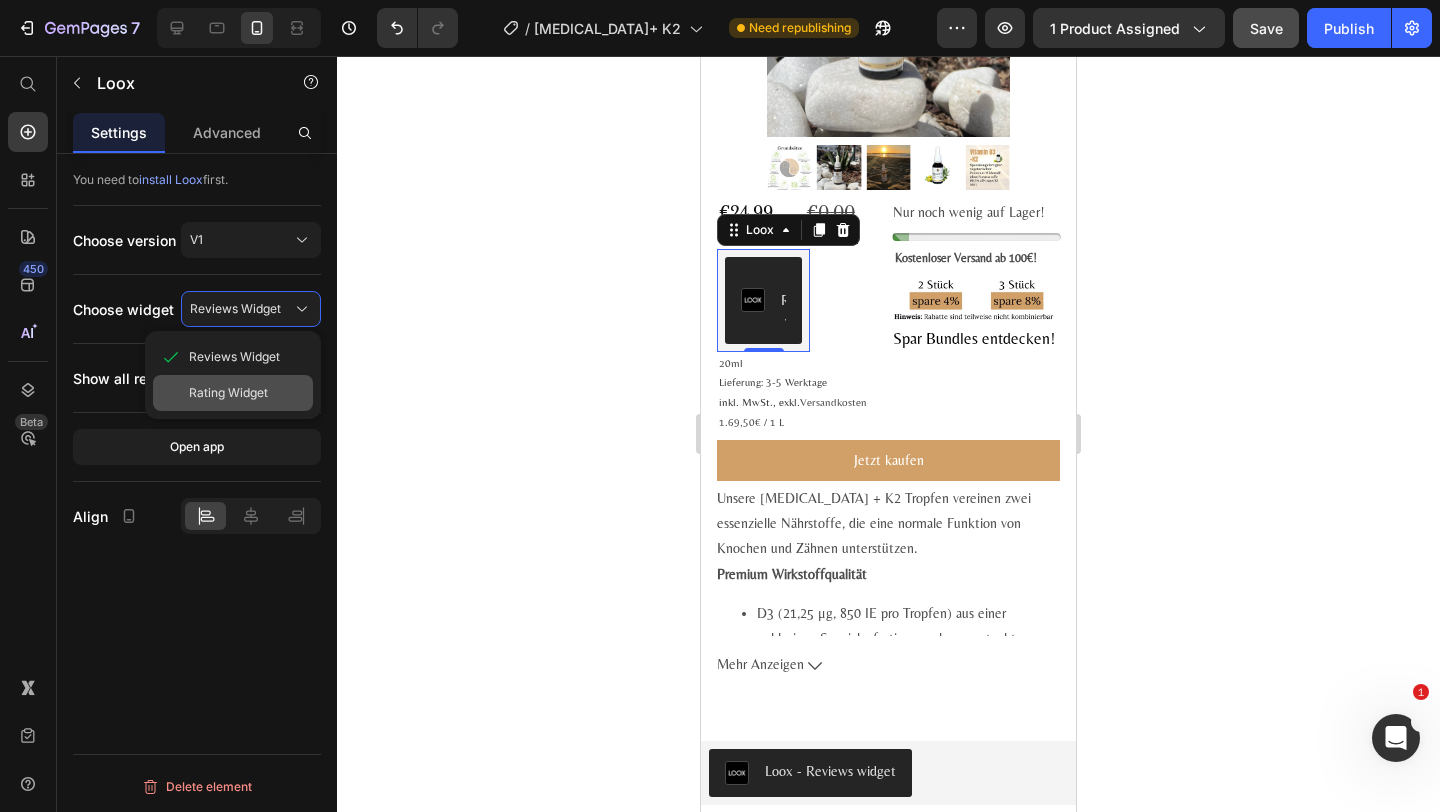click on "Rating Widget" at bounding box center (228, 393) 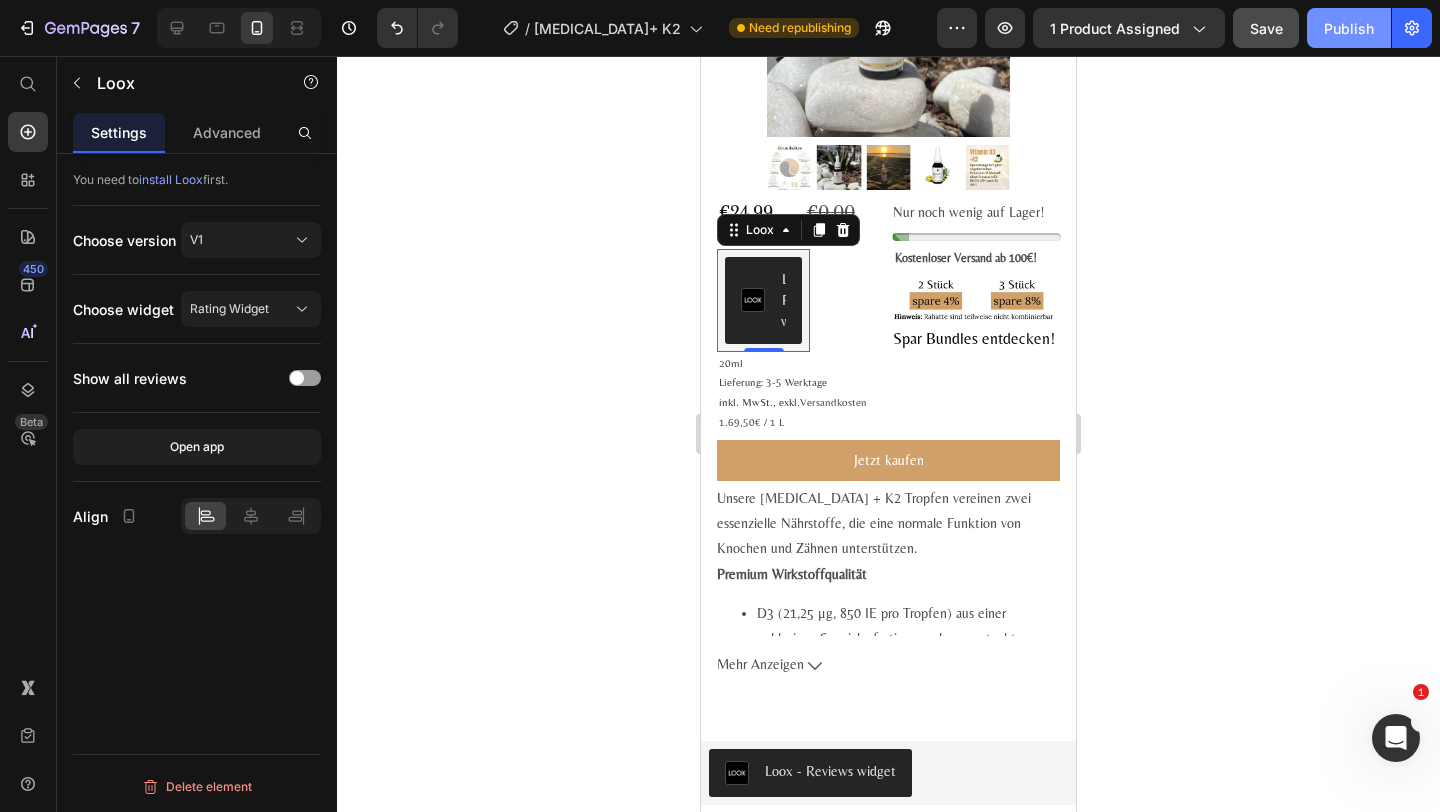 click on "Publish" at bounding box center [1349, 28] 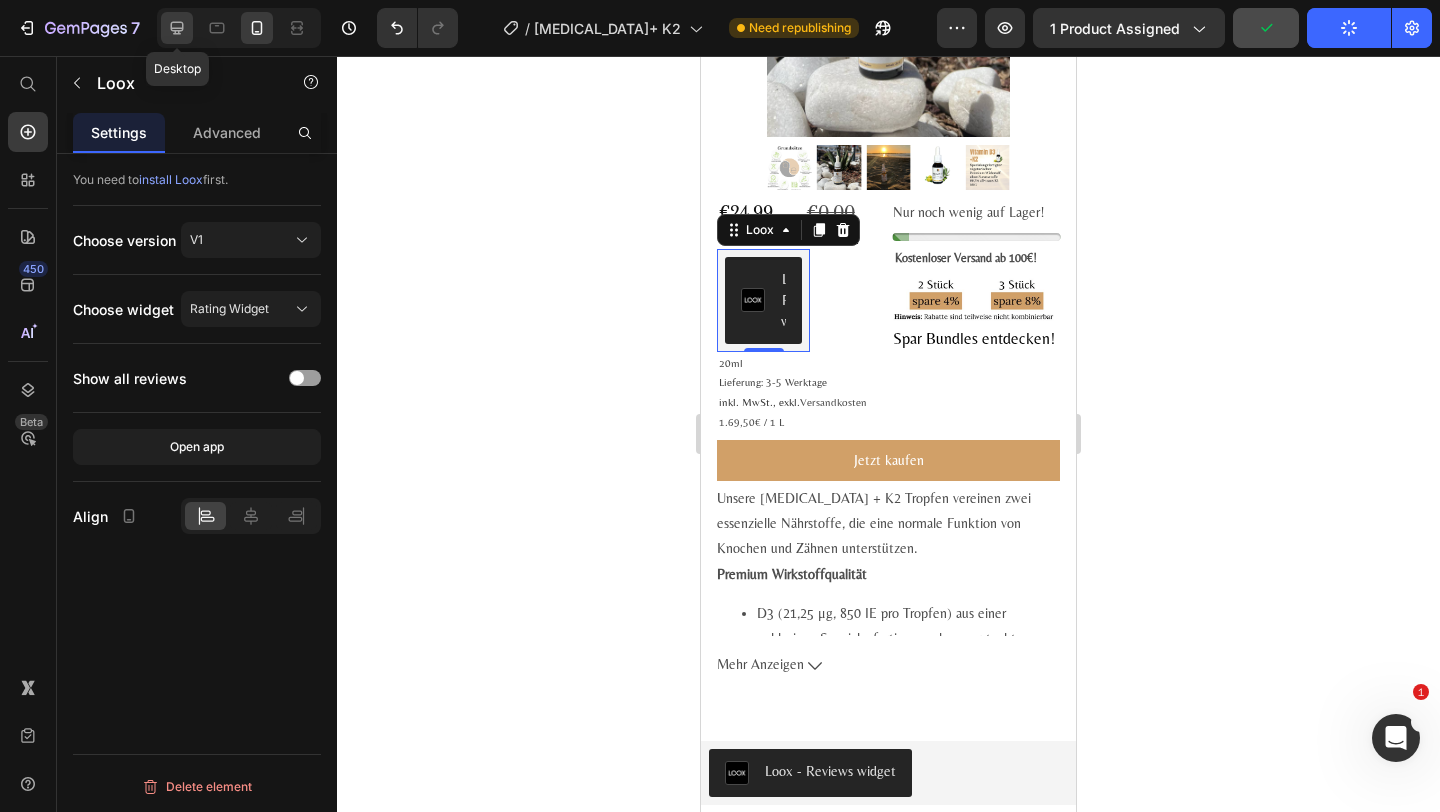 click 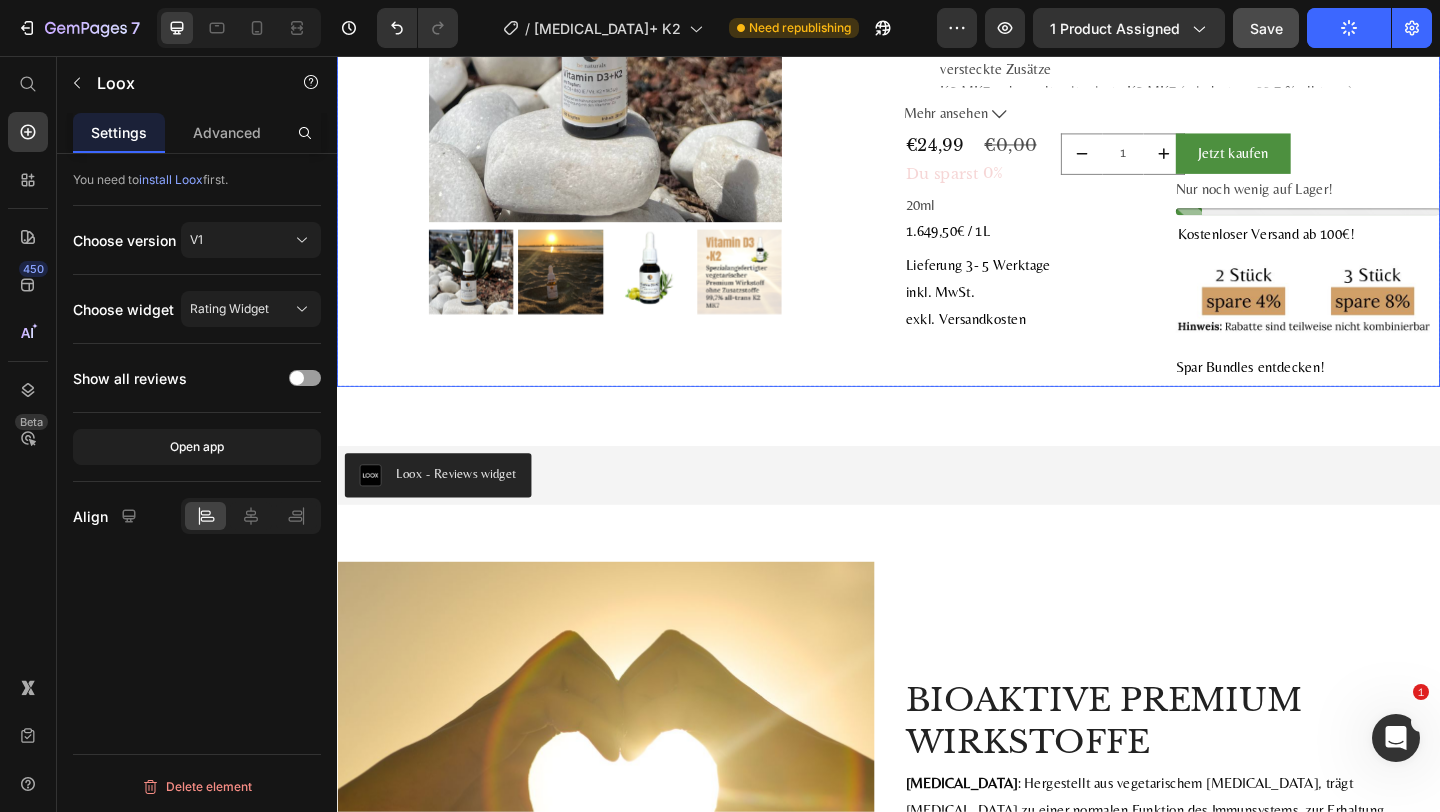 scroll, scrollTop: 0, scrollLeft: 0, axis: both 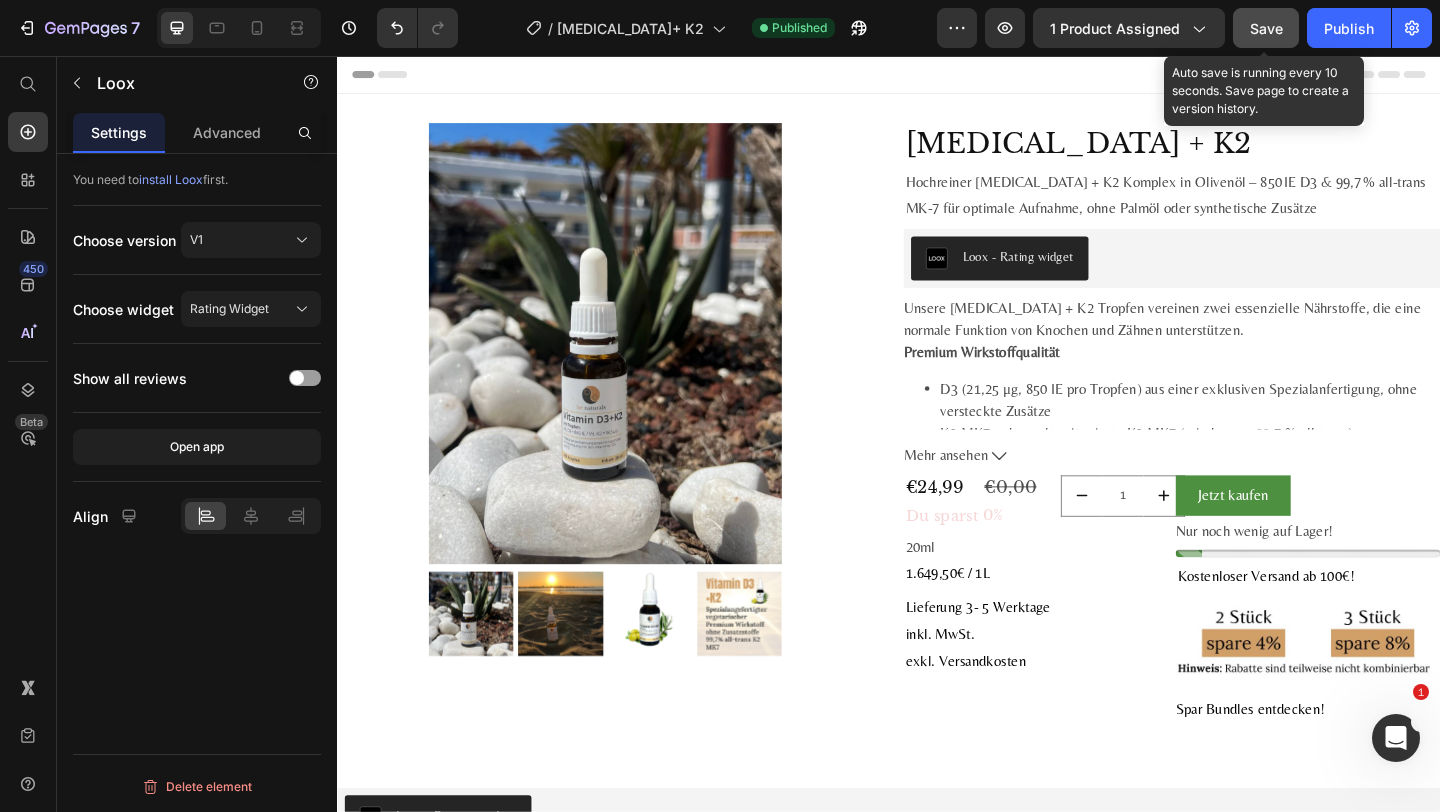click on "Save" at bounding box center (1266, 28) 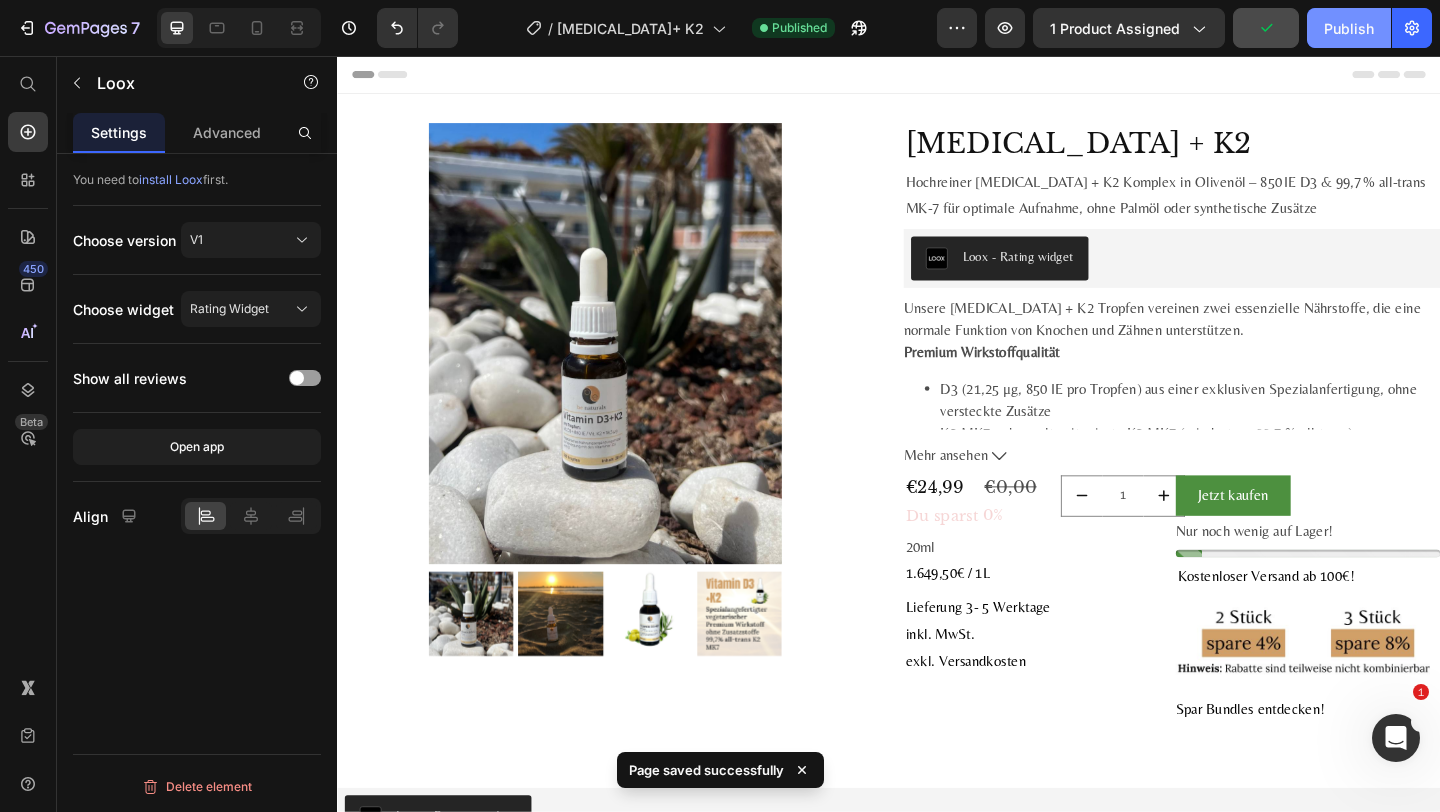 click on "Publish" at bounding box center (1349, 28) 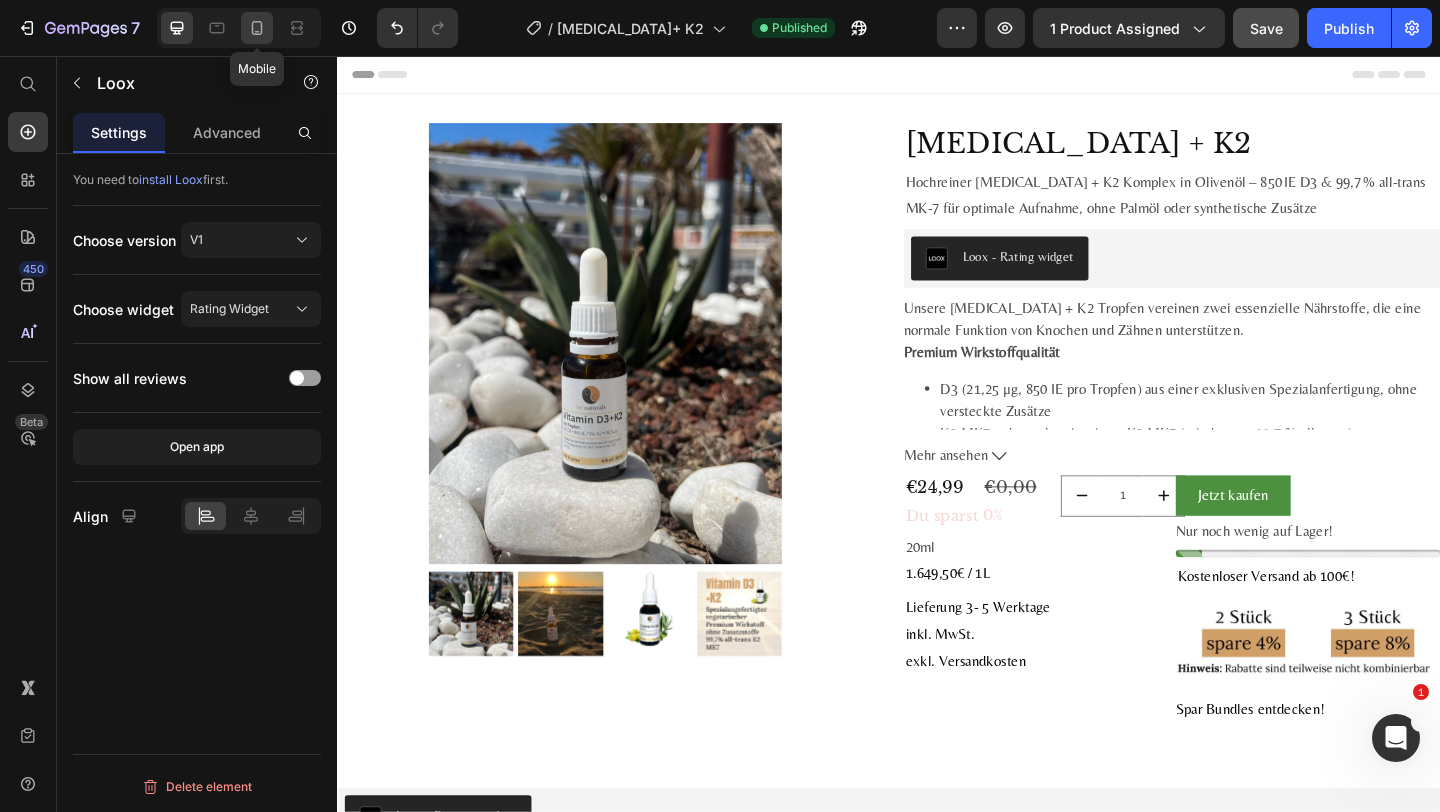 click 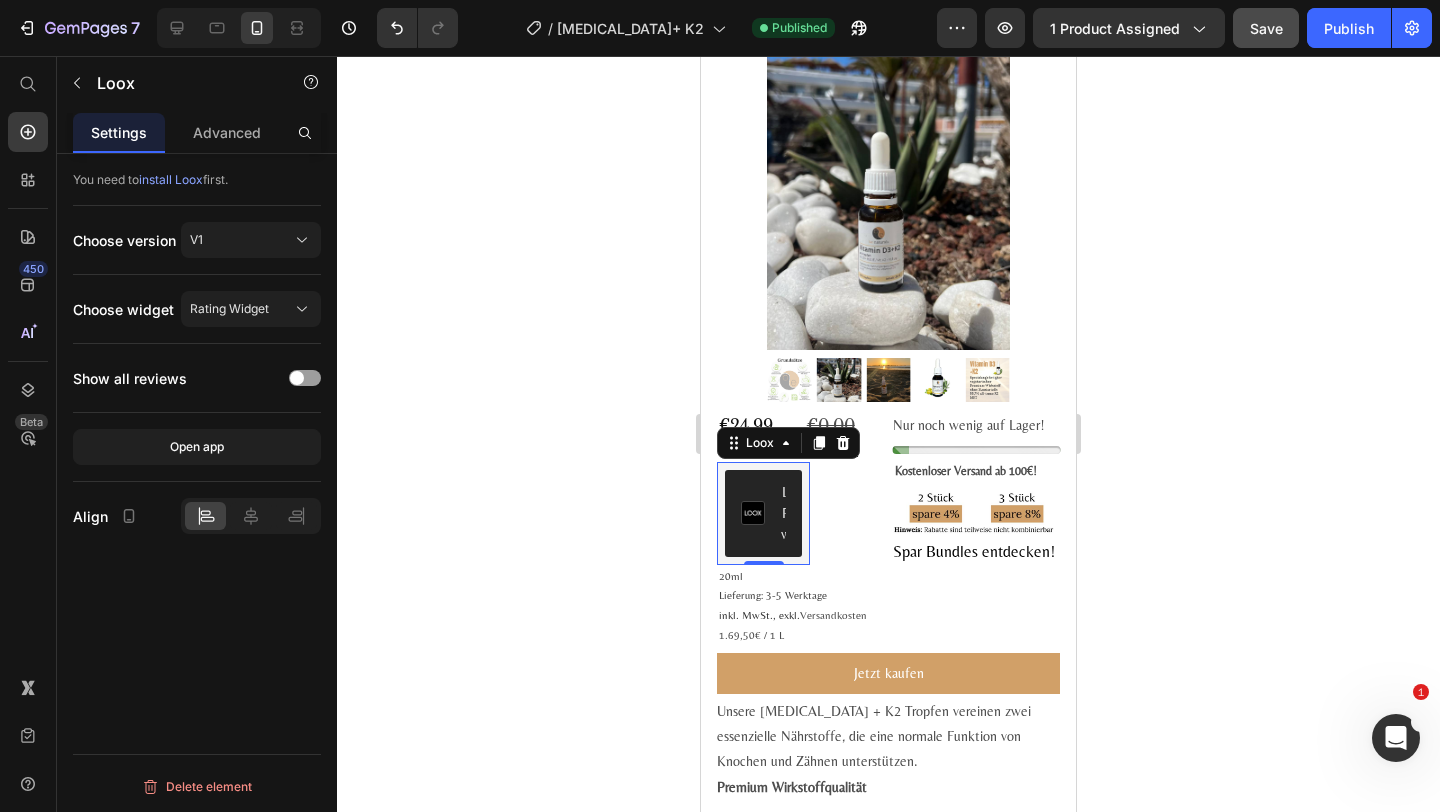 scroll, scrollTop: 0, scrollLeft: 0, axis: both 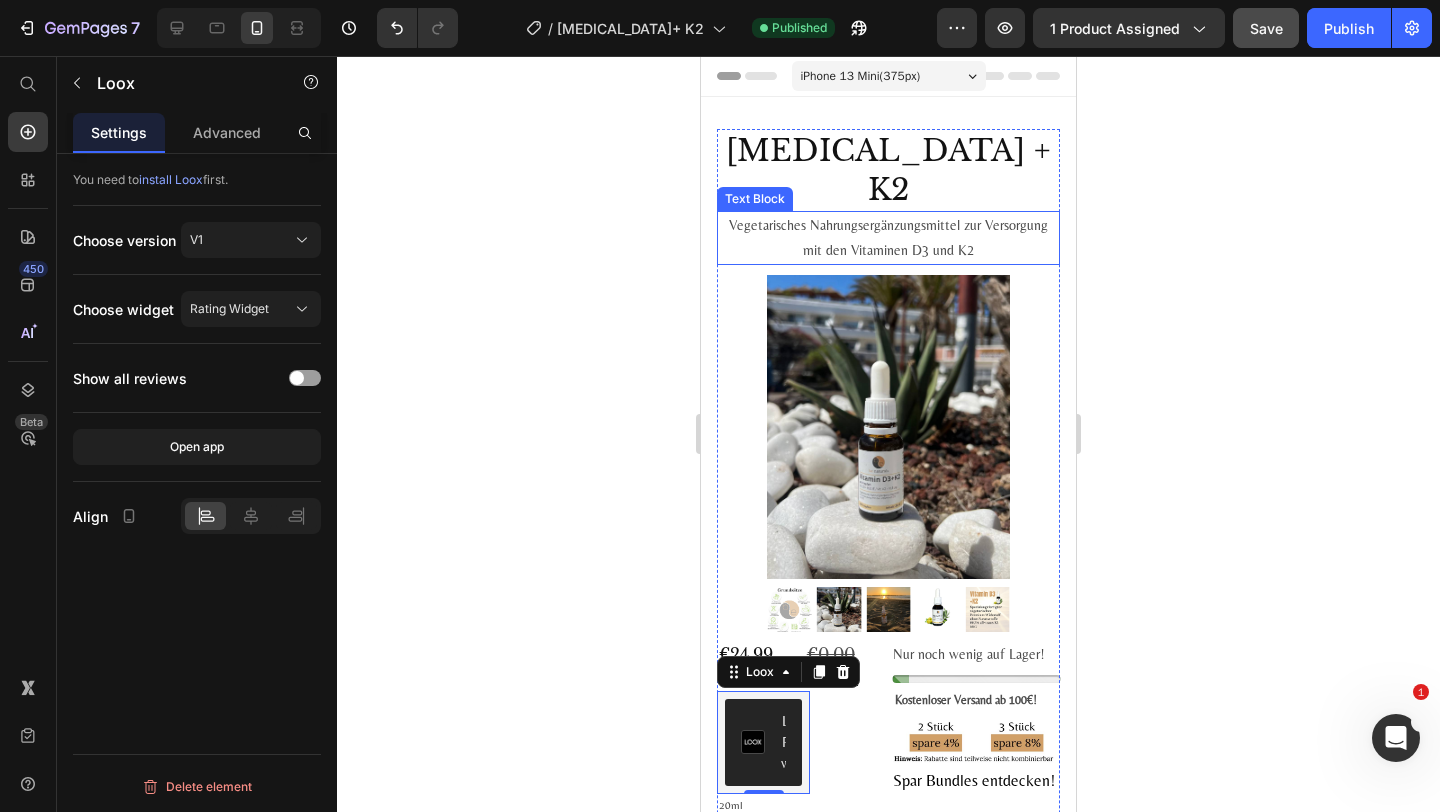 click on "Vegetarisches Nahrungsergänzungsmittel zur Versorgung mit den Vitaminen D3 und K2" at bounding box center [888, 238] 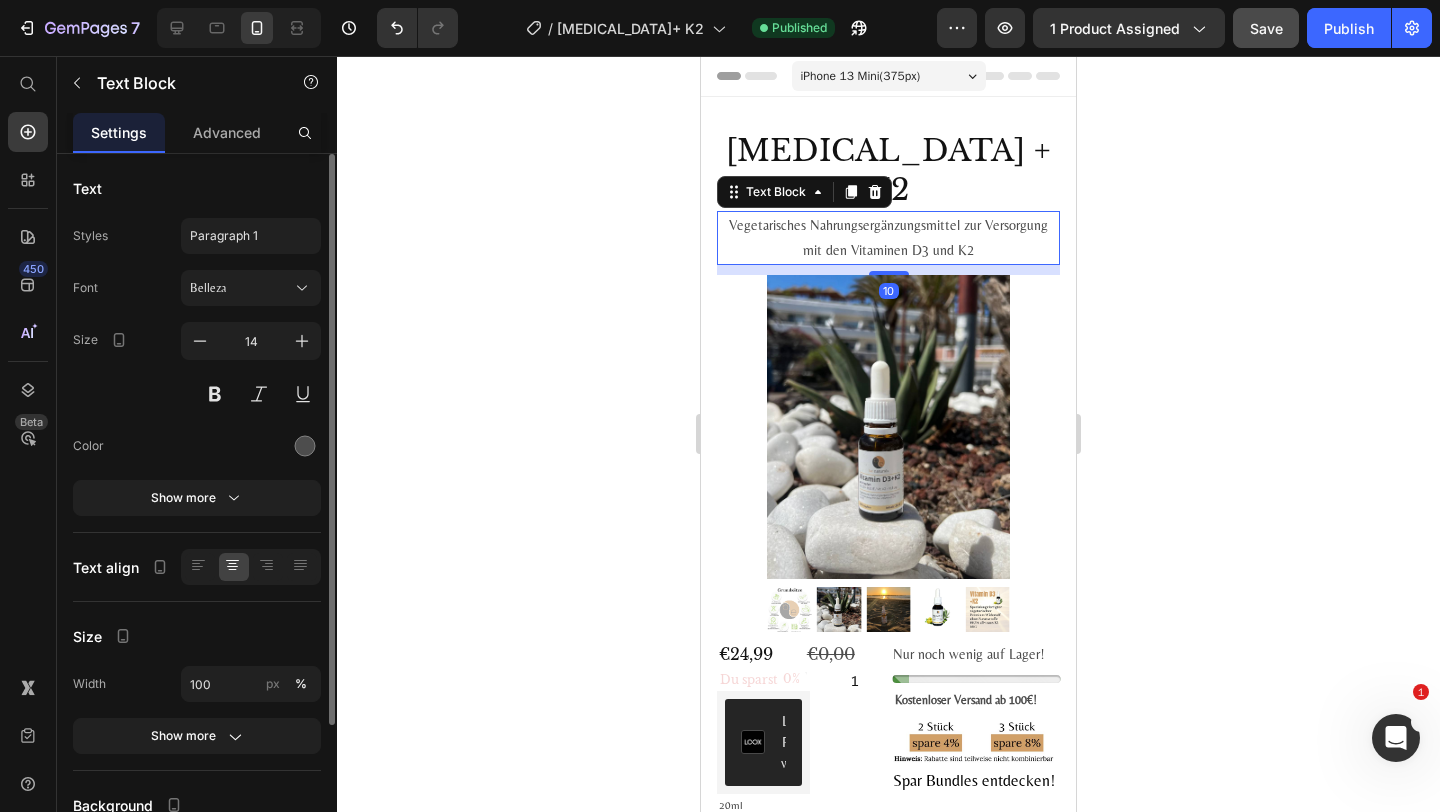 click on "Vegetarisches Nahrungsergänzungsmittel zur Versorgung mit den Vitaminen D3 und K2" at bounding box center [888, 238] 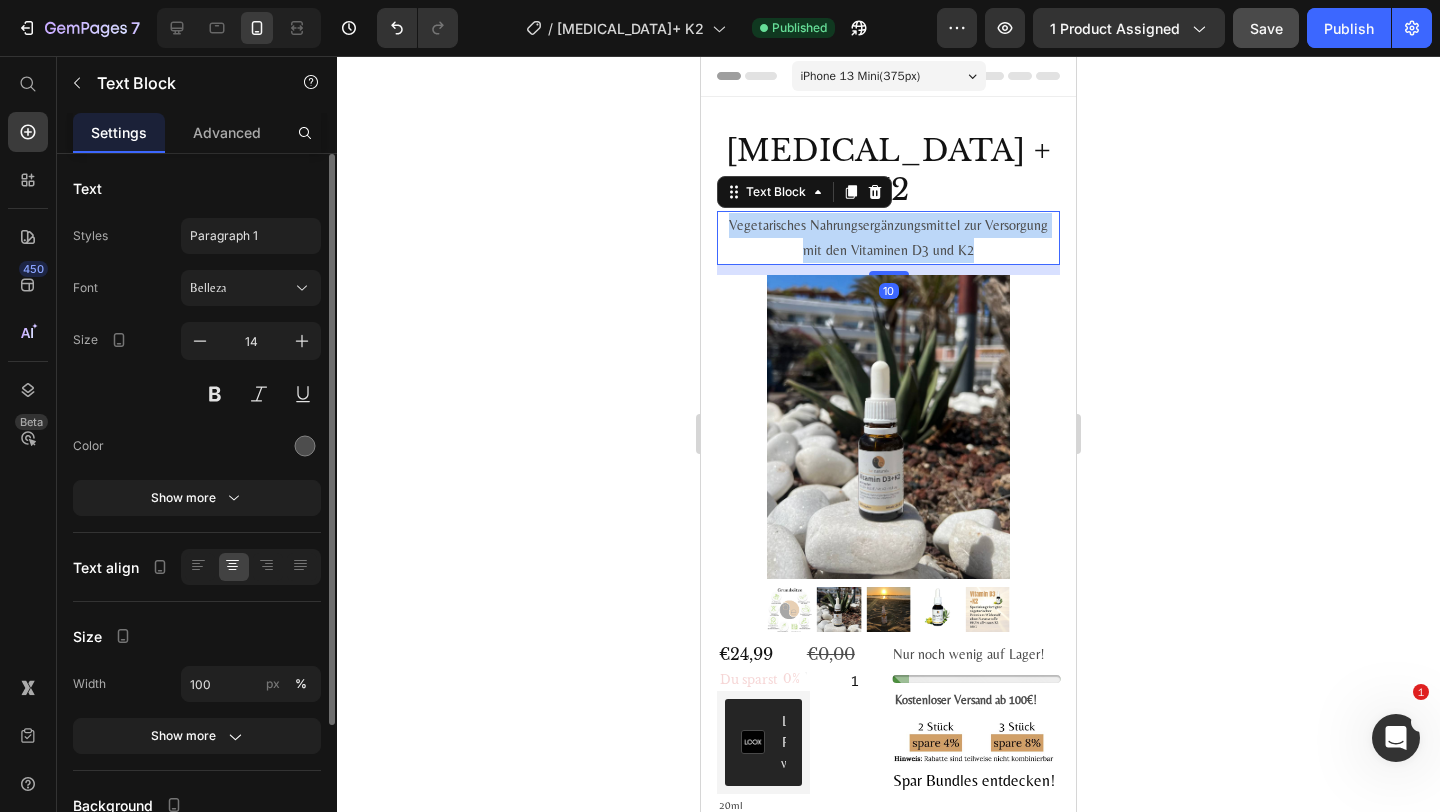 click on "Vegetarisches Nahrungsergänzungsmittel zur Versorgung mit den Vitaminen D3 und K2" at bounding box center [888, 238] 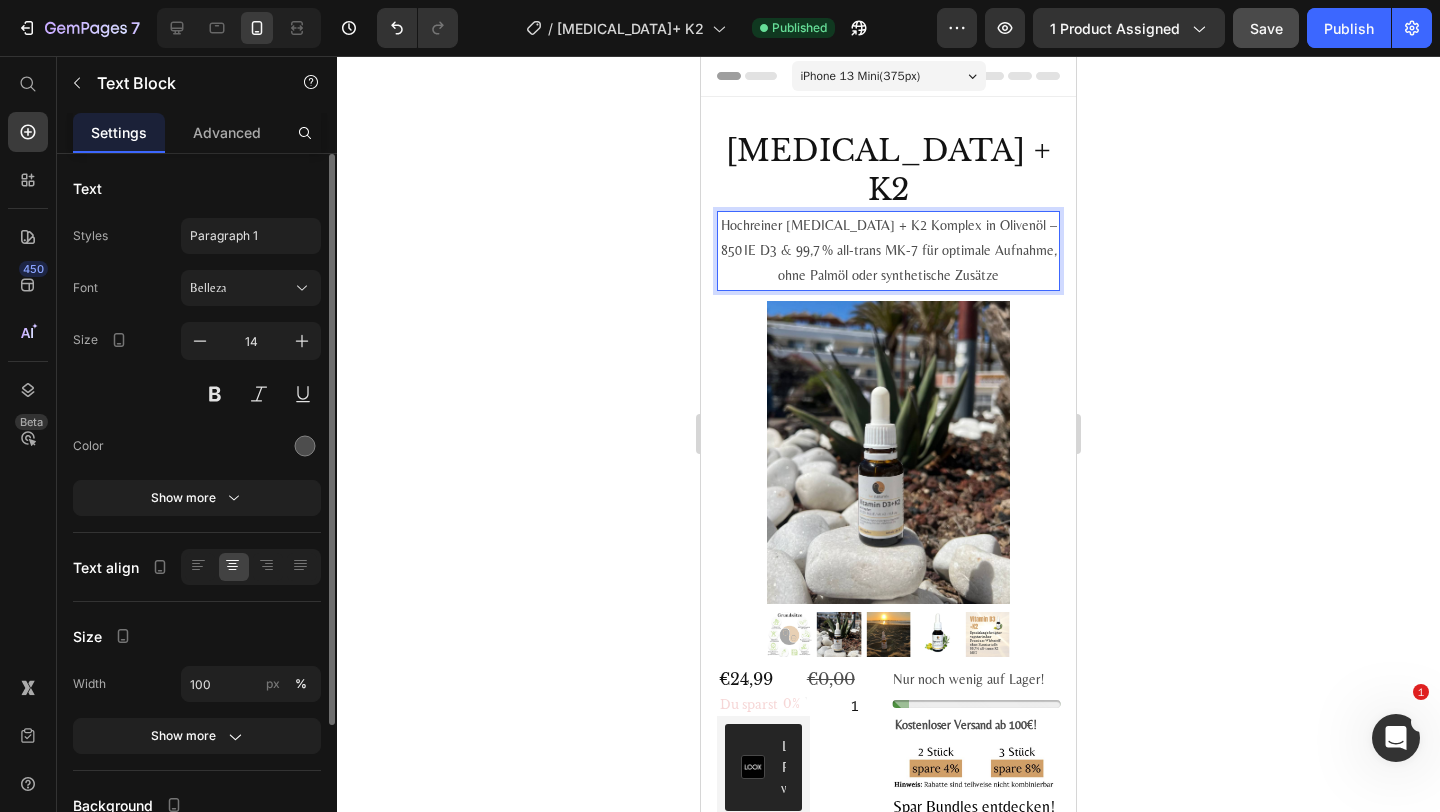 click on "Hochreiner Vitamin D3 + K2 Komplex in Olivenöl – 850 IE D3 & 99,7 % all-trans MK-7 für optimale Aufnahme, ohne Palmöl oder synthetische Zusätze" at bounding box center (888, 251) 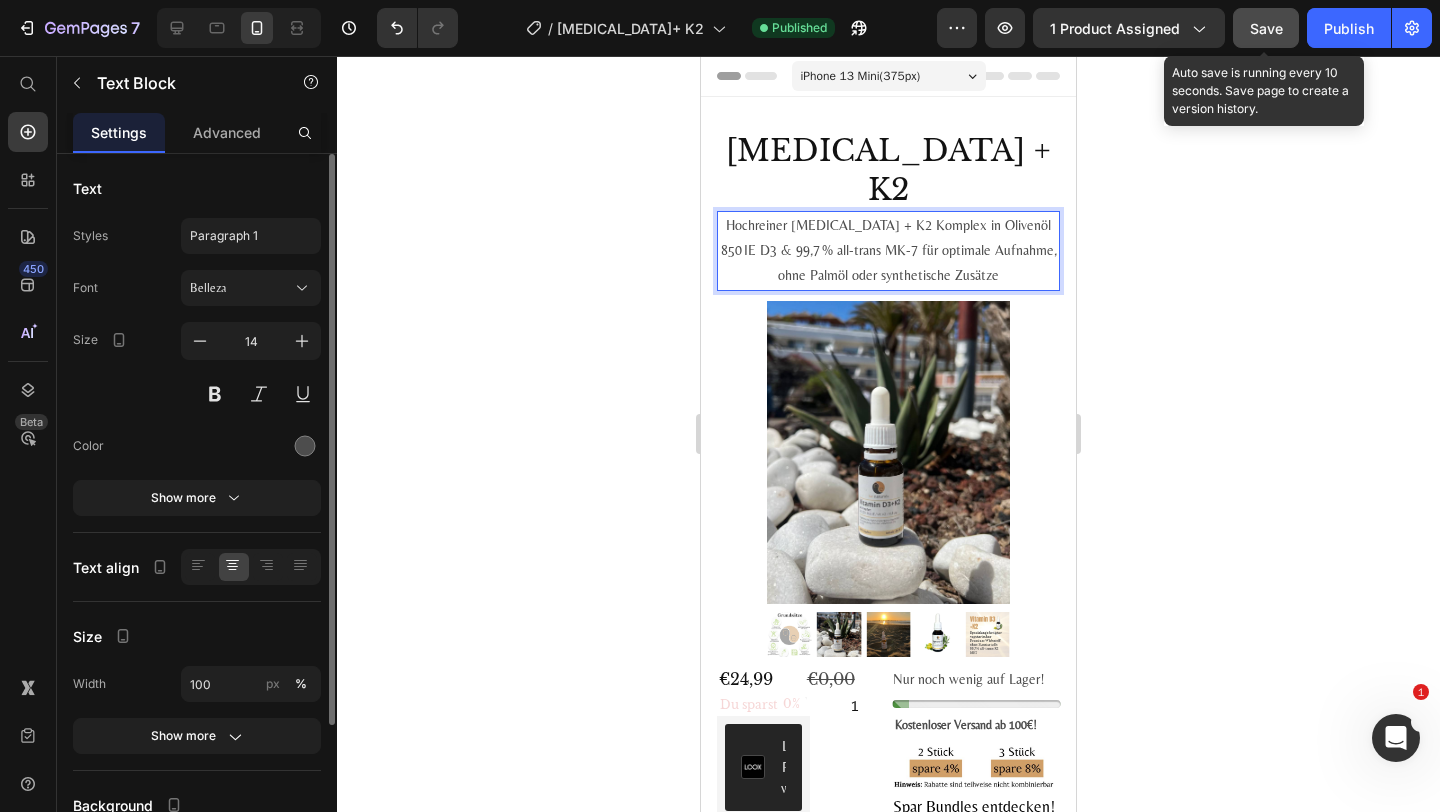 click on "Save" 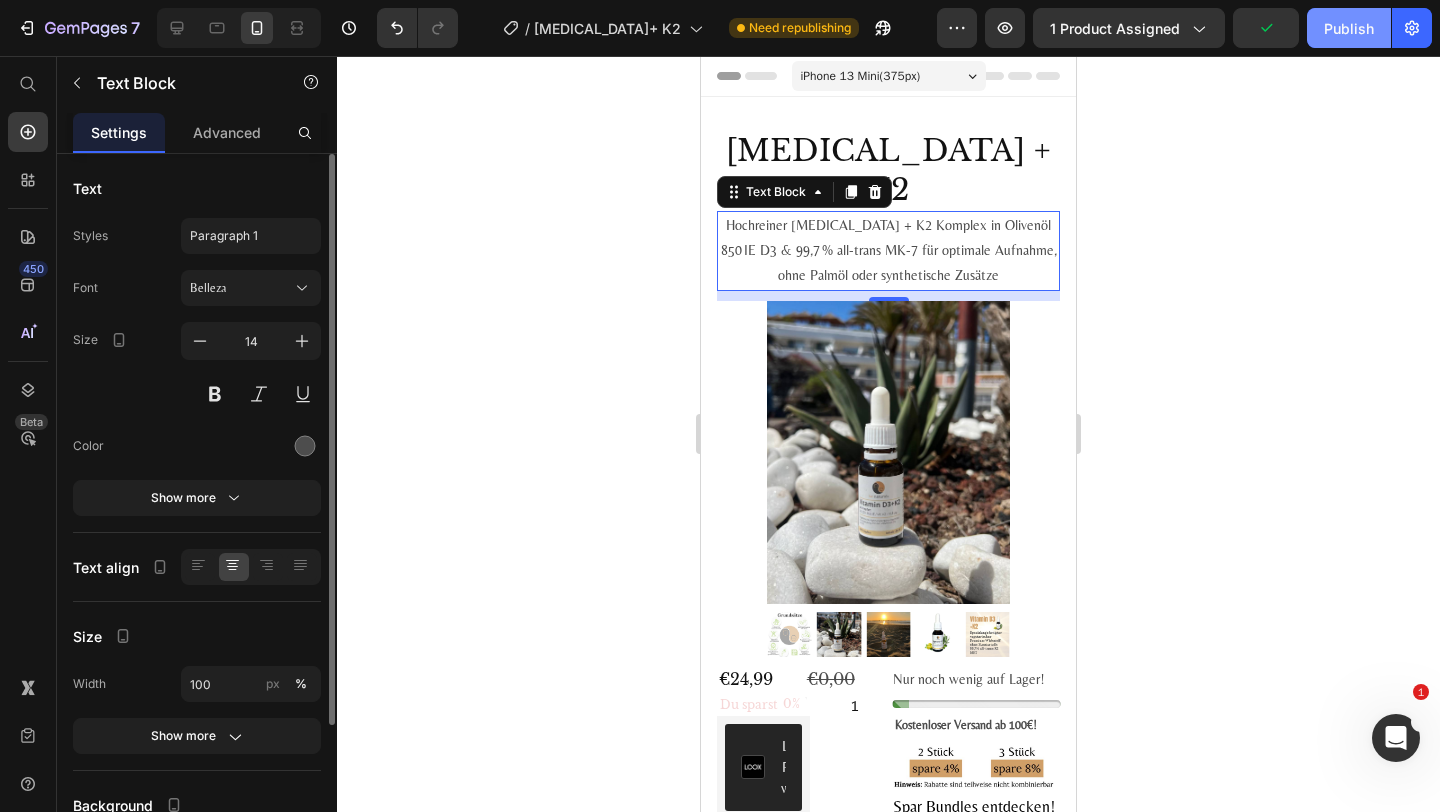 click on "Publish" at bounding box center [1349, 28] 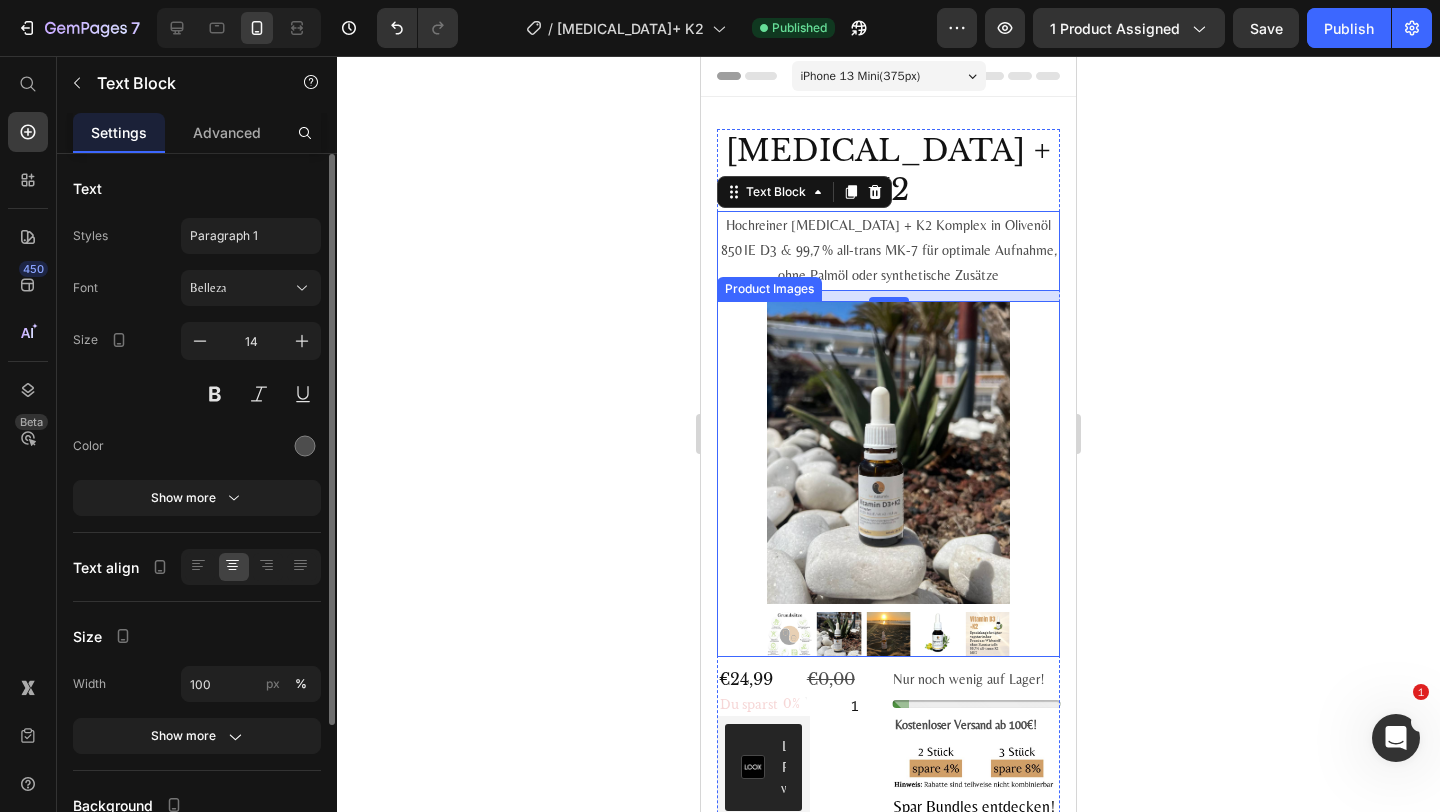 click 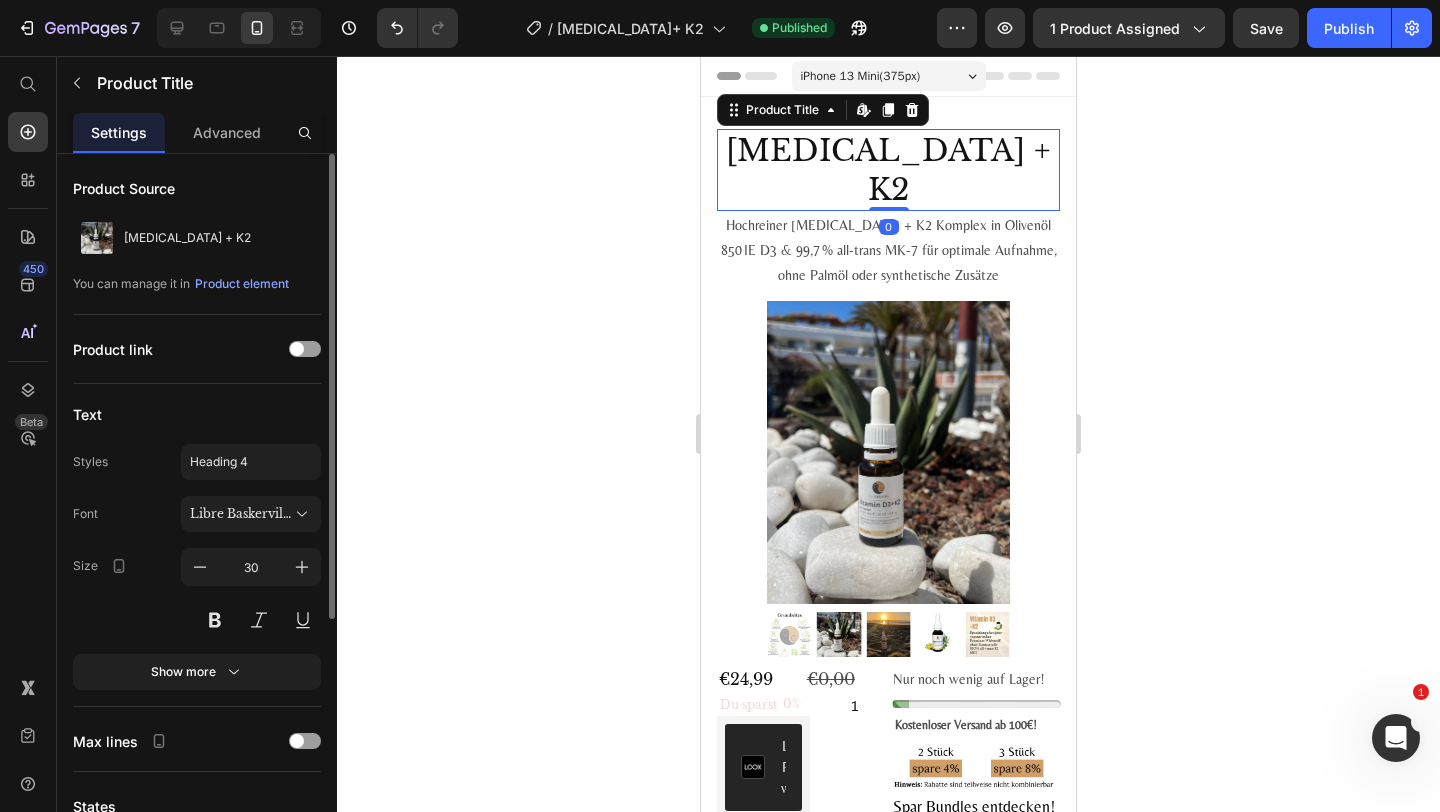 click on "[MEDICAL_DATA] + K2" at bounding box center [888, 170] 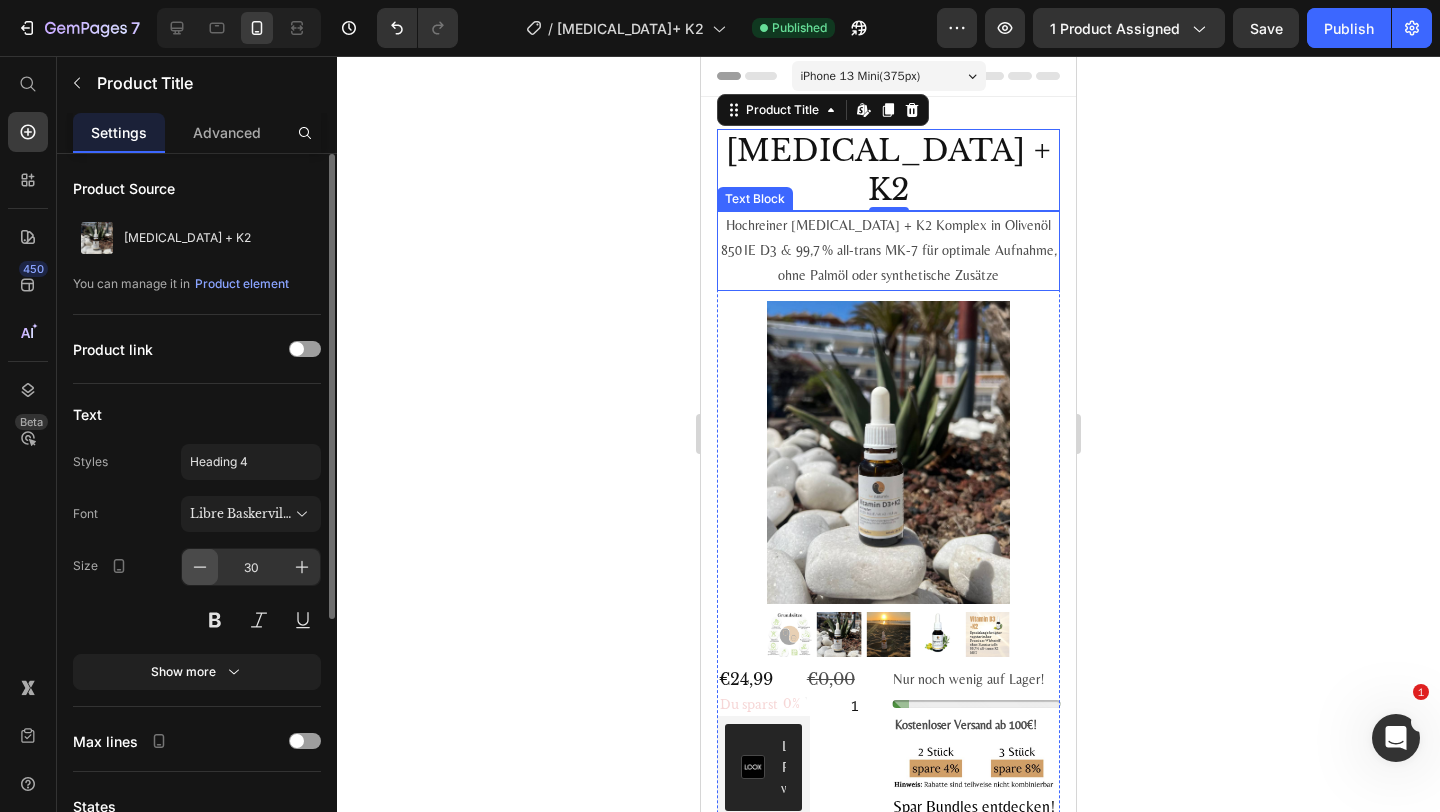 click at bounding box center [200, 567] 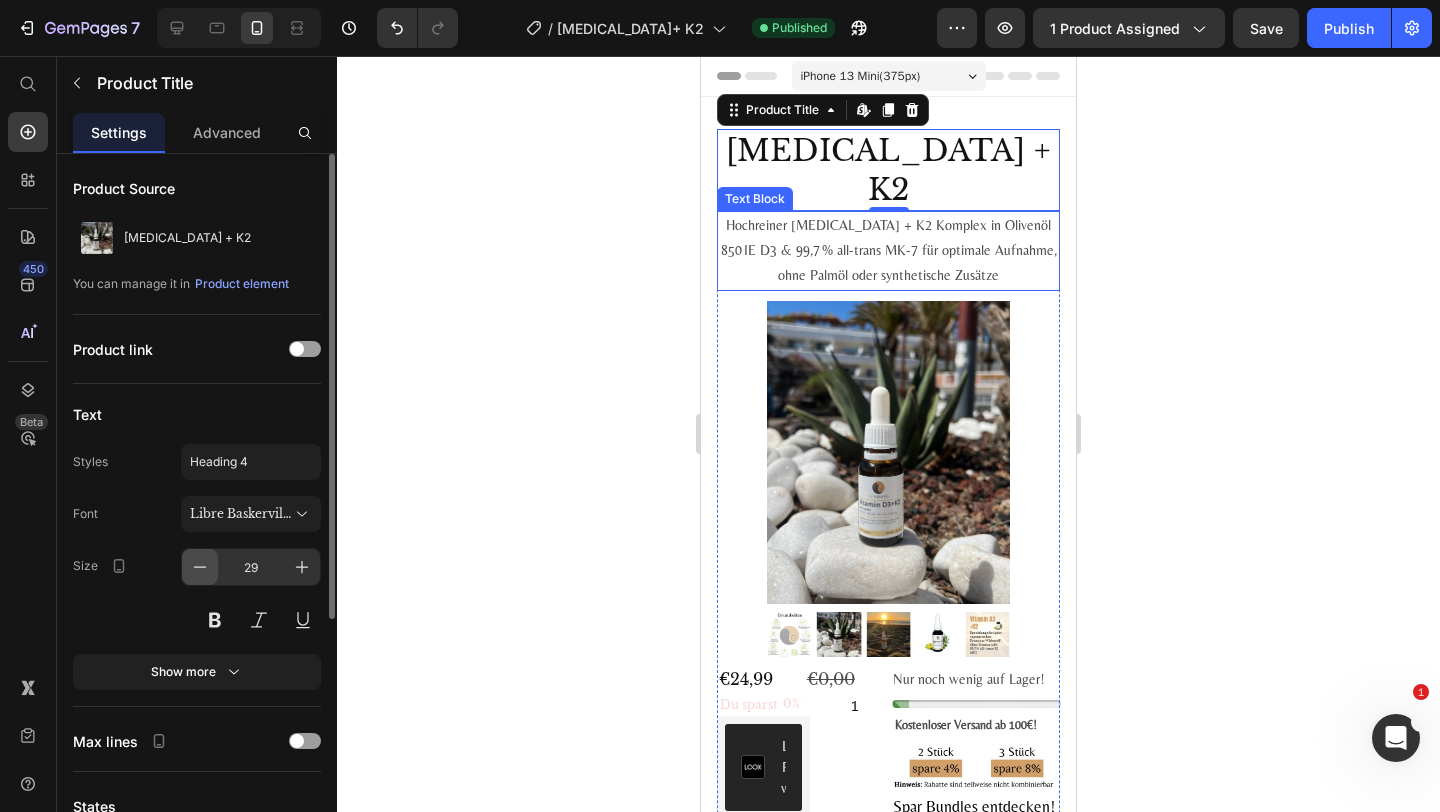 click at bounding box center [200, 567] 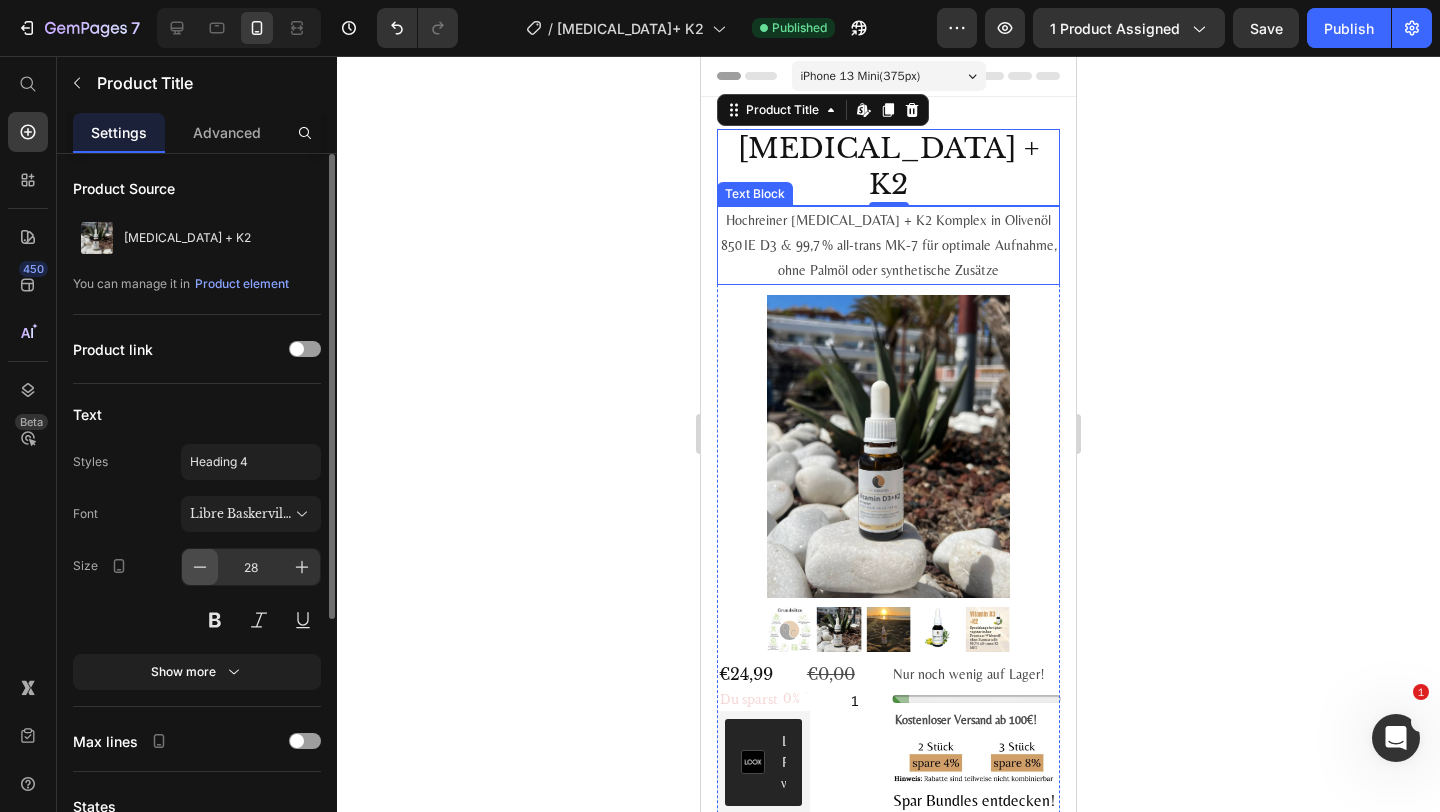 click at bounding box center (200, 567) 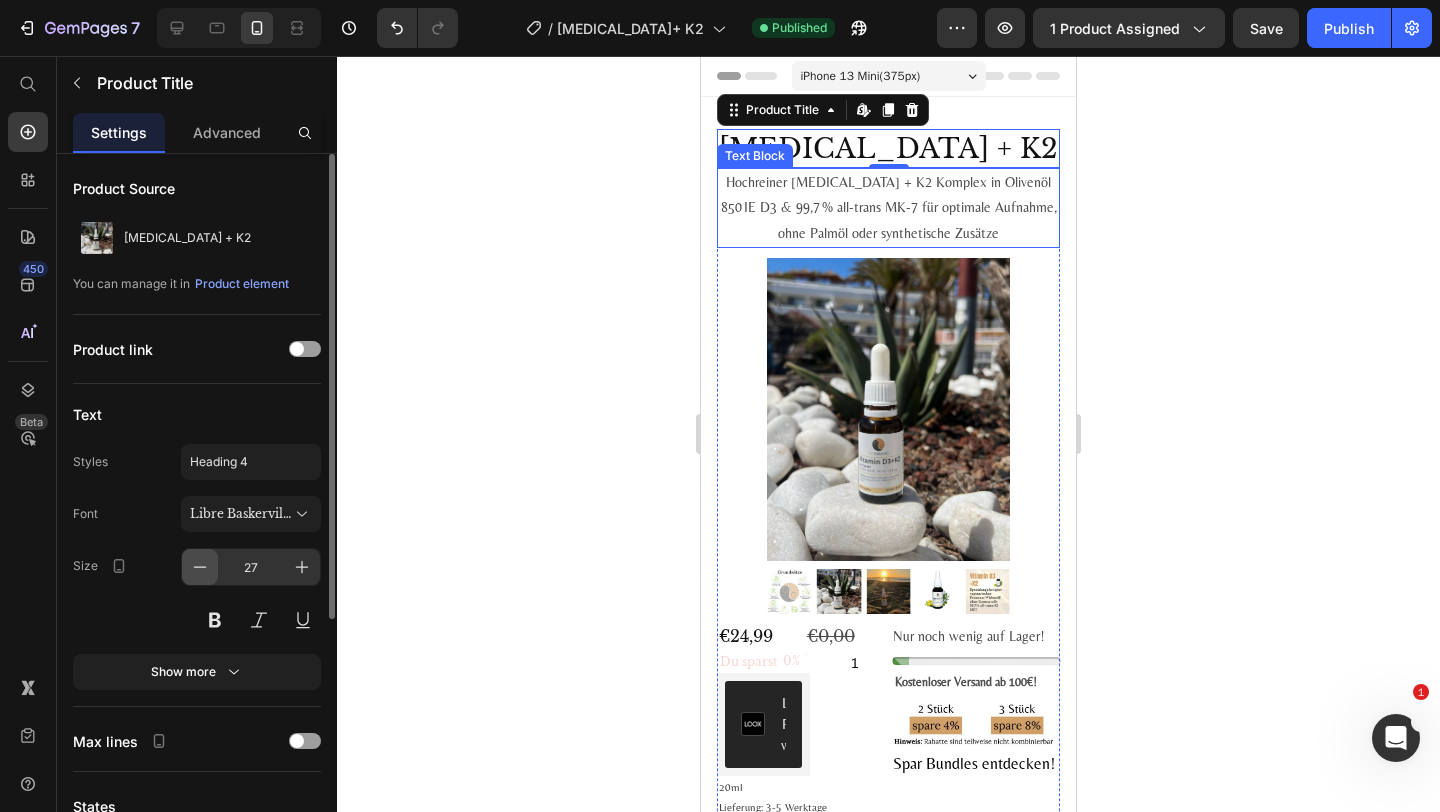 click at bounding box center [200, 567] 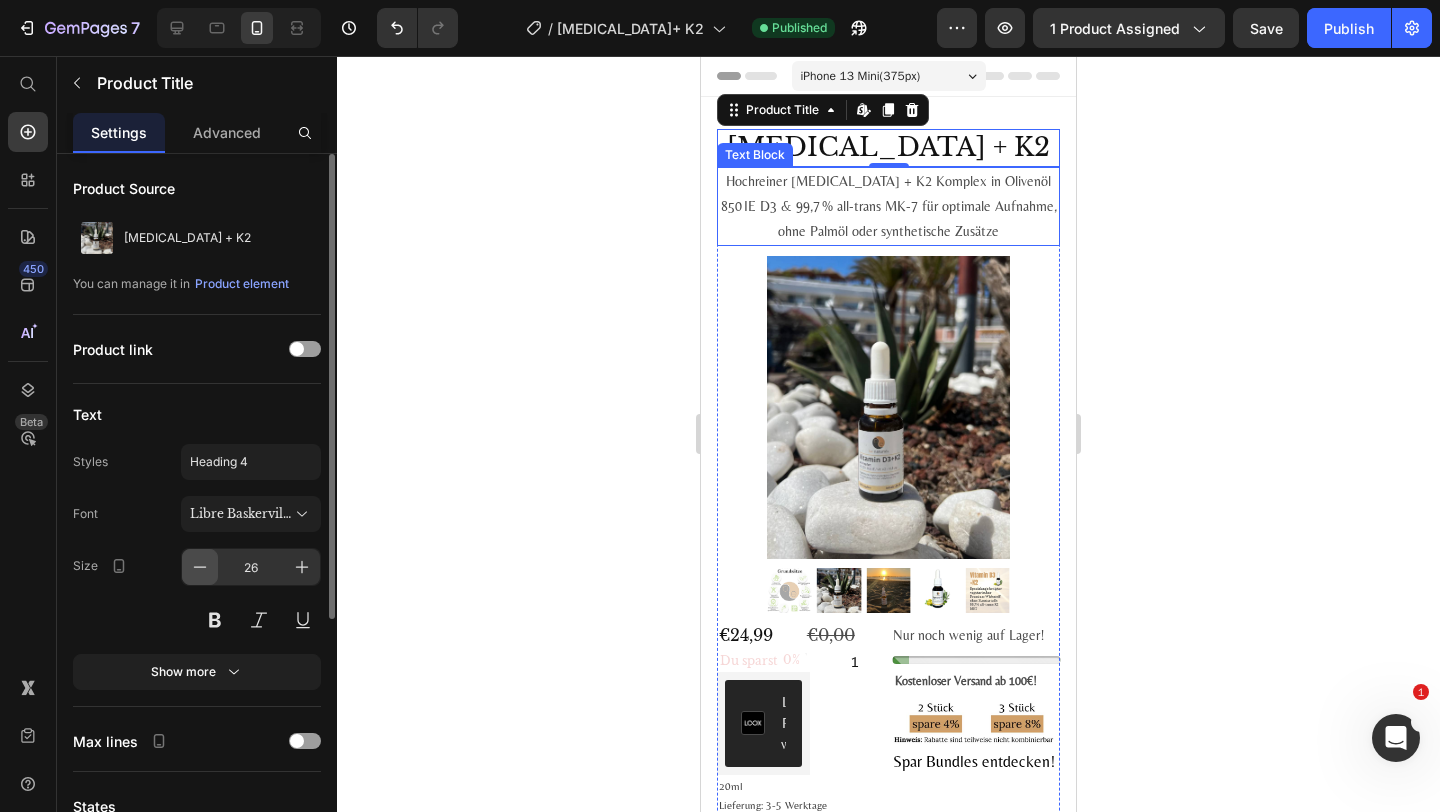 click at bounding box center [200, 567] 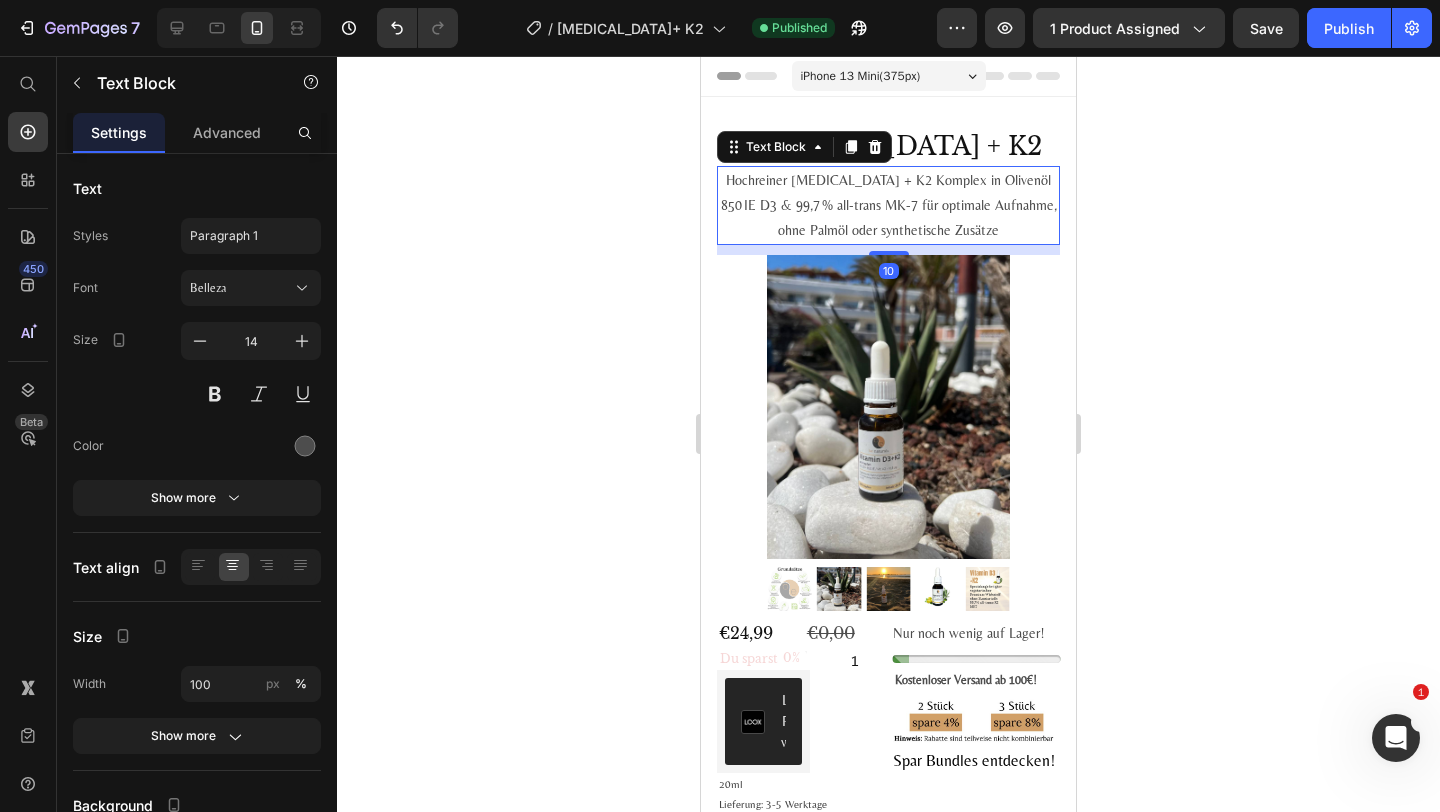 click on "850 IE D3 & 99,7 % all-trans MK-7 für optimale Aufnahme, ohne Palmöl oder synthetische Zusätze" at bounding box center [888, 218] 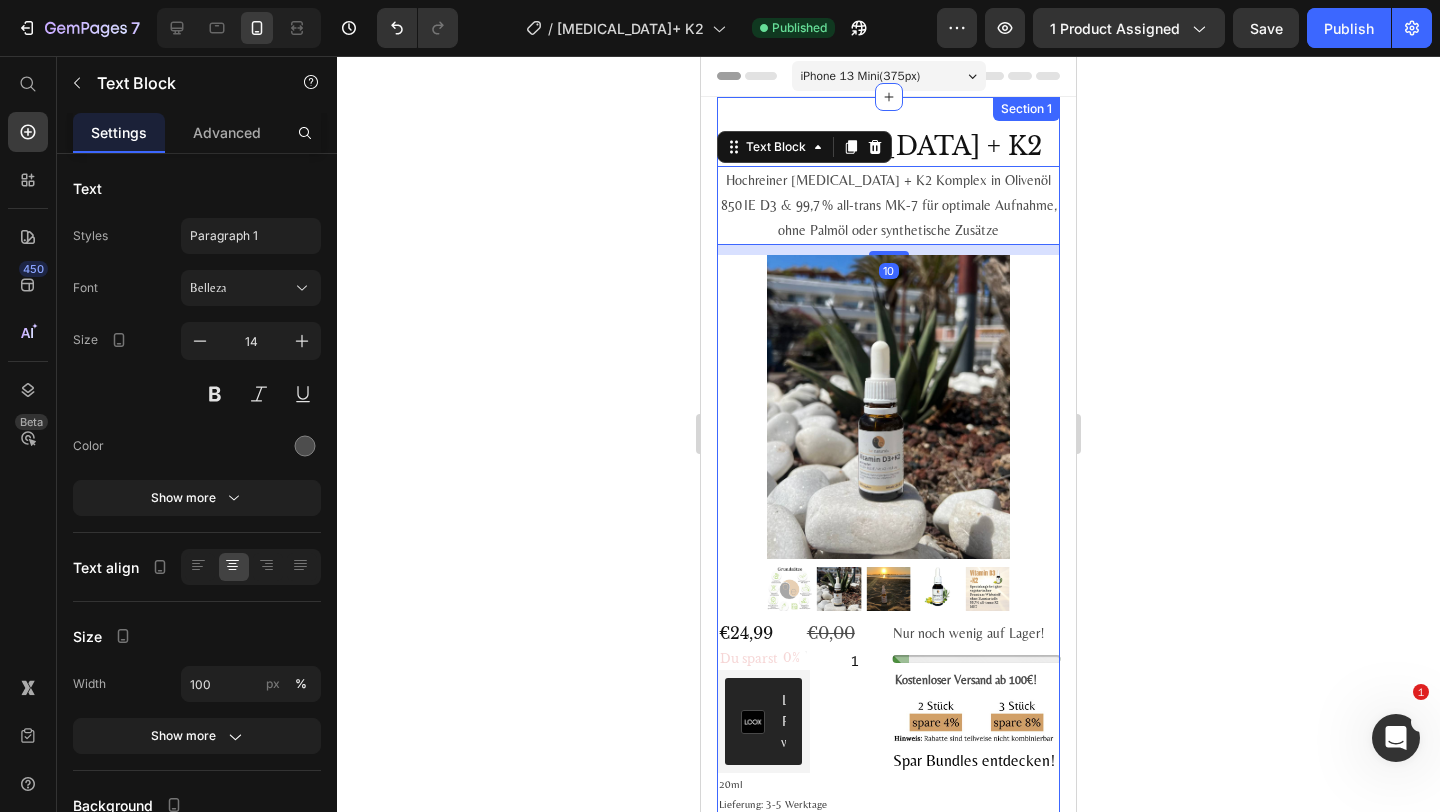 click on "Vitamin D3 + K2 Product Title Hochreiner Vitamin D3 + K2 Komplex in Olivenöl  850 IE D3 & 99,7 % all-trans MK-7 für optimale Aufnahme, ohne Palmöl oder synthetische Zusätze Text Block   10 Product Images €24,99 Product Price €0,00 Product Price Row Du sparst 0% Discount Tag Loox - Rating widget Loox 1 Product Quantity Row 20ml Lieferung: 3-5 Werktage inkl. MwSt., exkl.  Versandkosten 1.69,50€ / 1 L Text Block Nur noch wenig auf Lager! Stock Counter Kostenloser Versand ab 100€! Text Block Image Spar Bundles entdecken! Button Row Jetzt kaufen Add to Cart Unsere Vitamin D3 + K2 Tropfen vereinen zwei essenzielle Nährstoffe, die eine normale Funktion von Knochen und Zähnen unterstützen. Premium Wirkstoffqualität
D3 (21,25 μg, 850 IE pro Tropfen) aus einer exklusiven Spezialanfertigung, ohne versteckte Zusätze
K2 MK7 – das weltweit reinste K2 MK7 (mindestens 99,7 % all-trans), vegan
Hochwertiges MCT-Öl aus Oliven, hergestellt in Italien, ohne Pflanzenschutzmittel" at bounding box center [888, 614] 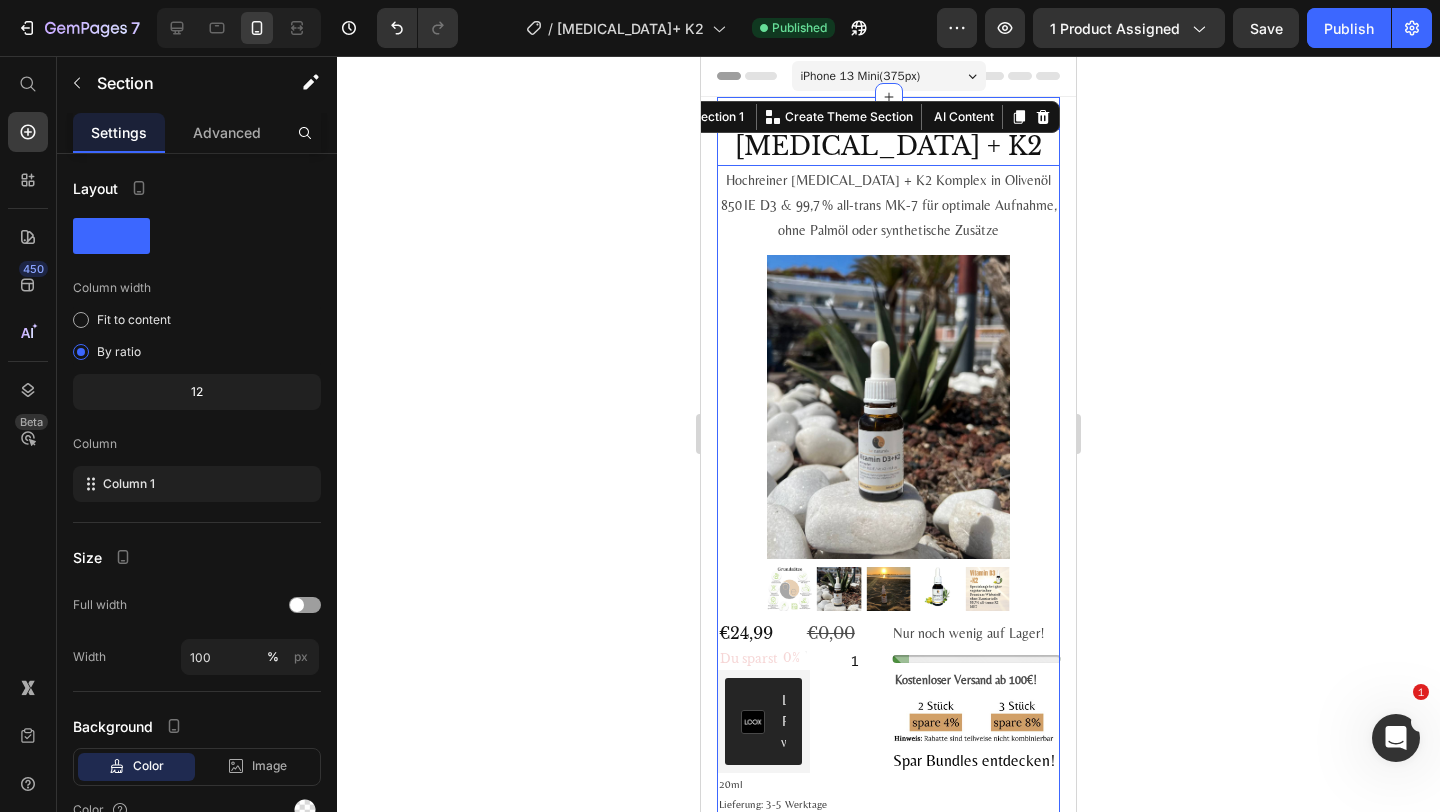 click on "[MEDICAL_DATA] + K2" at bounding box center [888, 147] 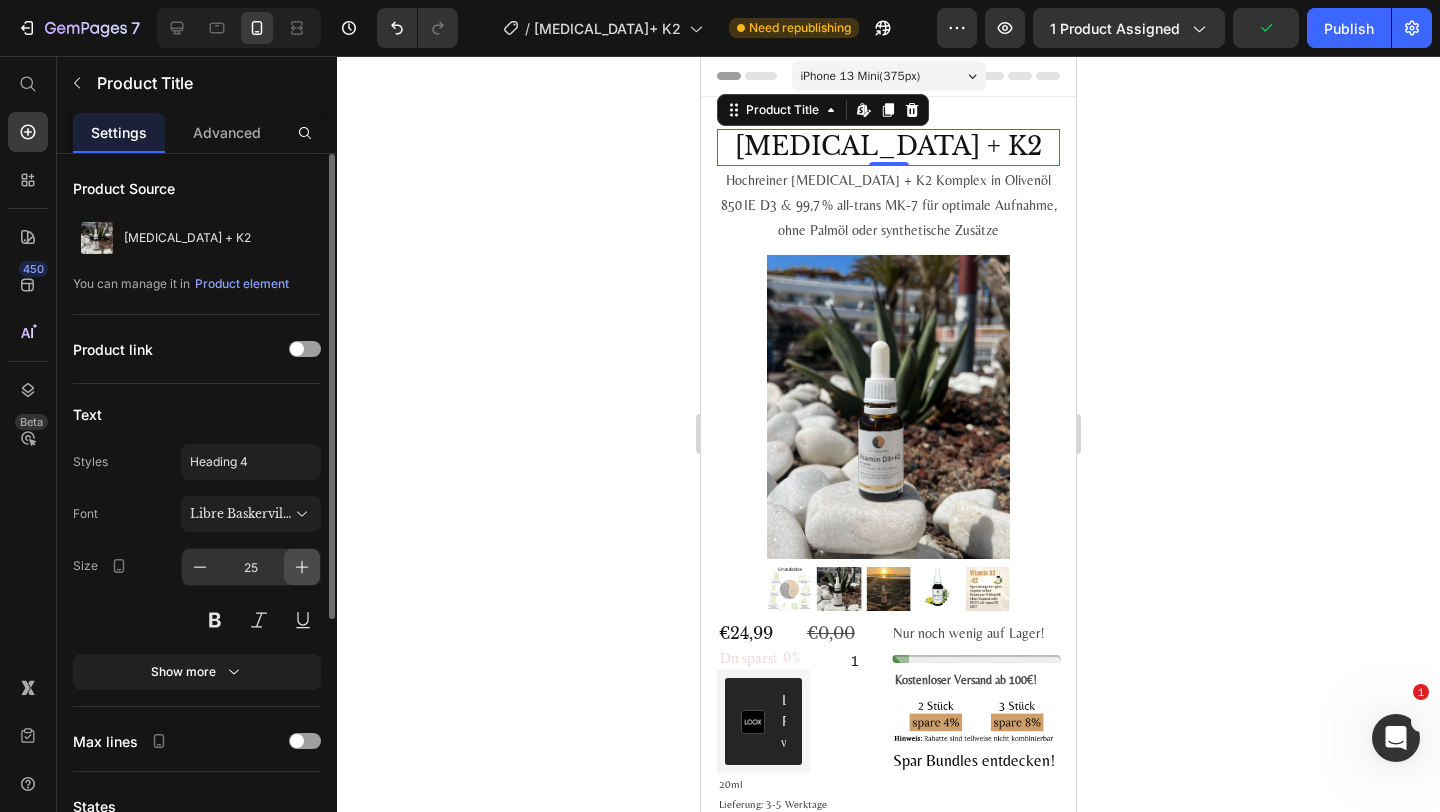 click 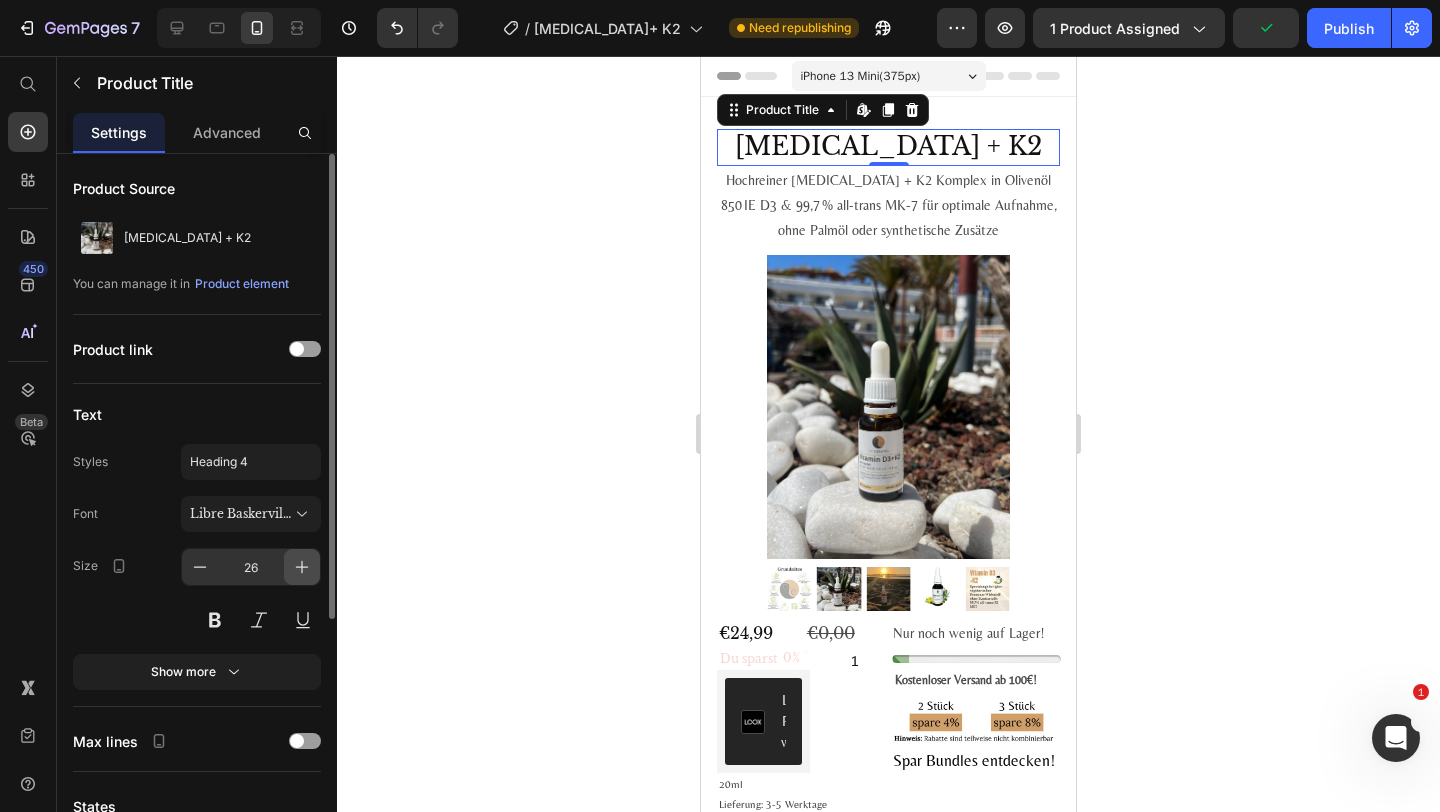 click 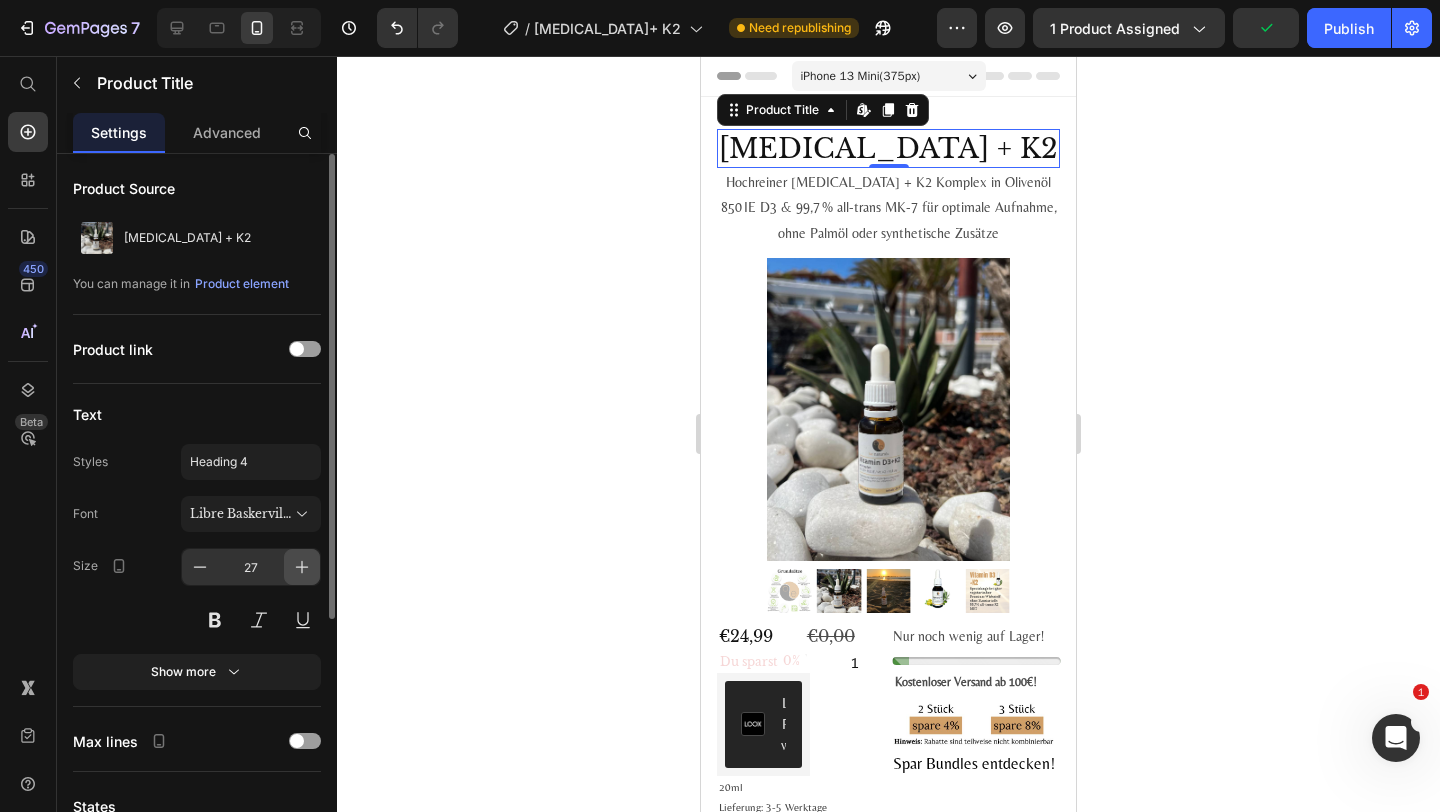 click 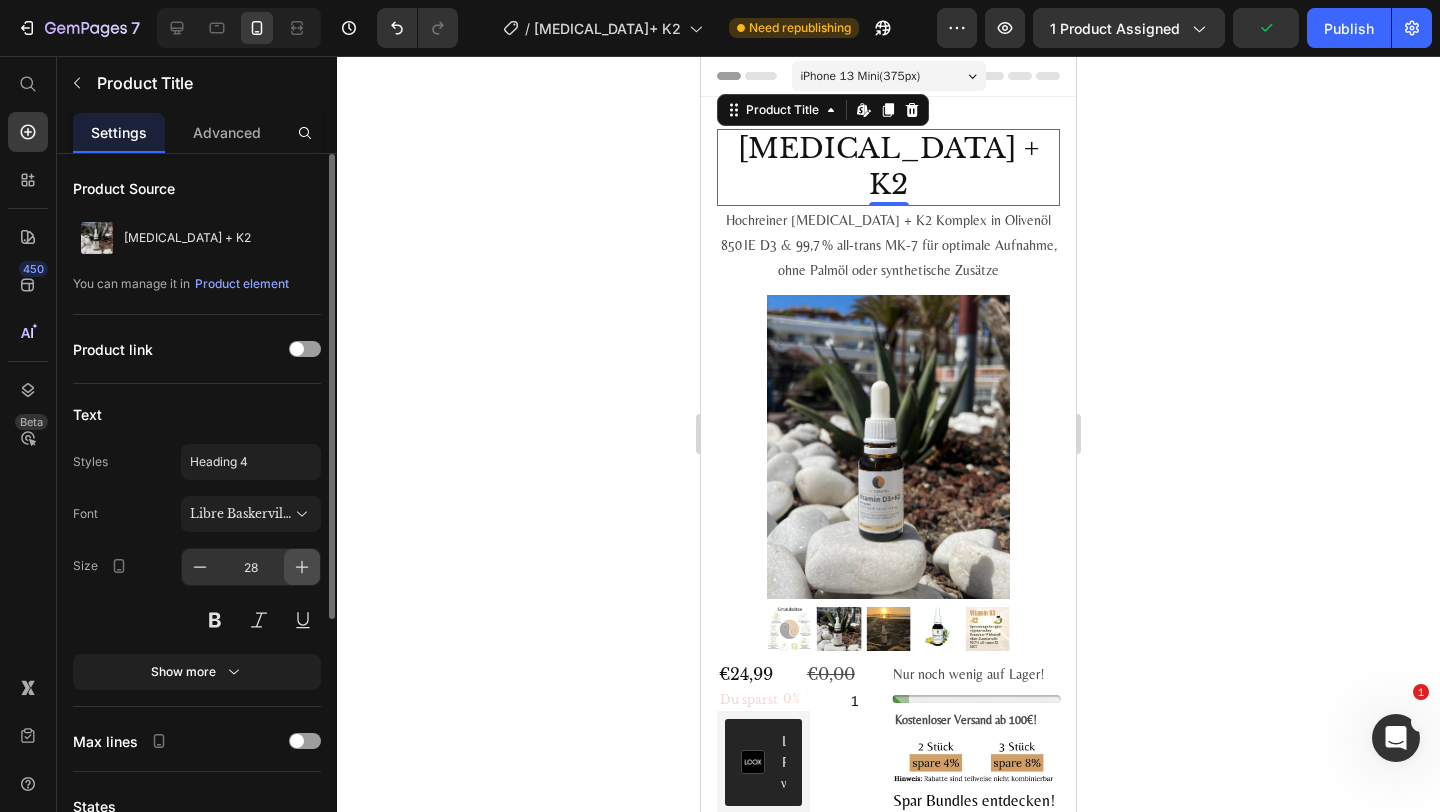click 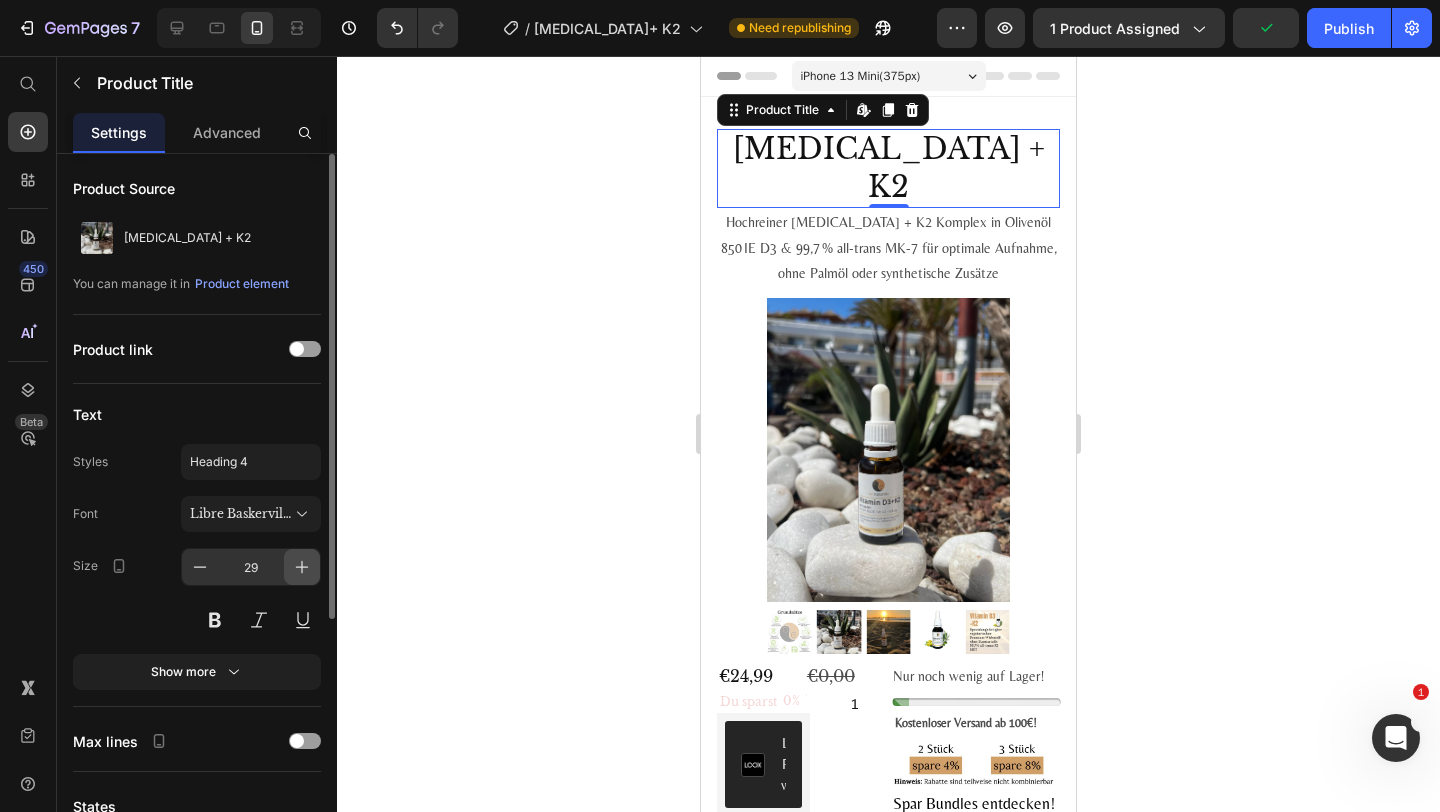 click 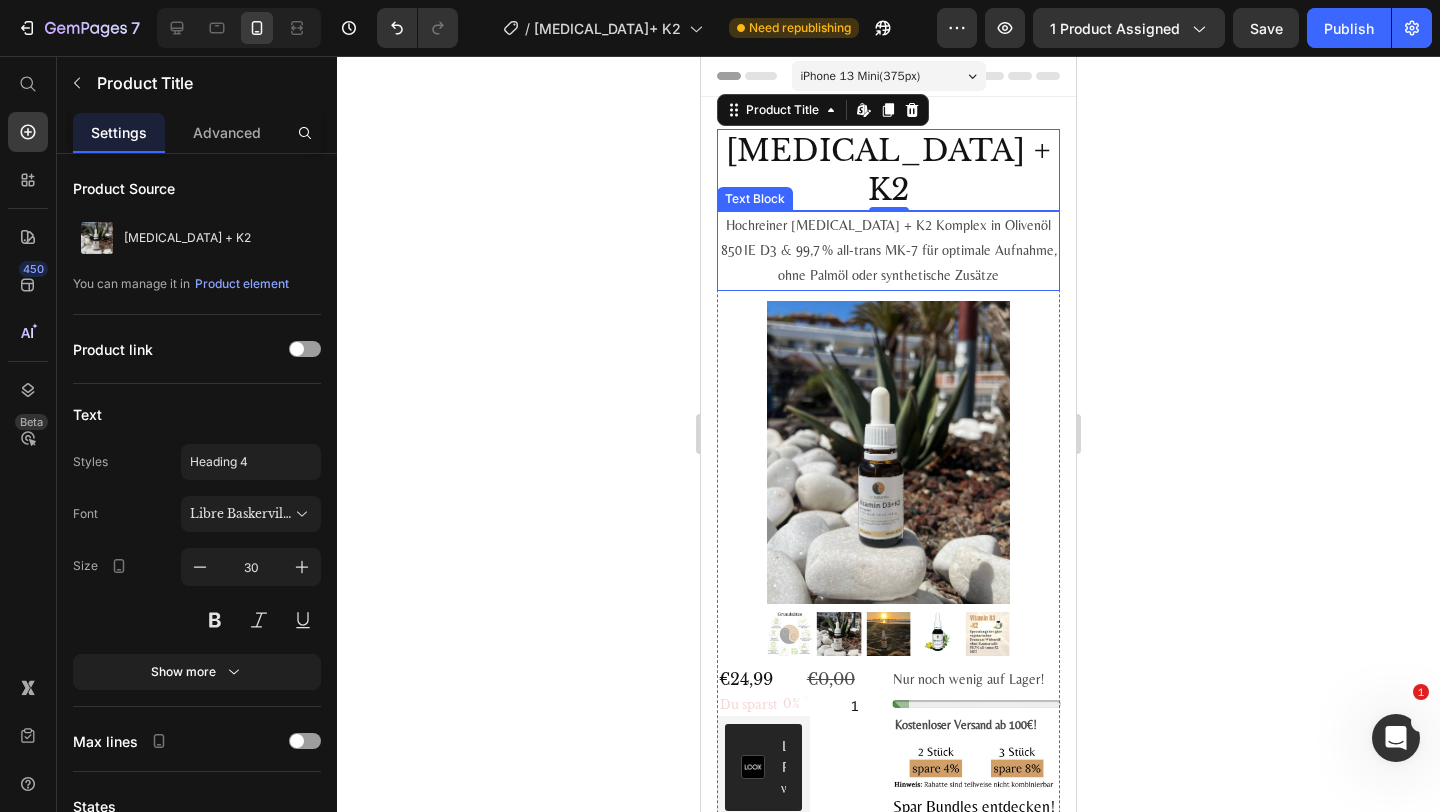 click on "850 IE D3 & 99,7 % all-trans MK-7 für optimale Aufnahme, ohne Palmöl oder synthetische Zusätze" at bounding box center (888, 263) 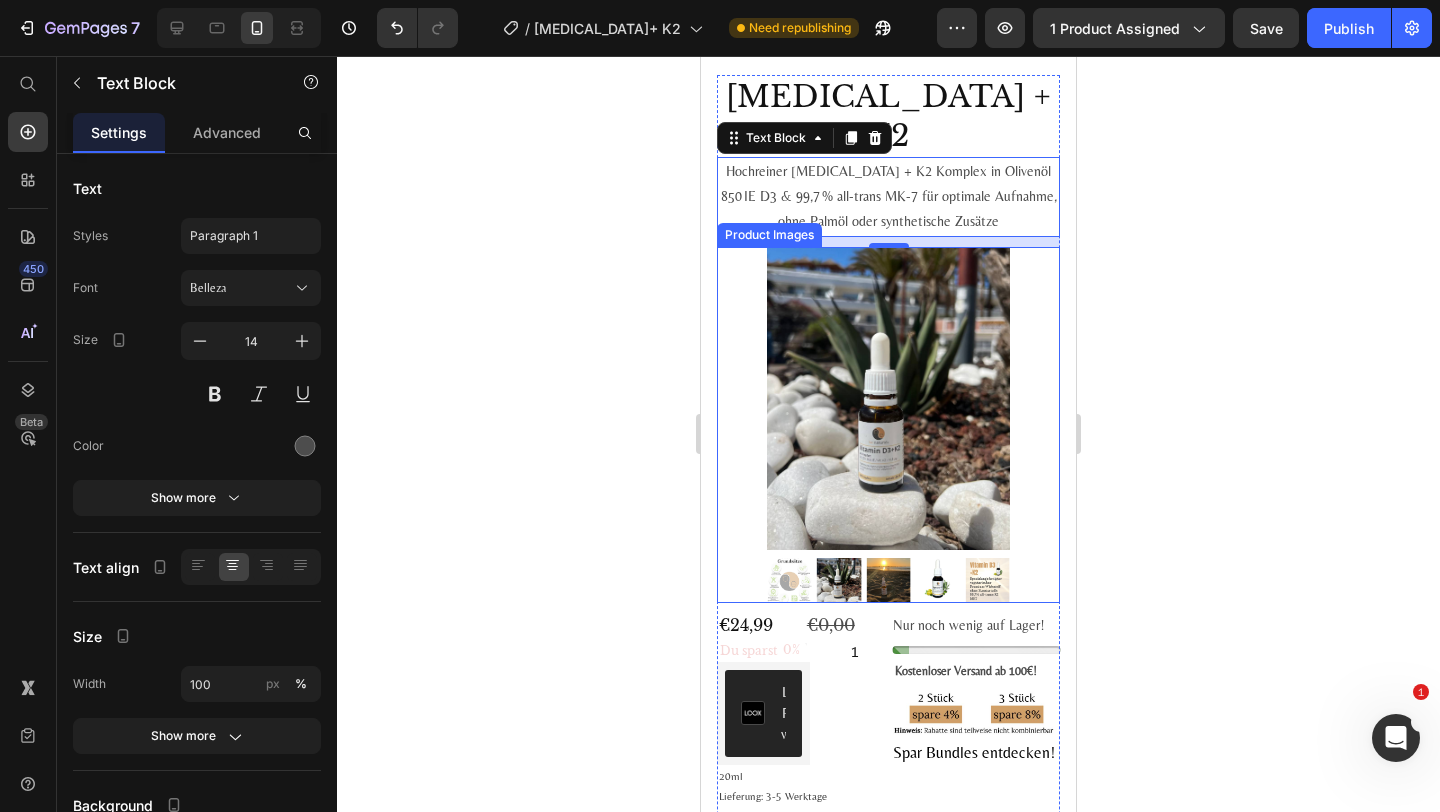 scroll, scrollTop: 0, scrollLeft: 0, axis: both 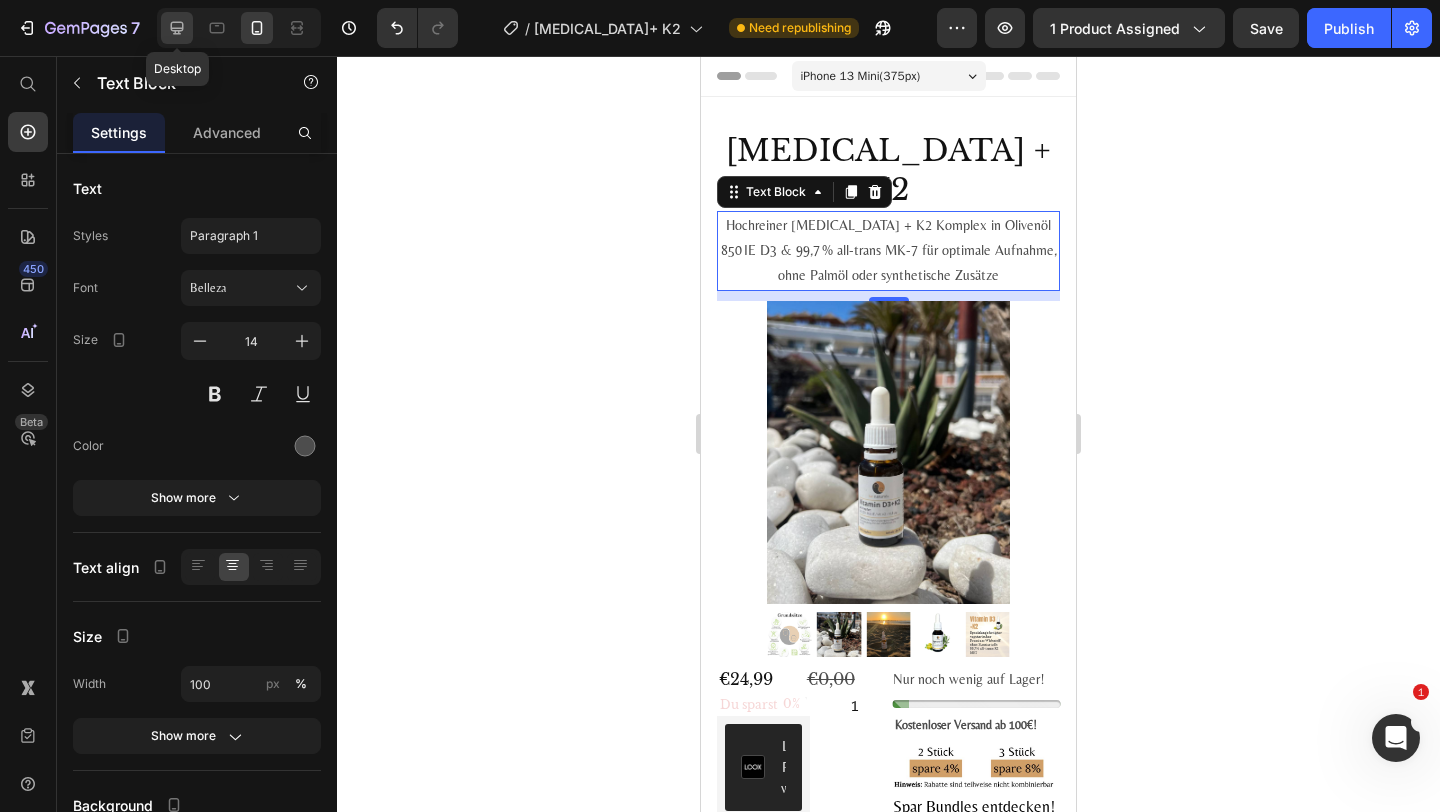 click 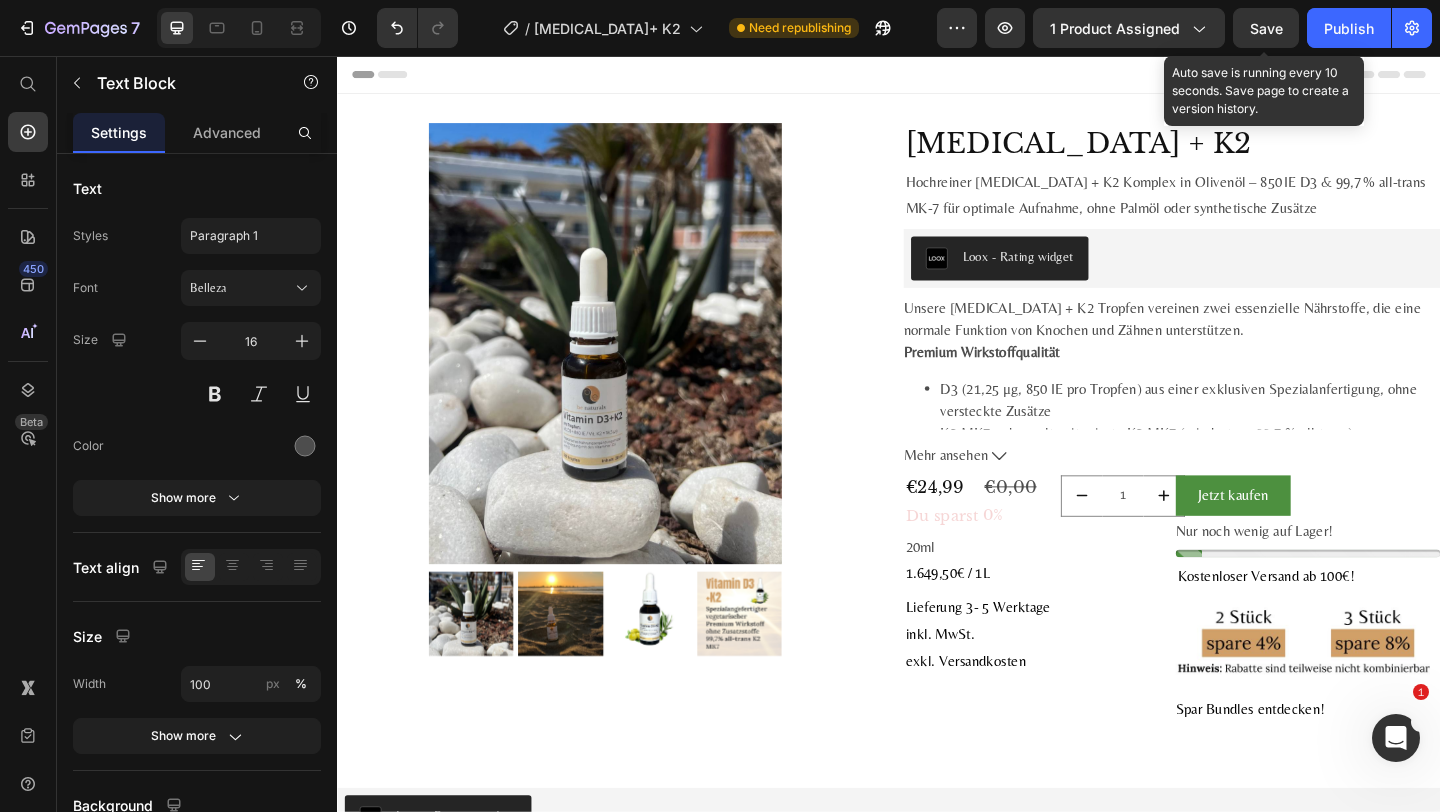 click on "Save" 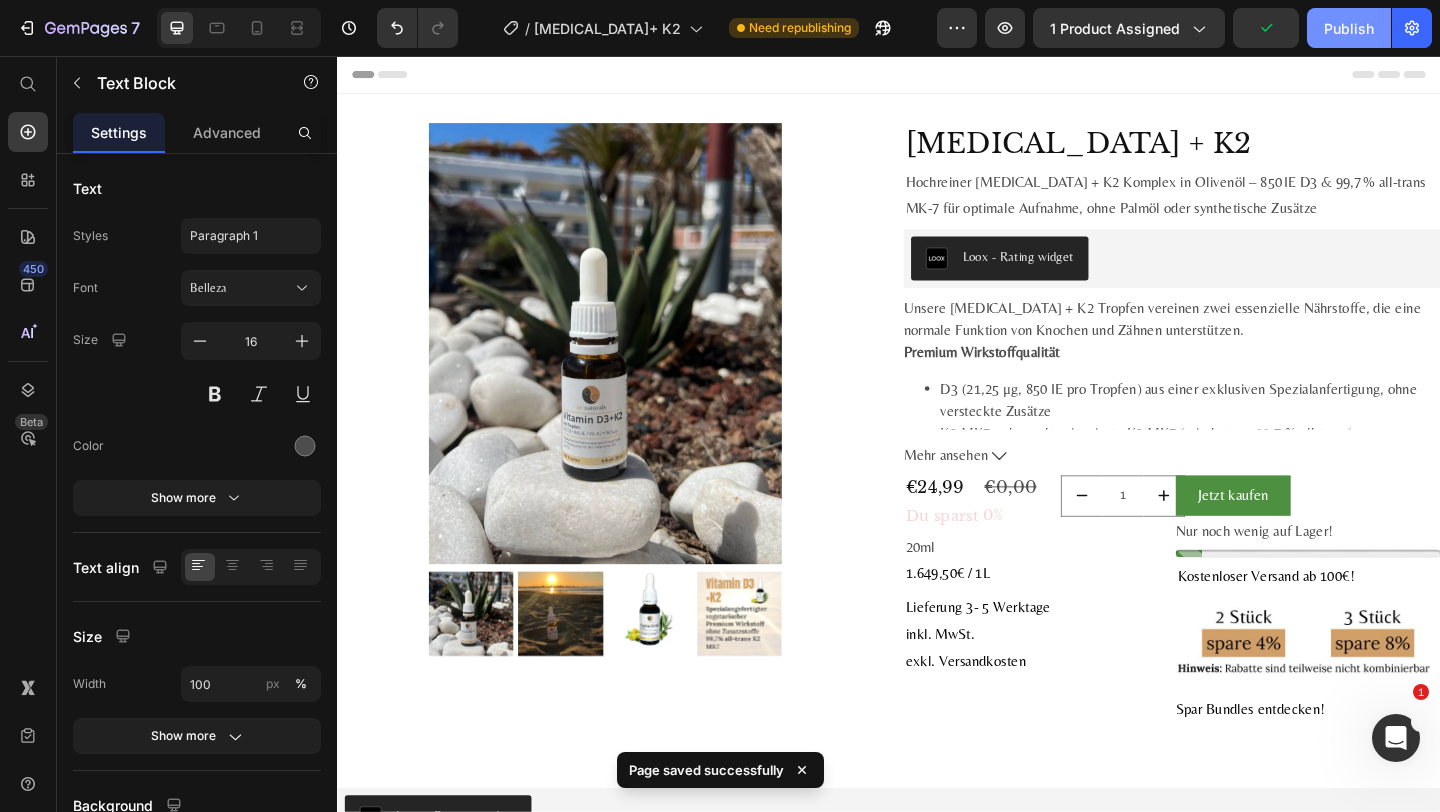 click on "Publish" 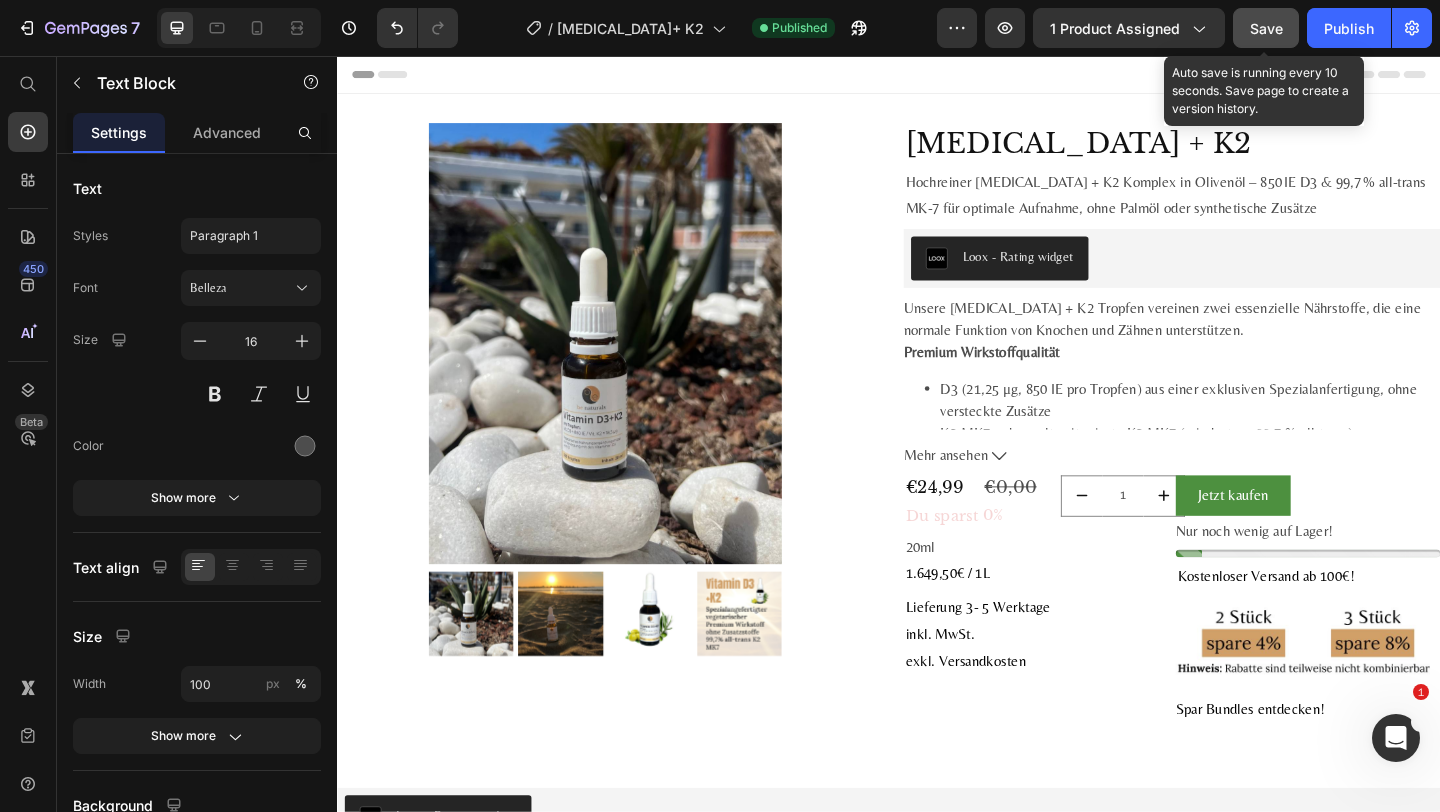click on "Save" at bounding box center [1266, 28] 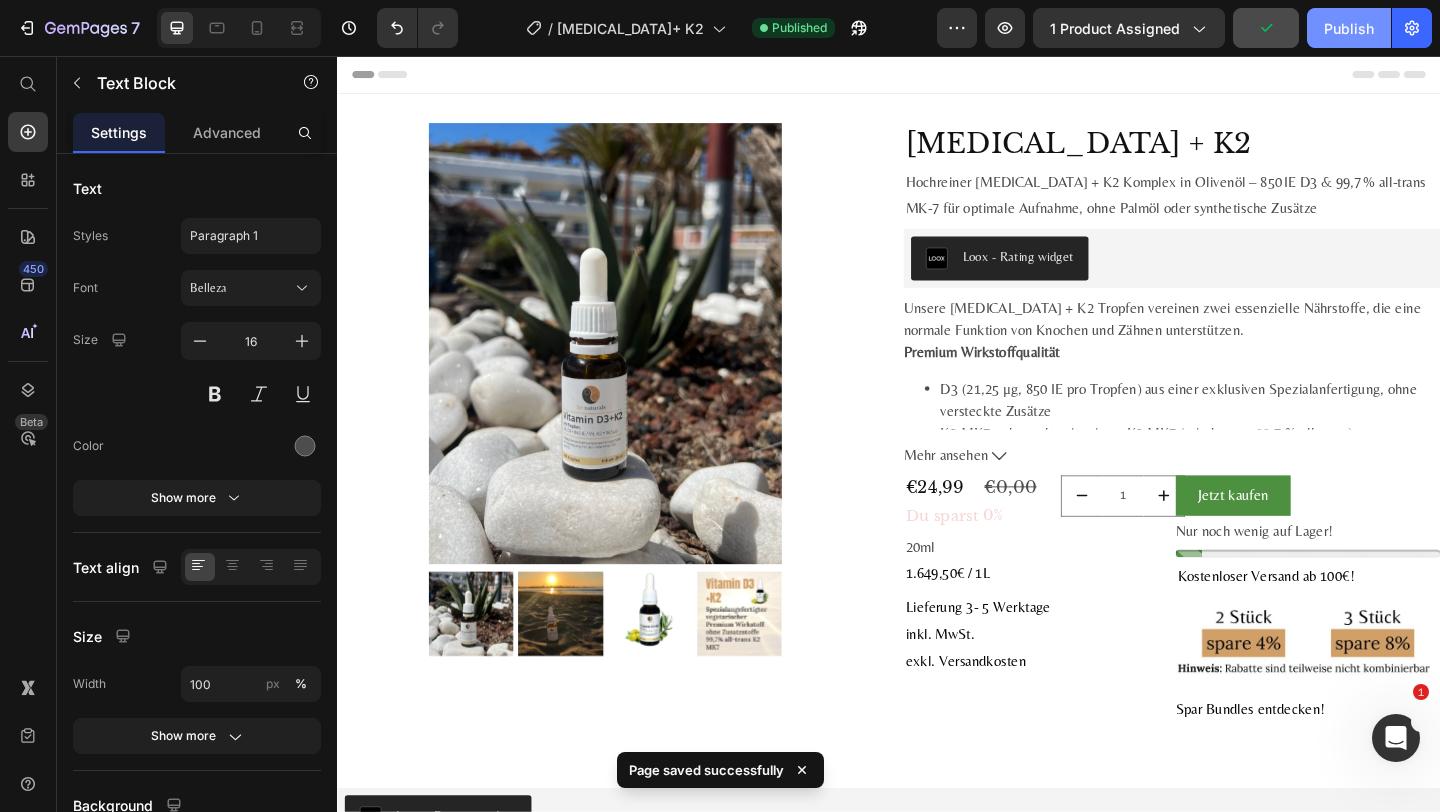 click on "Publish" at bounding box center [1349, 28] 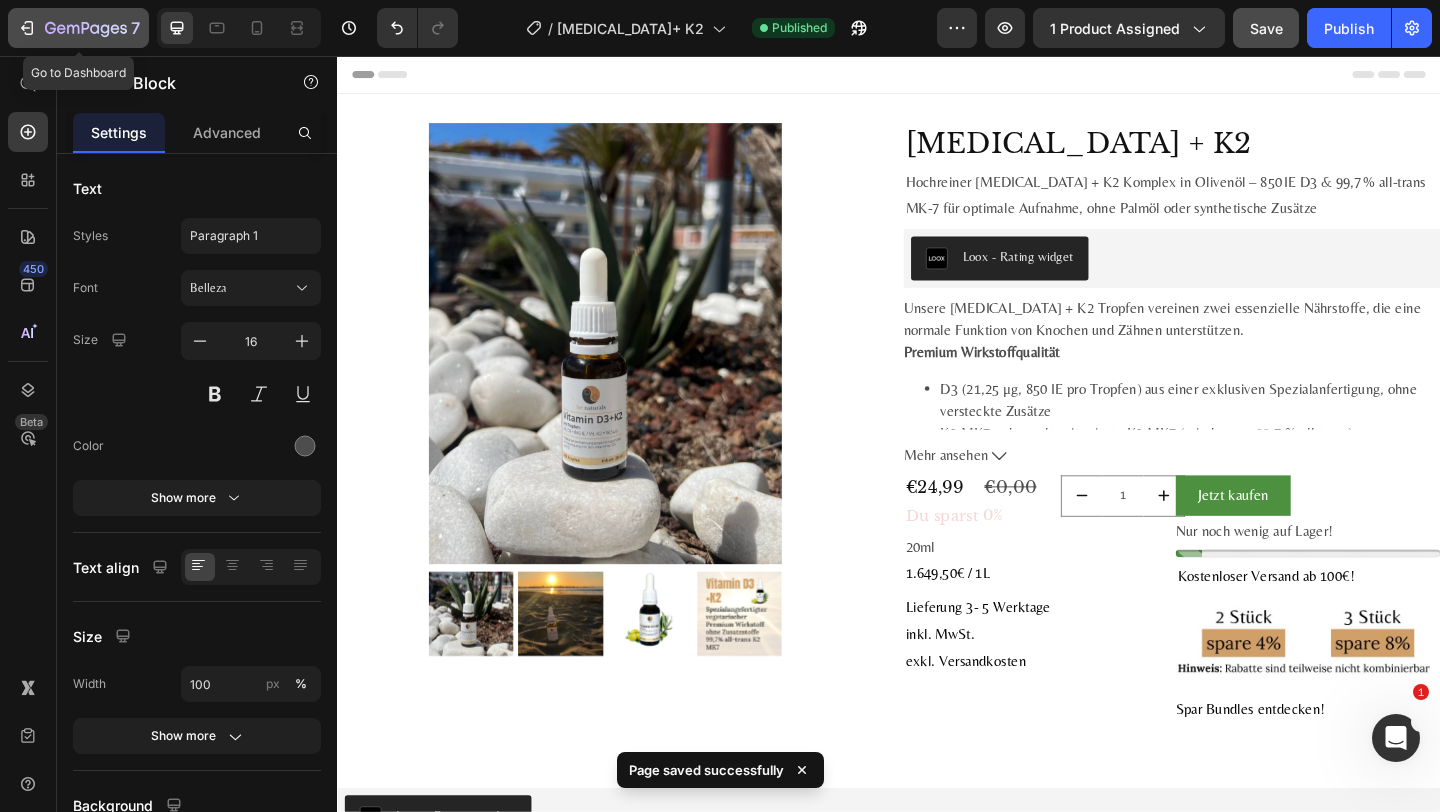 click on "7" 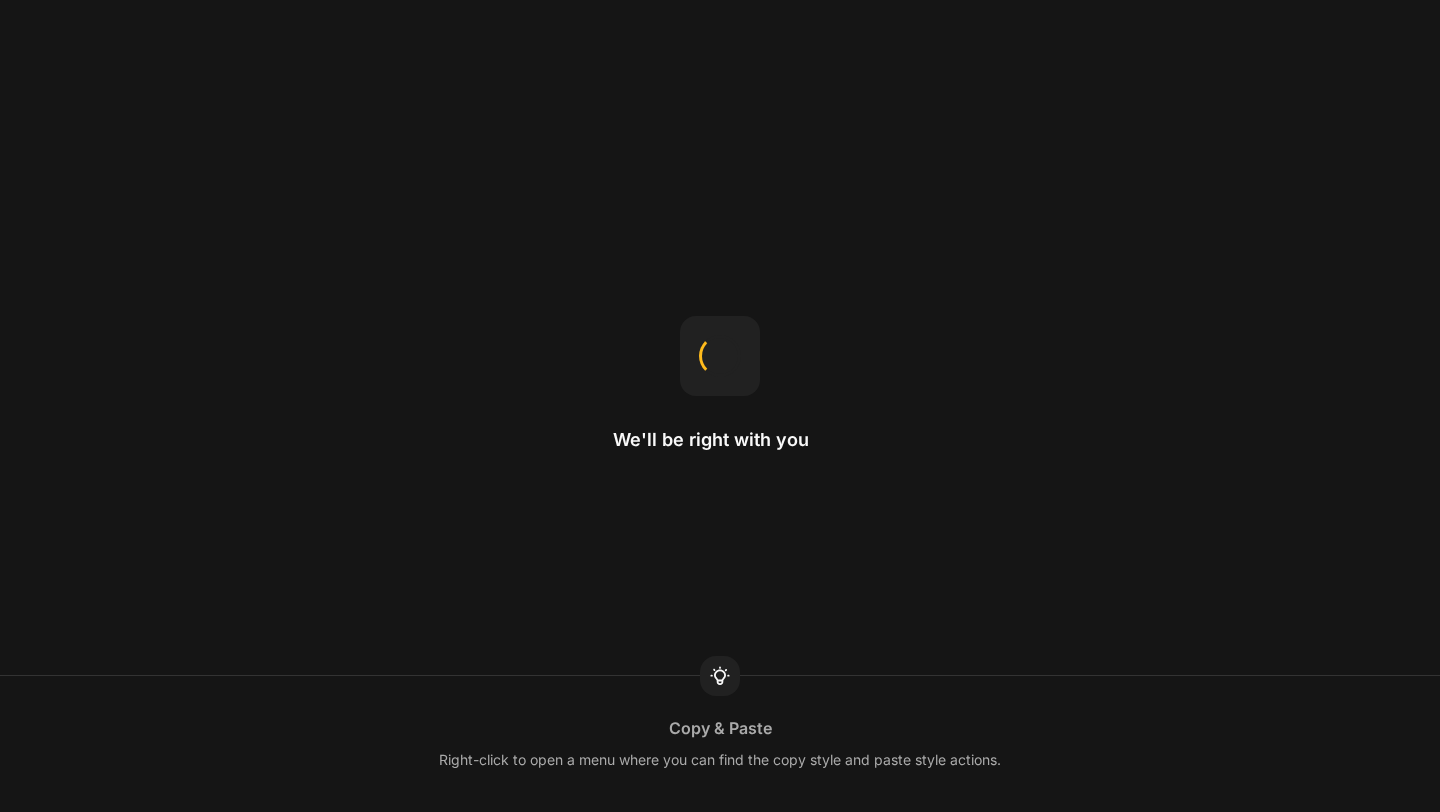 scroll, scrollTop: 0, scrollLeft: 0, axis: both 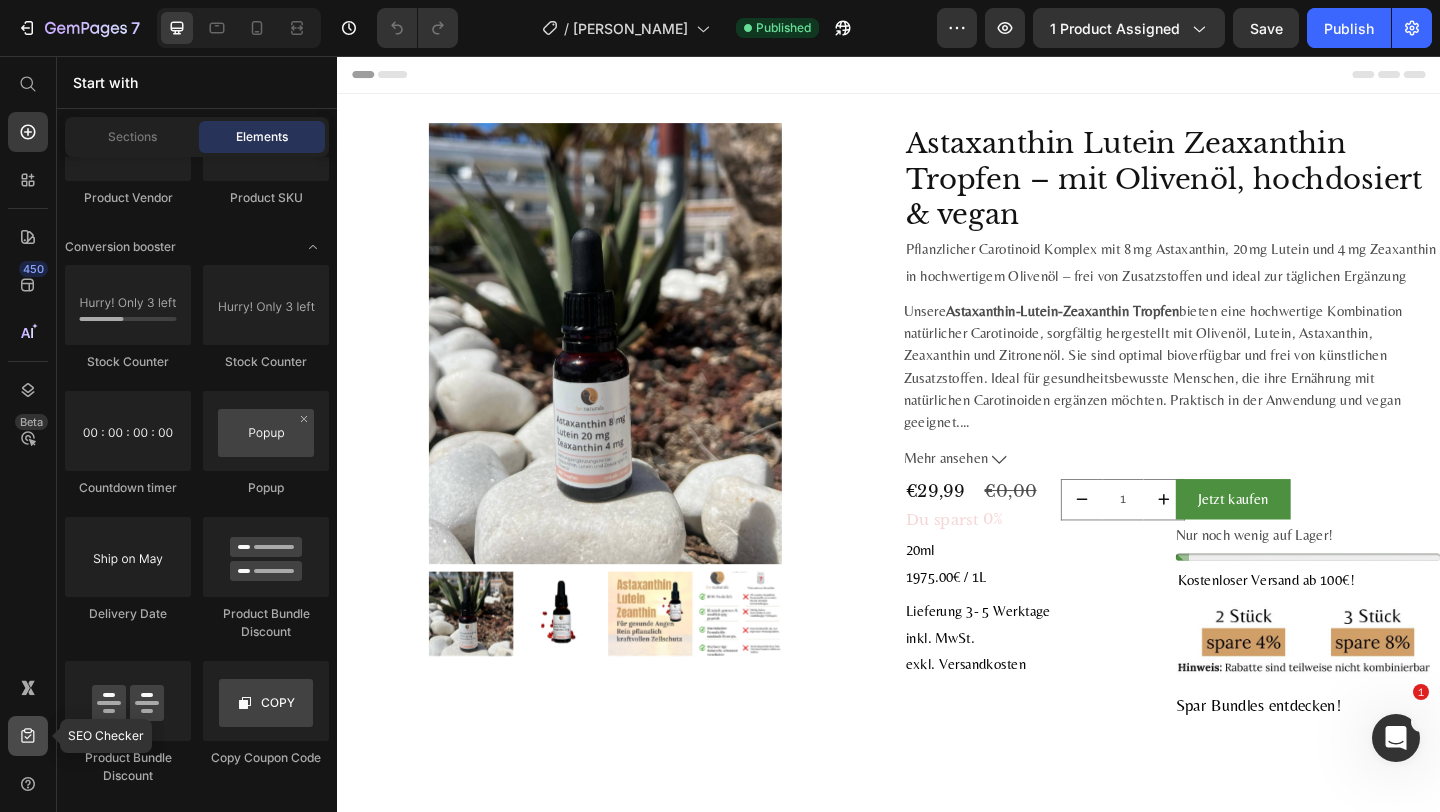 click 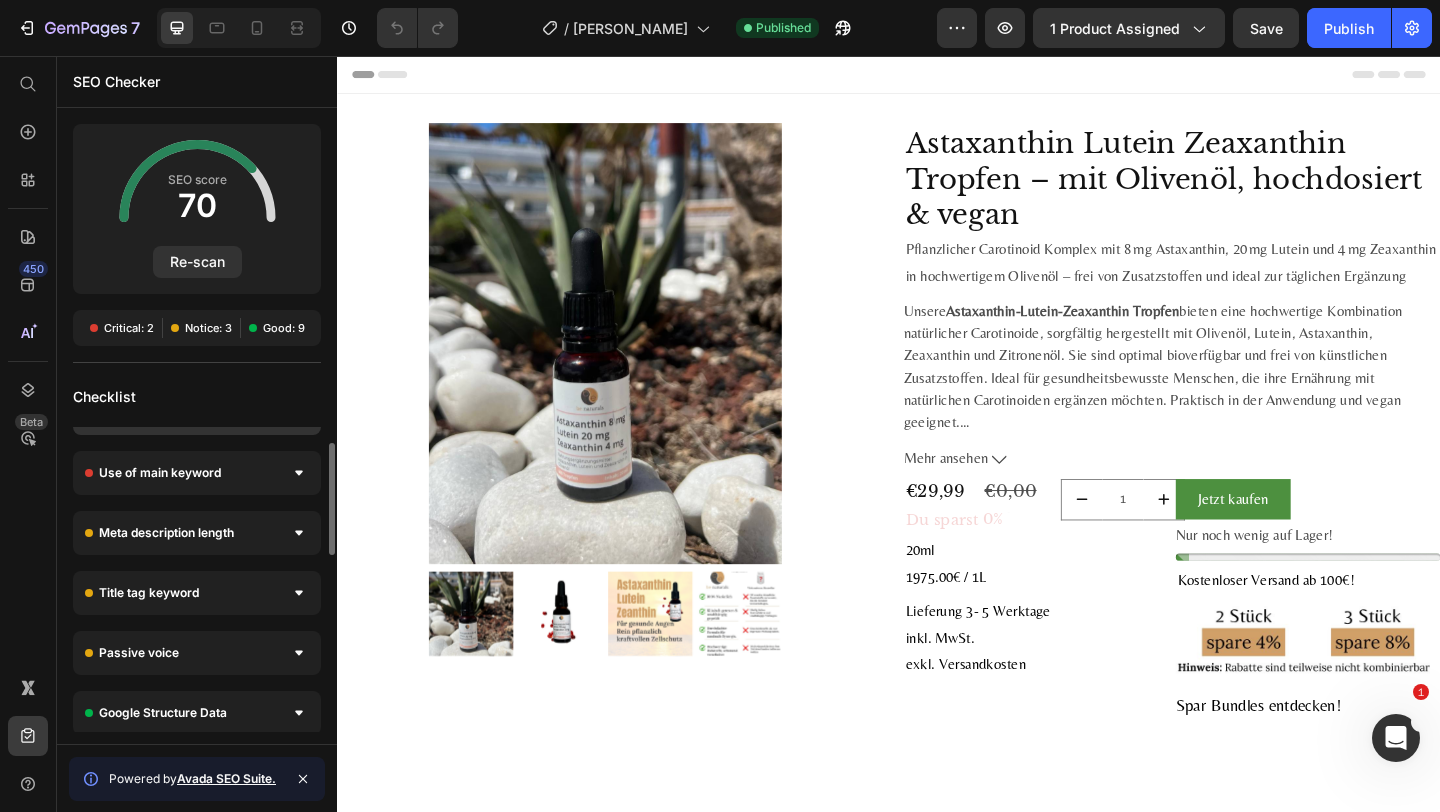 scroll, scrollTop: 42, scrollLeft: 0, axis: vertical 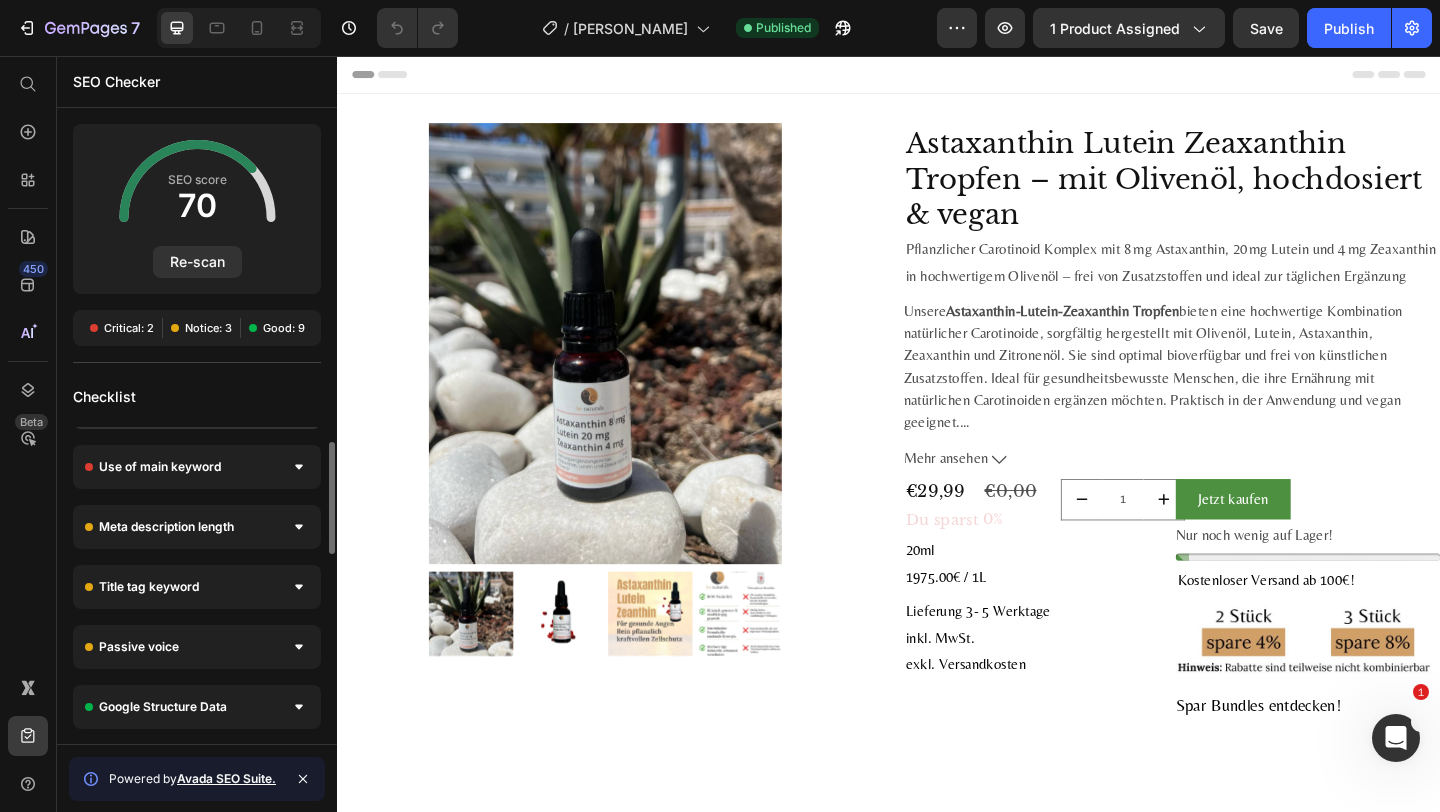 click on "Use of main keyword" at bounding box center (197, 467) 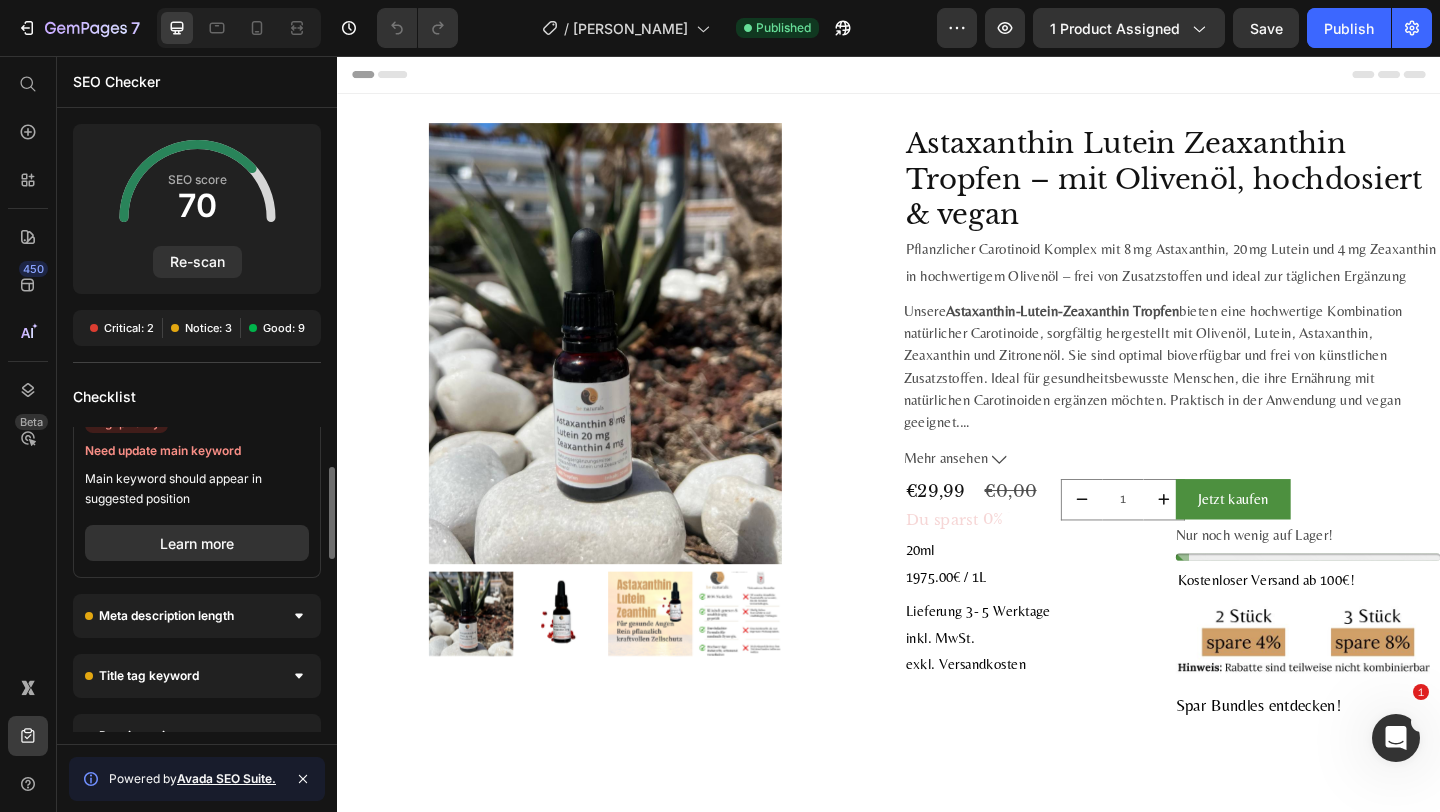 scroll, scrollTop: 151, scrollLeft: 0, axis: vertical 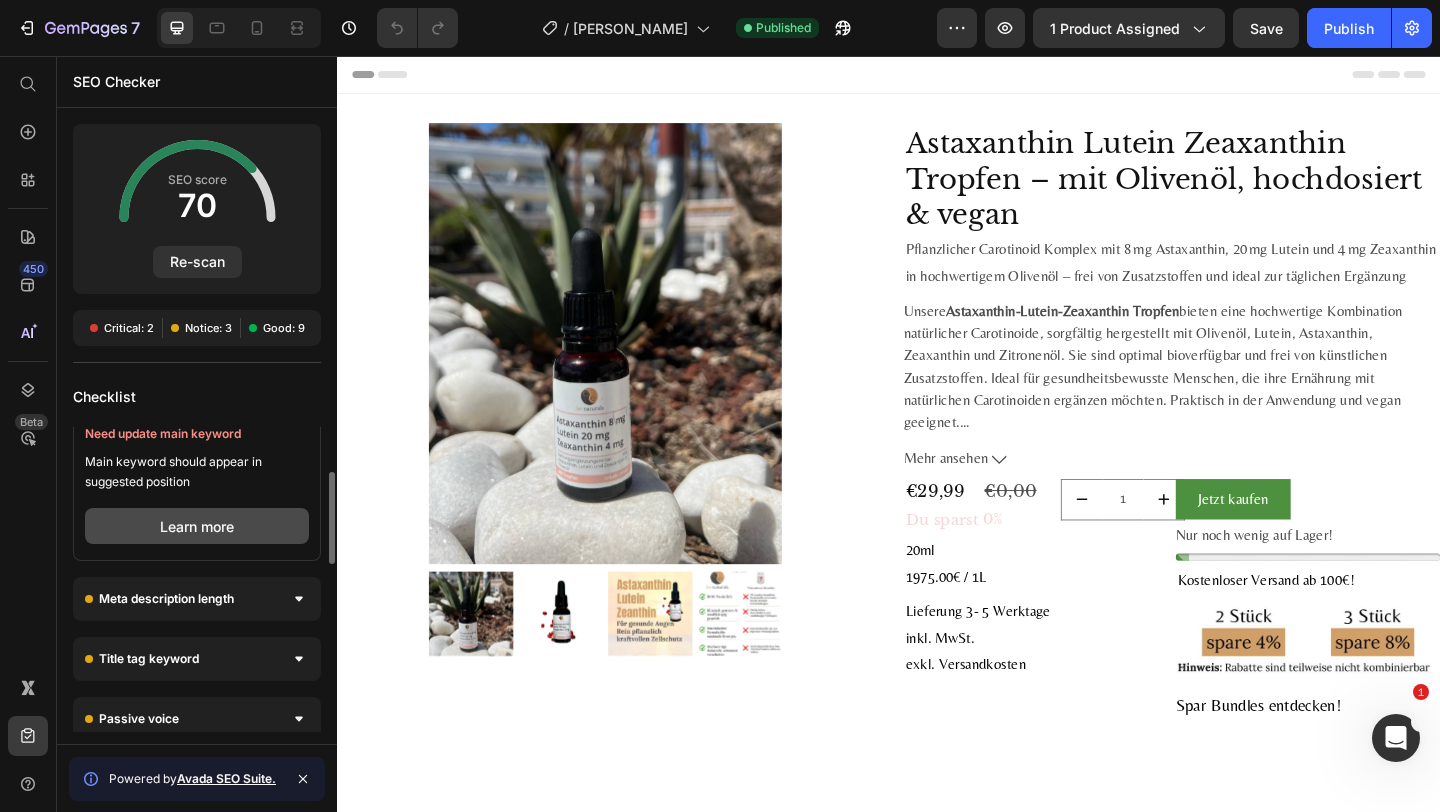 click on "Learn more" at bounding box center [197, 526] 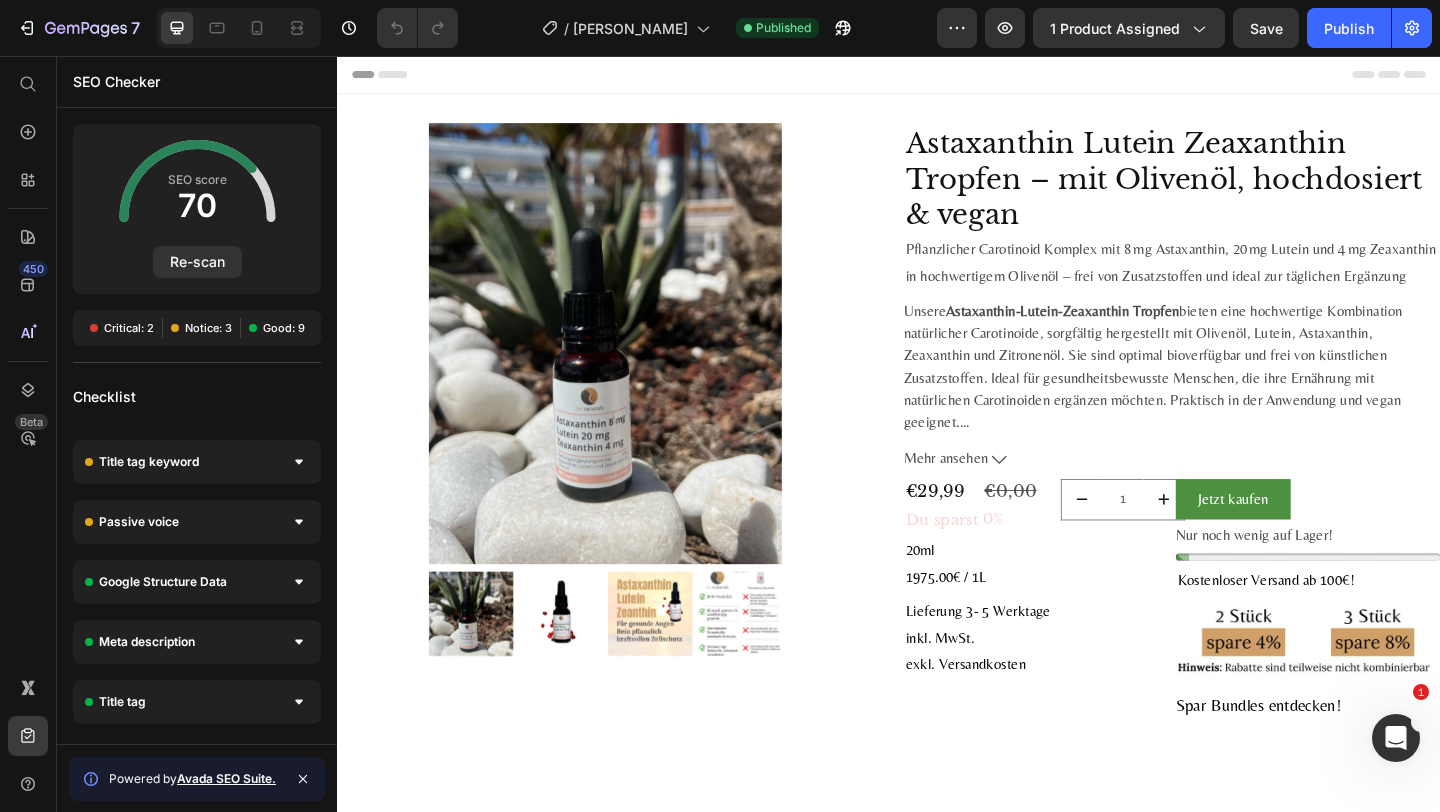scroll, scrollTop: 686, scrollLeft: 0, axis: vertical 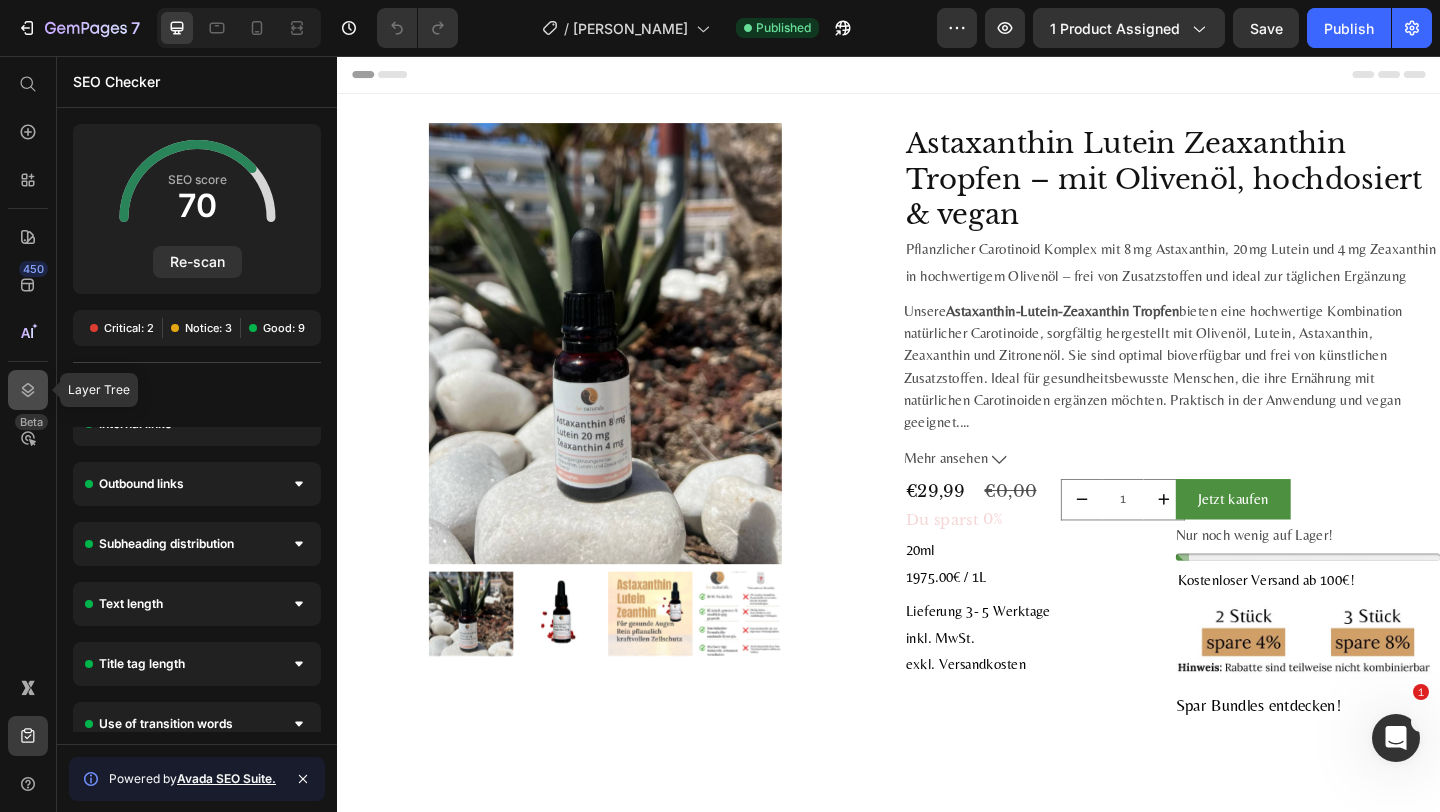 click 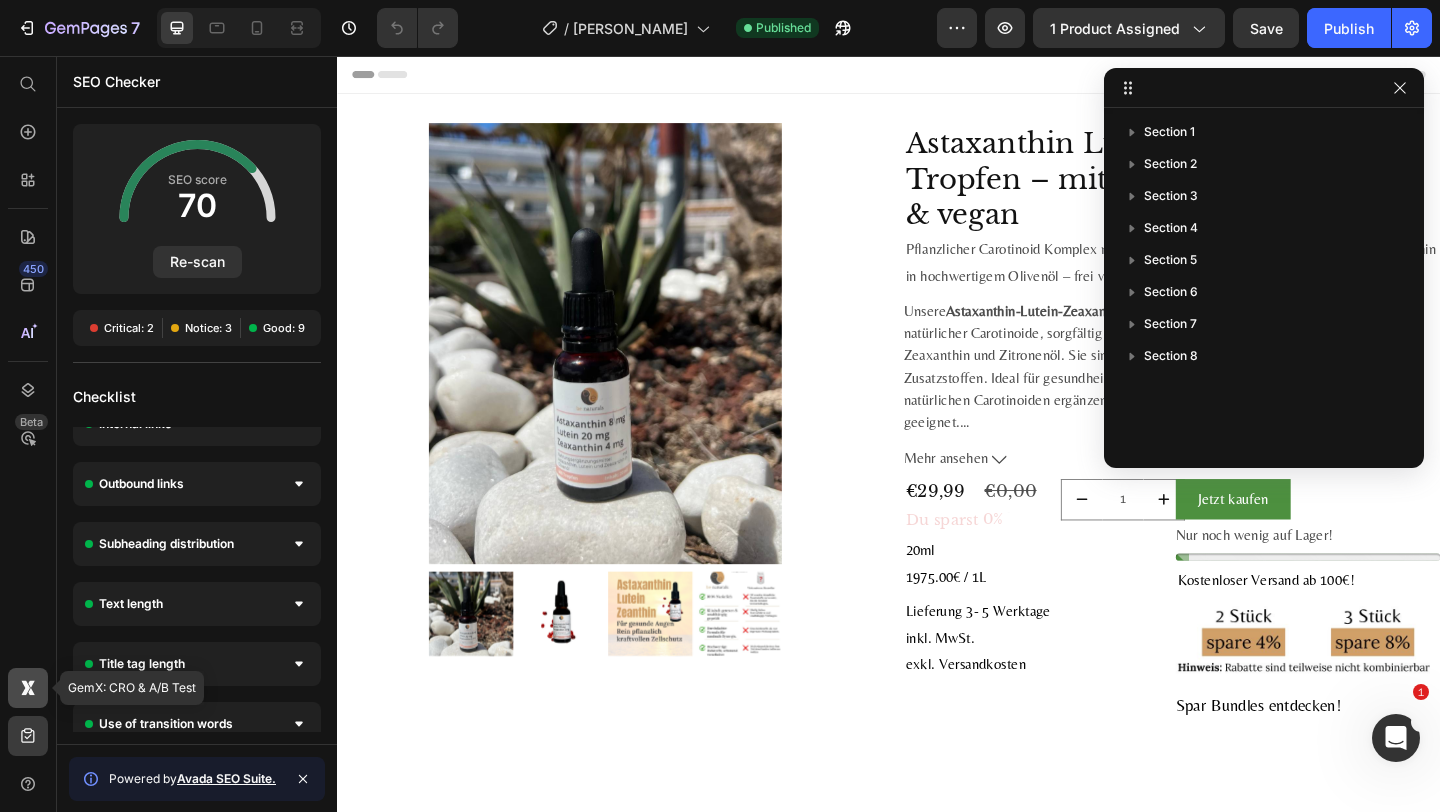 click 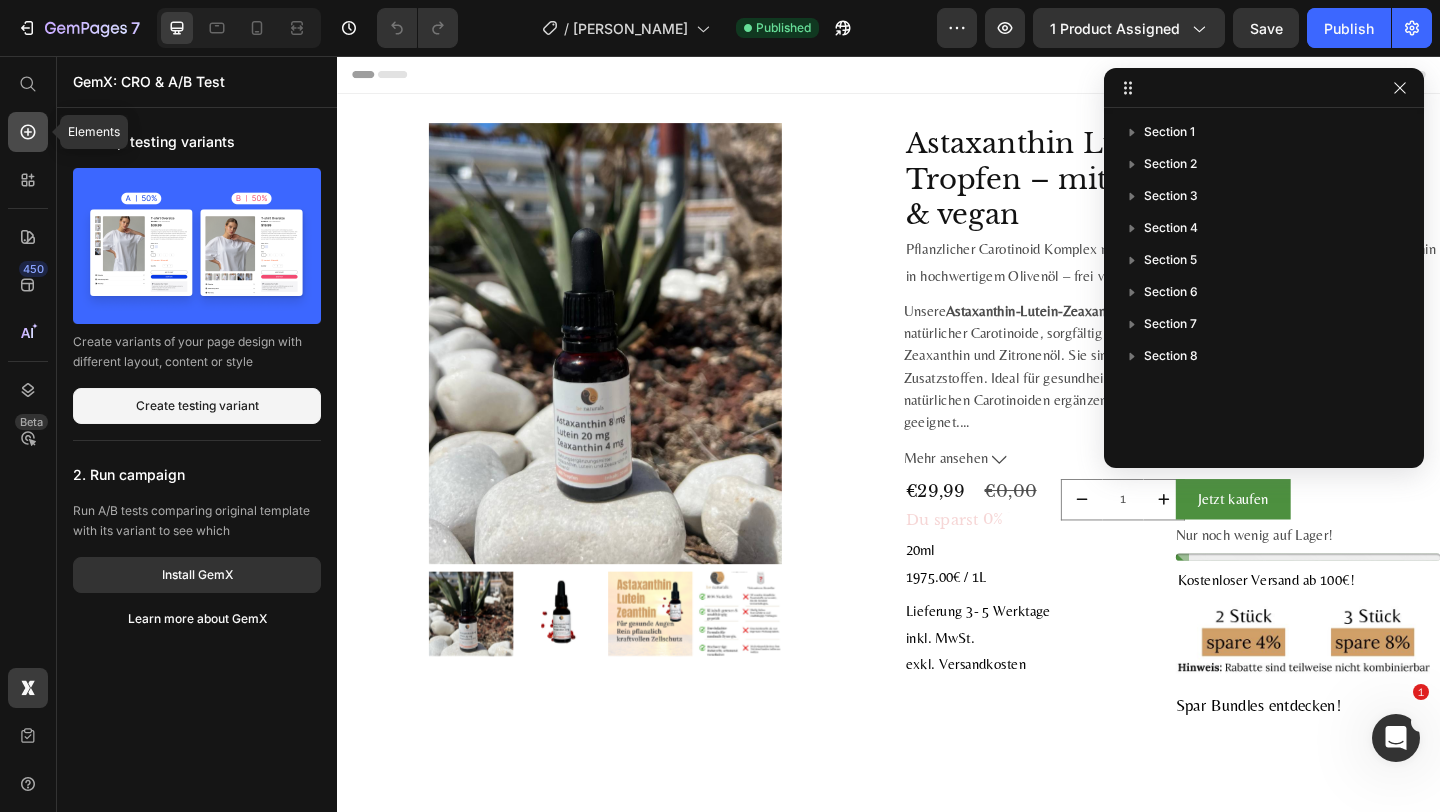 click 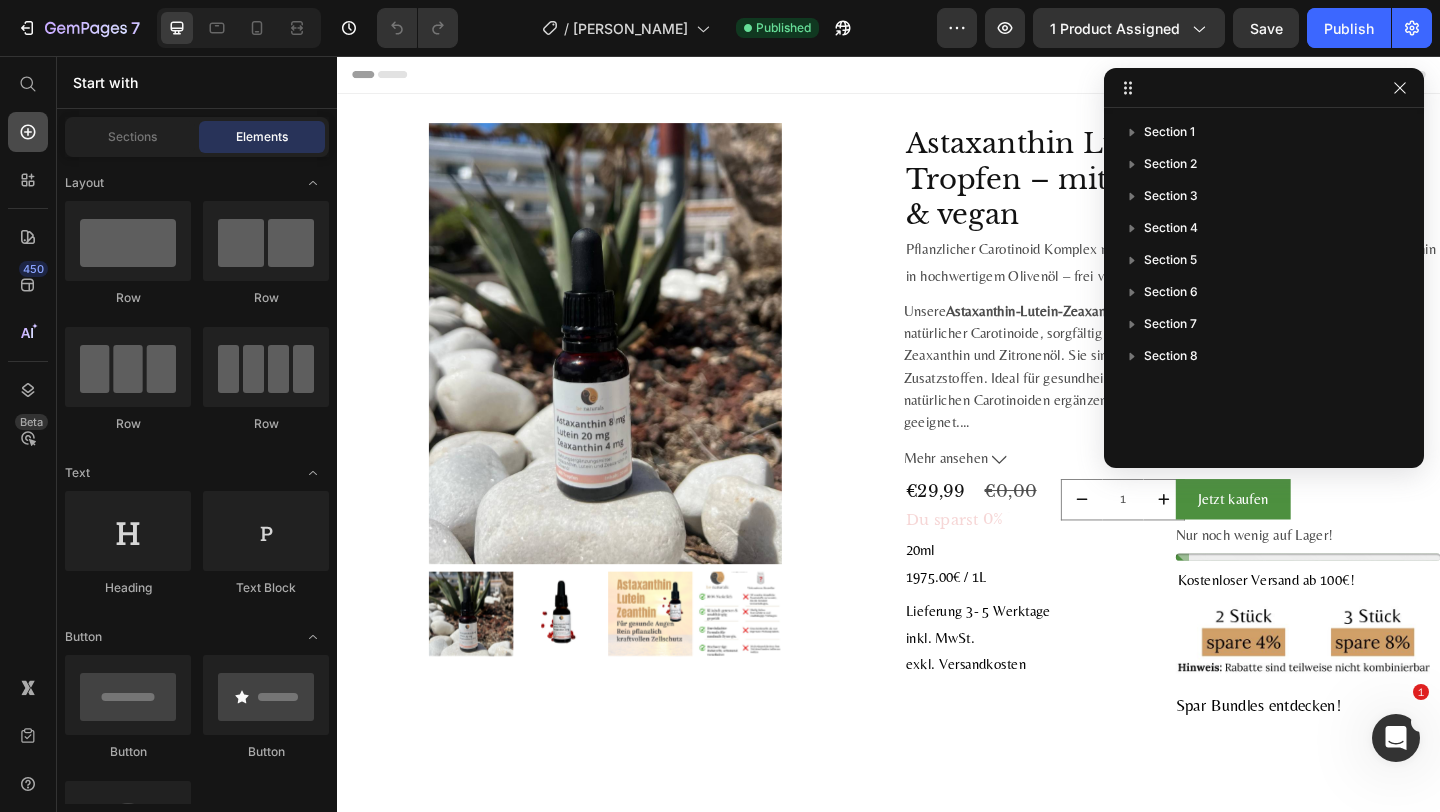 scroll, scrollTop: 4164, scrollLeft: 0, axis: vertical 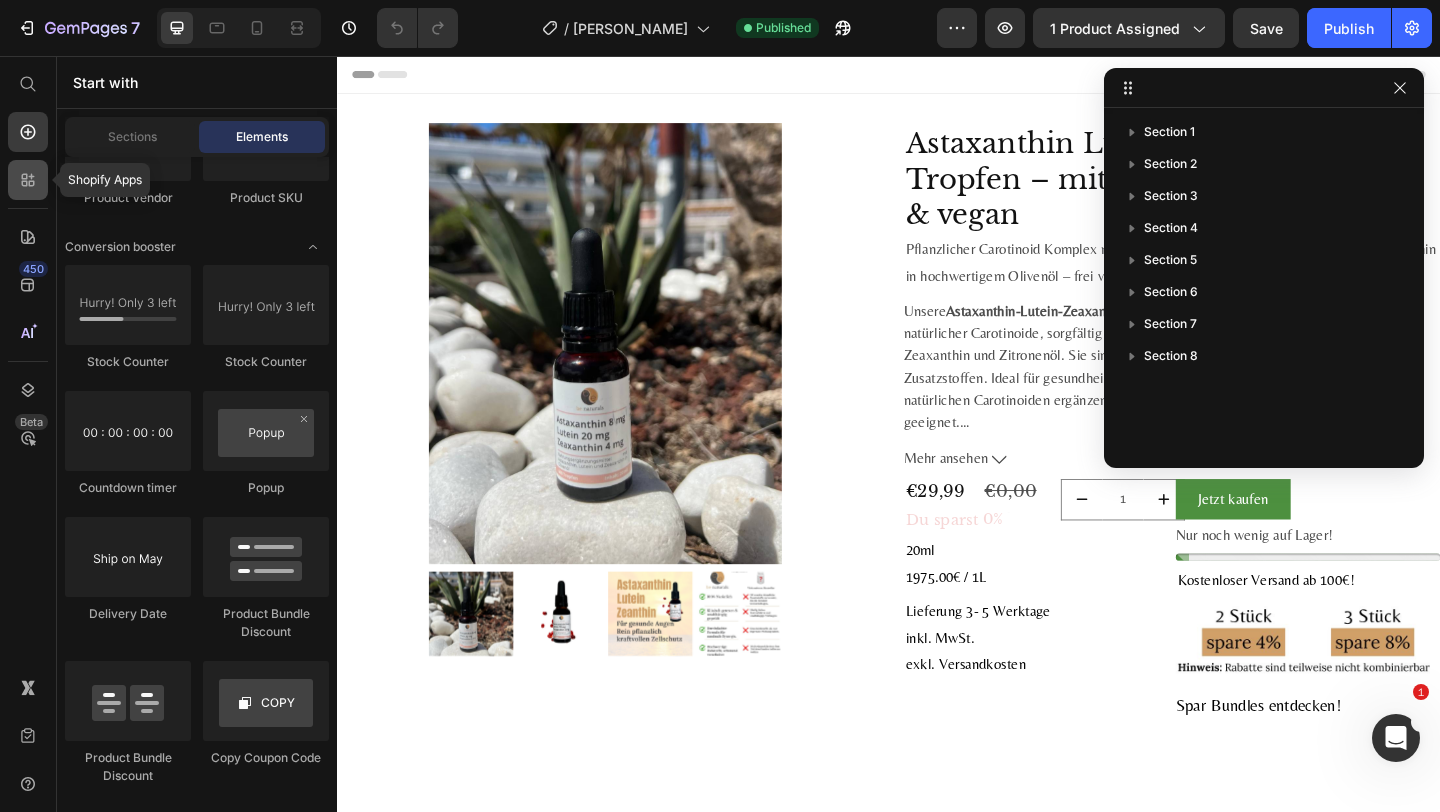 click 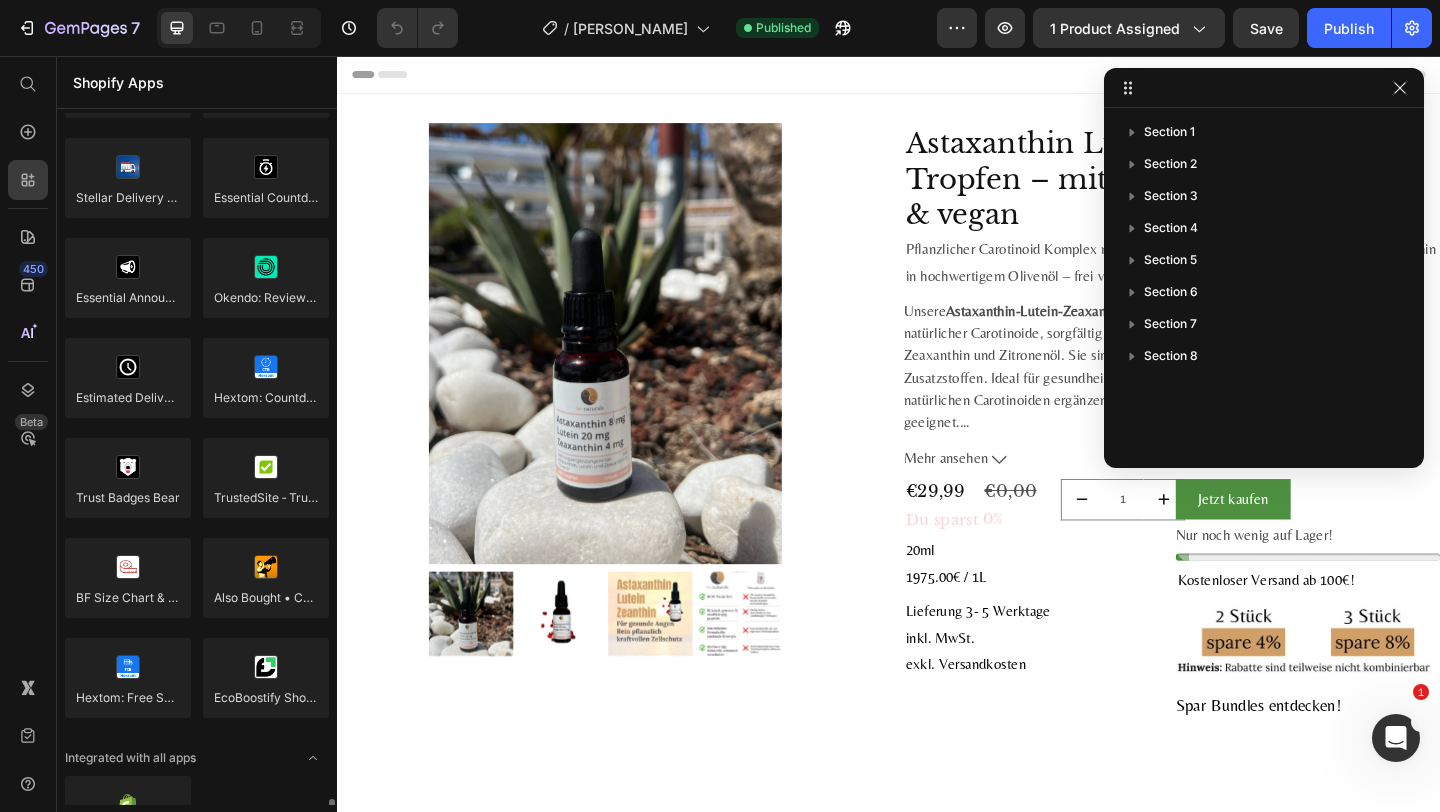 scroll, scrollTop: 5630, scrollLeft: 0, axis: vertical 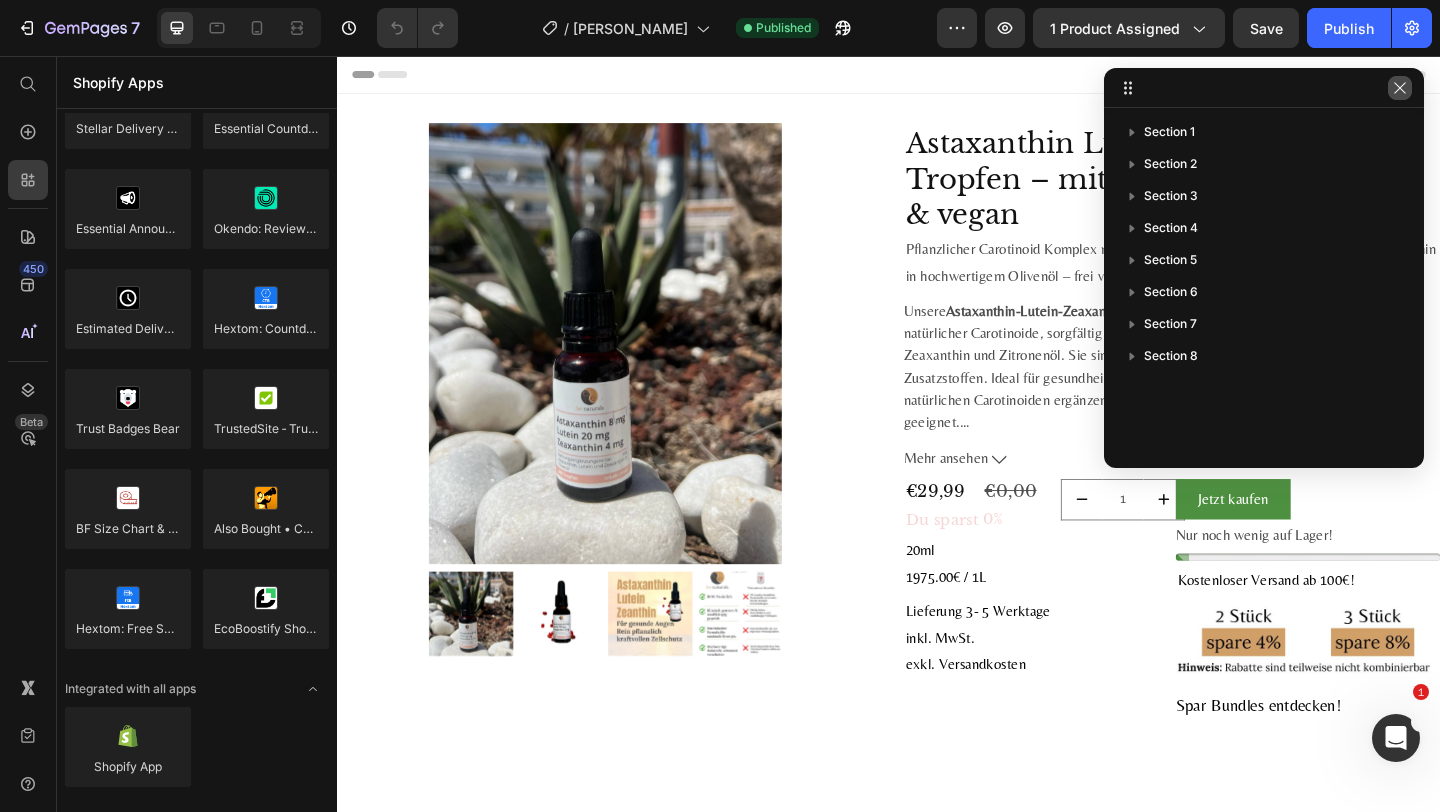 click 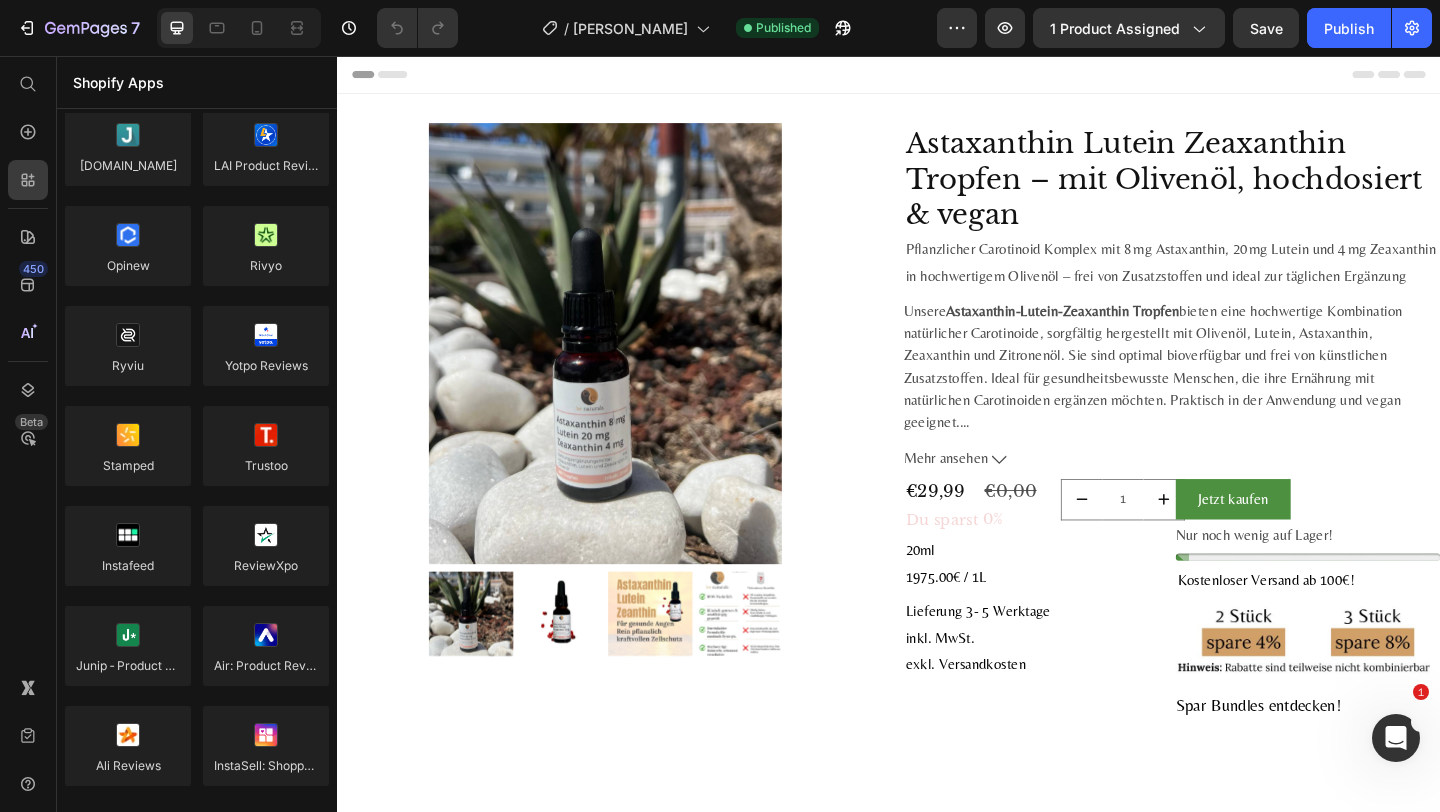 scroll, scrollTop: 0, scrollLeft: 0, axis: both 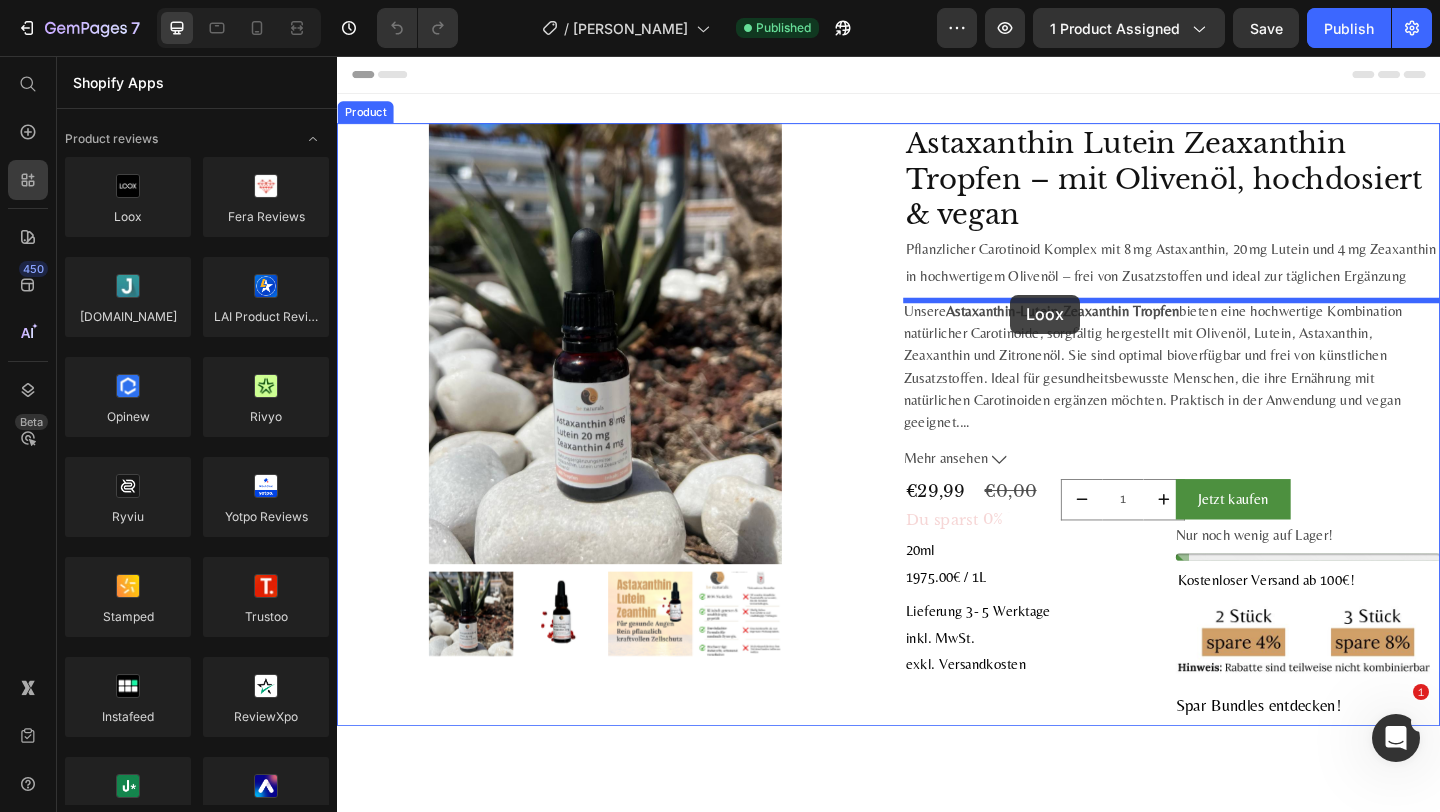 drag, startPoint x: 455, startPoint y: 239, endPoint x: 1053, endPoint y: 315, distance: 602.81006 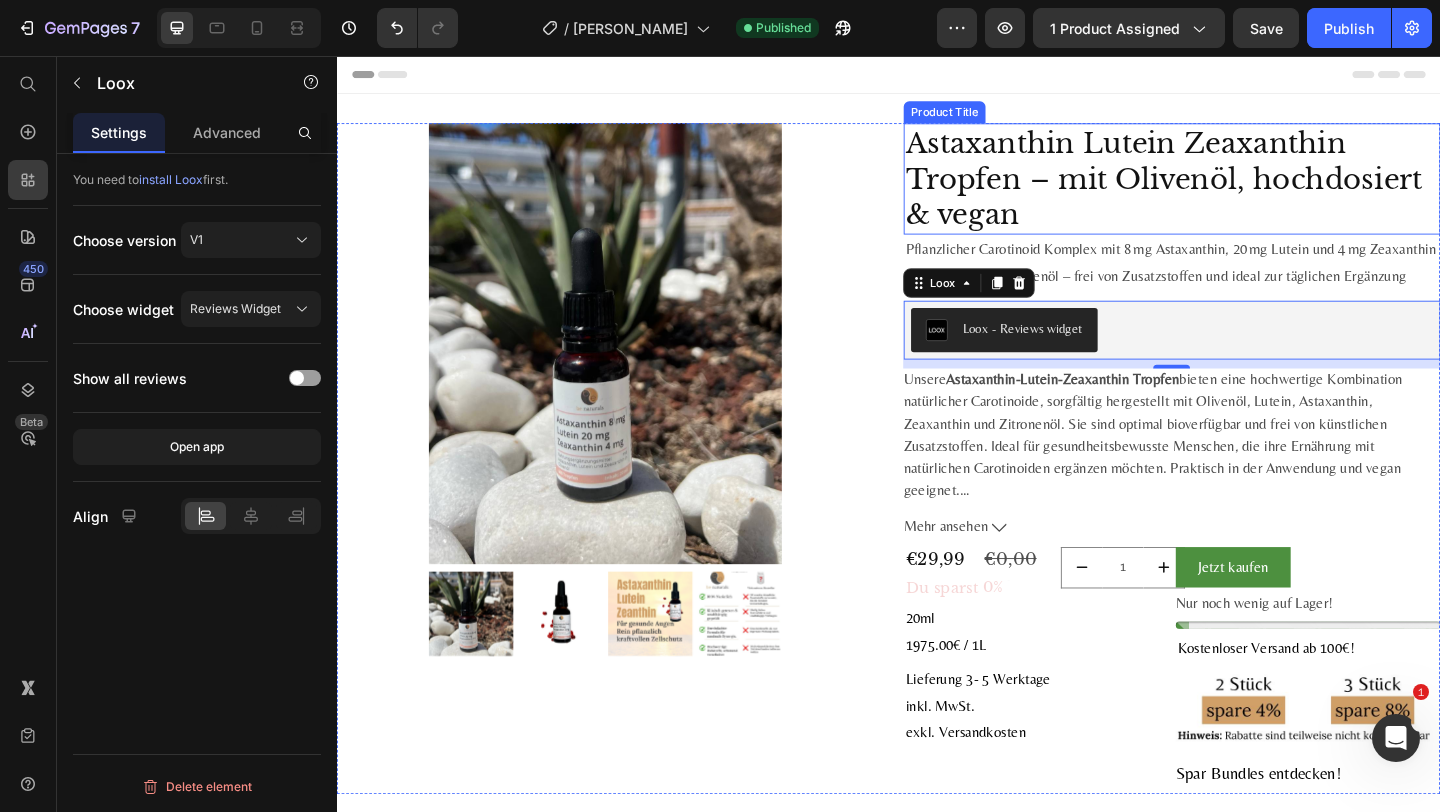click on "Astaxanthin Lutein Zeaxanthin Tropfen – mit Olivenöl, hochdosiert & vegan" at bounding box center (1245, 189) 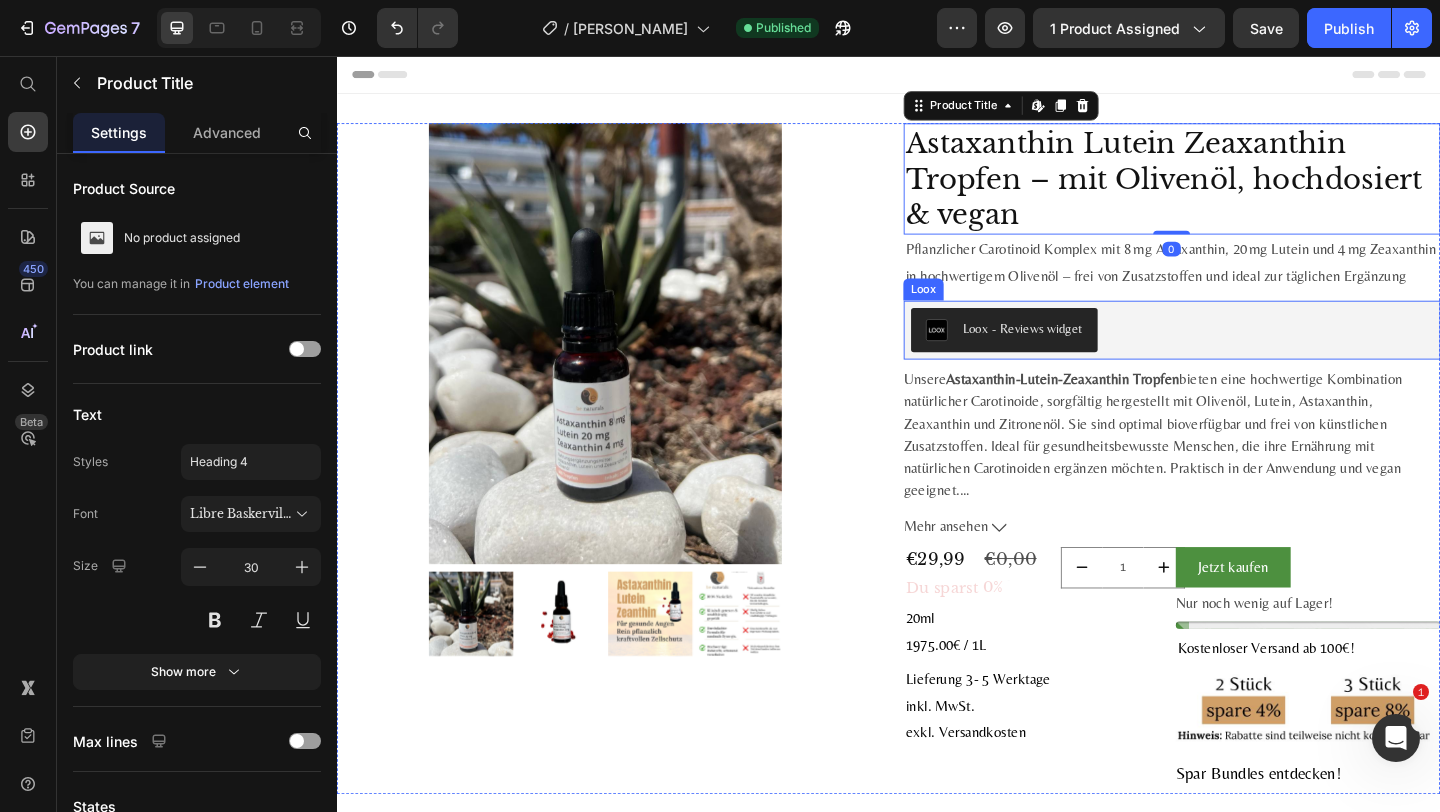 click on "Loox - Reviews widget" at bounding box center (1062, 354) 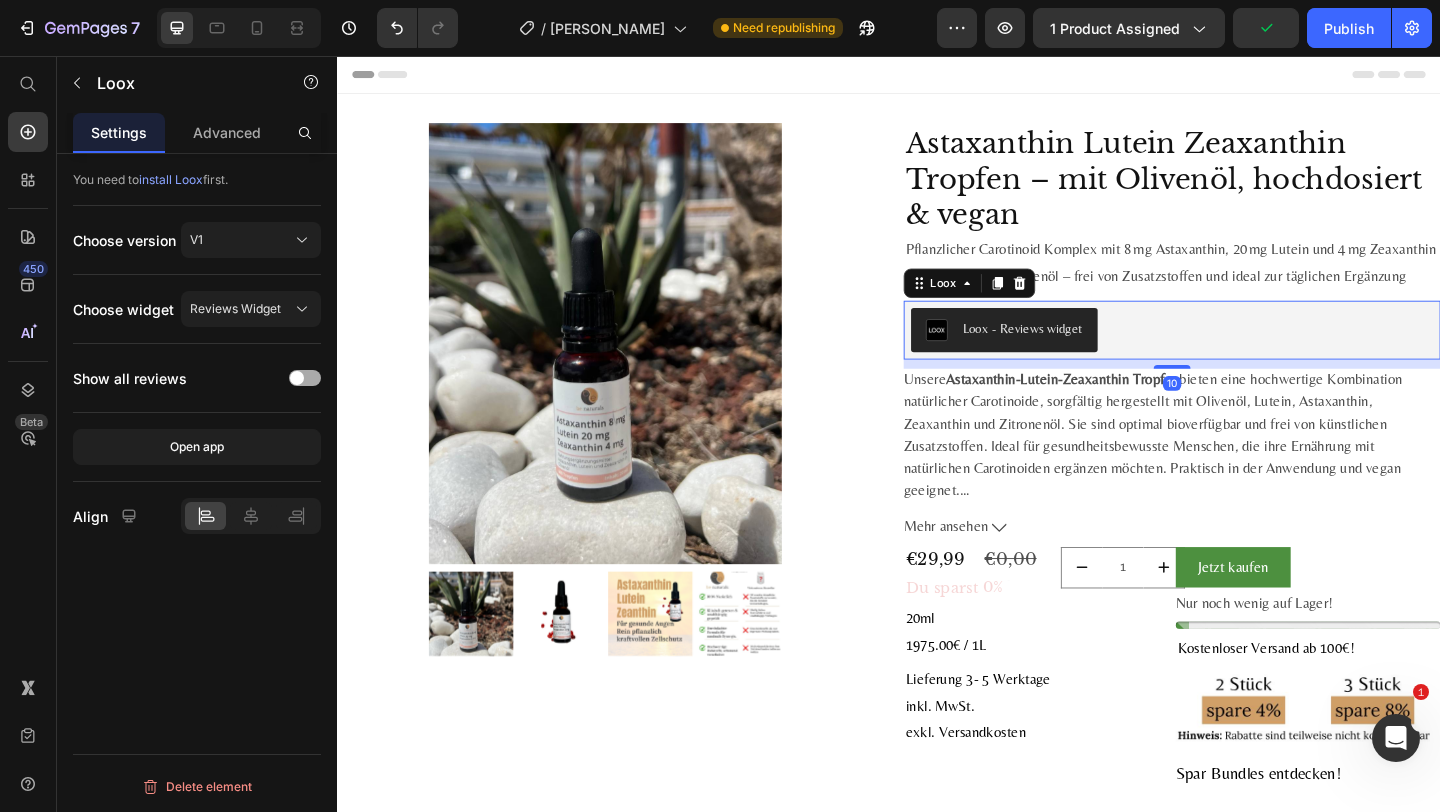 click at bounding box center (297, 378) 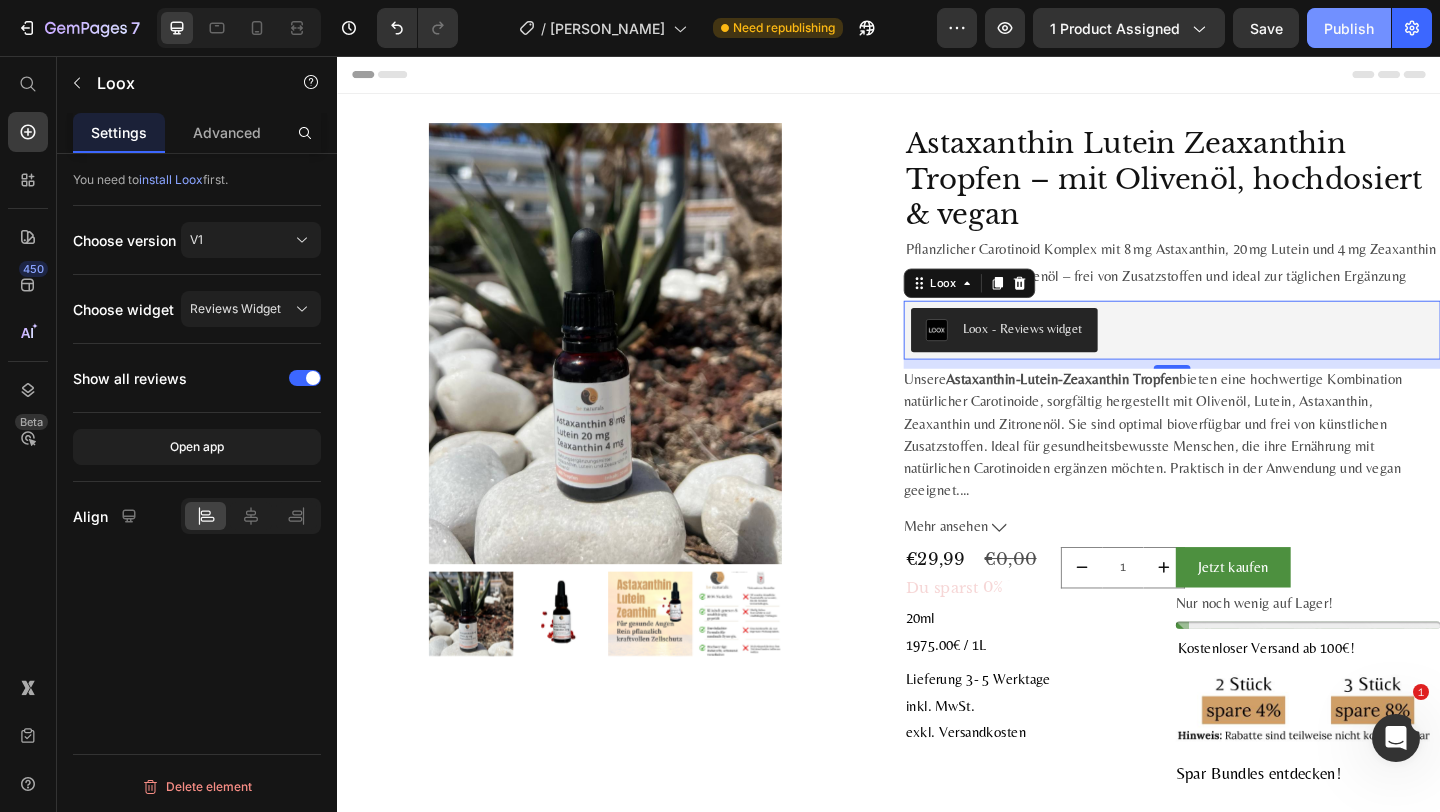 click on "Publish" 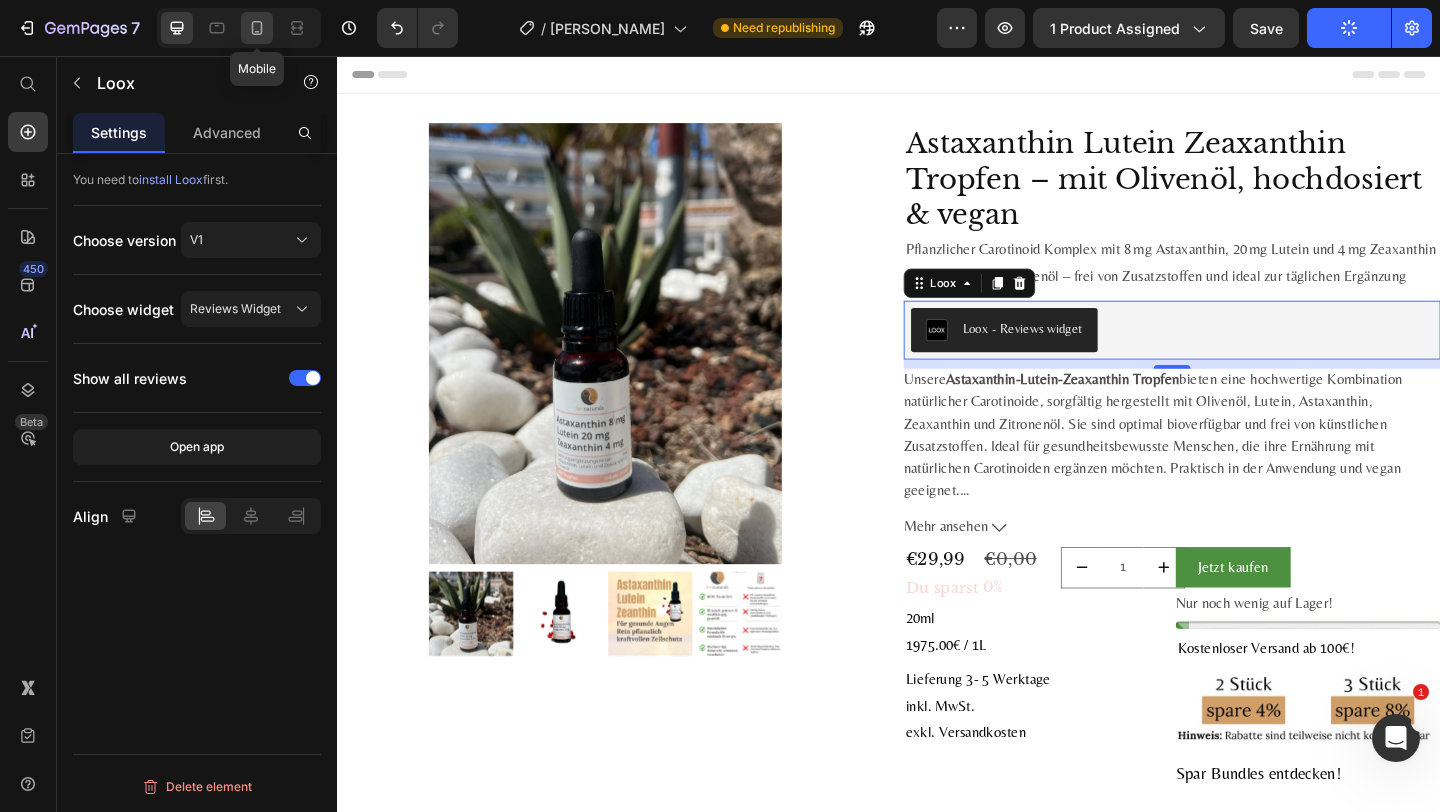 click 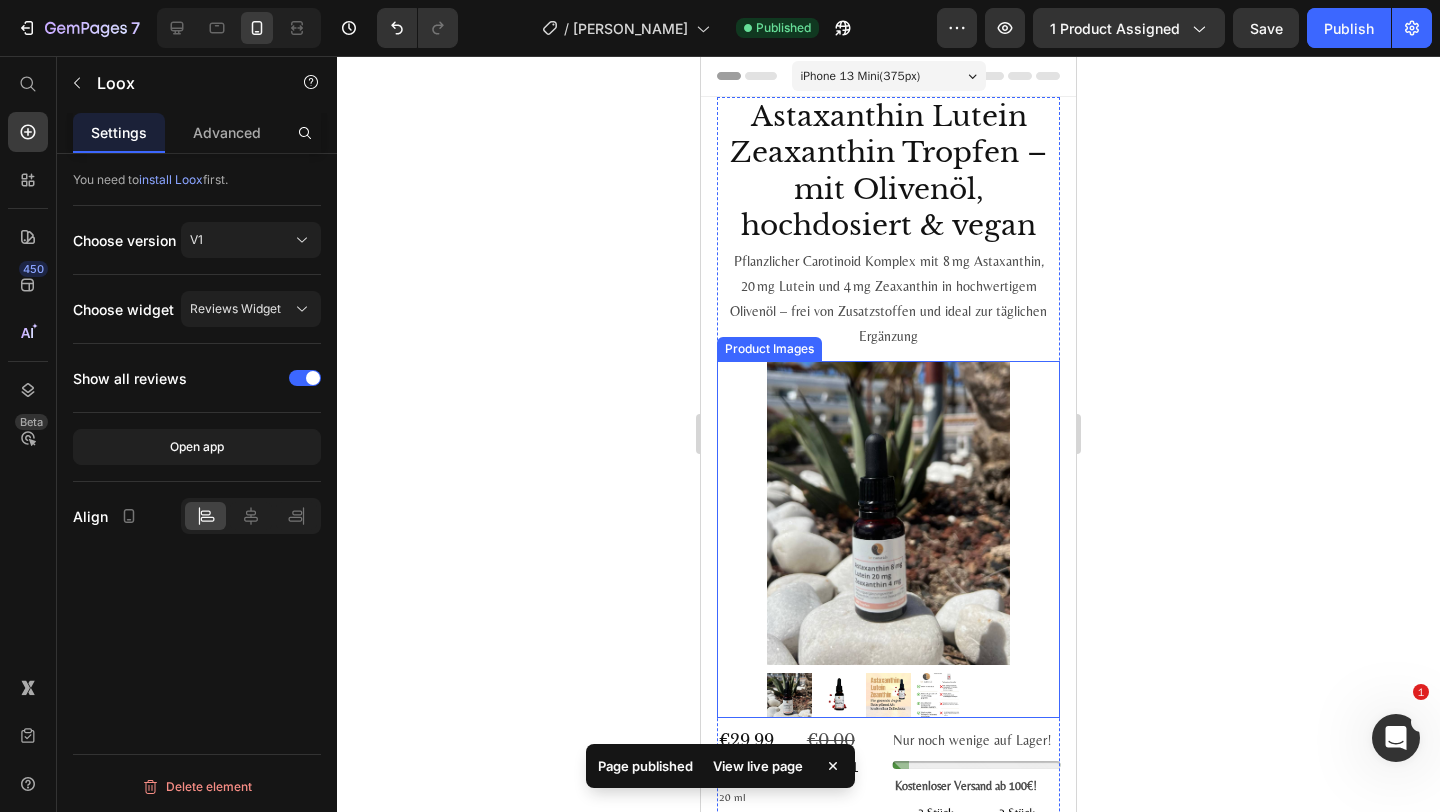 scroll, scrollTop: 57, scrollLeft: 0, axis: vertical 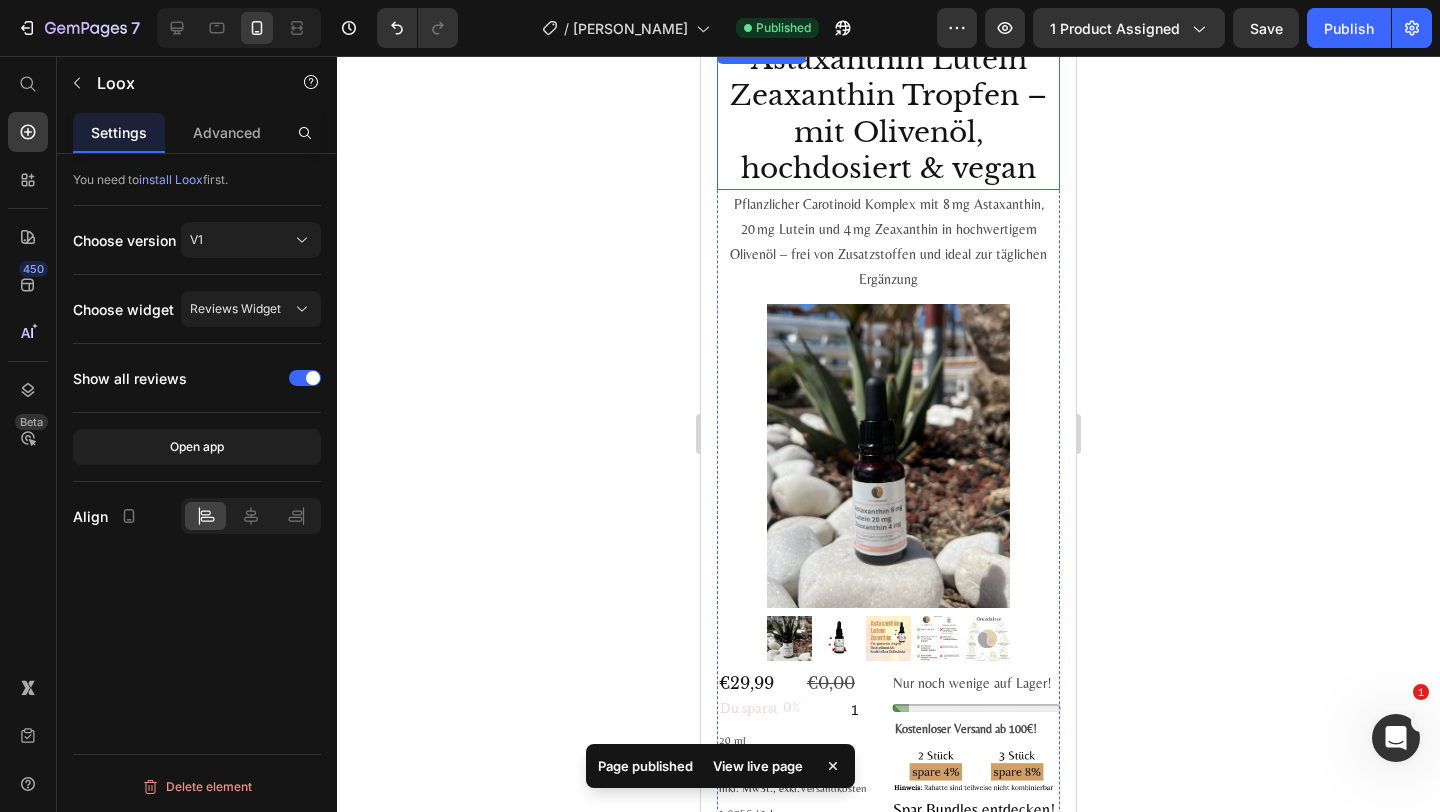 click on "Astaxanthin Lutein Zeaxanthin Tropfen – mit Olivenöl, hochdosiert & vegan" at bounding box center [888, 115] 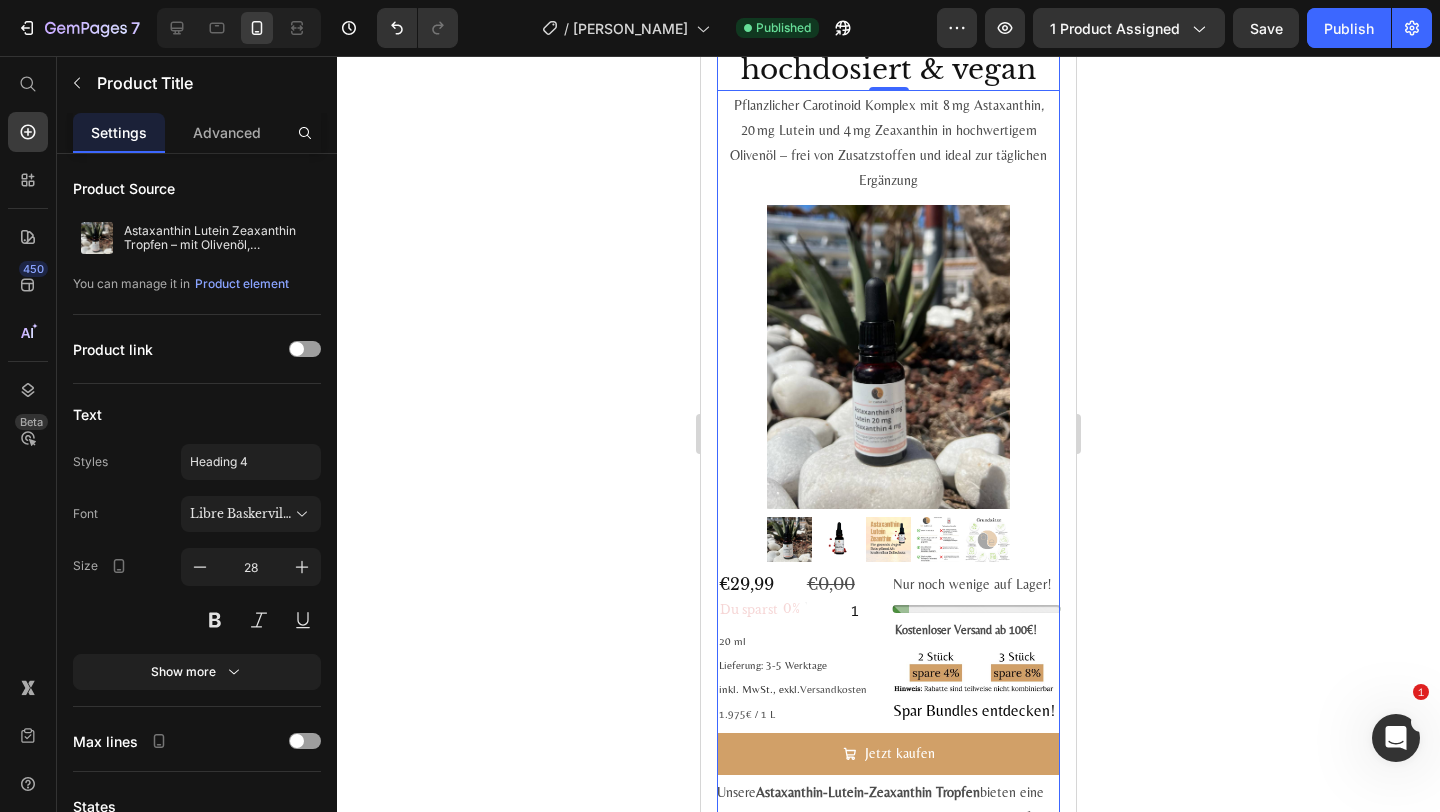 scroll, scrollTop: 0, scrollLeft: 0, axis: both 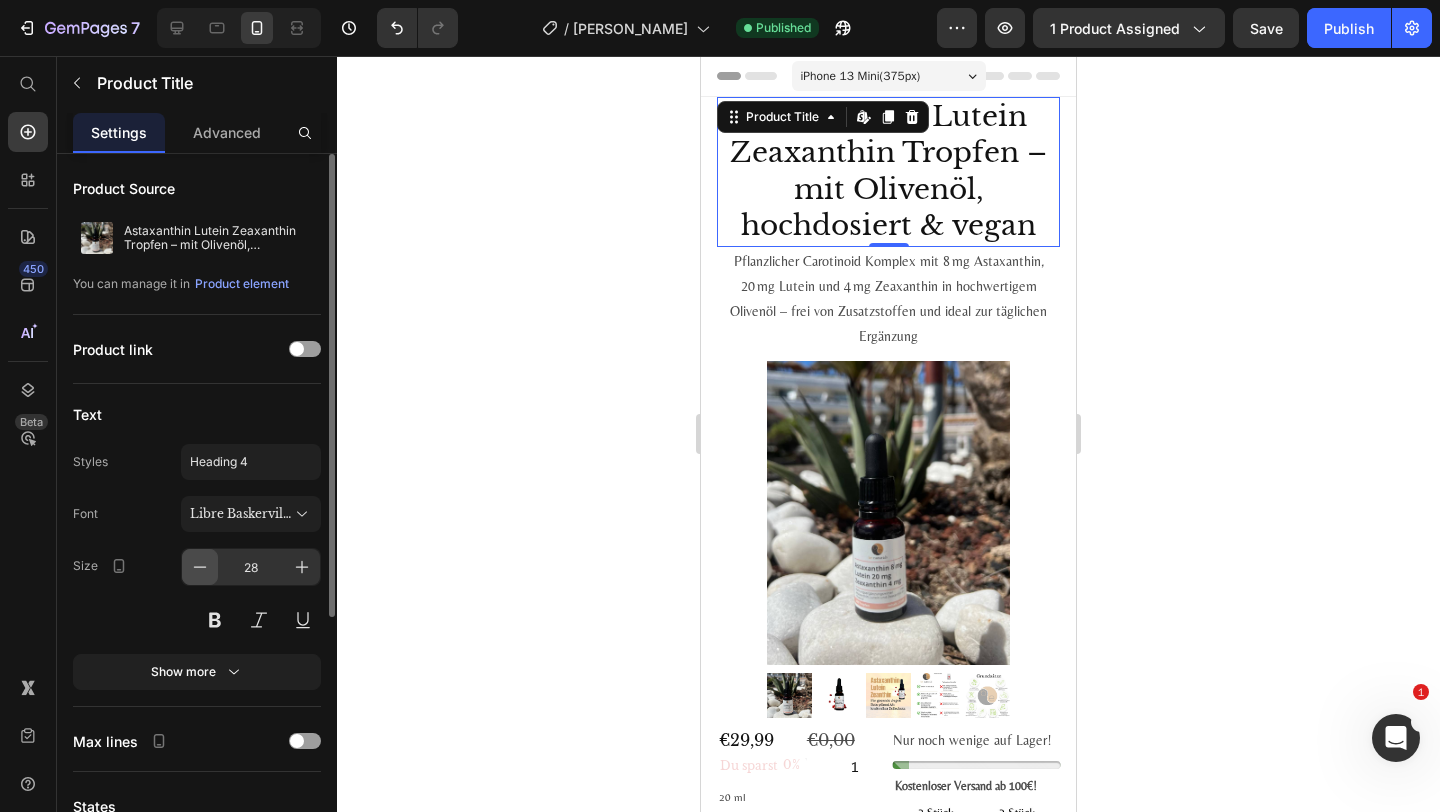 click 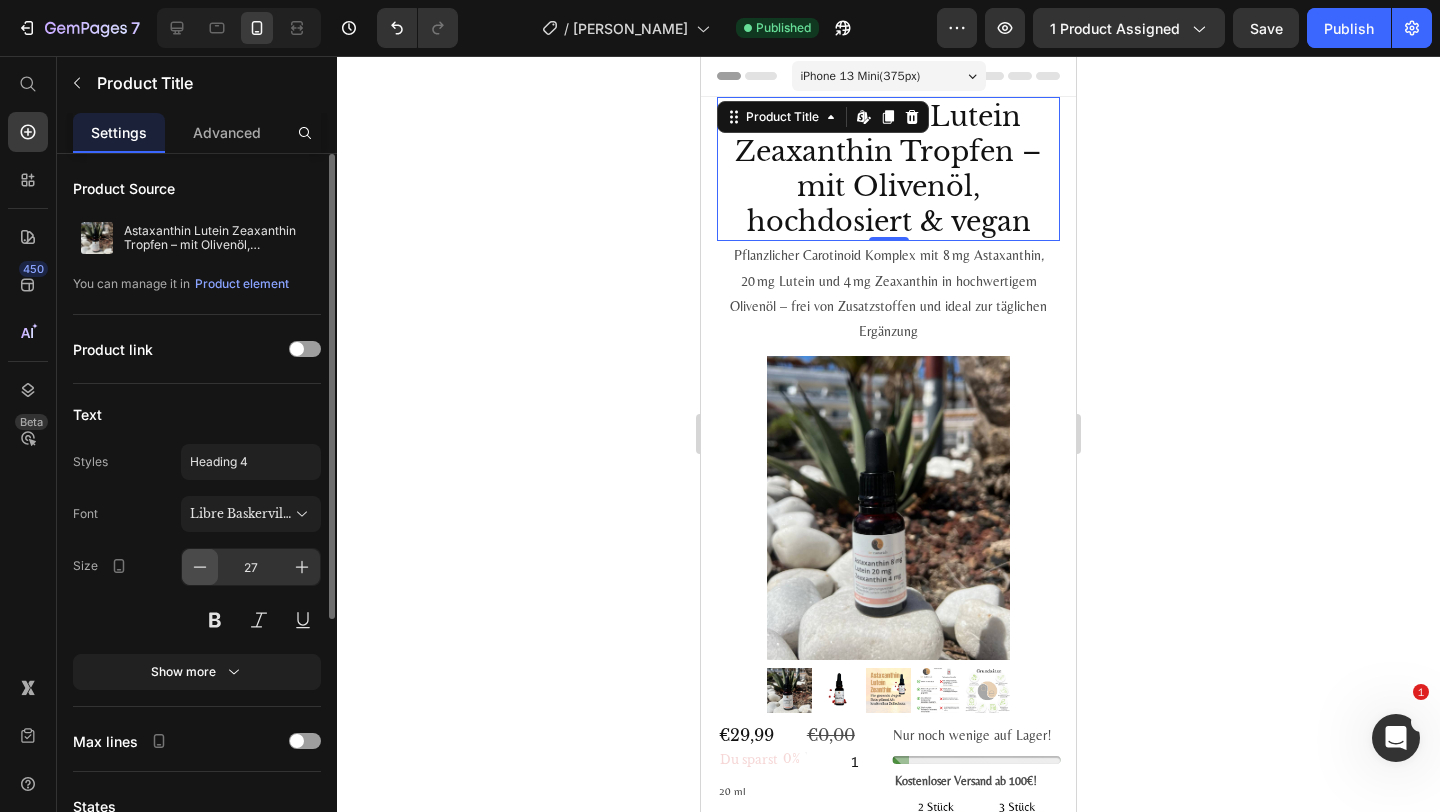 click 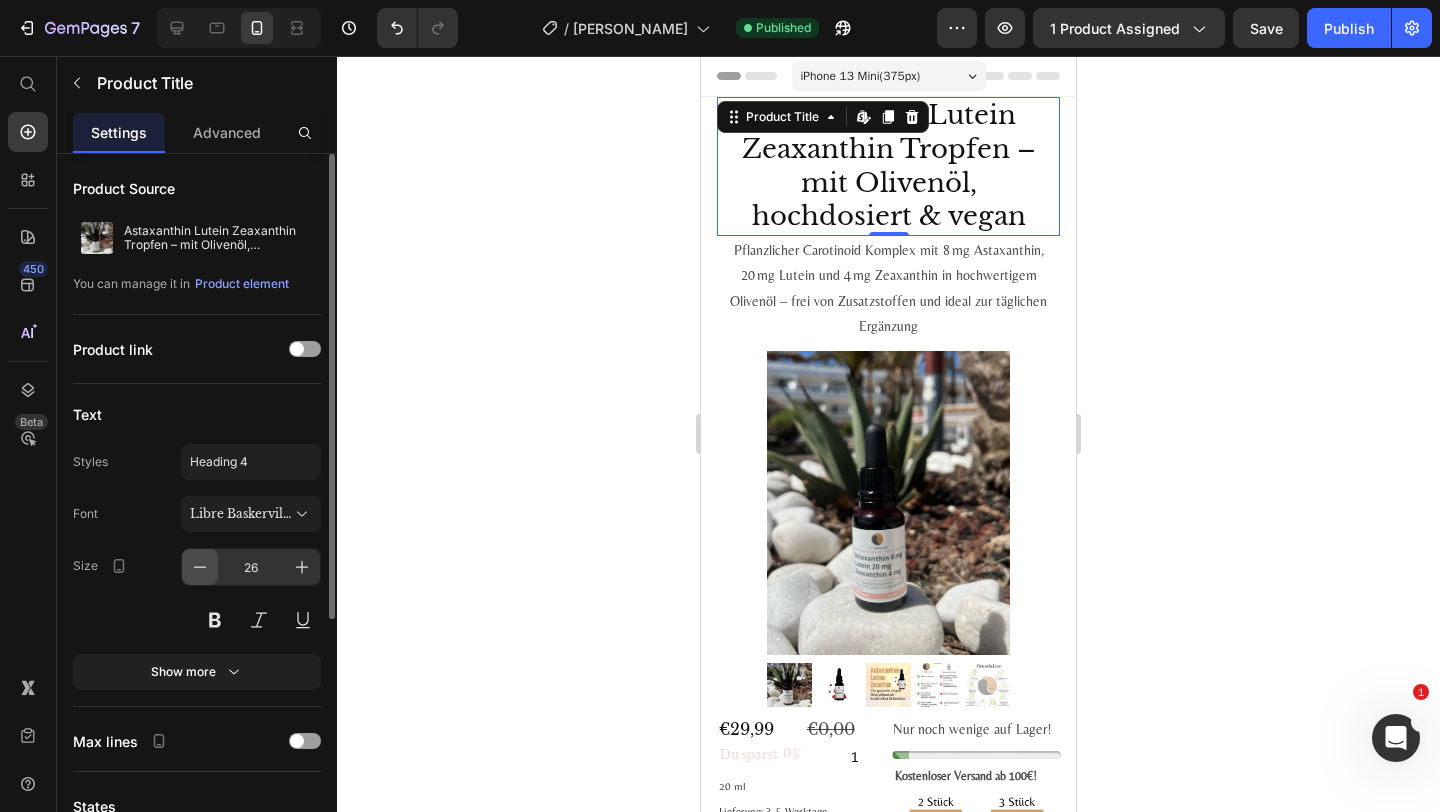 click 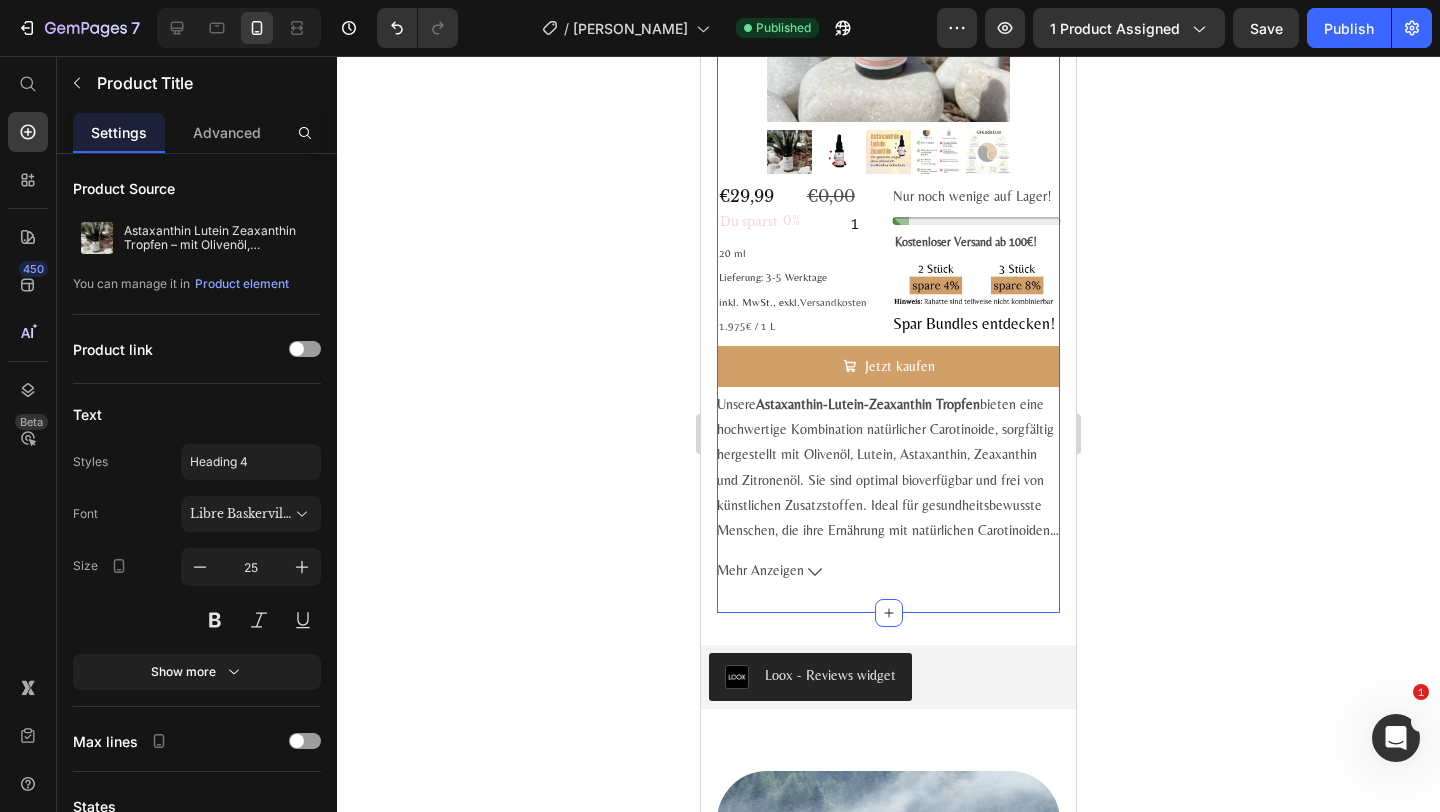 scroll, scrollTop: 1003, scrollLeft: 0, axis: vertical 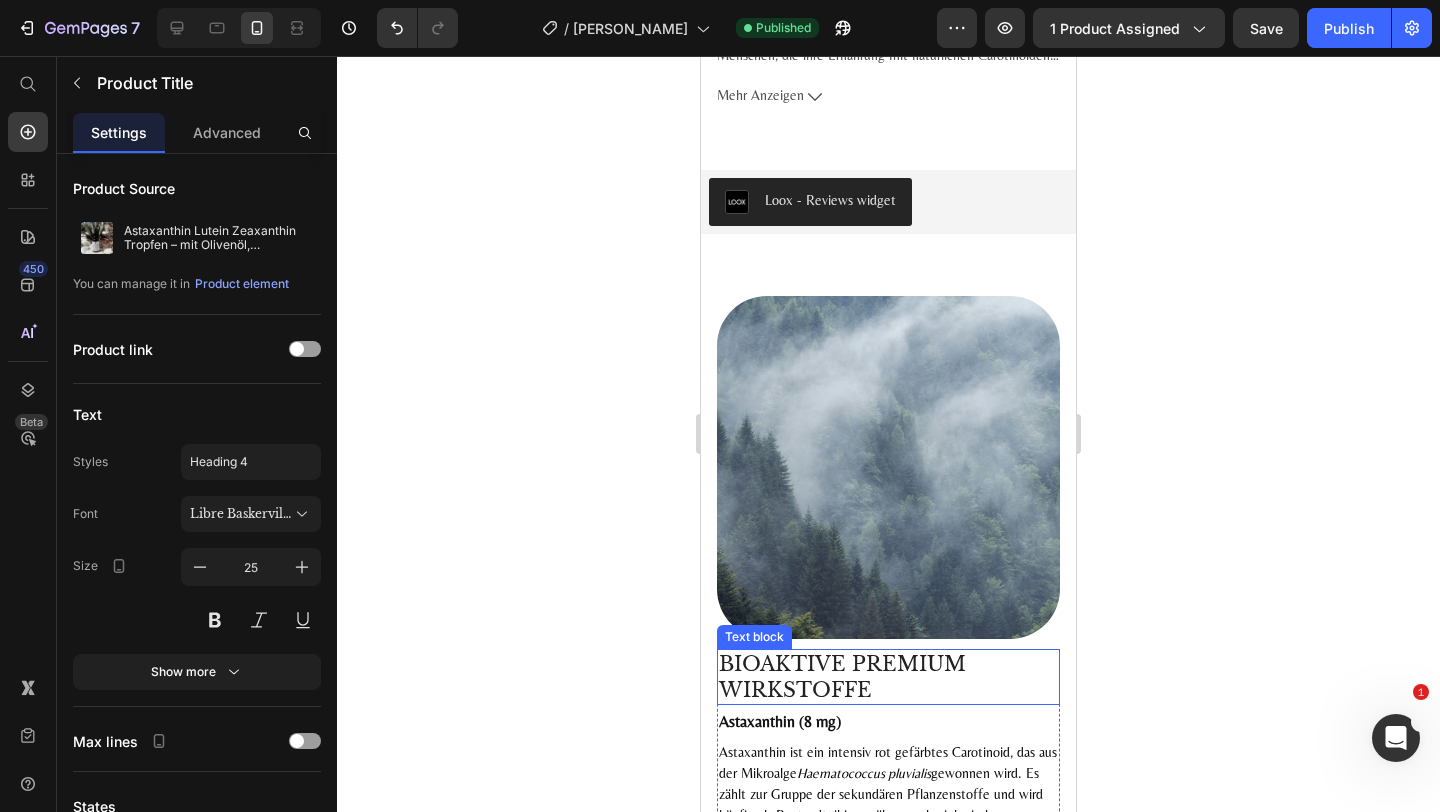 click on "BIOAKTIVE PREMIUM WIRKSTOFFE" at bounding box center (888, 677) 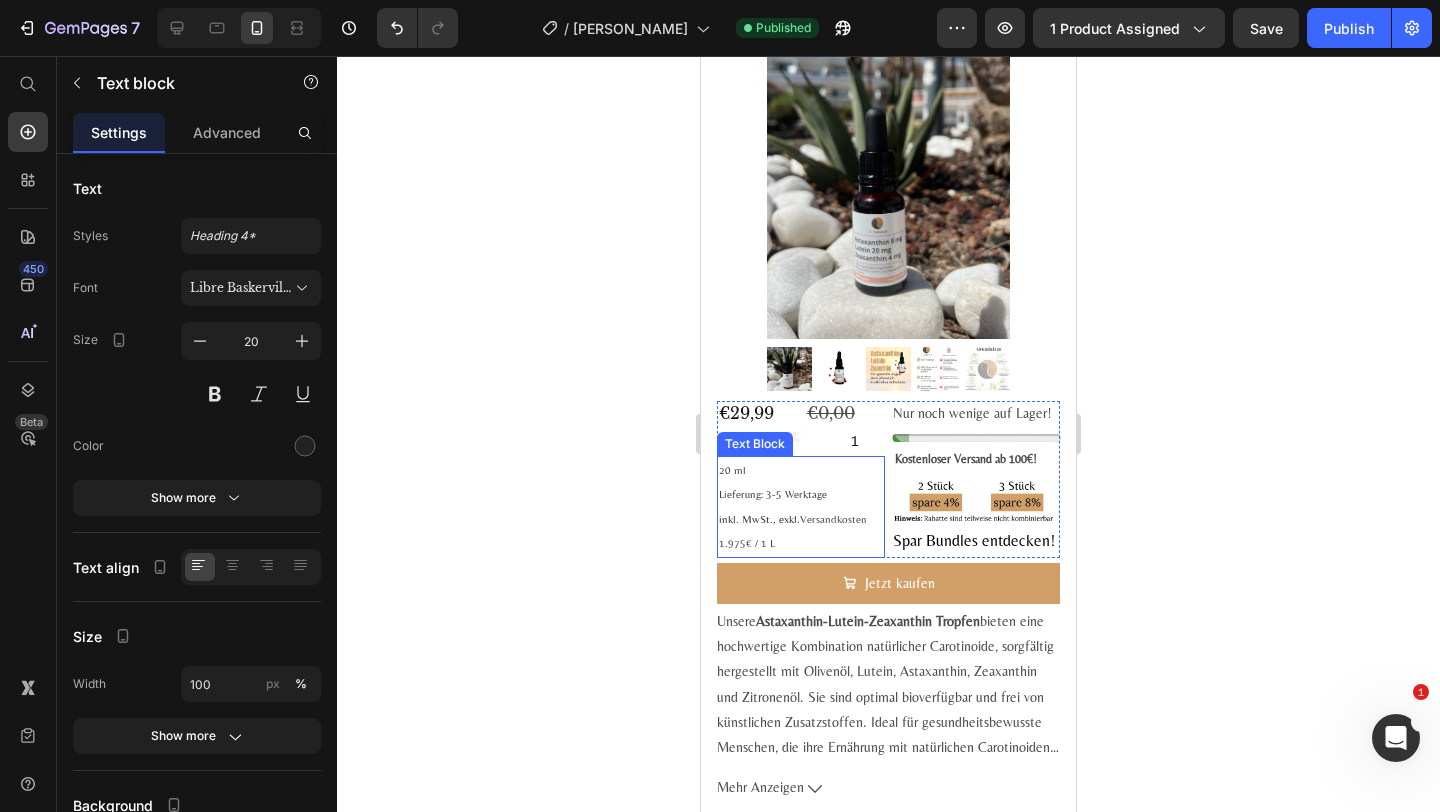 scroll, scrollTop: 740, scrollLeft: 0, axis: vertical 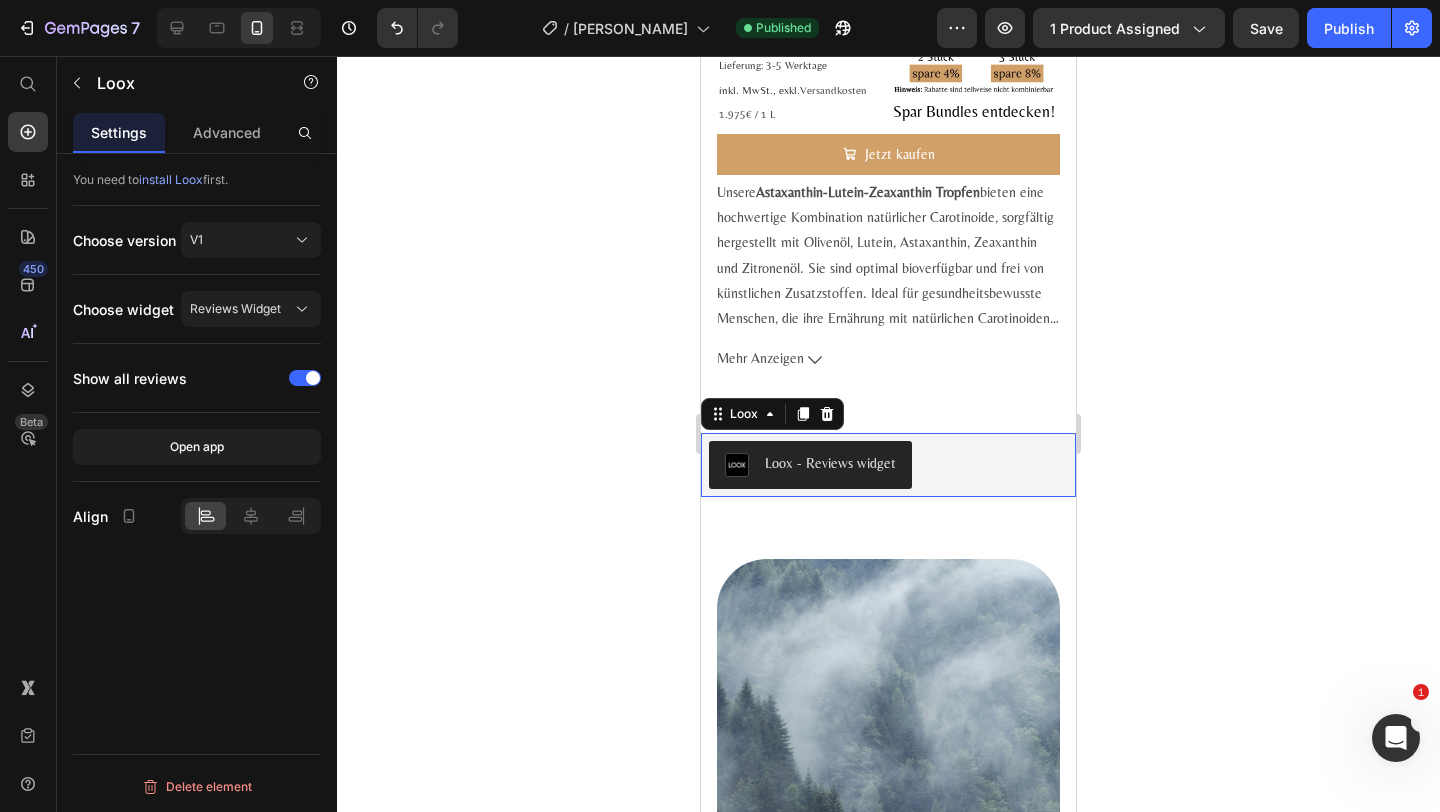 click on "Loox - Reviews widget" at bounding box center (830, 463) 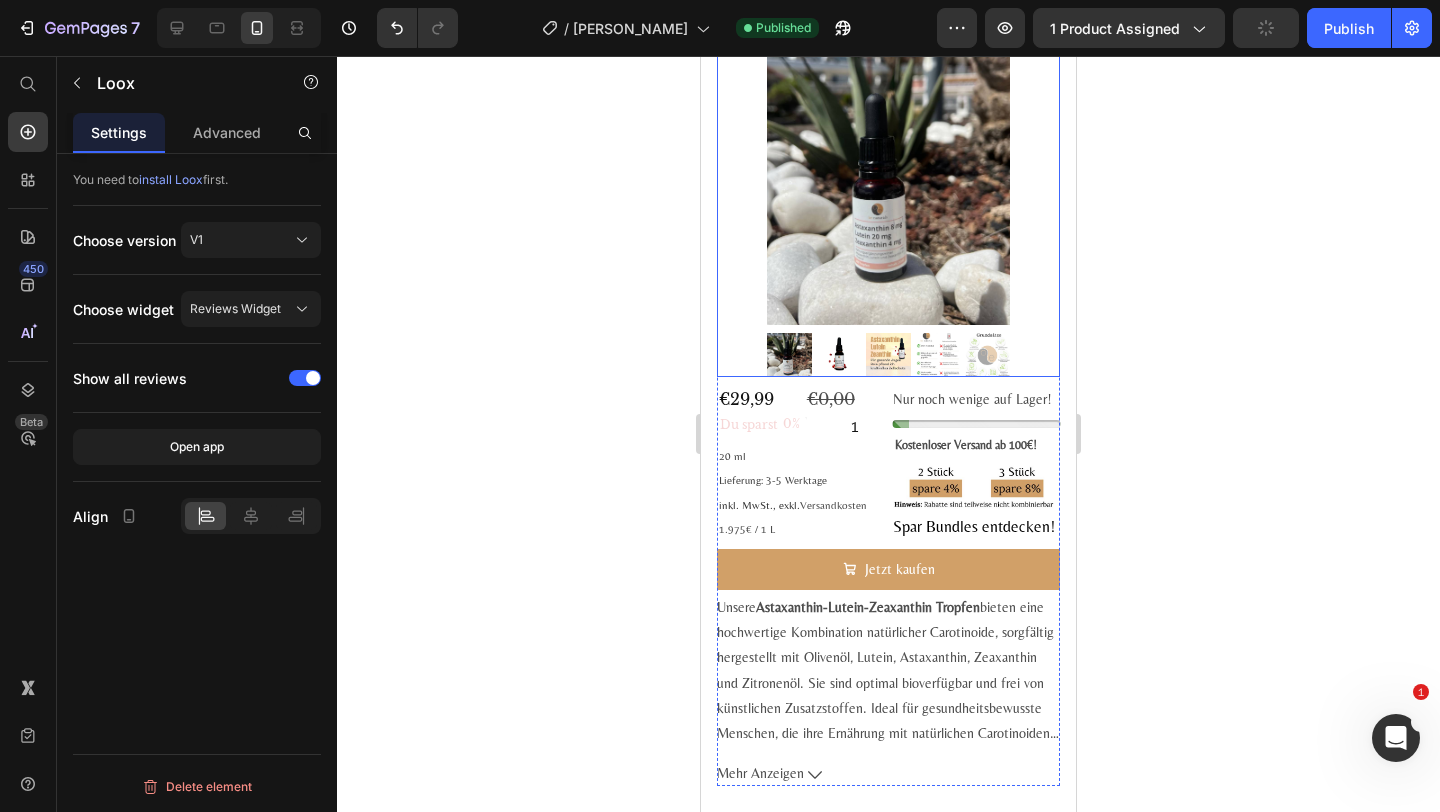 scroll, scrollTop: 413, scrollLeft: 0, axis: vertical 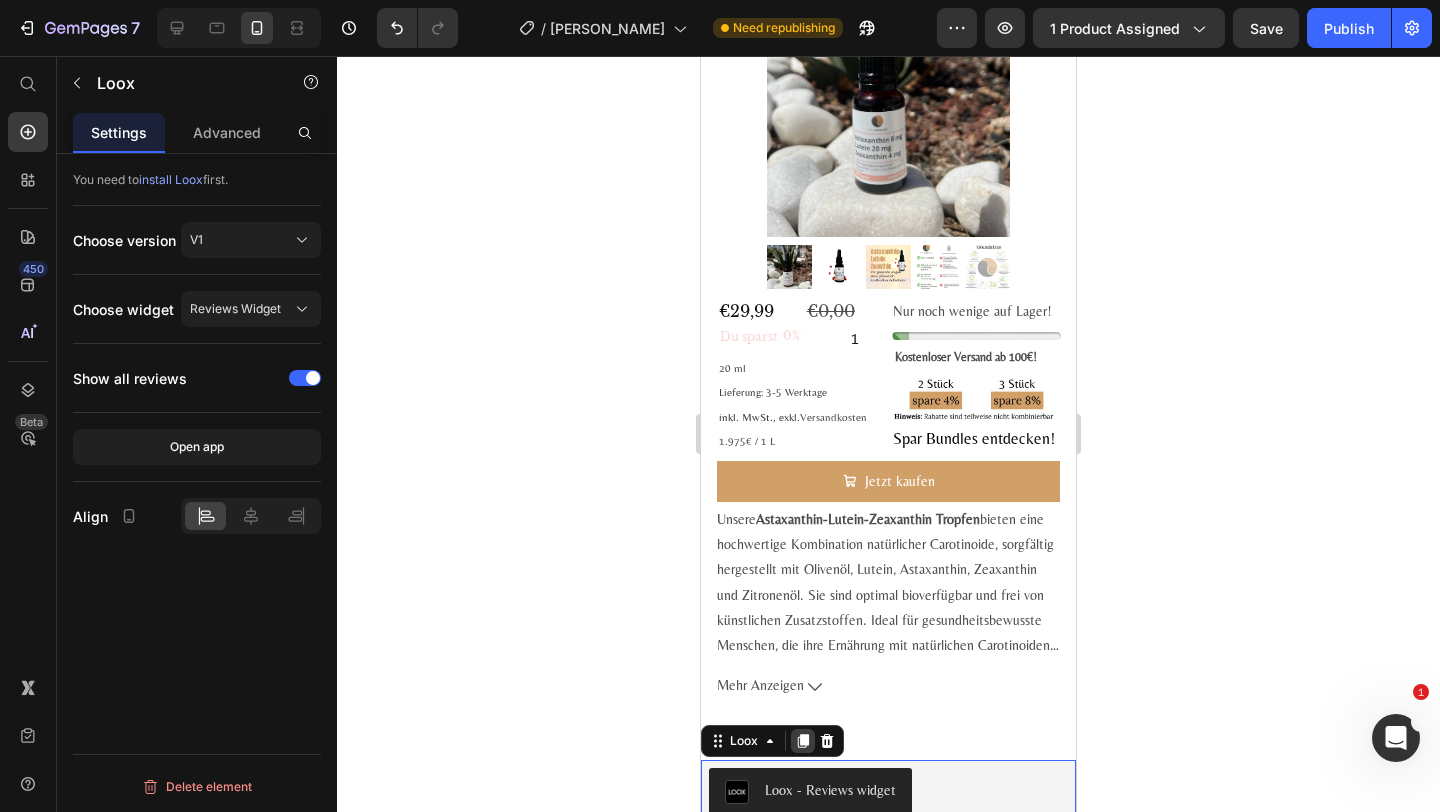 click 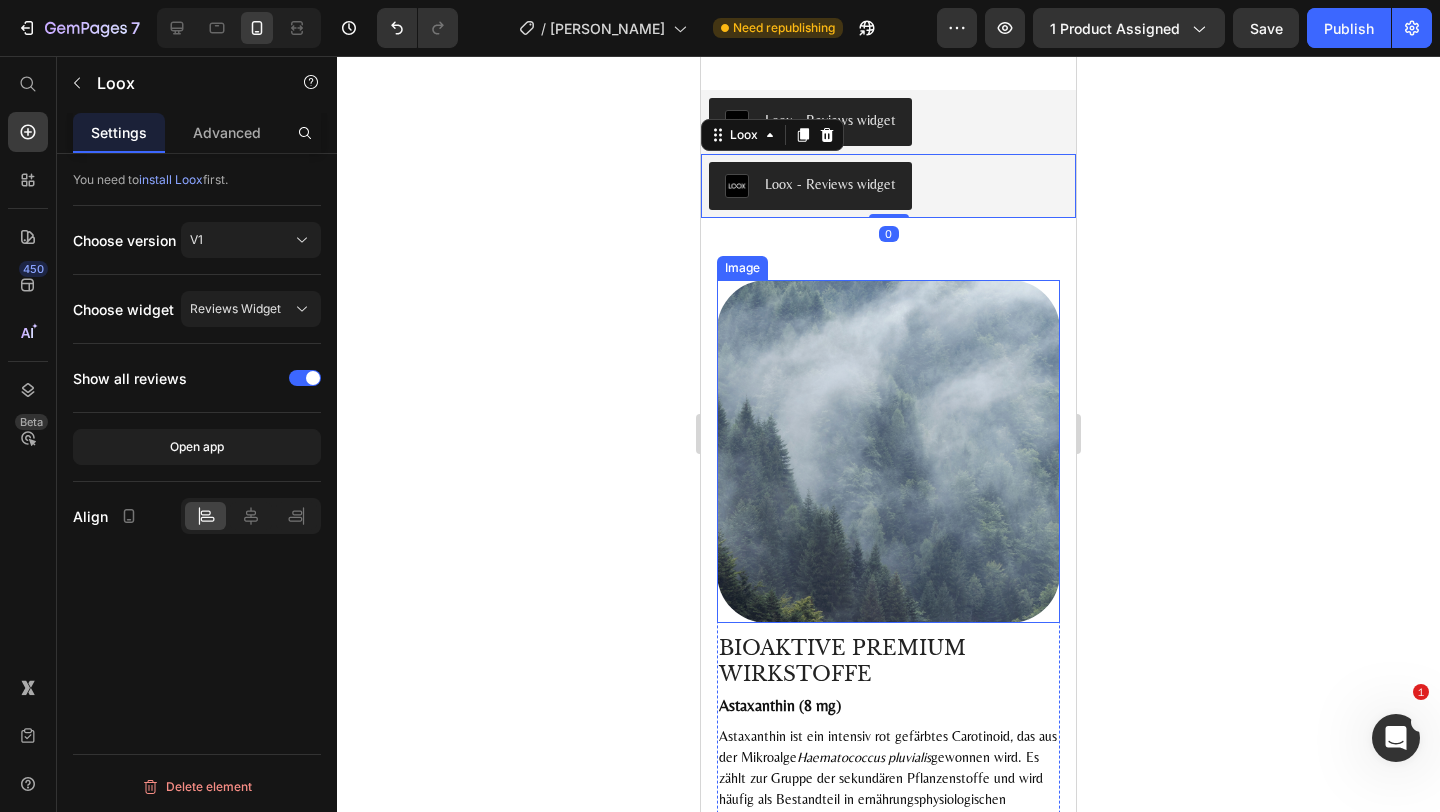 scroll, scrollTop: 1086, scrollLeft: 0, axis: vertical 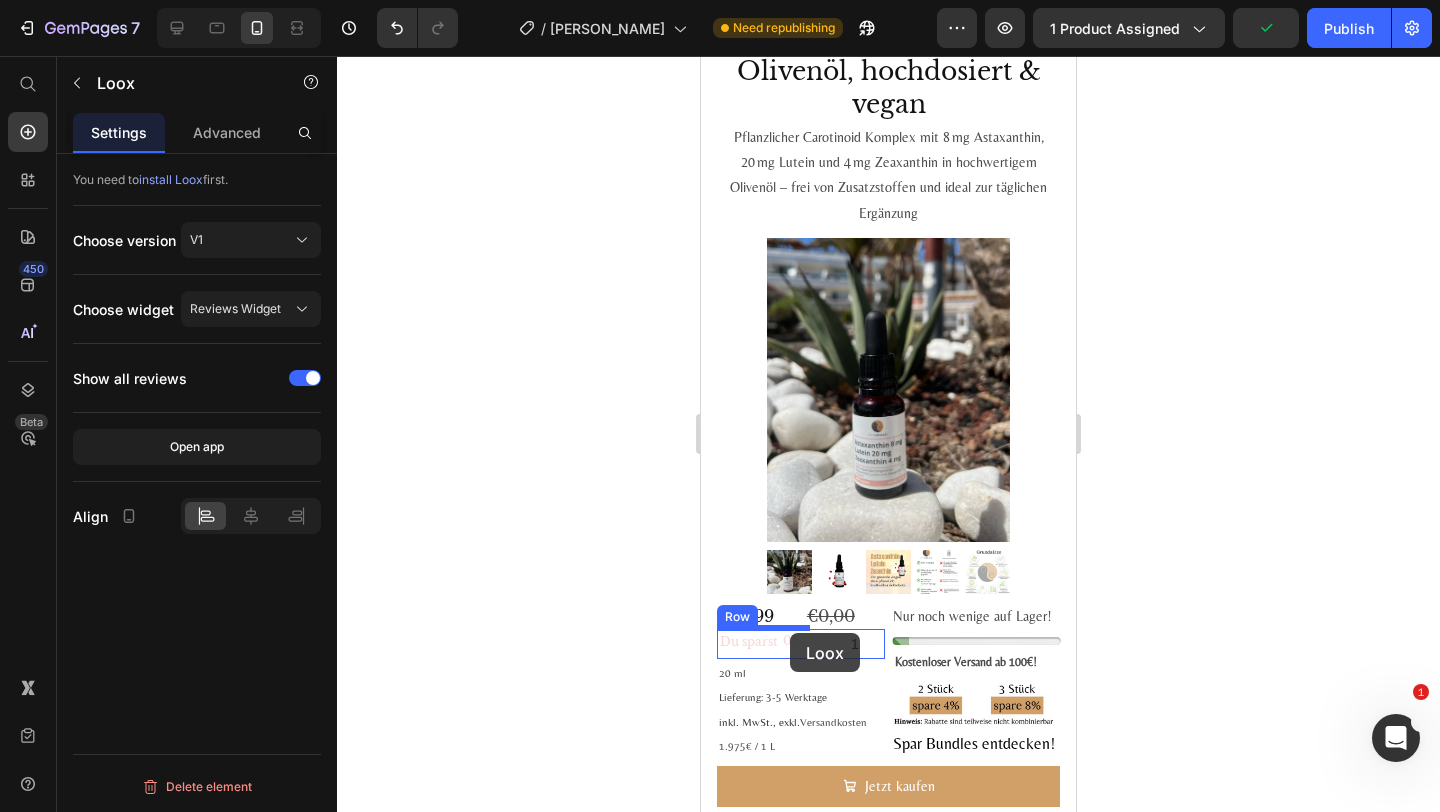 drag, startPoint x: 751, startPoint y: 104, endPoint x: 790, endPoint y: 632, distance: 529.43835 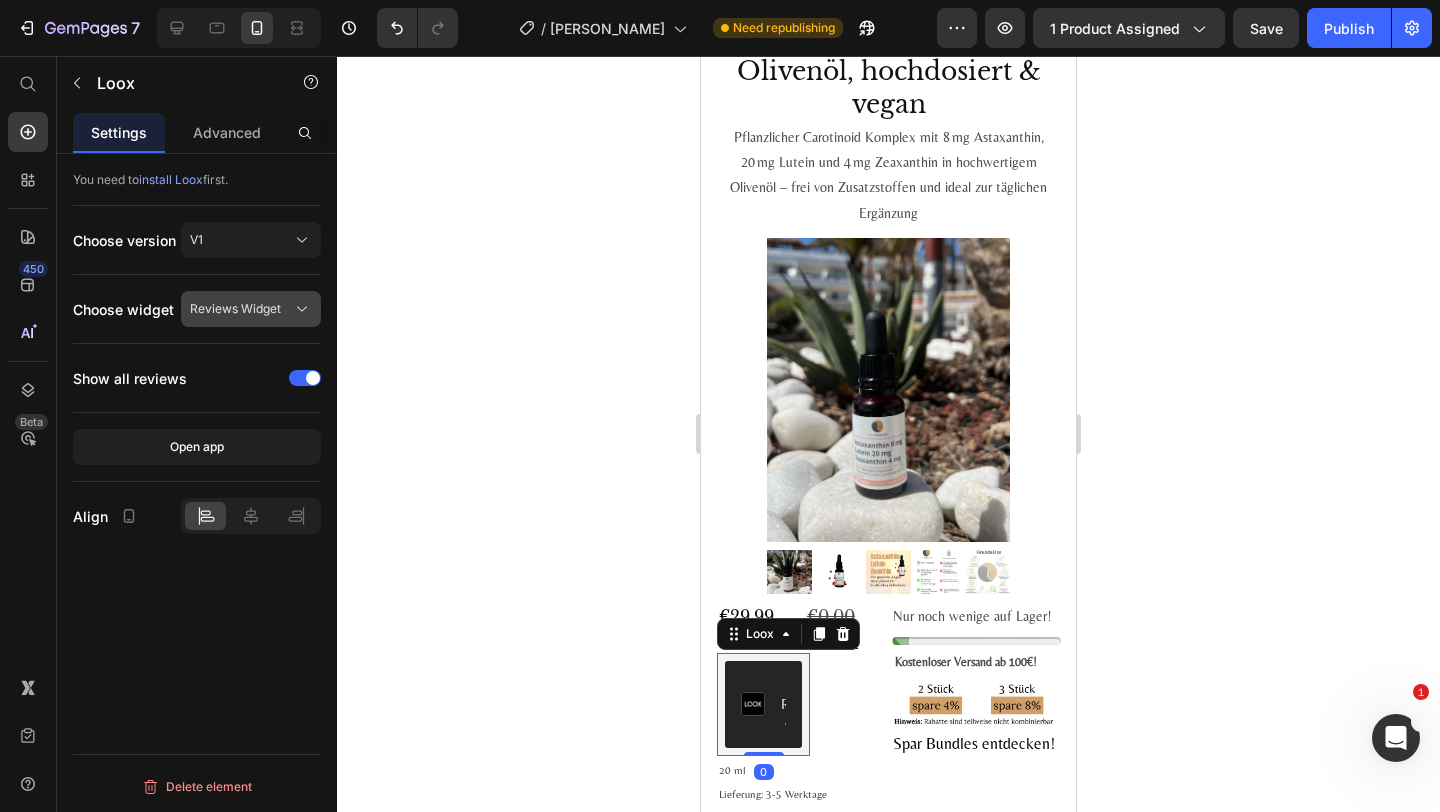 click on "Reviews Widget" at bounding box center [251, 309] 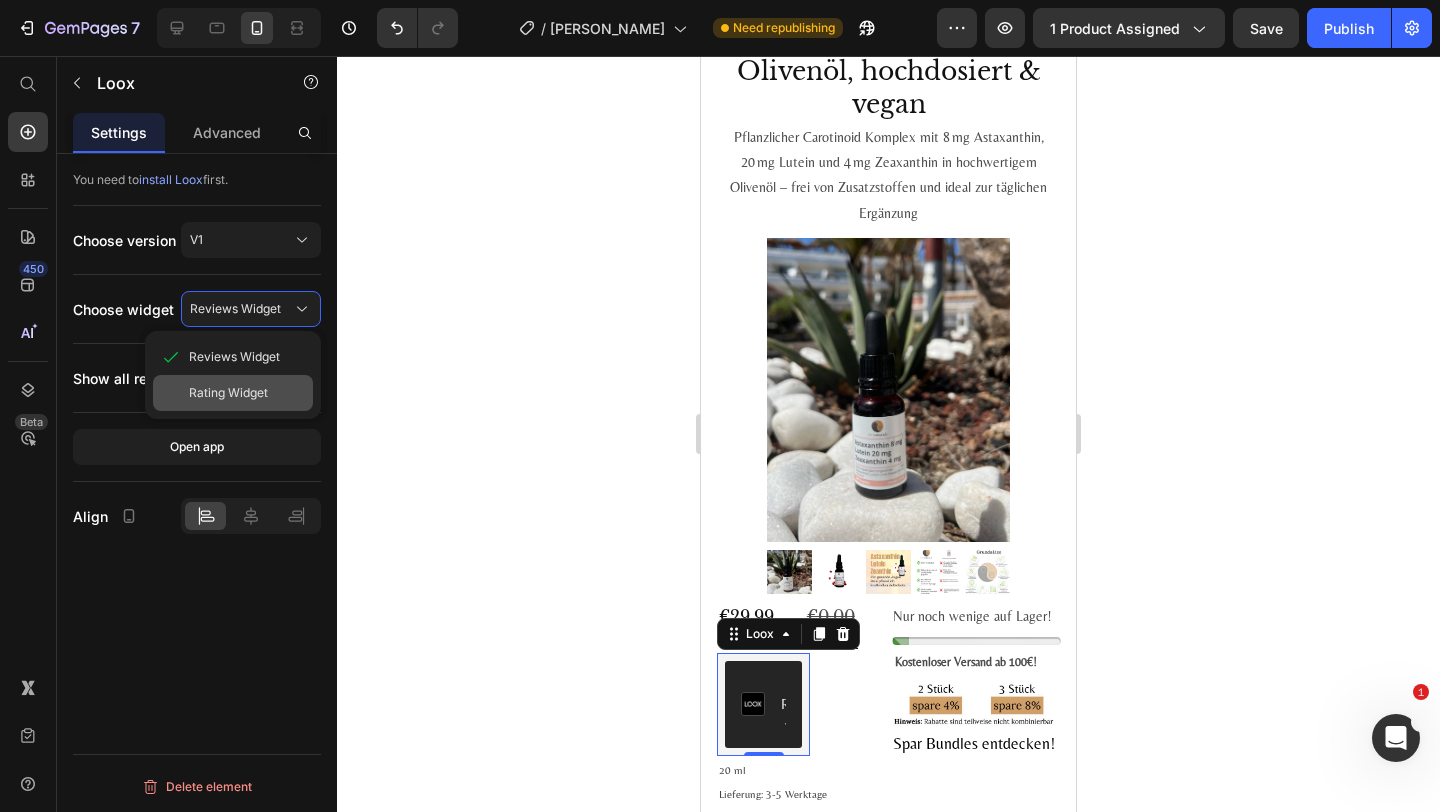 click on "Rating Widget" at bounding box center (228, 393) 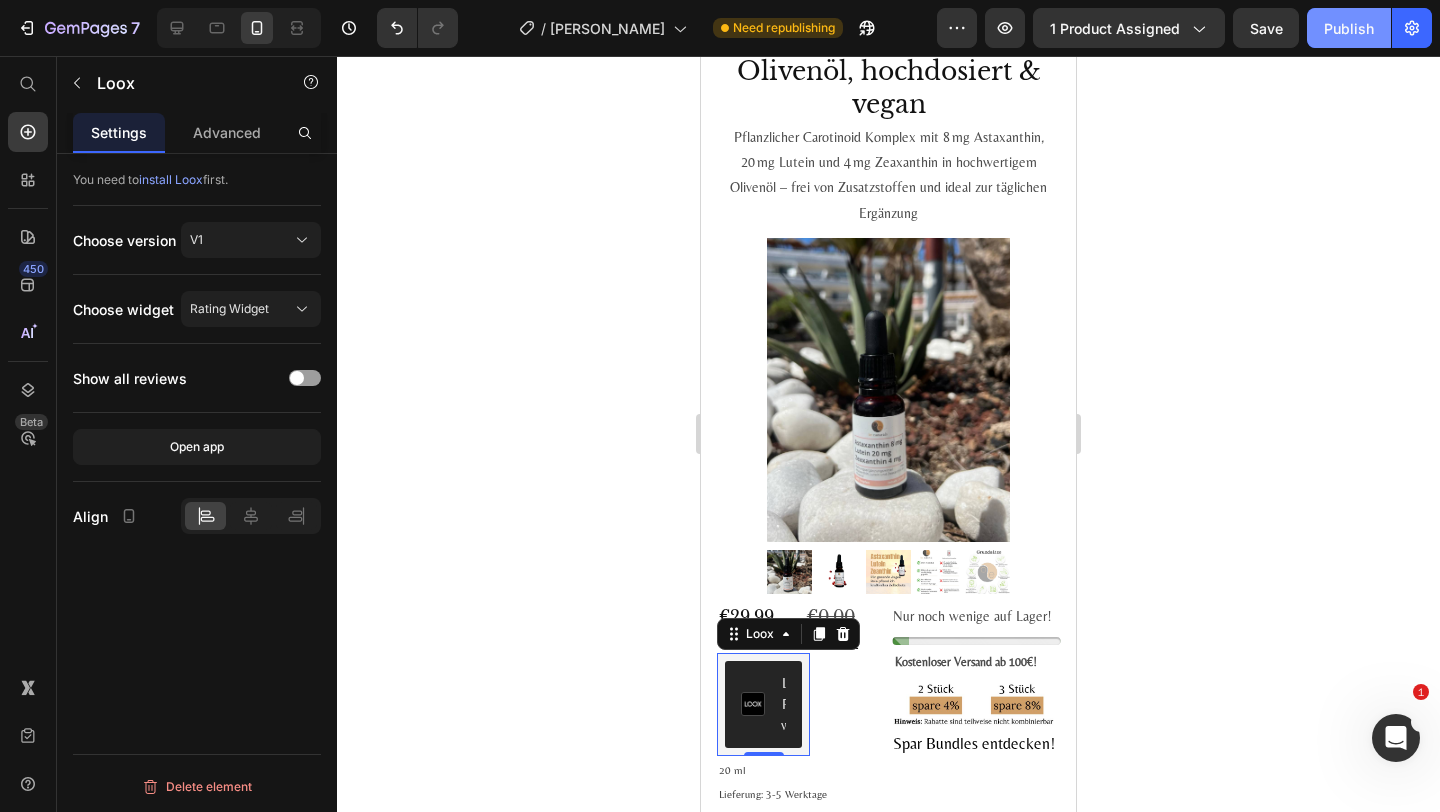 click on "Publish" at bounding box center (1349, 28) 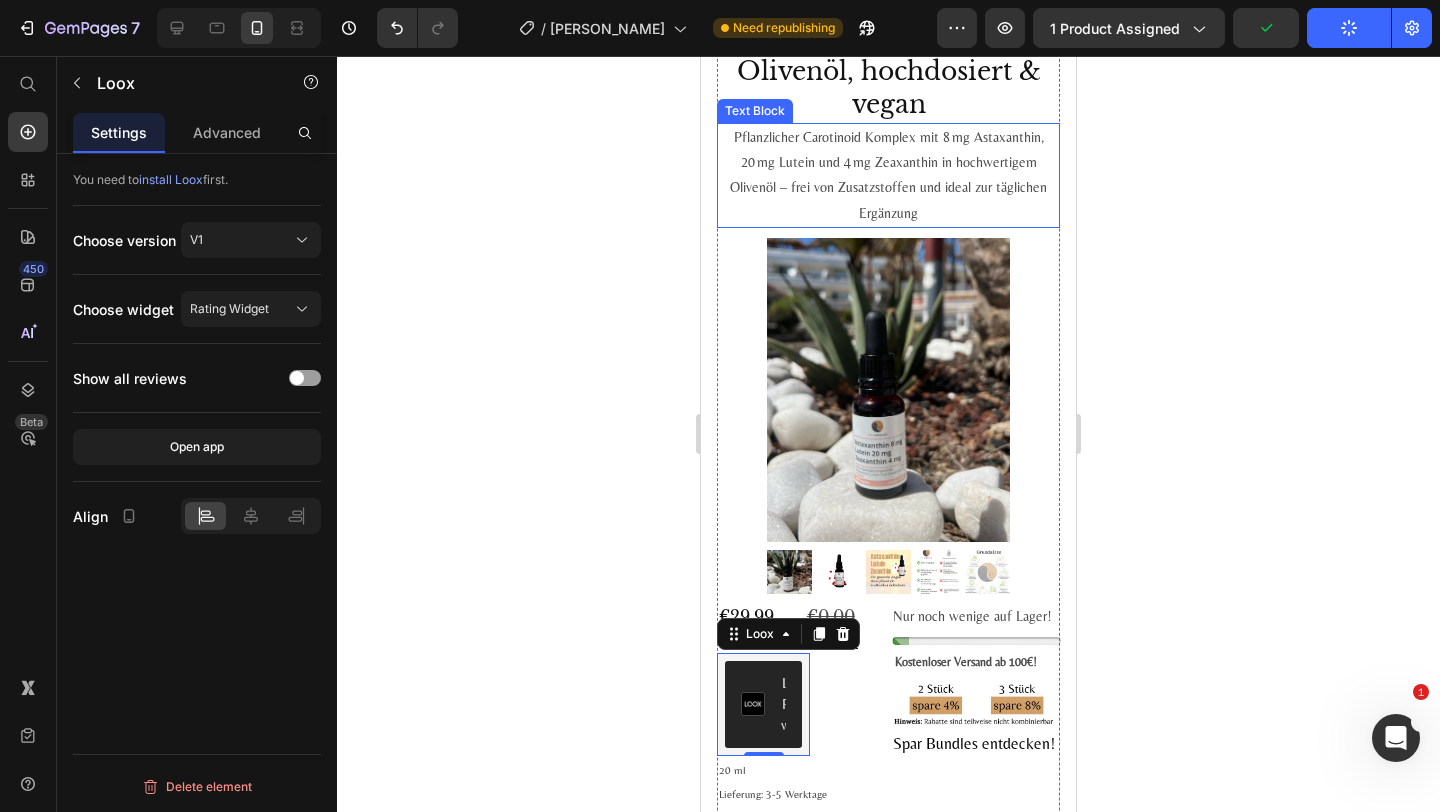 scroll, scrollTop: 0, scrollLeft: 0, axis: both 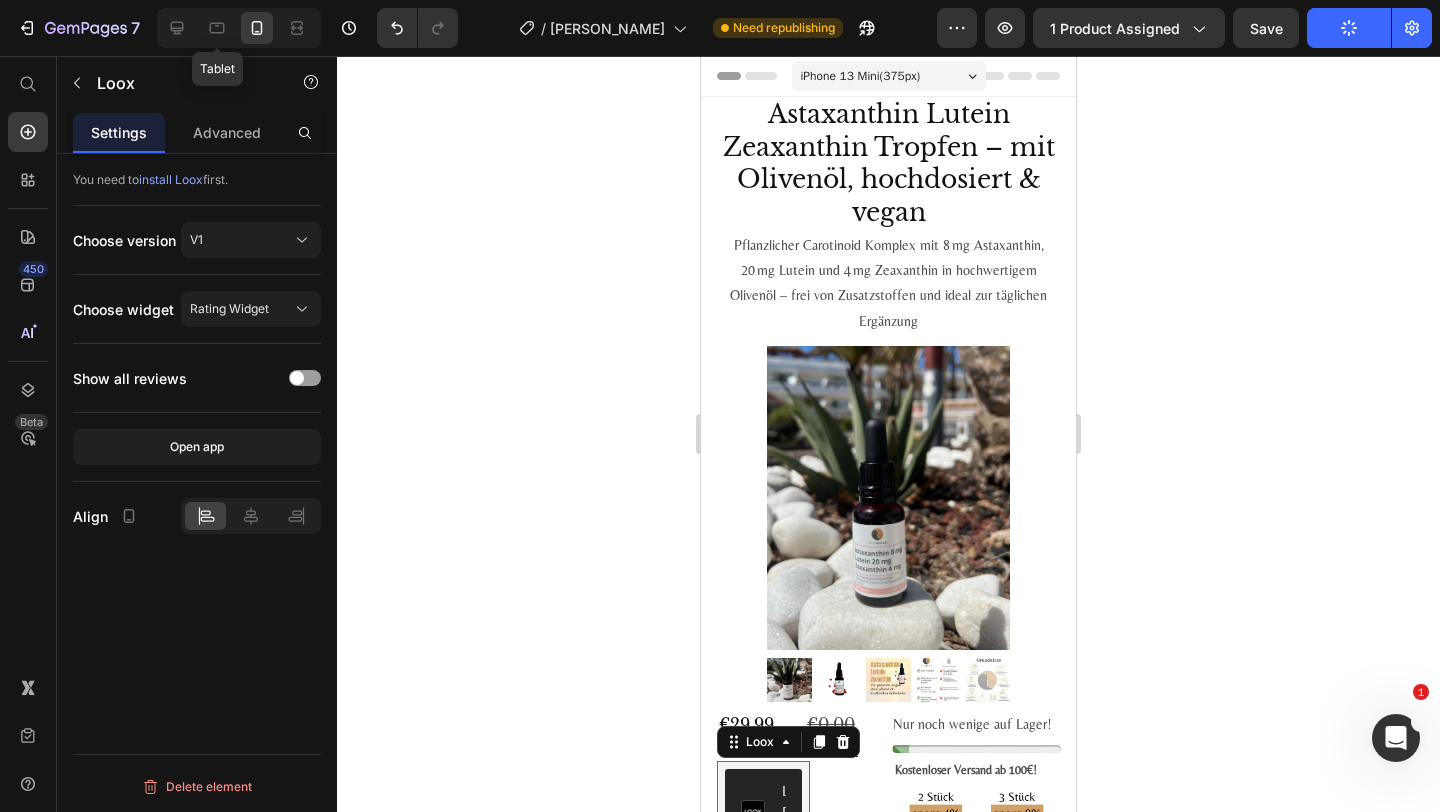 click on "Tablet" at bounding box center (239, 28) 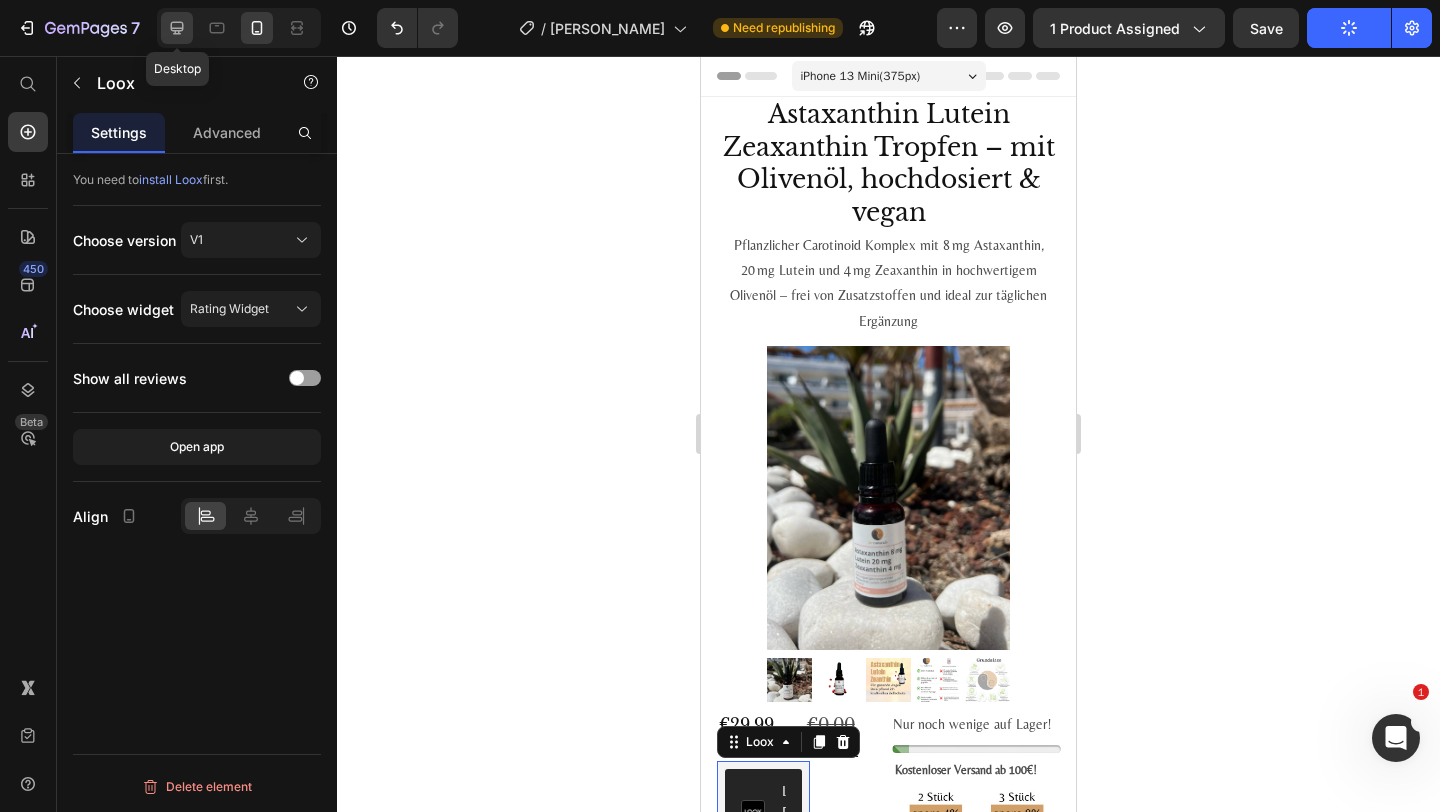 drag, startPoint x: 182, startPoint y: 31, endPoint x: 653, endPoint y: 184, distance: 495.22723 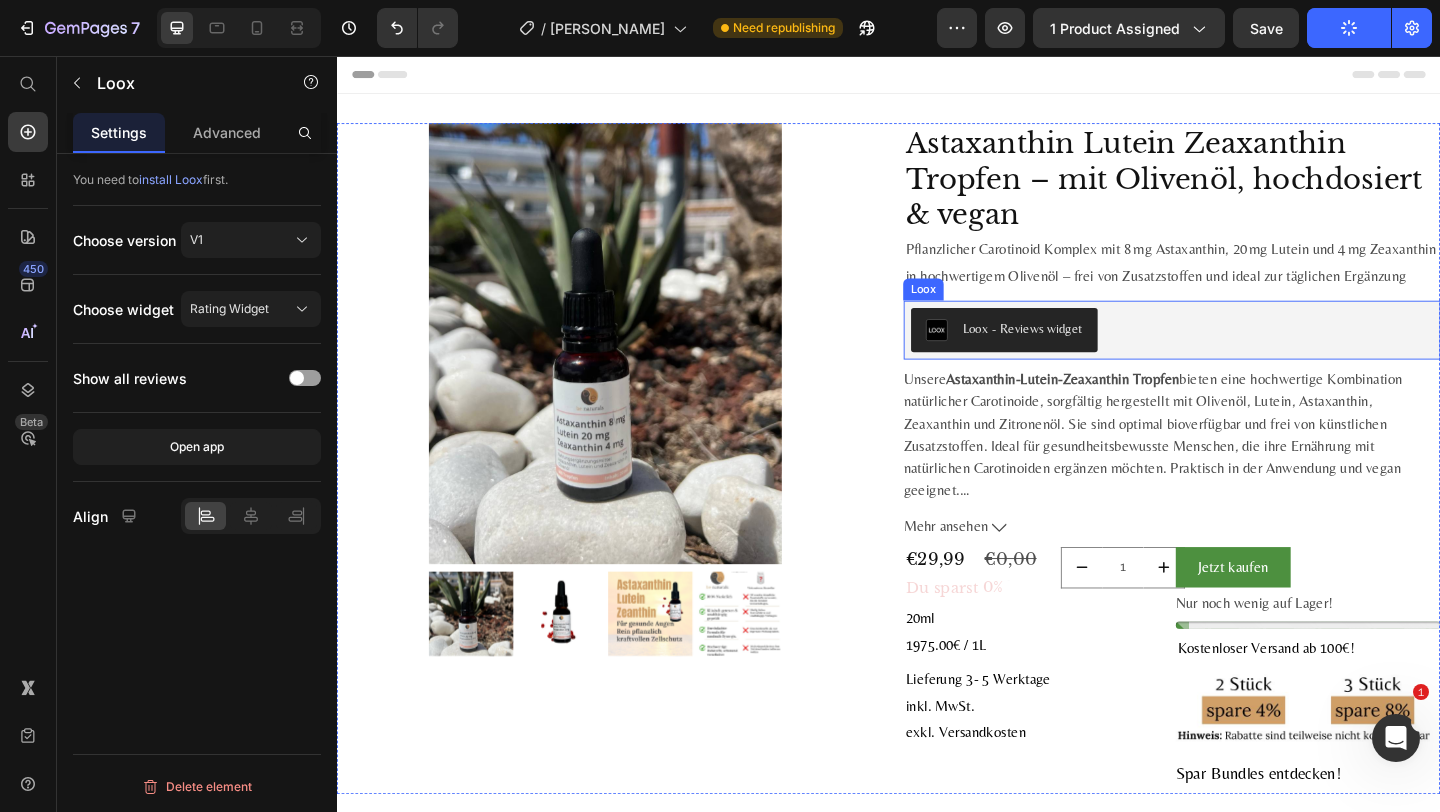 click on "Loox - Reviews widget" at bounding box center (1082, 352) 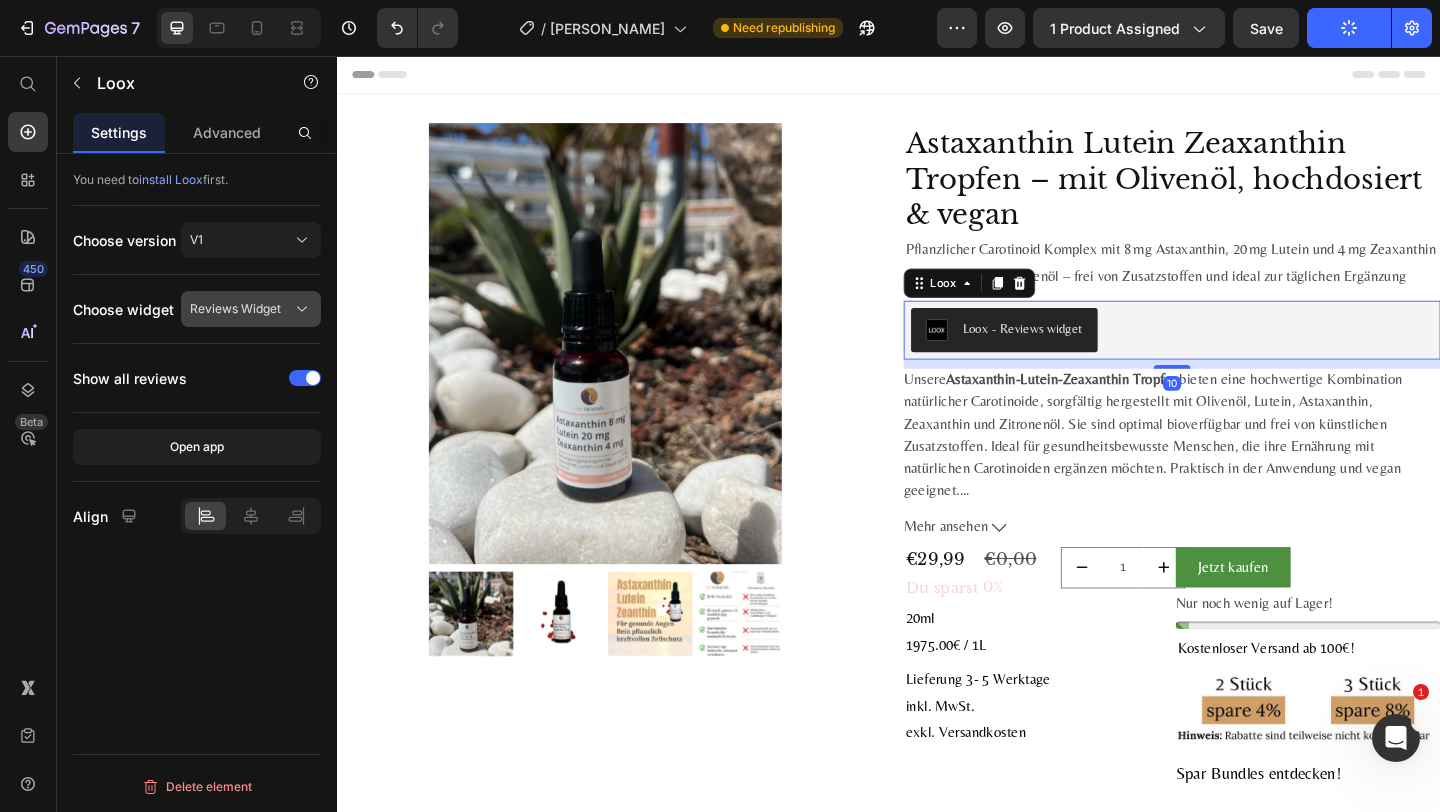 click on "Reviews Widget" at bounding box center (235, 309) 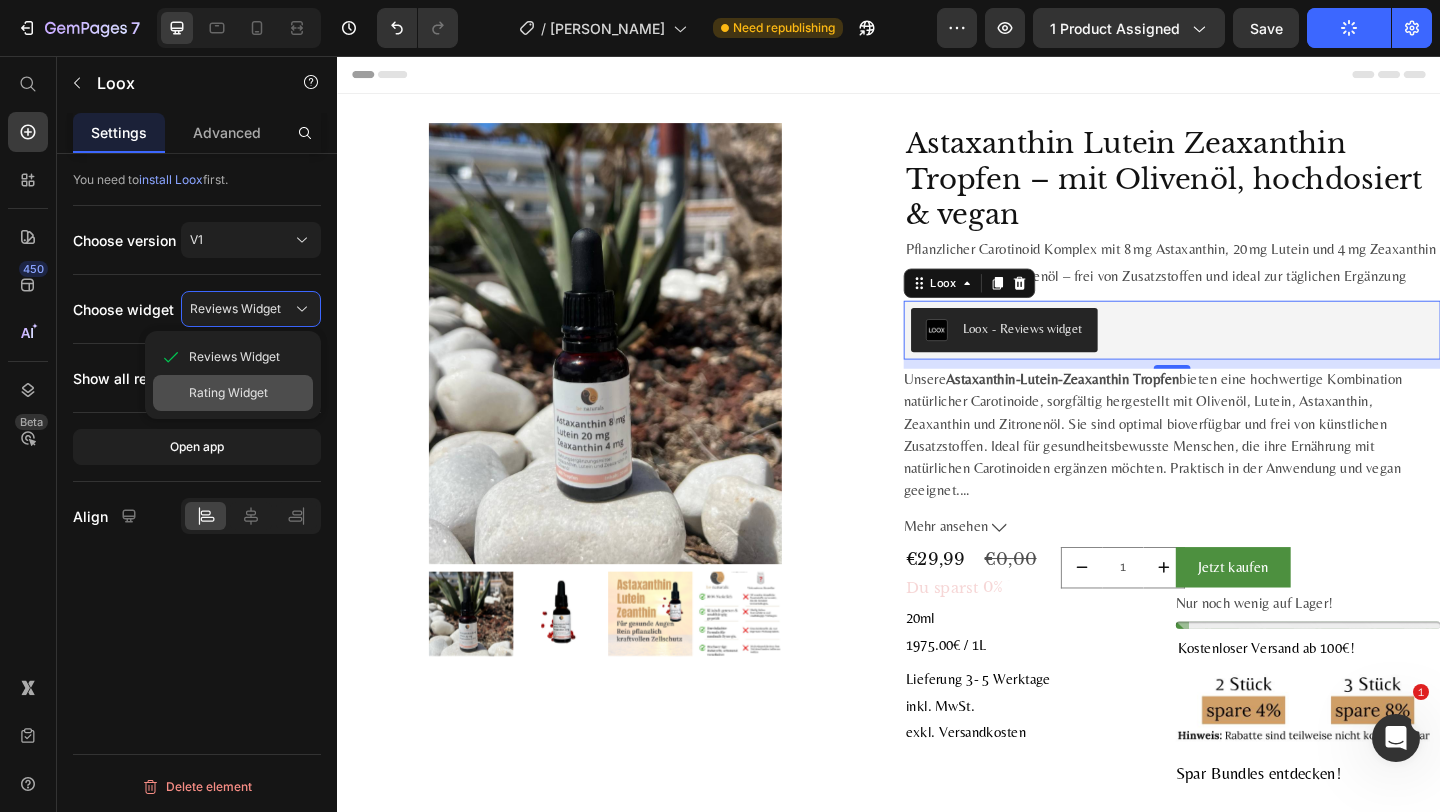 click on "Rating Widget" at bounding box center (228, 393) 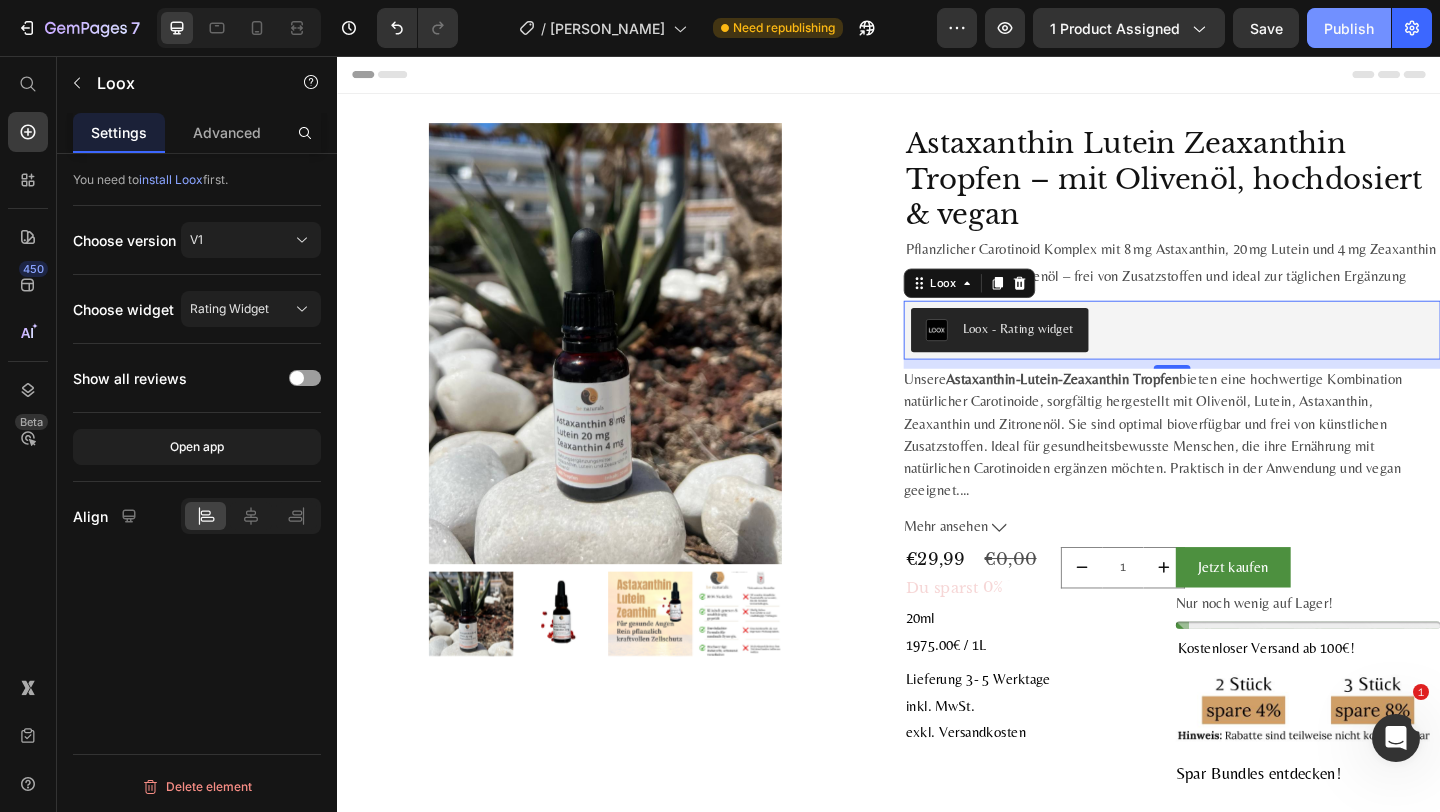click on "Publish" 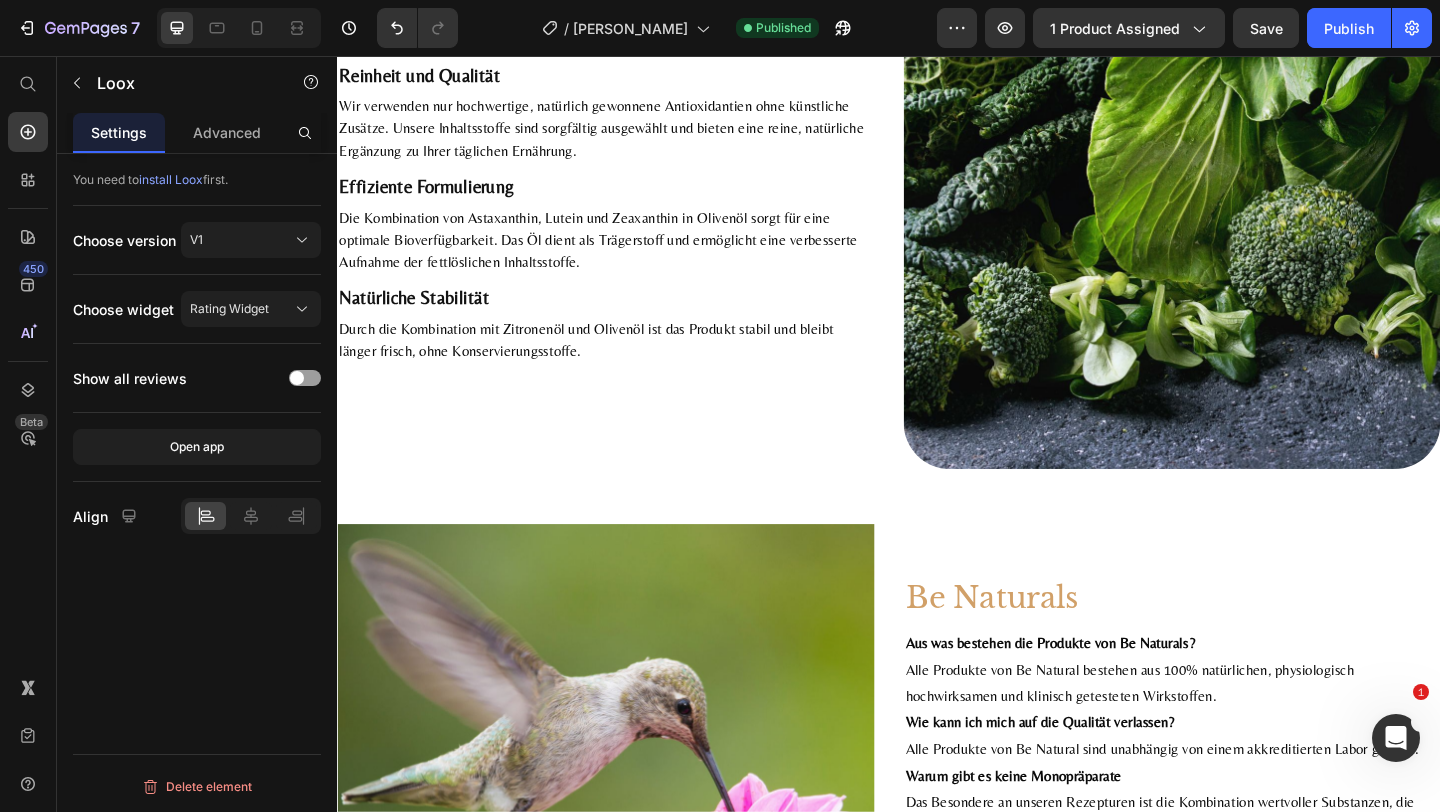 scroll, scrollTop: 1448, scrollLeft: 0, axis: vertical 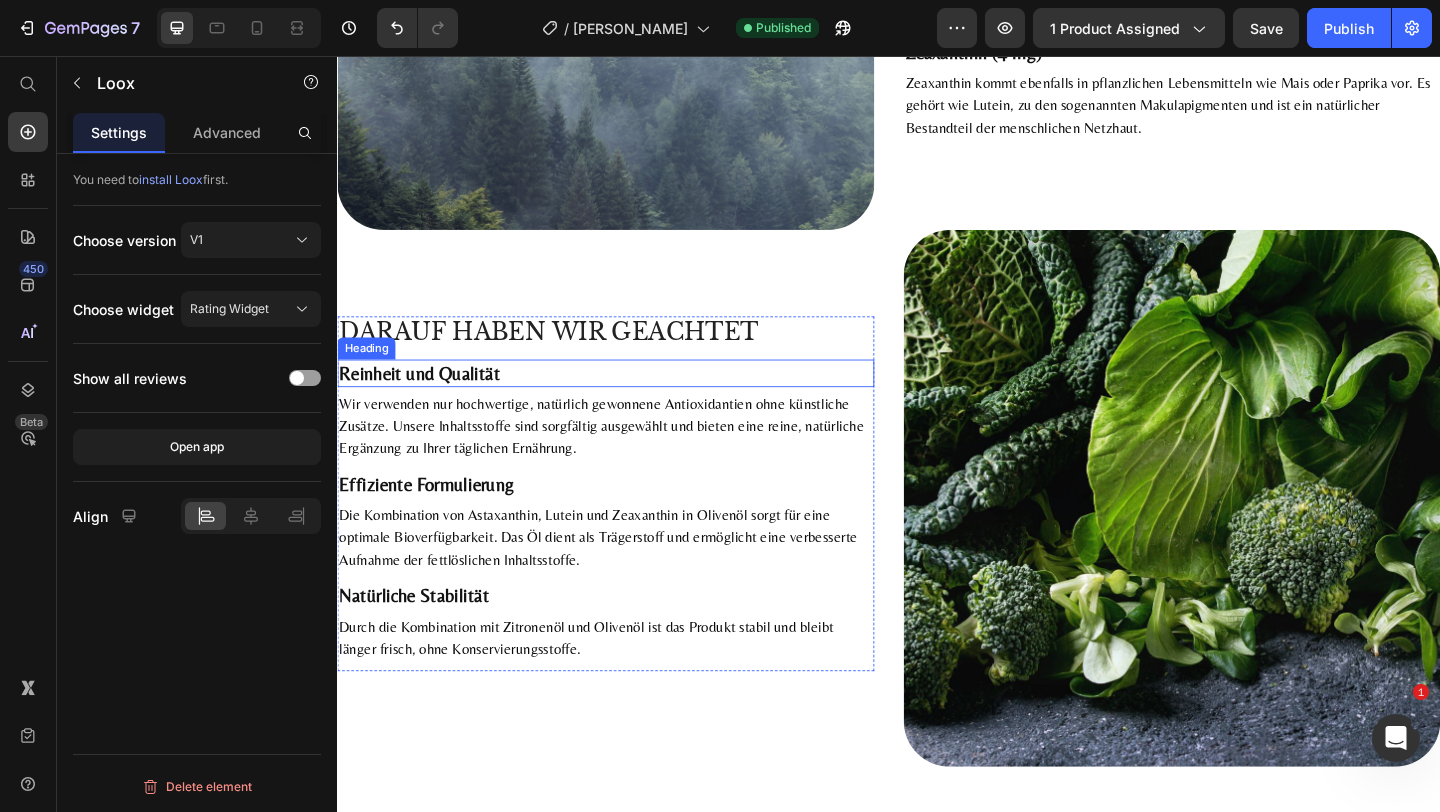 click on "DARAUF HABEN WIR GEACHTET" at bounding box center [629, 357] 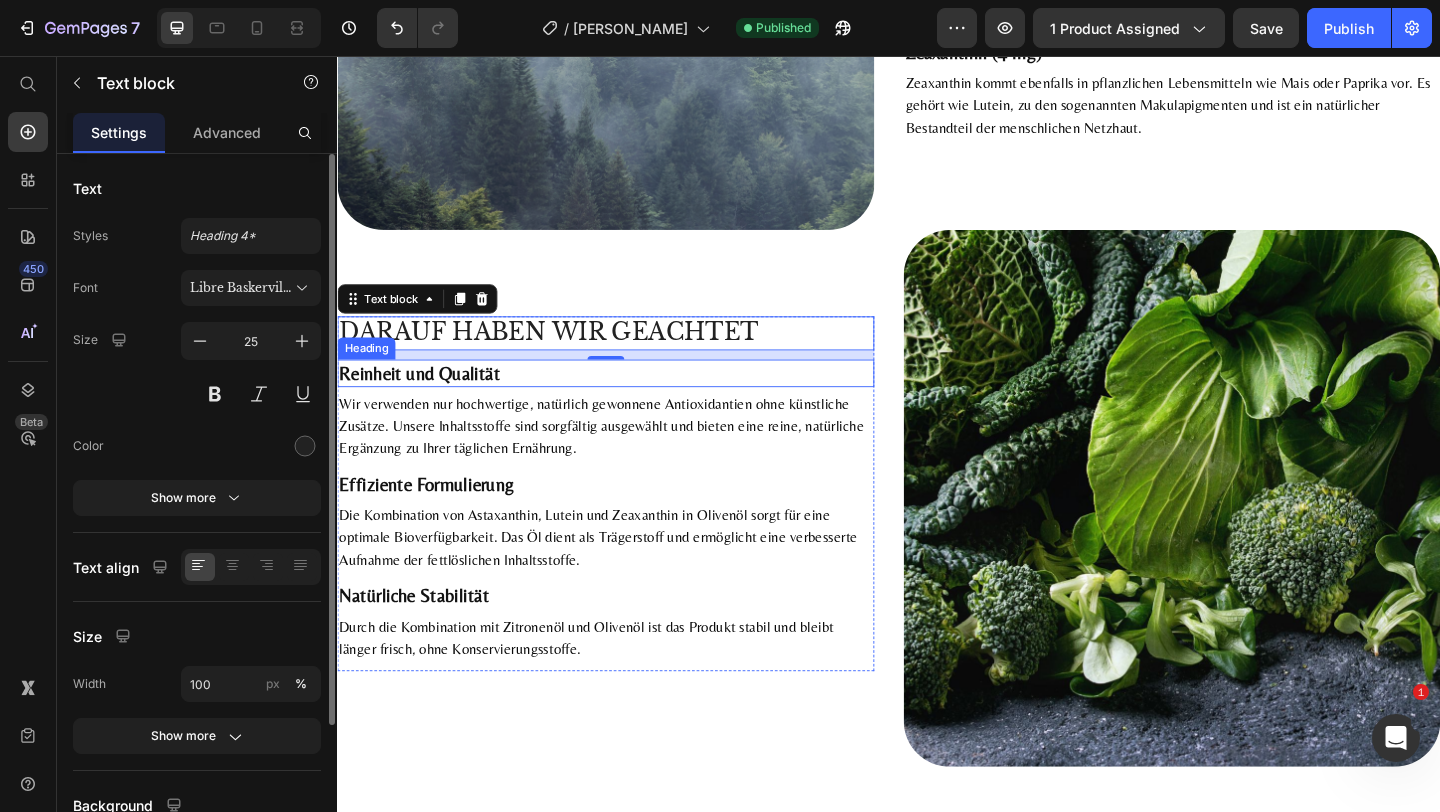 click on "Reinheit und Qualität" at bounding box center (426, 400) 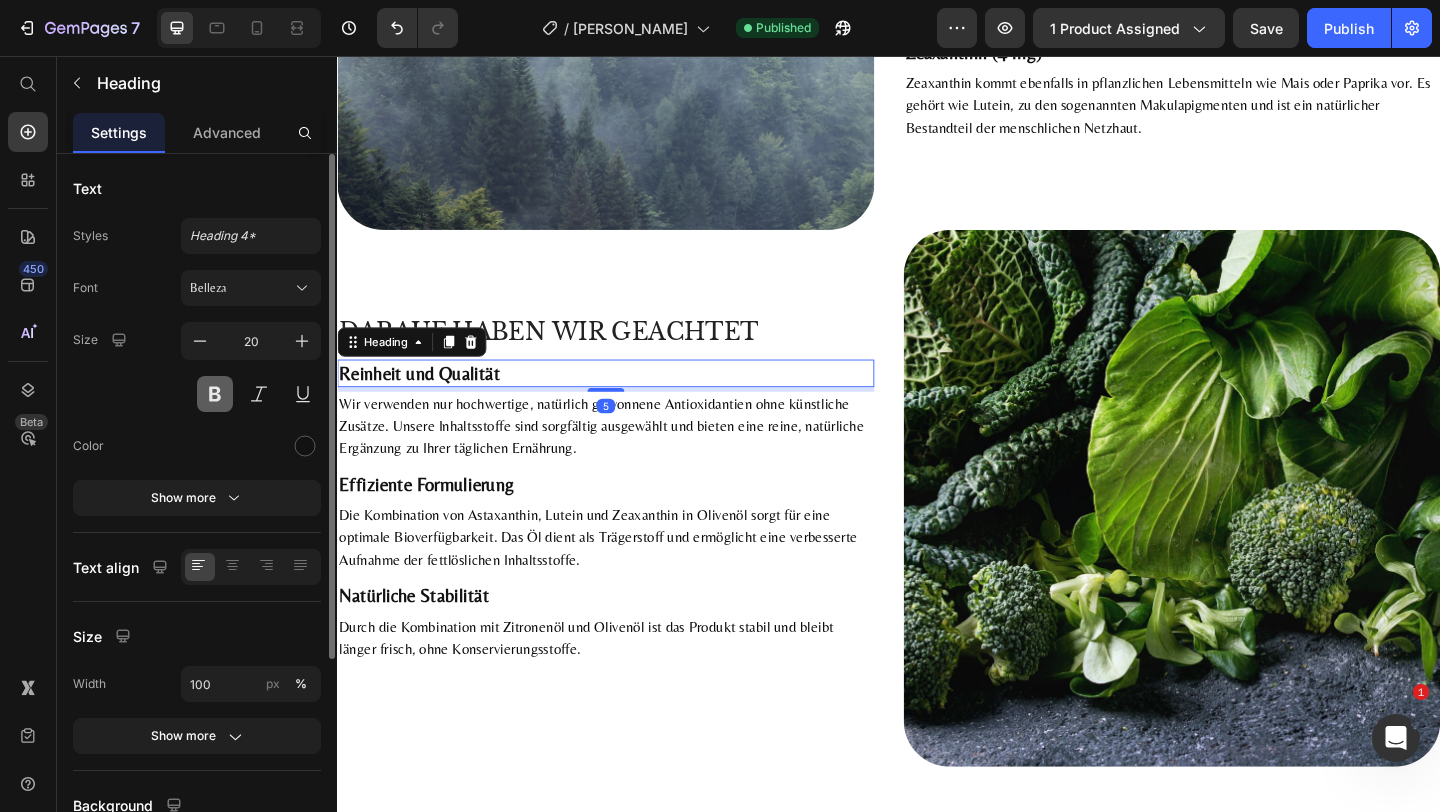 click at bounding box center [215, 394] 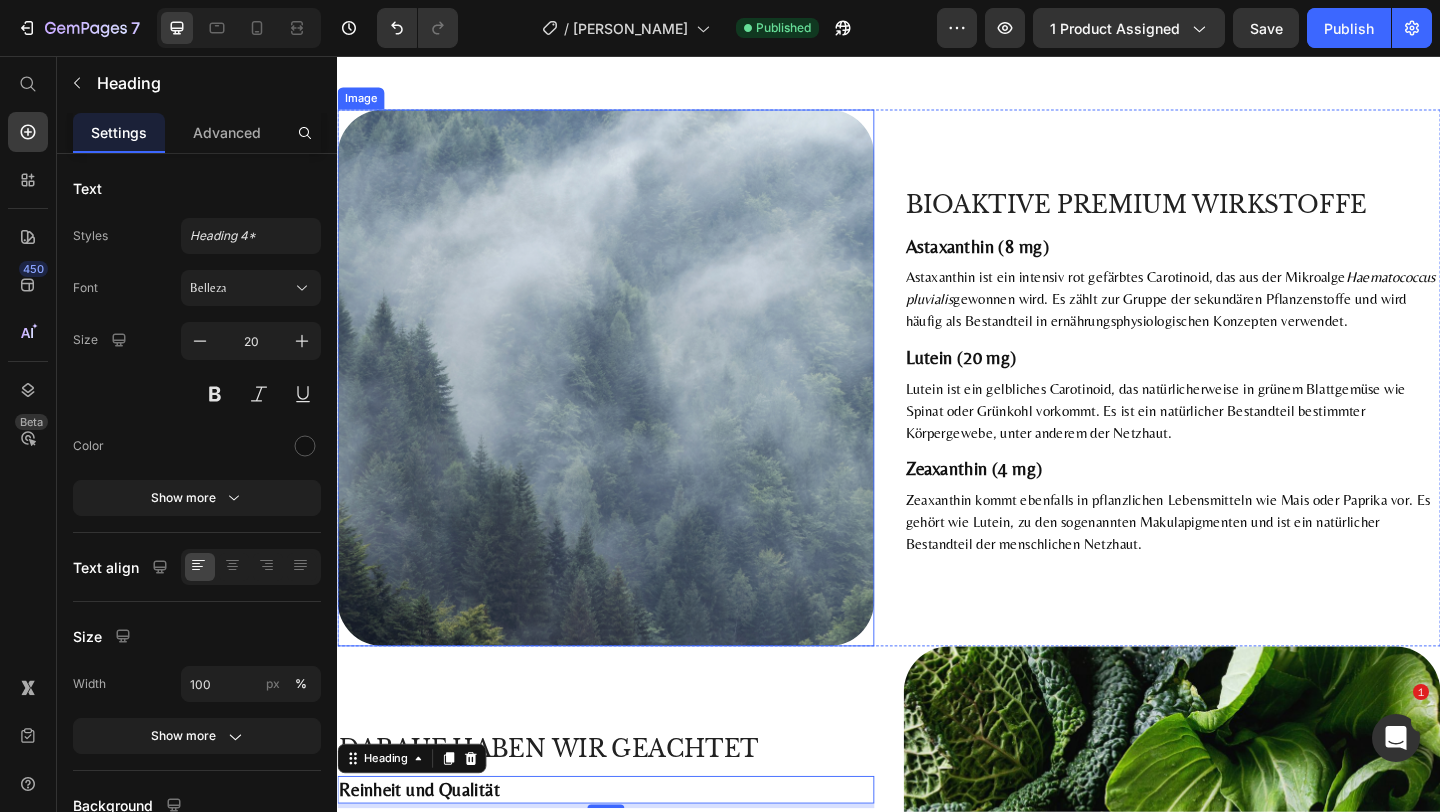 scroll, scrollTop: 1366, scrollLeft: 0, axis: vertical 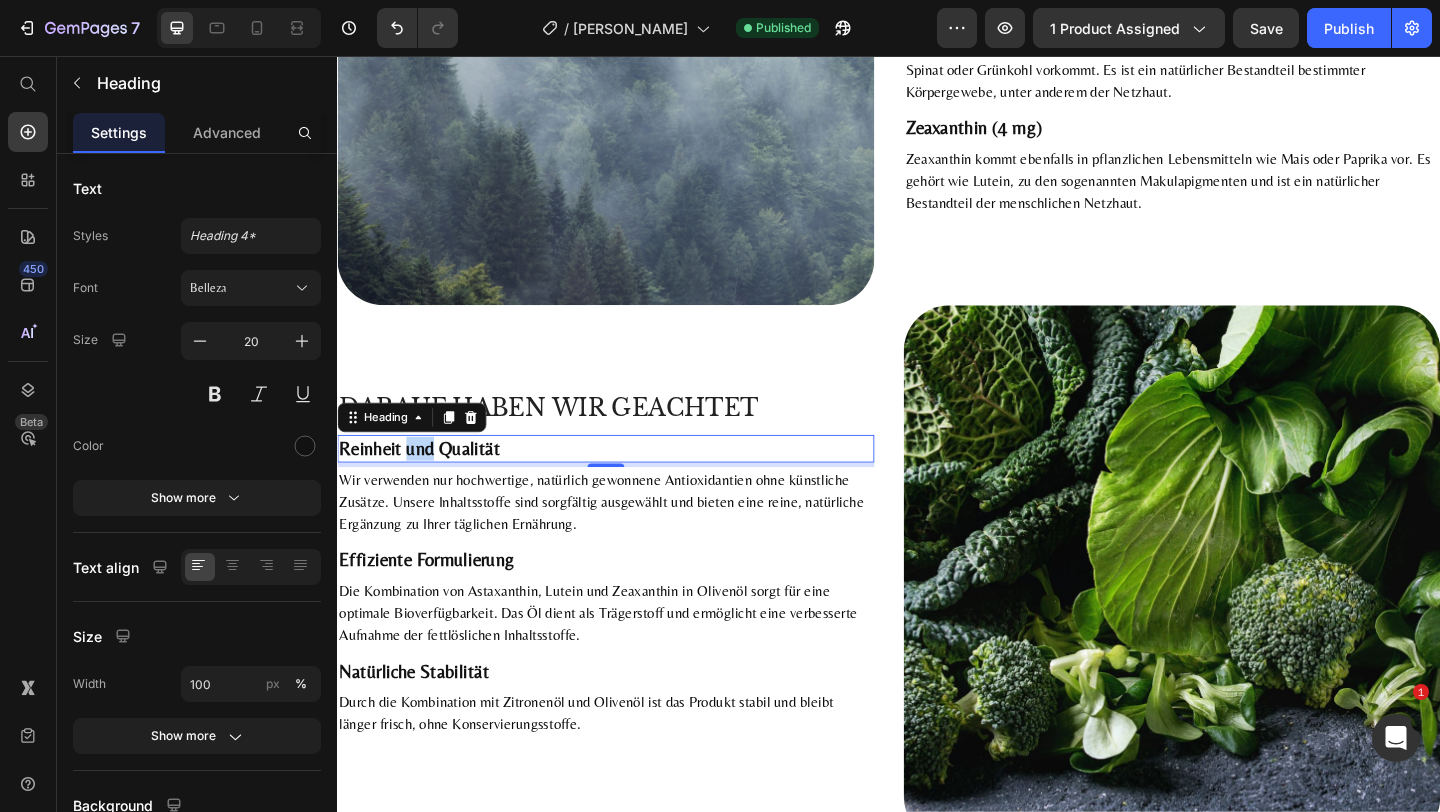 click on "Reinheit und Qualität" at bounding box center [426, 482] 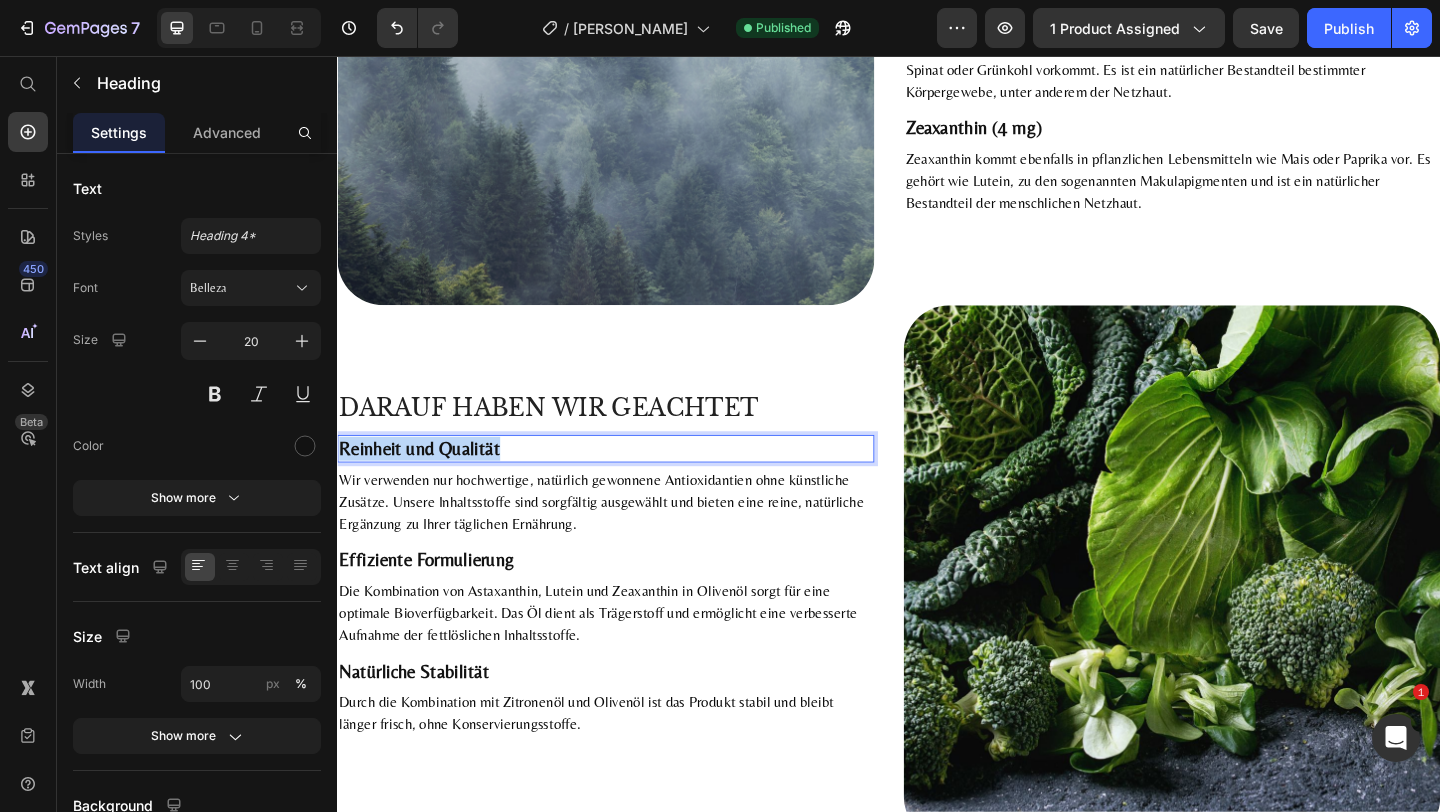 click on "Reinheit und Qualität" at bounding box center [426, 482] 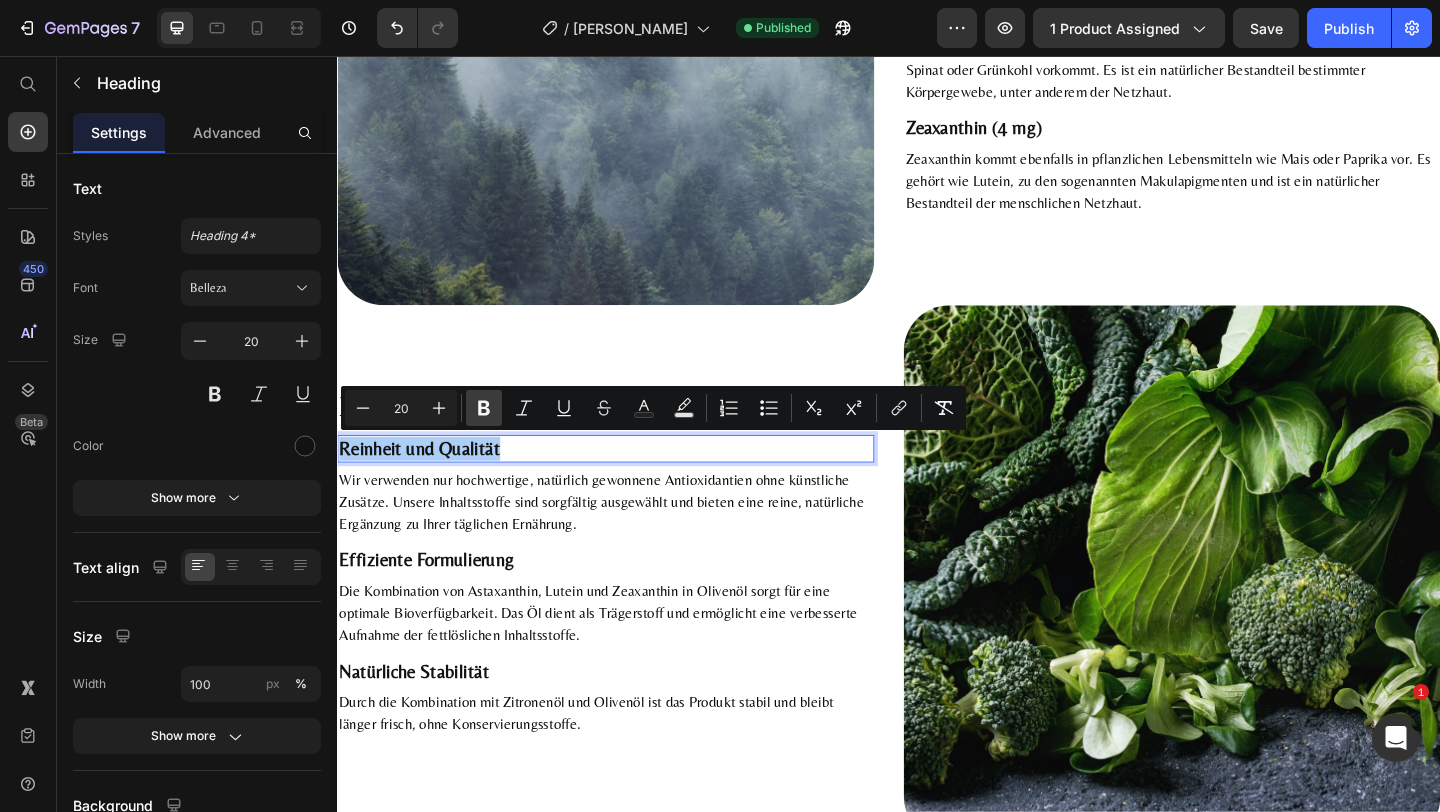 click 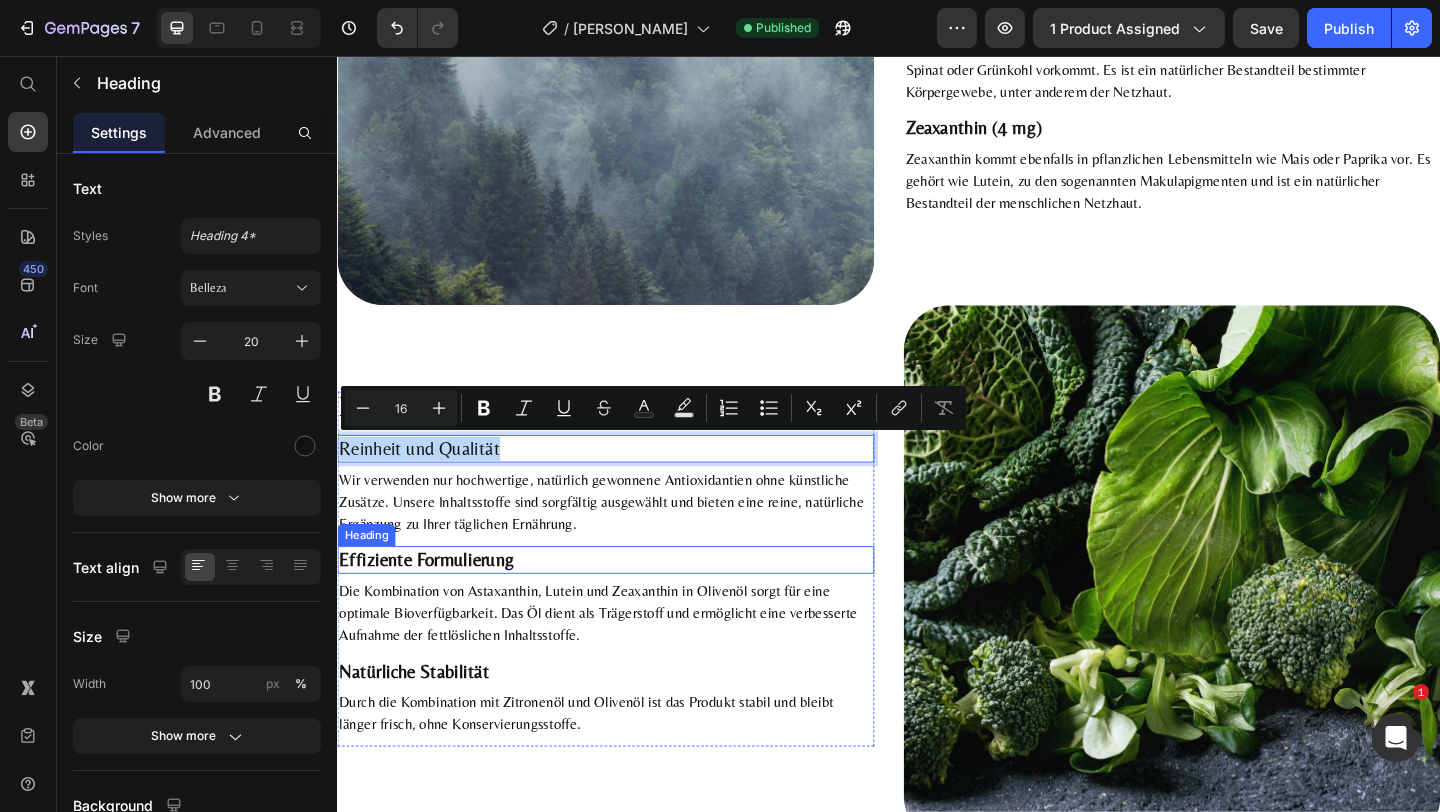 click on "Effiziente Formulierung" at bounding box center (434, 603) 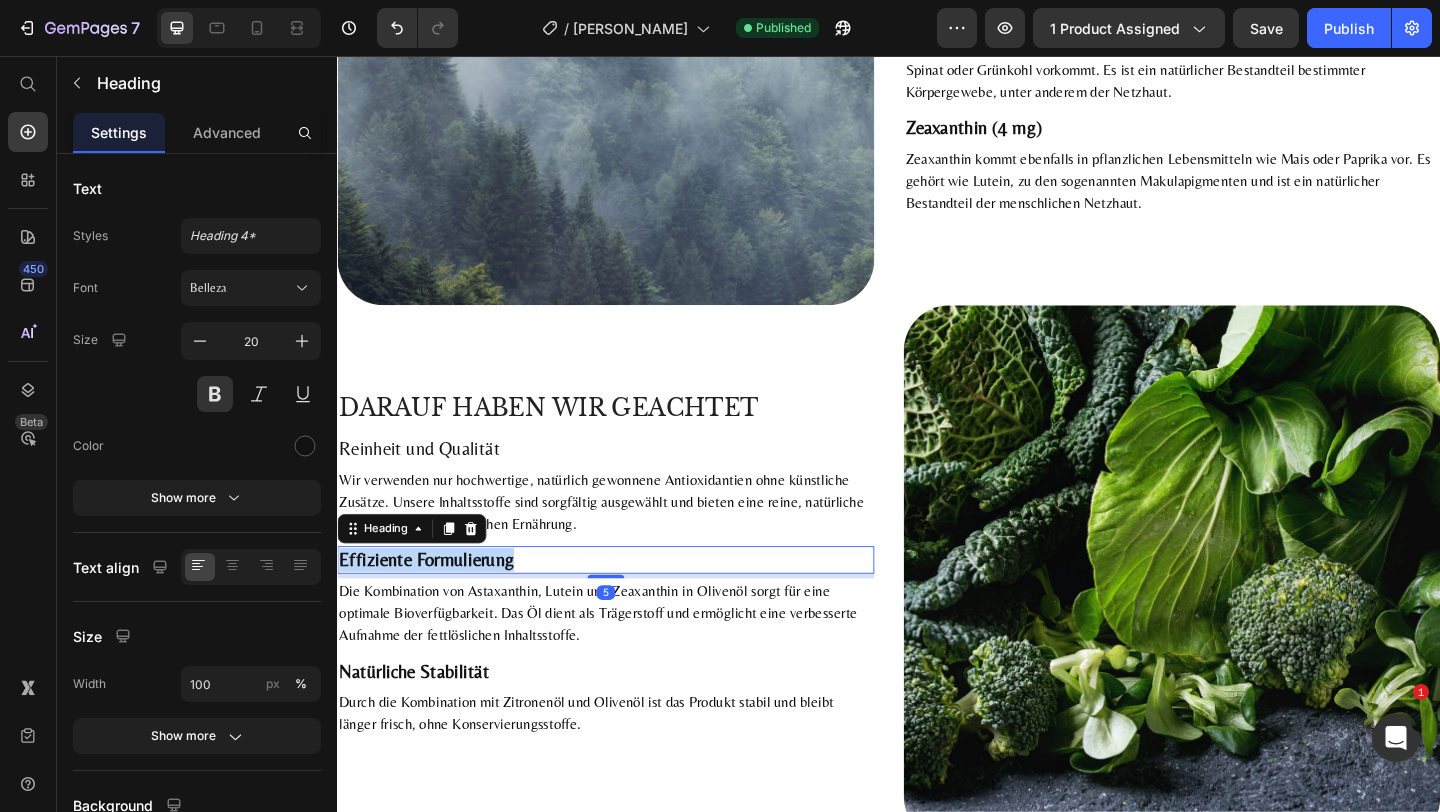 click on "Effiziente Formulierung" at bounding box center (434, 603) 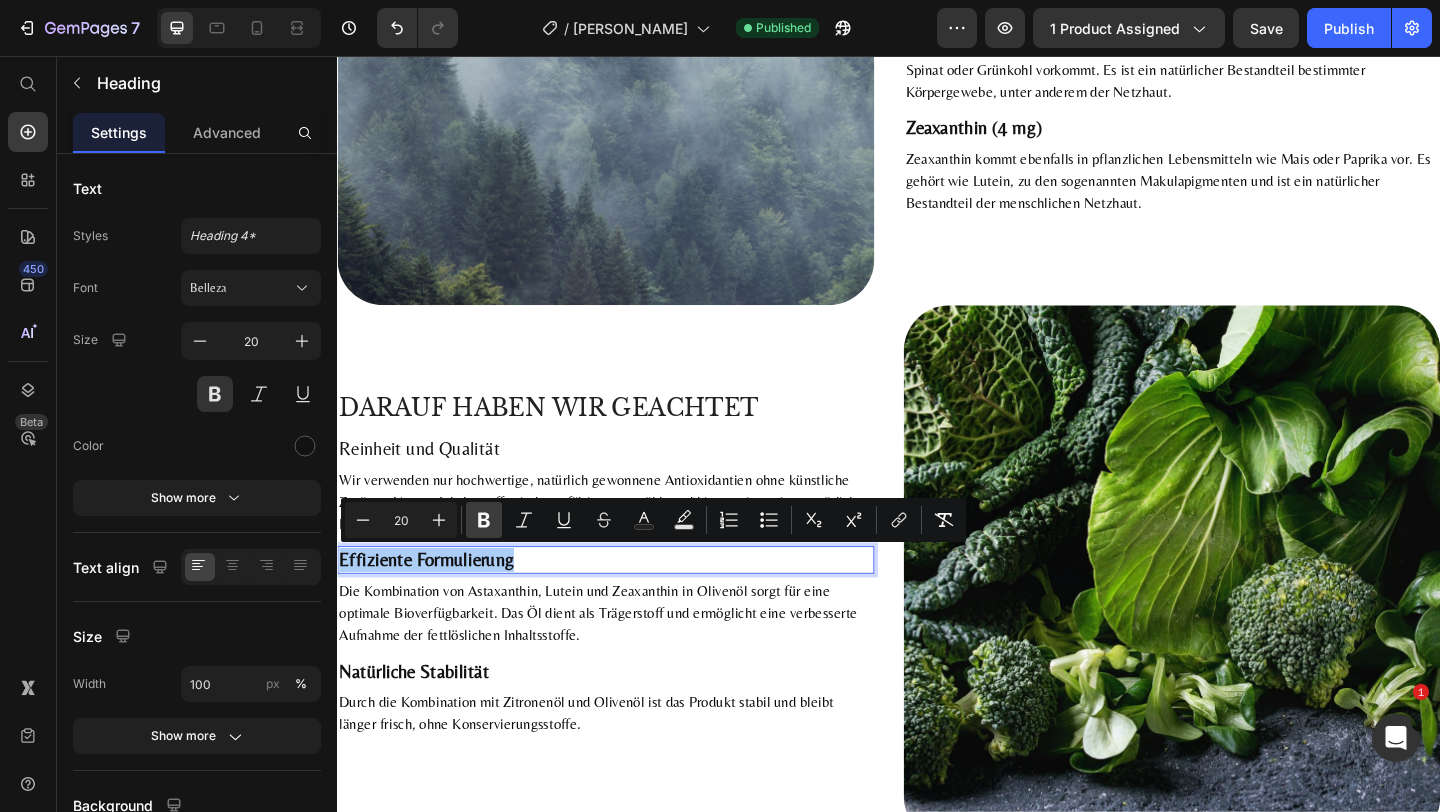 click 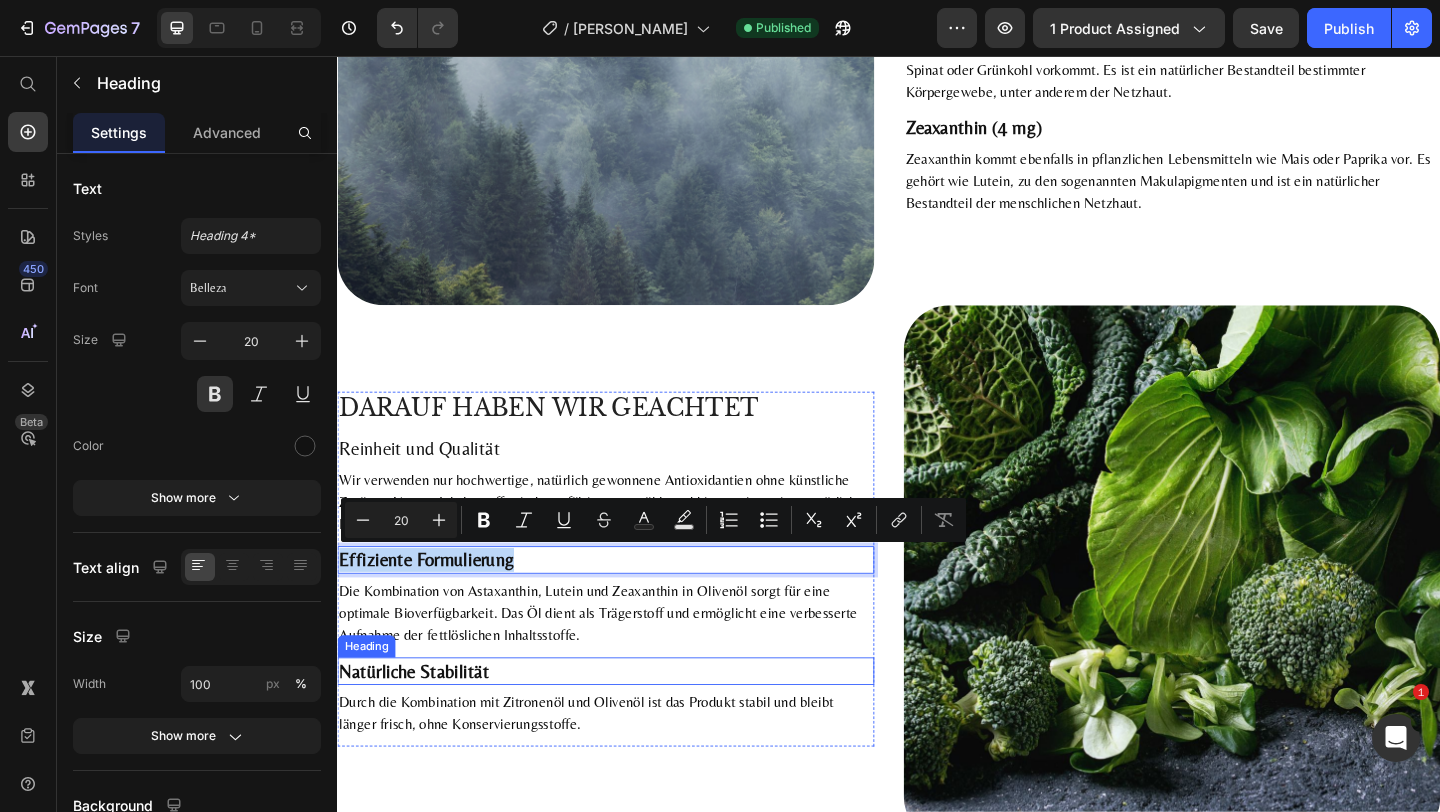 click on "Natürliche Stabilität" at bounding box center [420, 724] 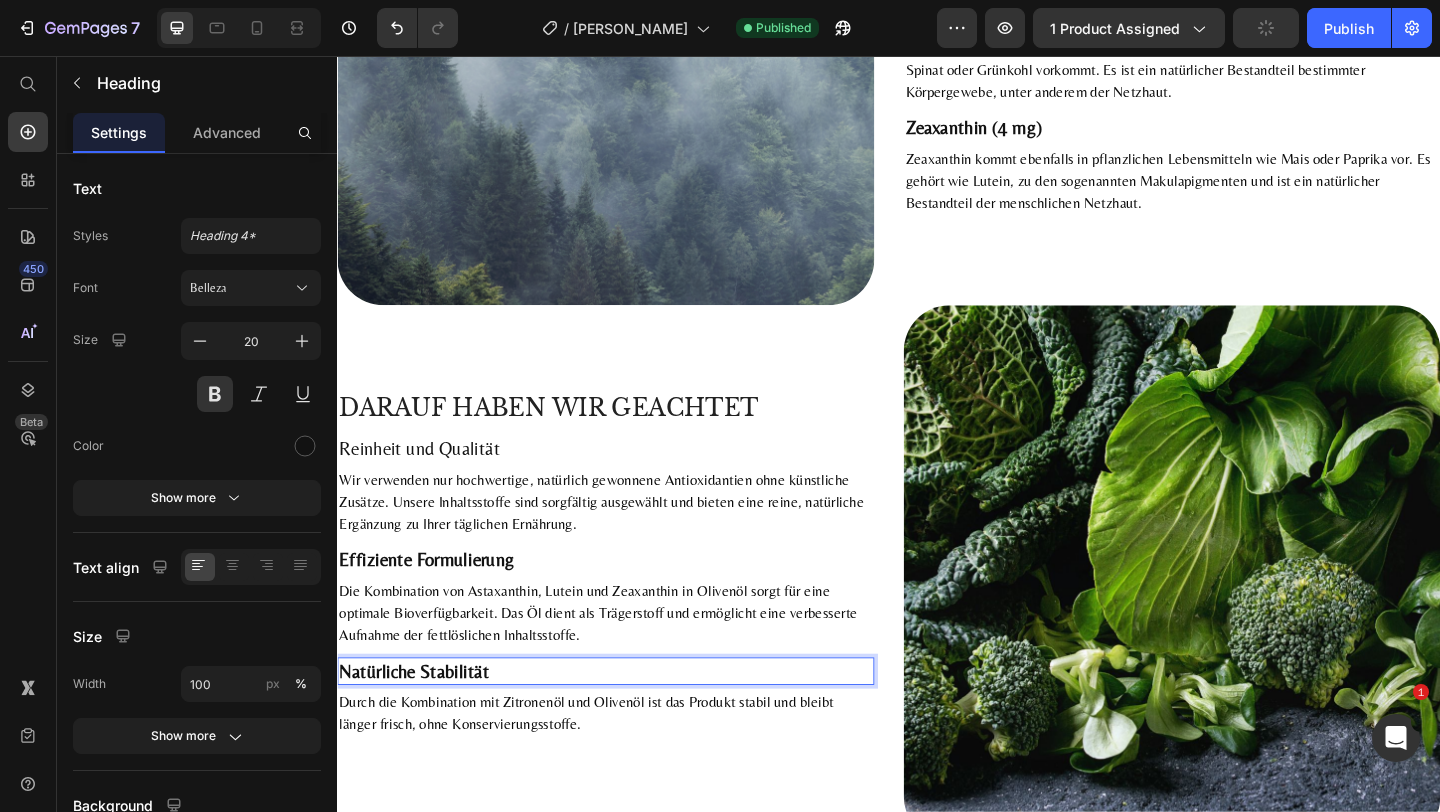 click on "Natürliche Stabilität" at bounding box center (420, 724) 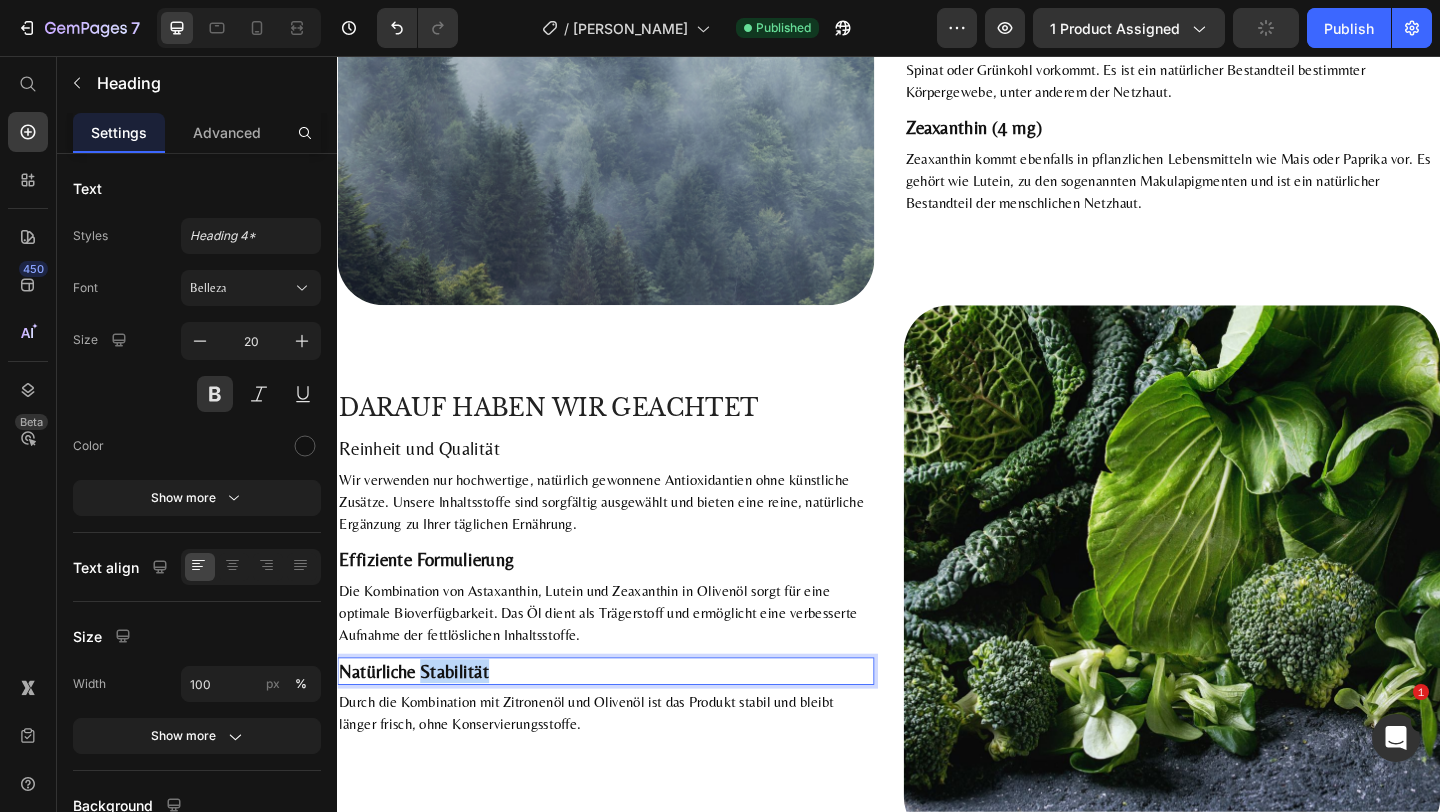 click on "Natürliche Stabilität" at bounding box center (420, 724) 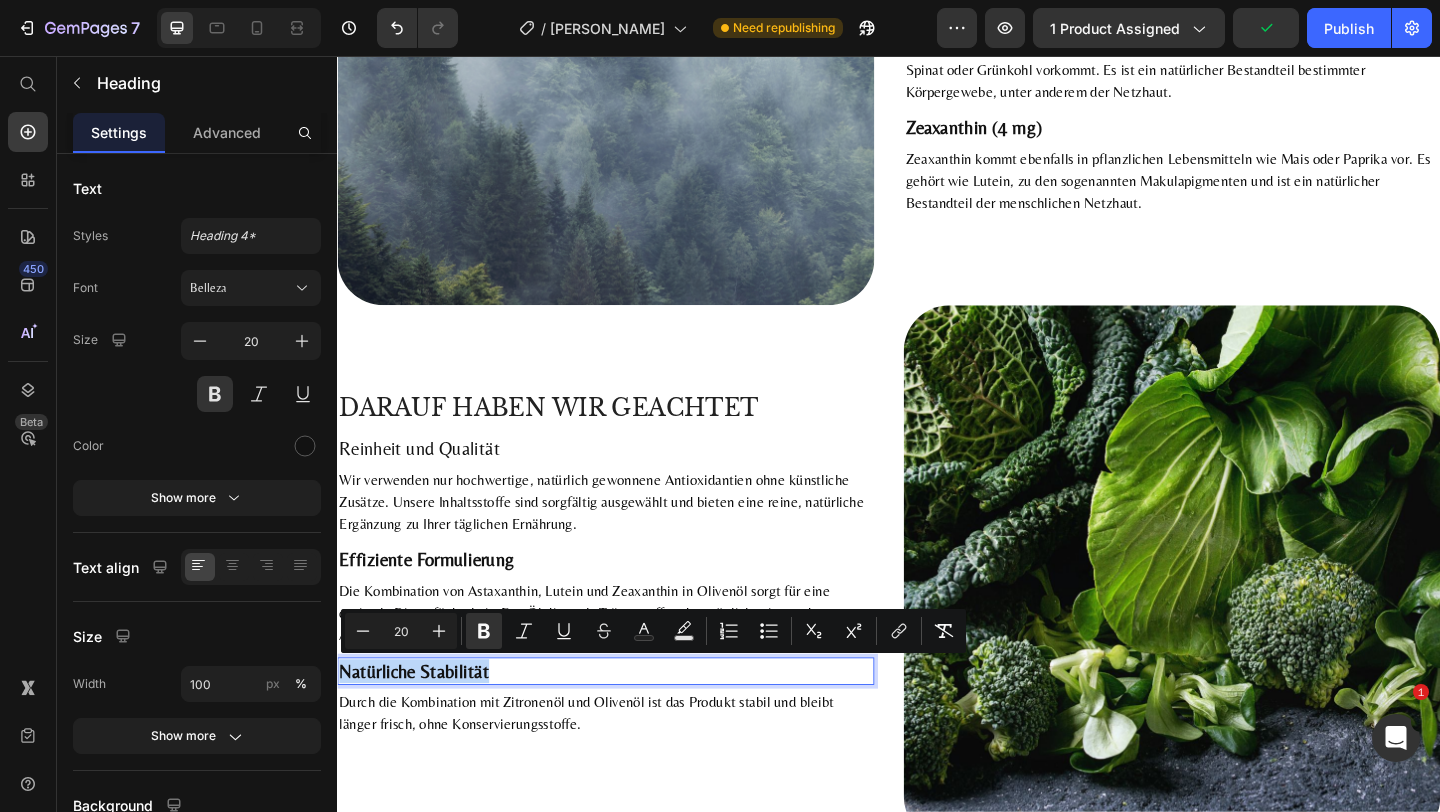 click on "Natürliche Stabilität" at bounding box center [420, 724] 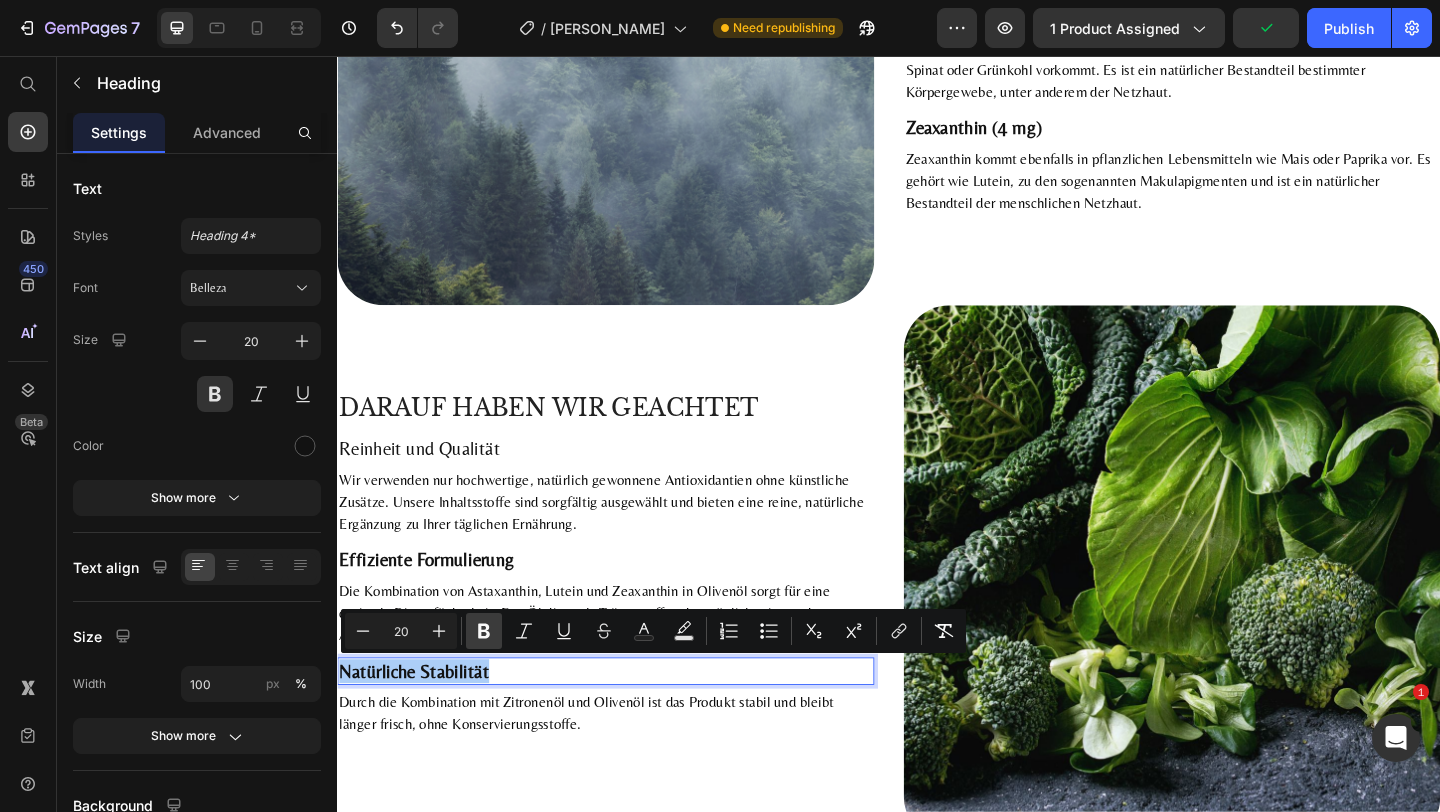 click 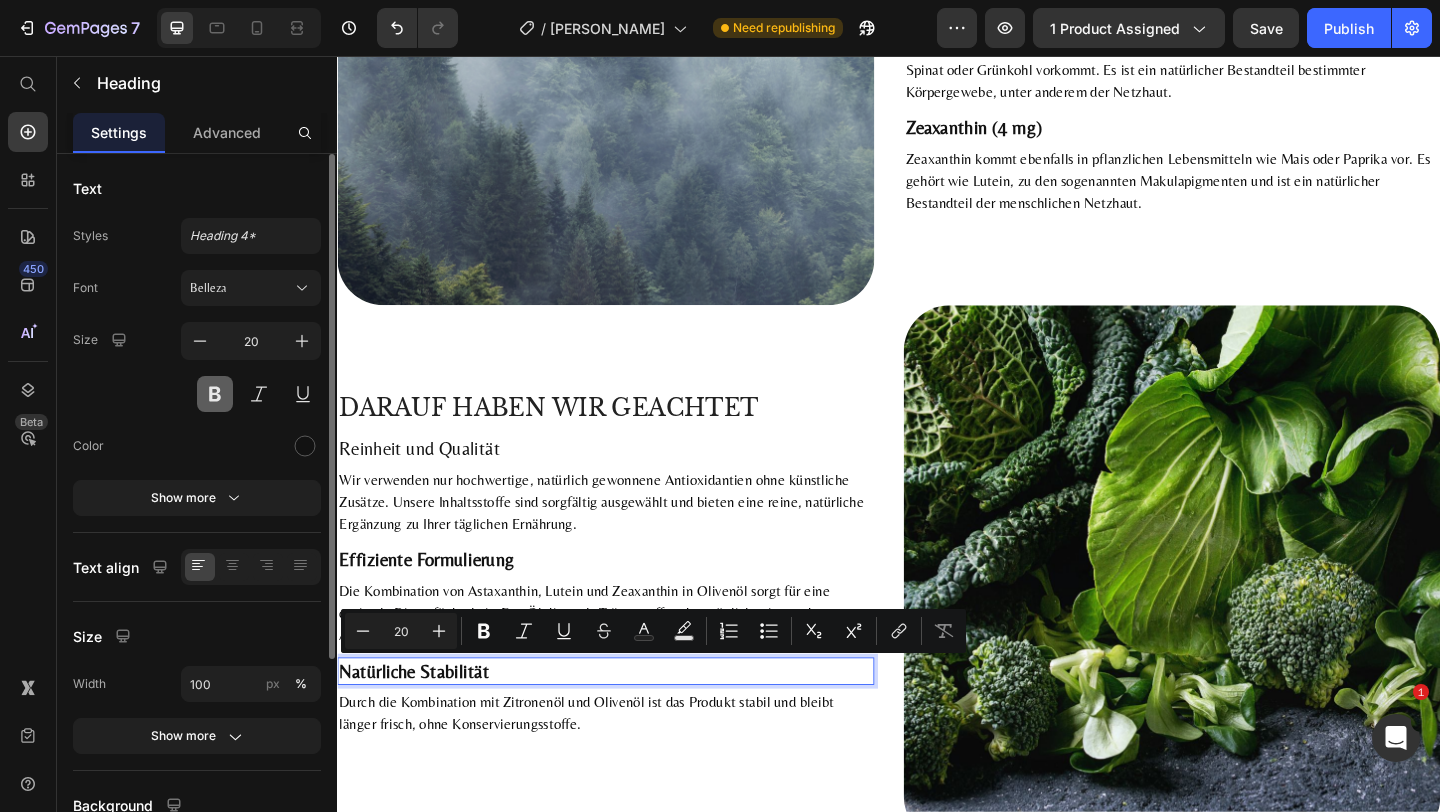 click at bounding box center [215, 394] 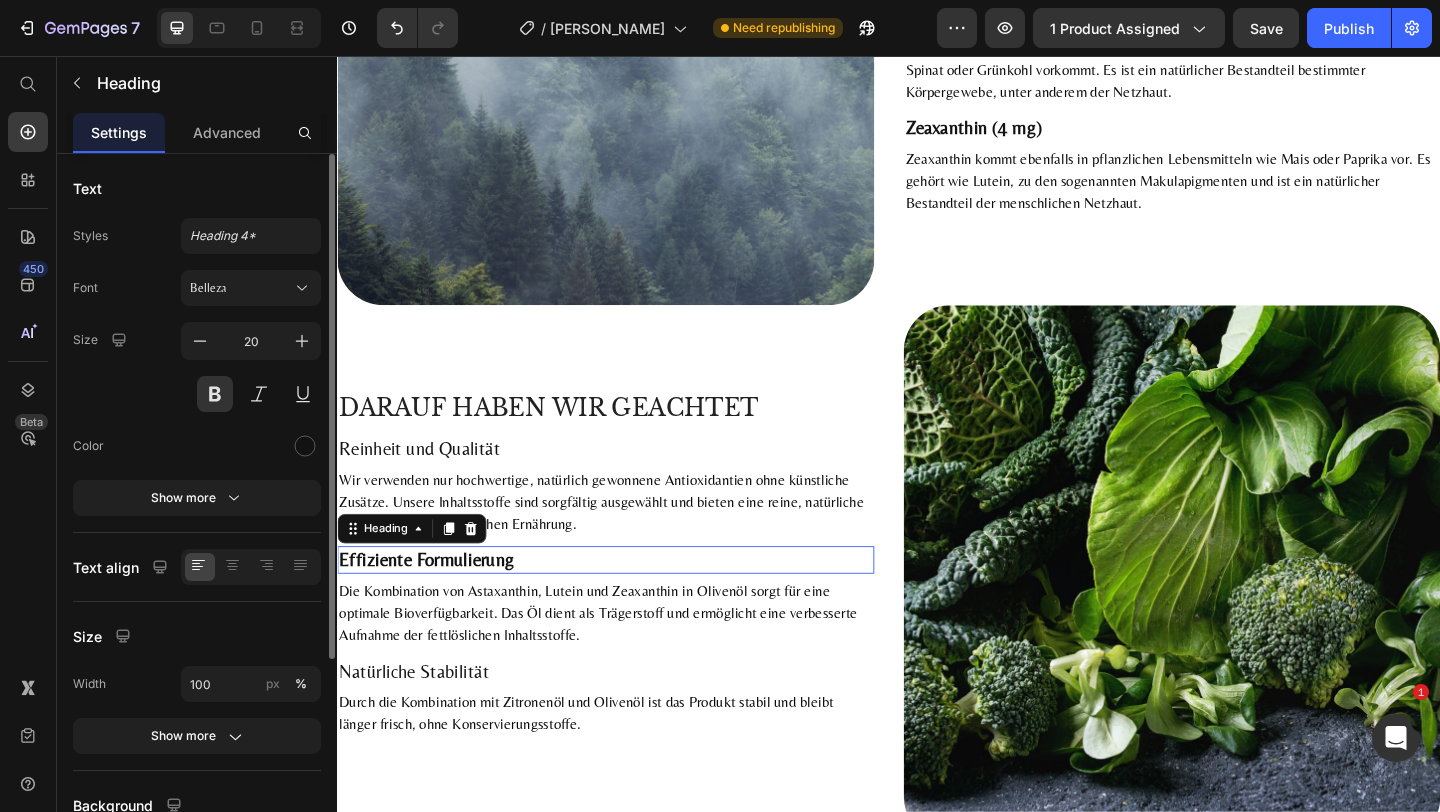 click on "Effiziente Formulierung" at bounding box center [629, 604] 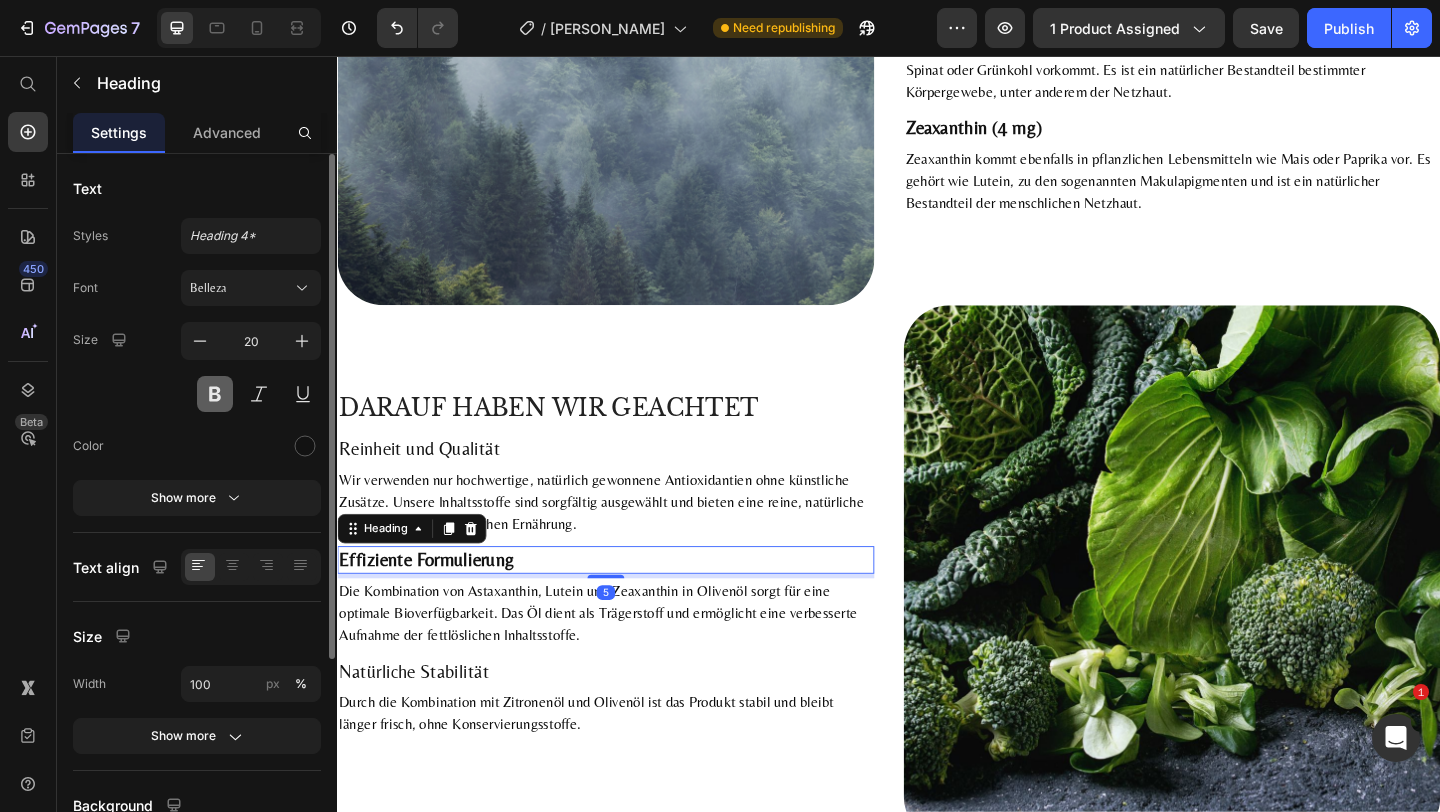 click at bounding box center [215, 394] 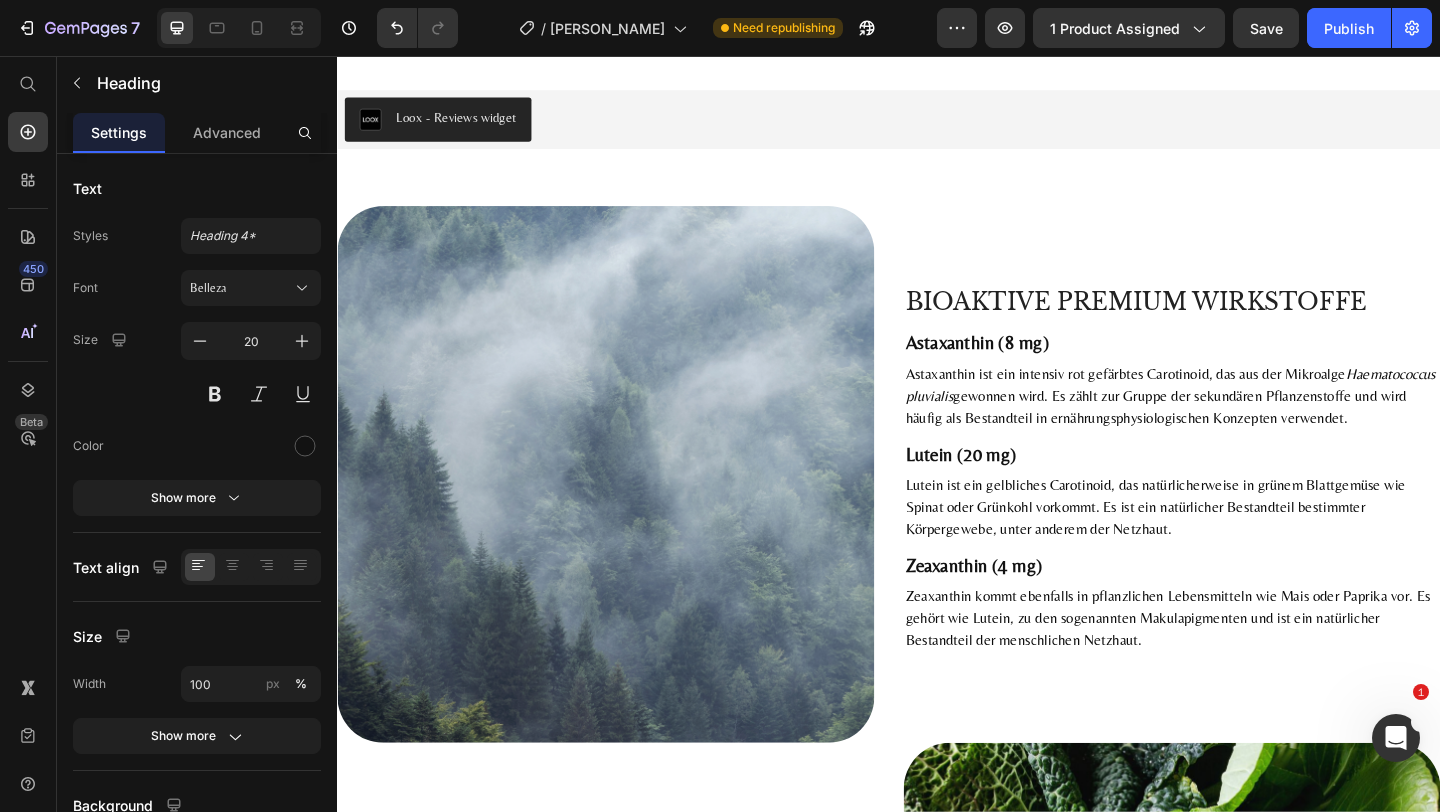 scroll, scrollTop: 948, scrollLeft: 0, axis: vertical 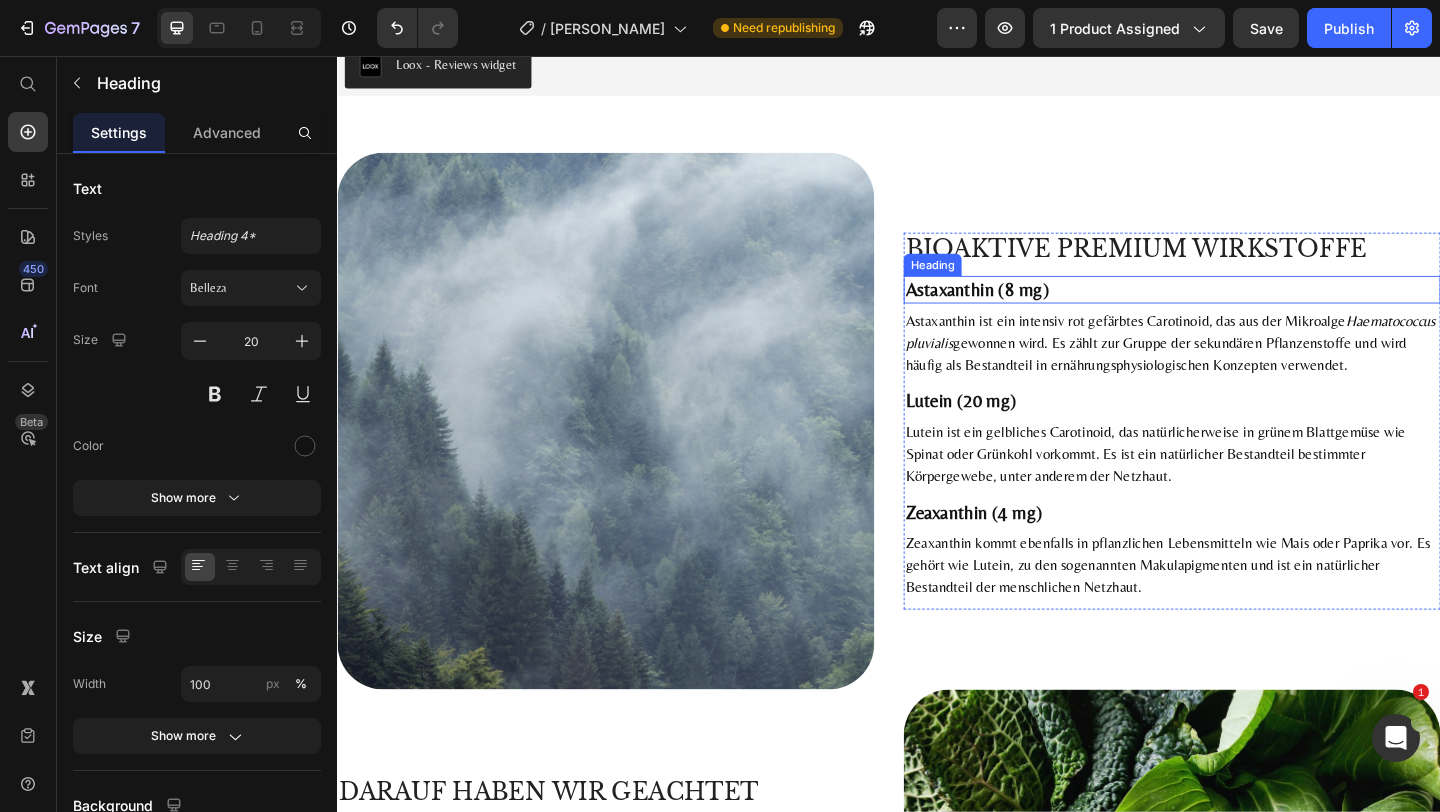 click on "Astaxanthin (8 mg)" at bounding box center (1245, 310) 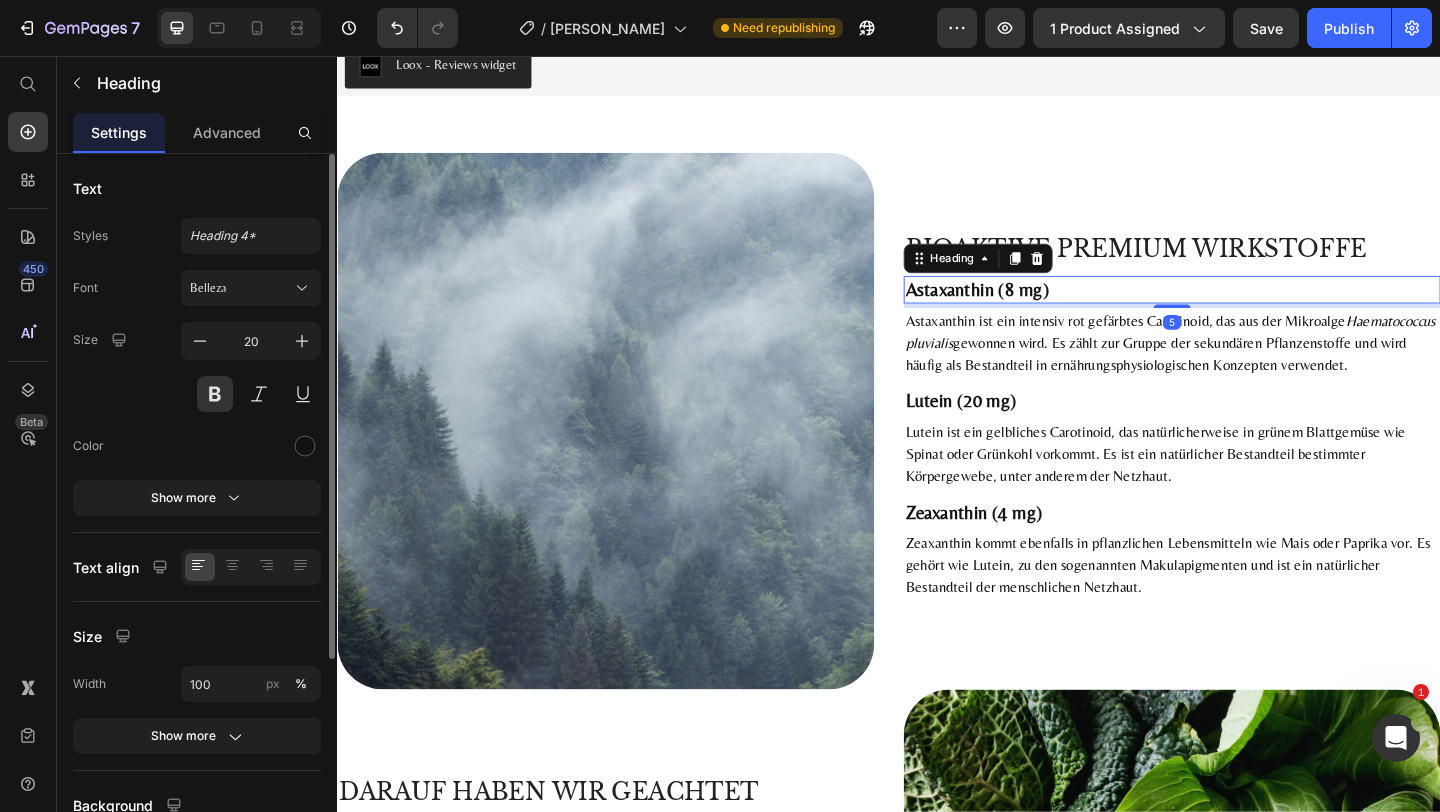 click on "Font Belleza Size 20 Color Show more" at bounding box center [197, 393] 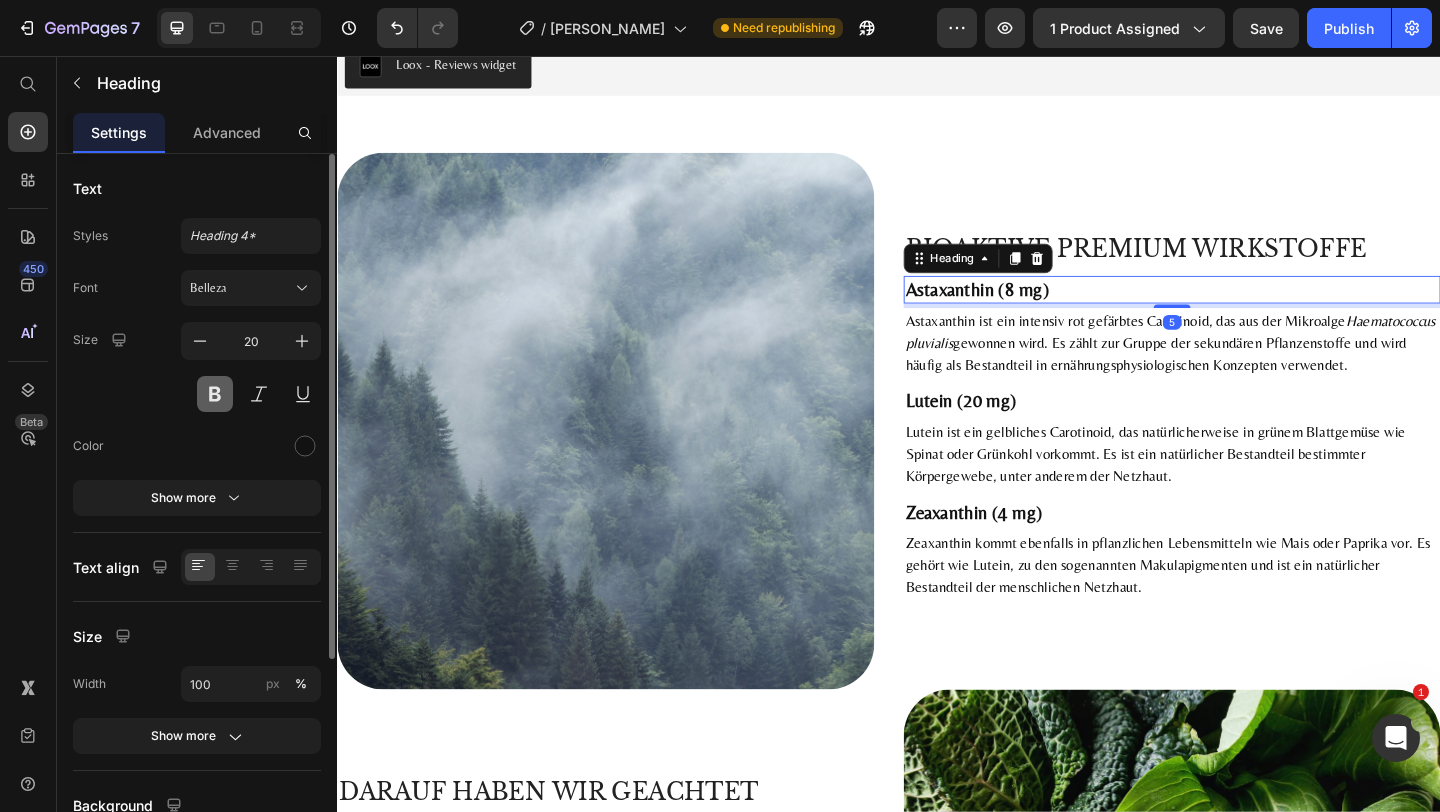 click at bounding box center (215, 394) 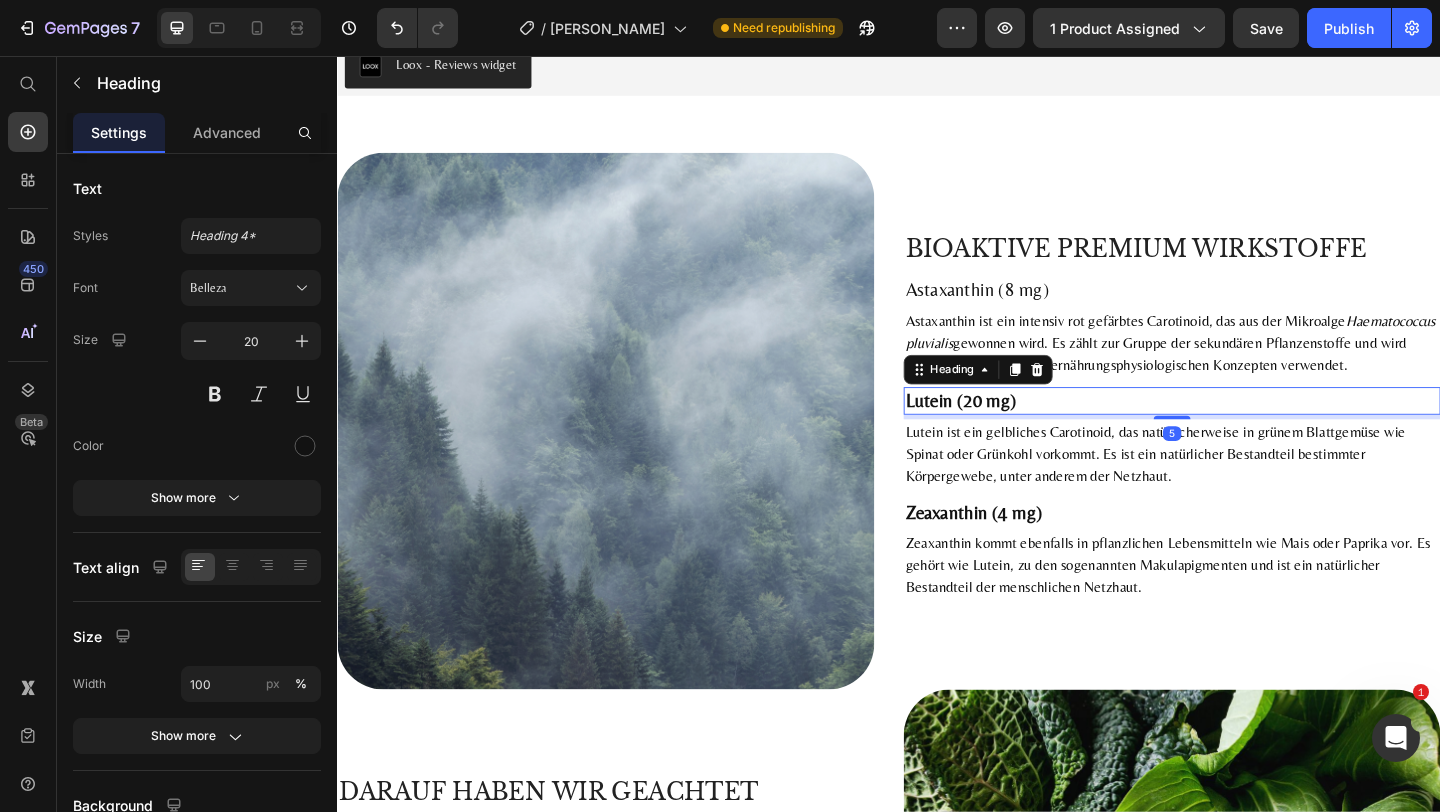 click on "Lutein (20 mg)" at bounding box center (1245, 431) 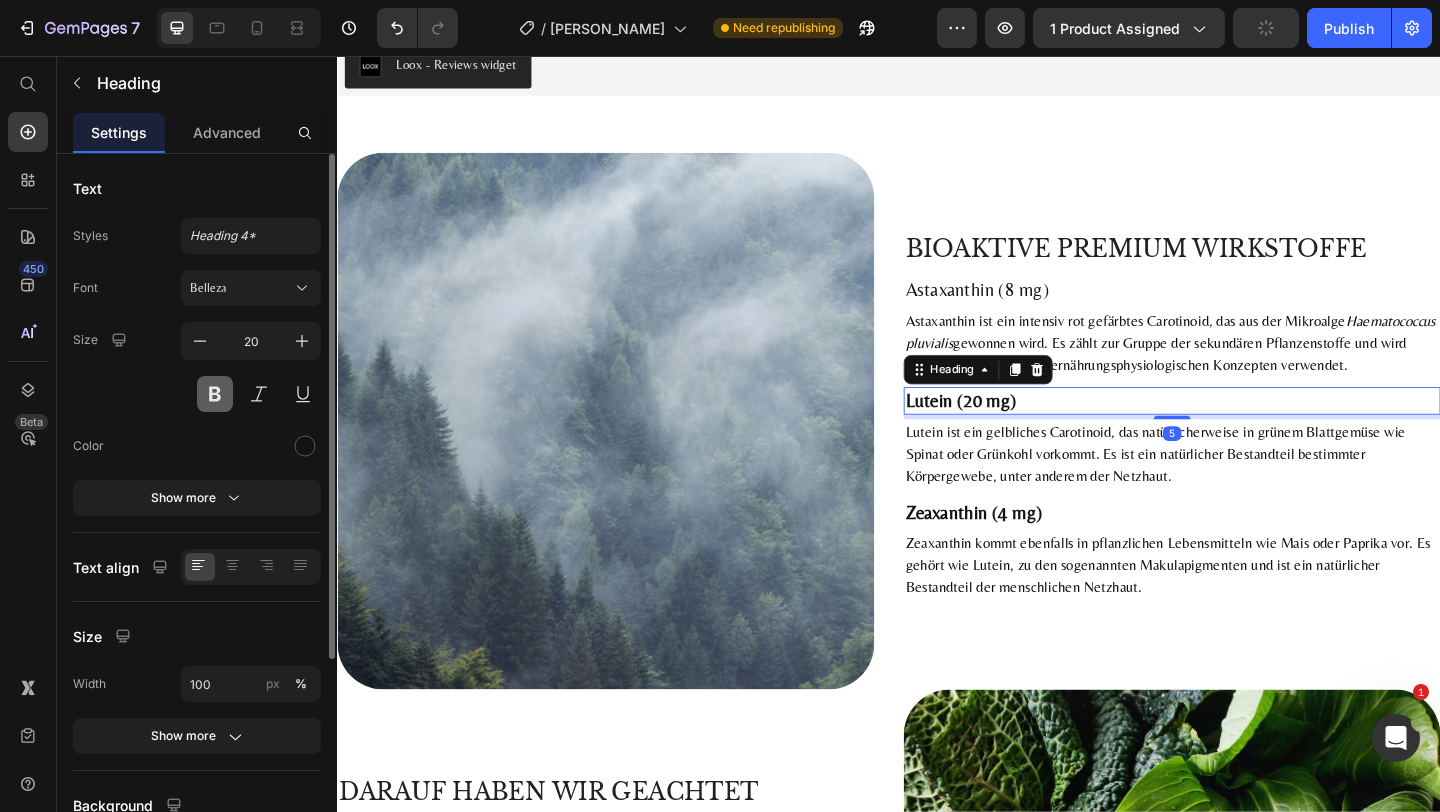 click at bounding box center [215, 394] 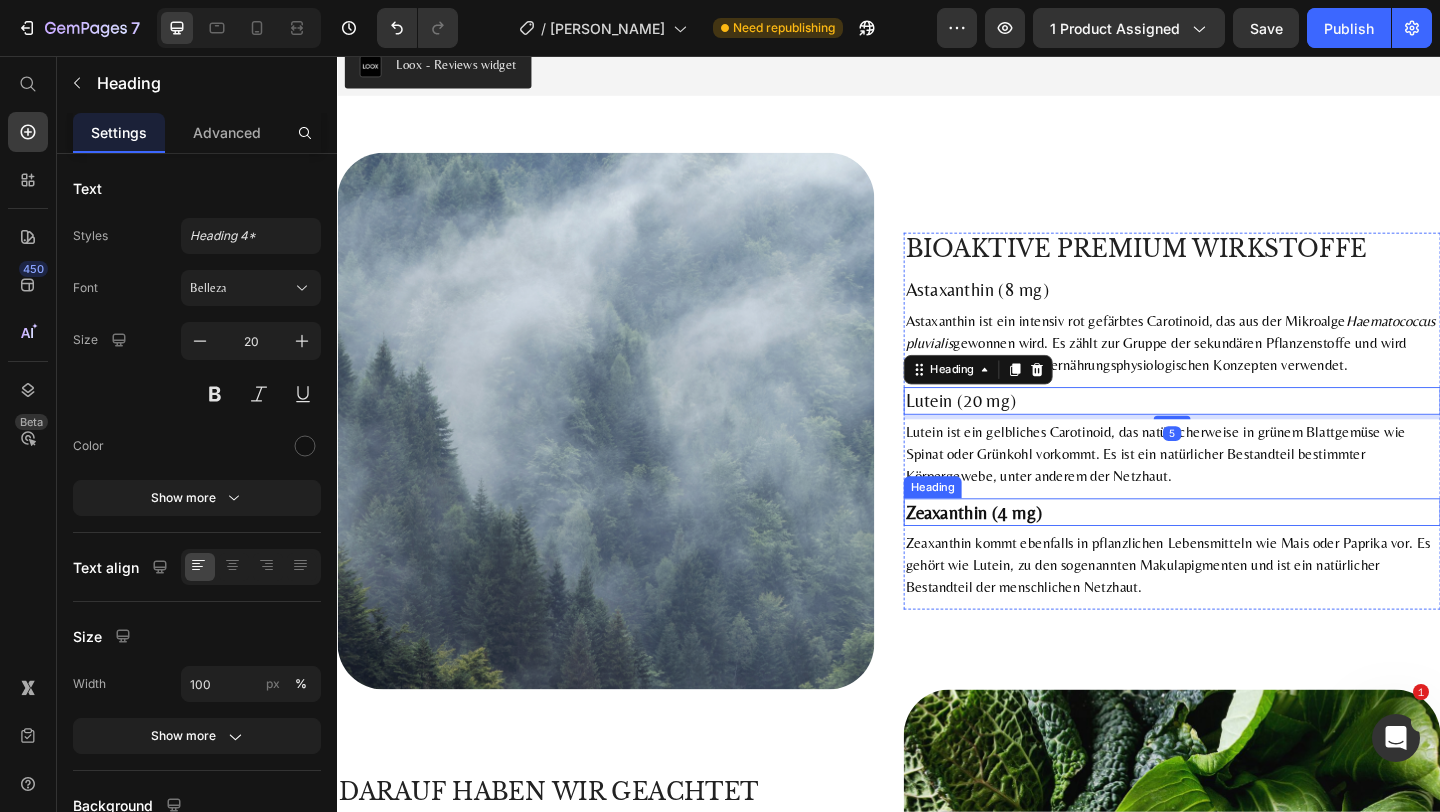 click on "Zeaxanthin (4 mg)" at bounding box center [1245, 552] 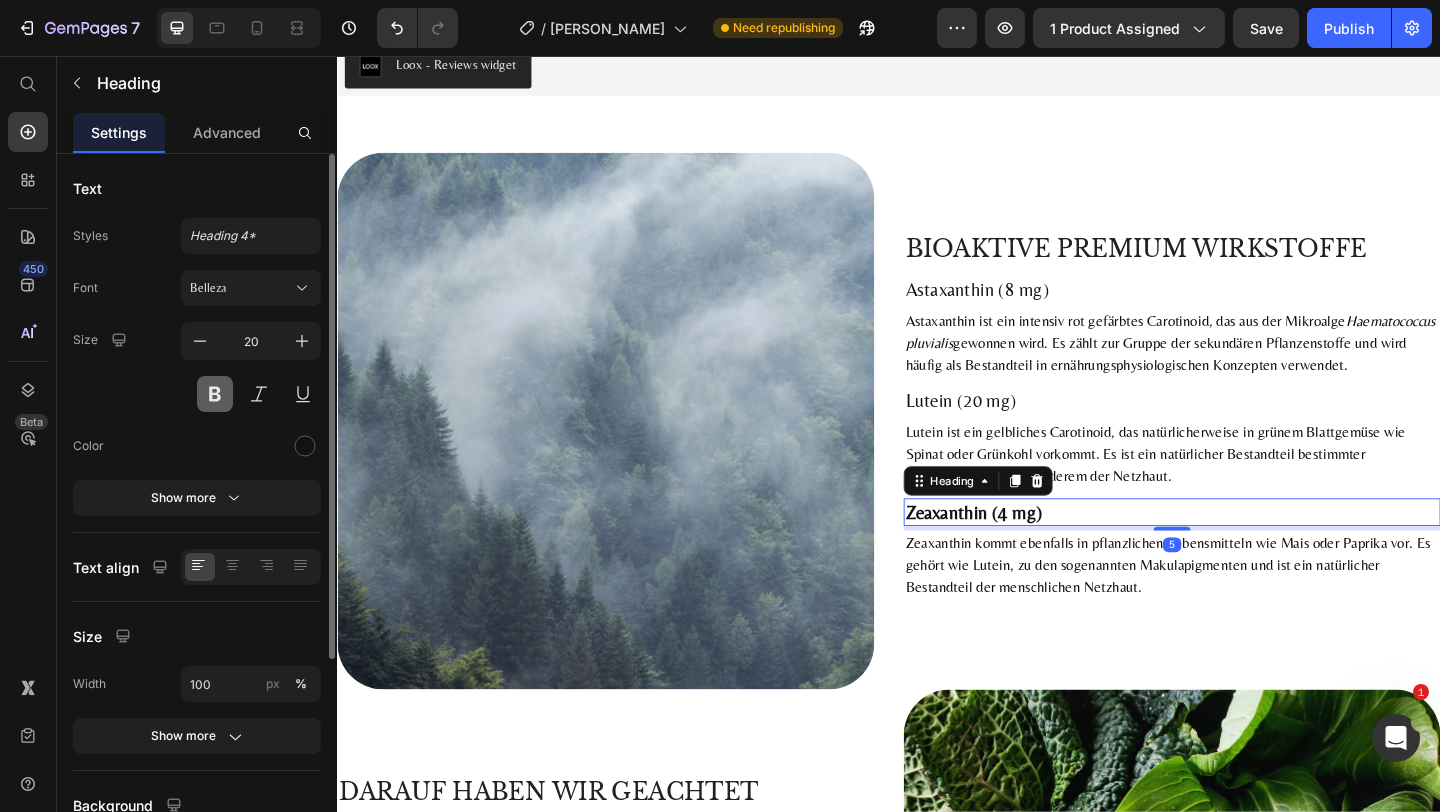 click at bounding box center (215, 394) 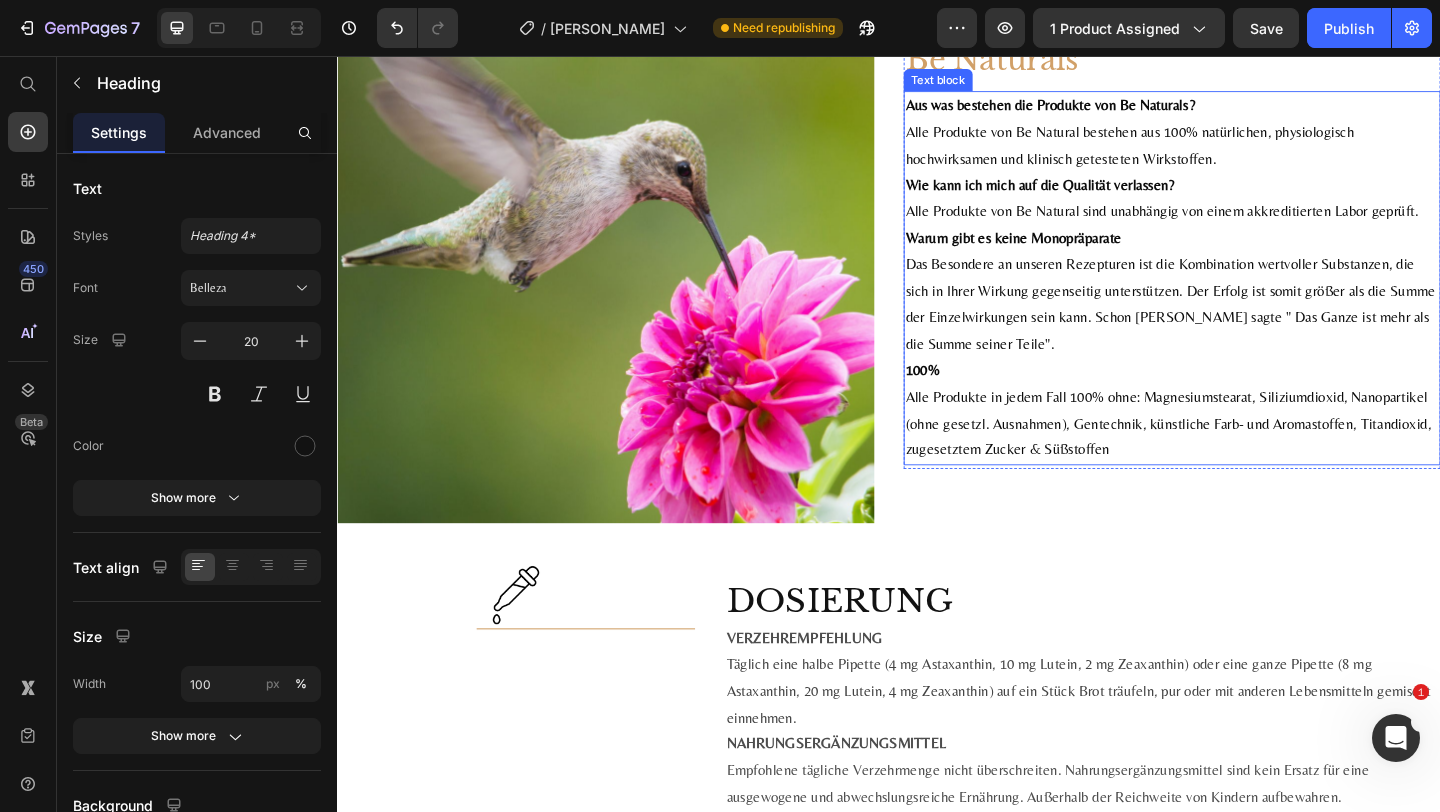 scroll, scrollTop: 2351, scrollLeft: 0, axis: vertical 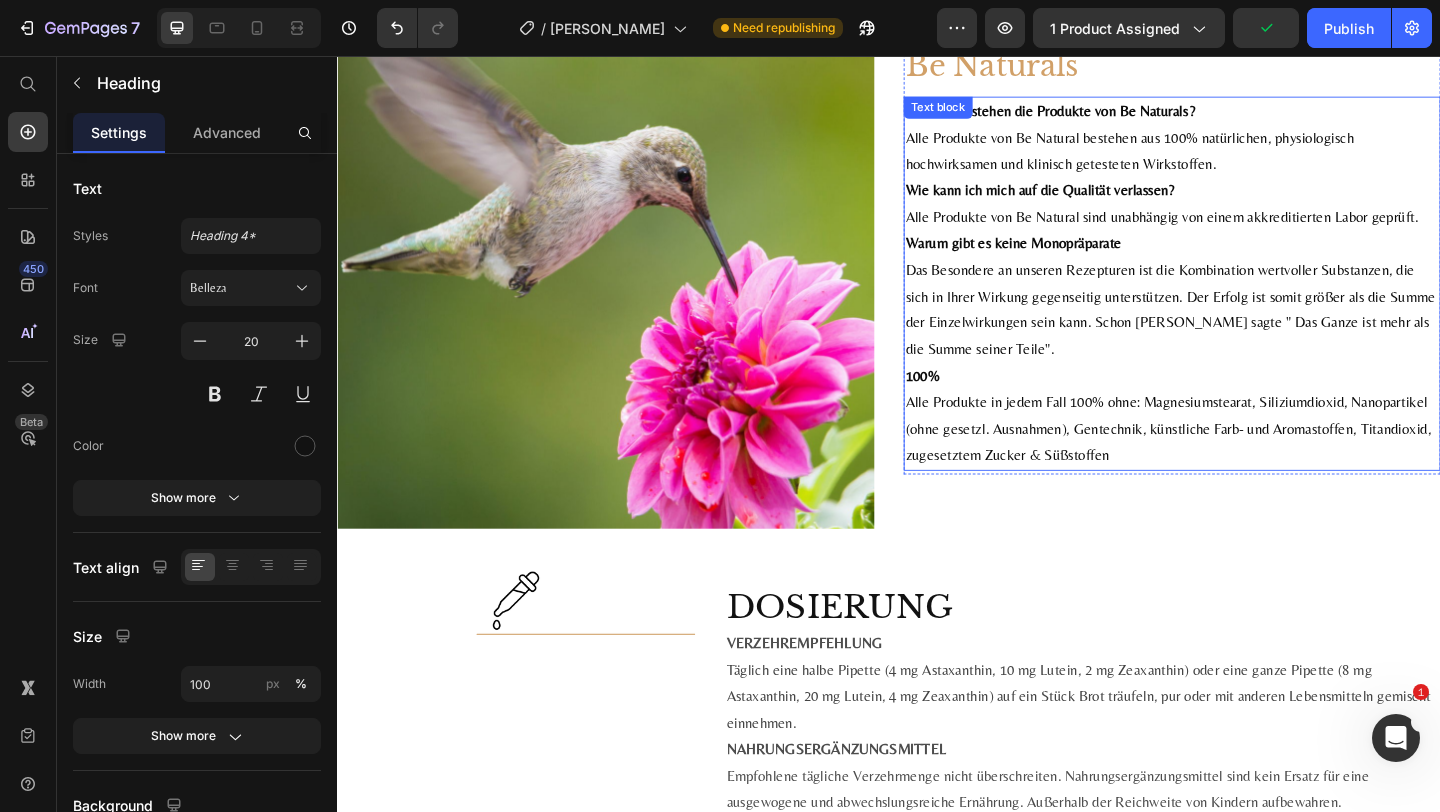 click on "Alle Produkte von Be Natural bestehen aus 100% natürlichen, physiologisch hochwirksamen und klinisch getesteten Wirkstoffen." at bounding box center (1245, 160) 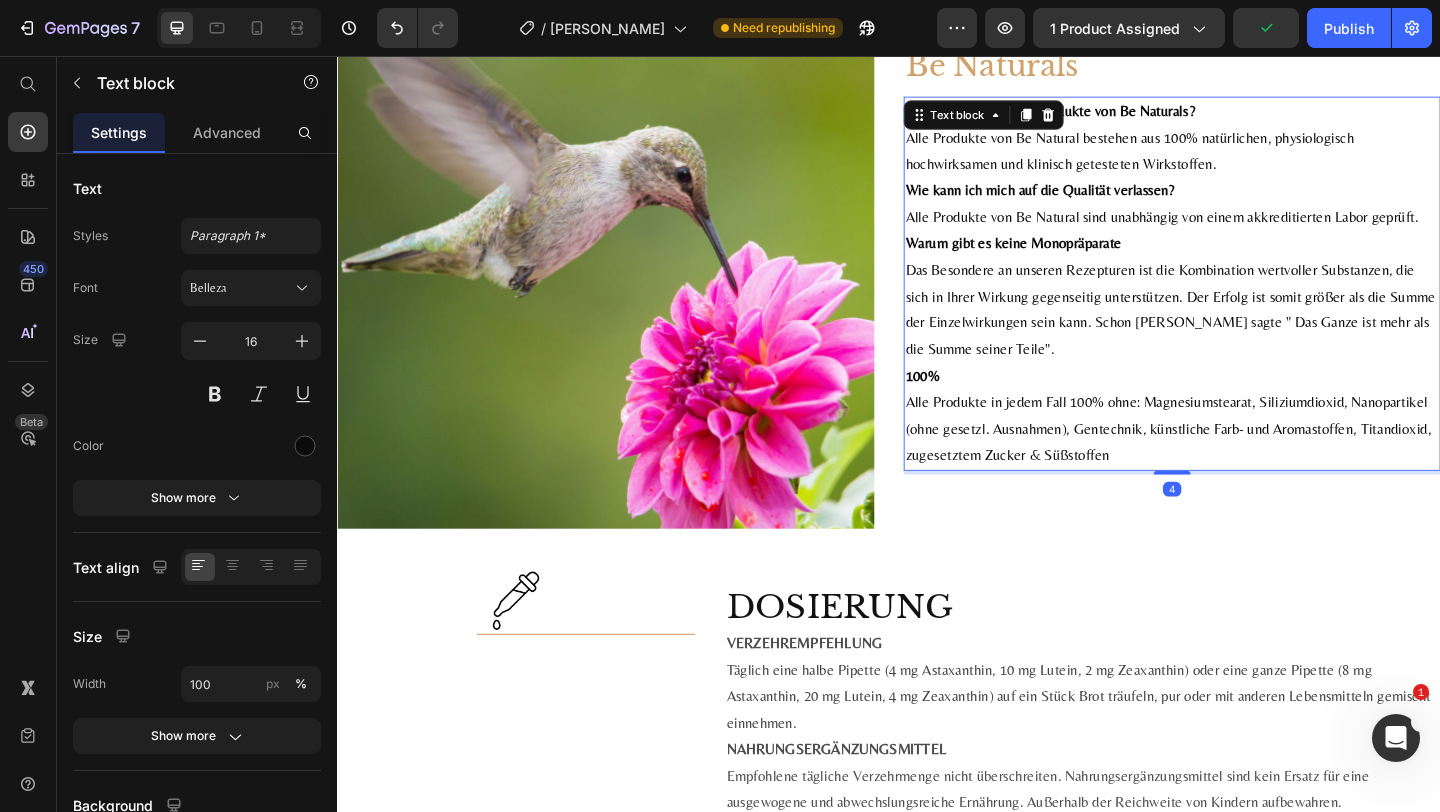 click on "Alle Produkte von Be Natural bestehen aus 100% natürlichen, physiologisch hochwirksamen und klinisch getesteten Wirkstoffen." at bounding box center (1245, 160) 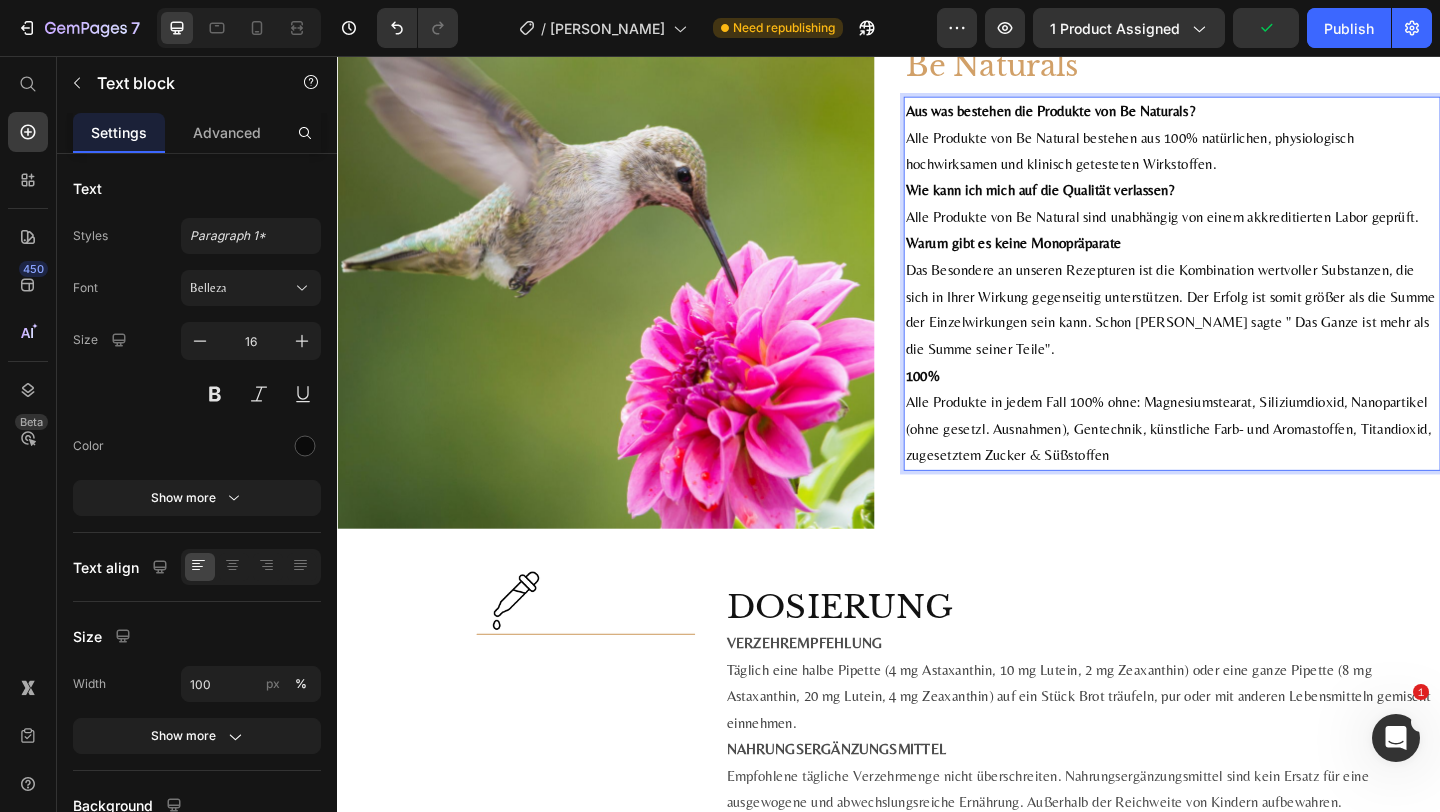 click on "Alle Produkte von Be Natural bestehen aus 100% natürlichen, physiologisch hochwirksamen und klinisch getesteten Wirkstoffen." at bounding box center (1245, 160) 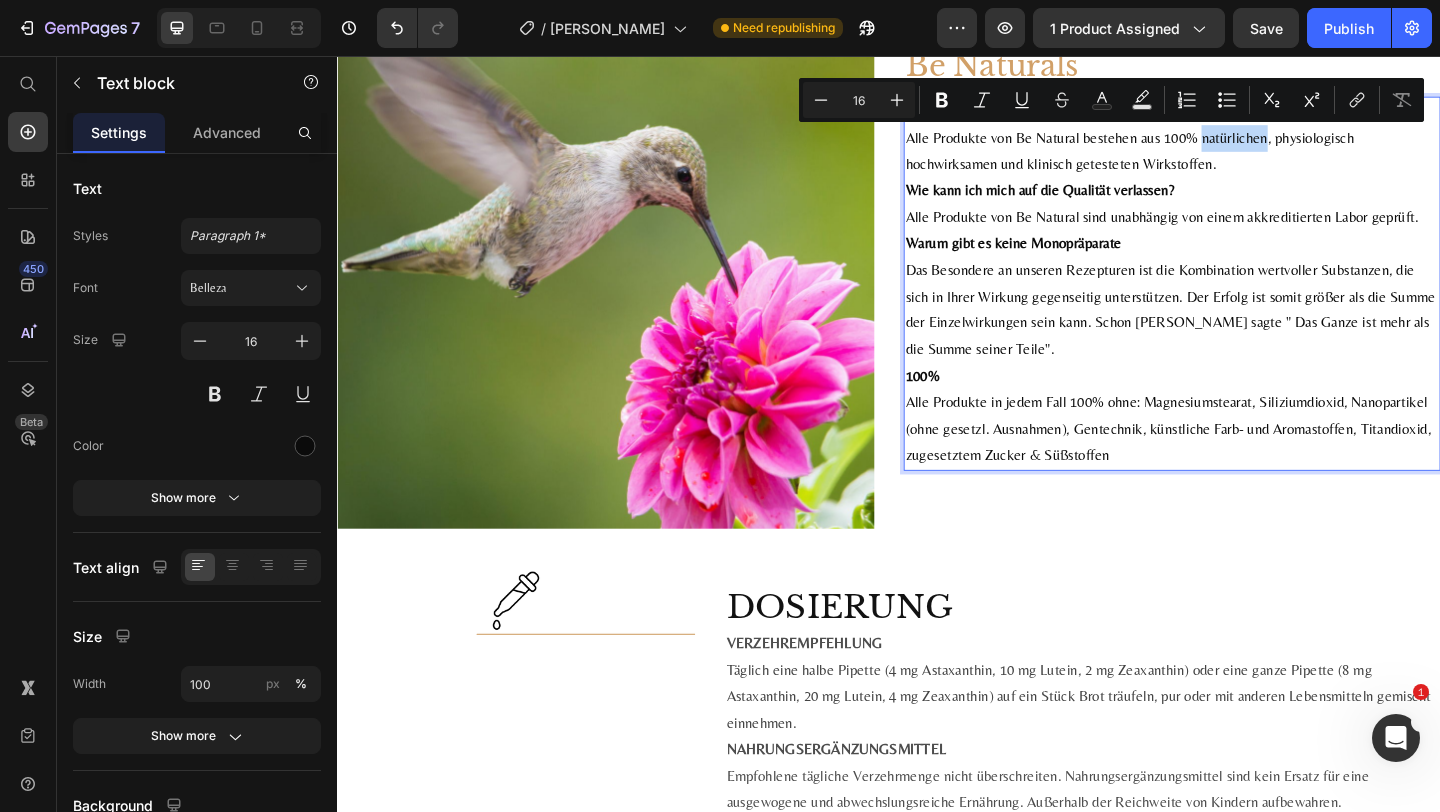 drag, startPoint x: 1274, startPoint y: 148, endPoint x: 1338, endPoint y: 149, distance: 64.00781 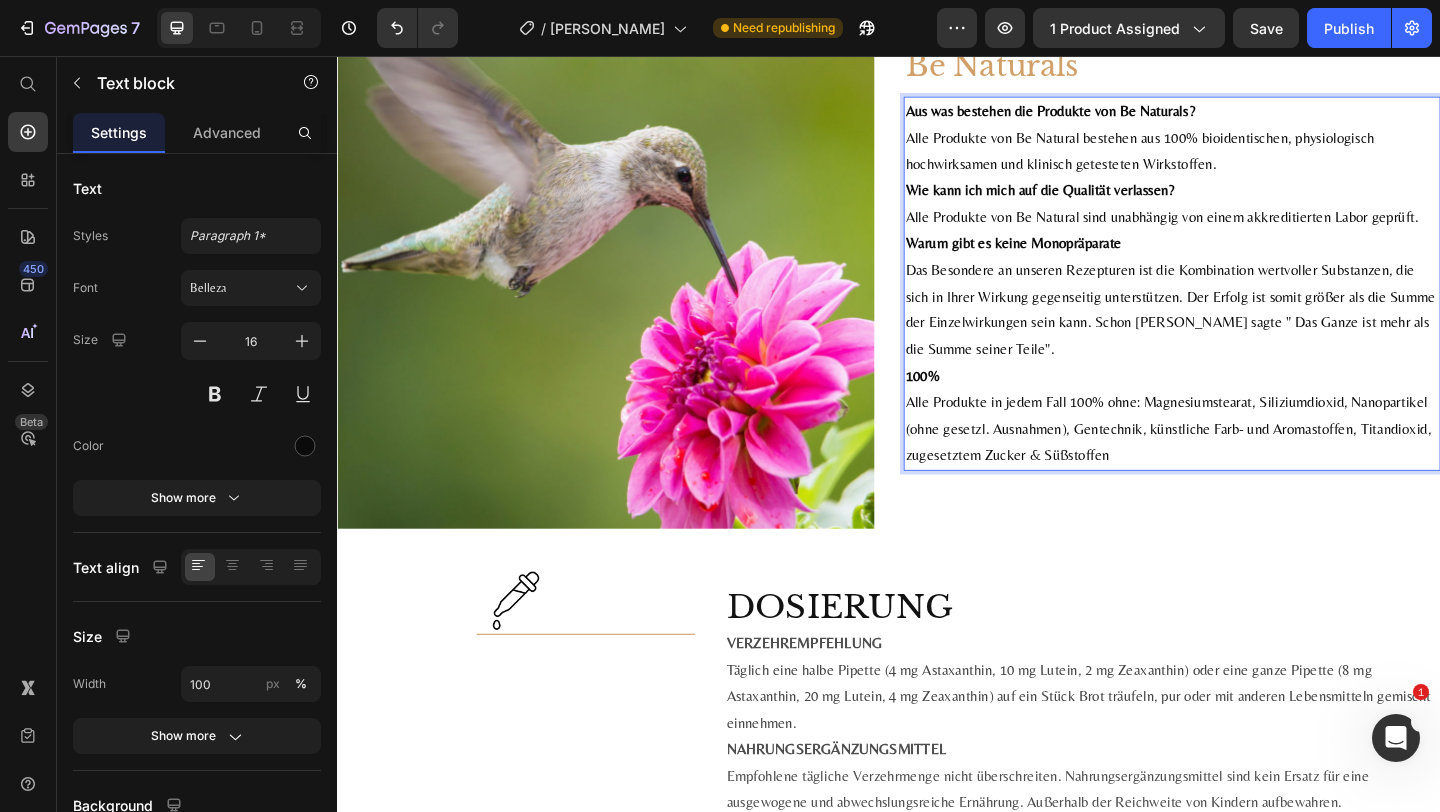 click on "Alle Produkte von Be Natural bestehen aus 100% bioidentischen, physiologisch hochwirksamen und klinisch getesteten Wirkstoffen." at bounding box center [1245, 160] 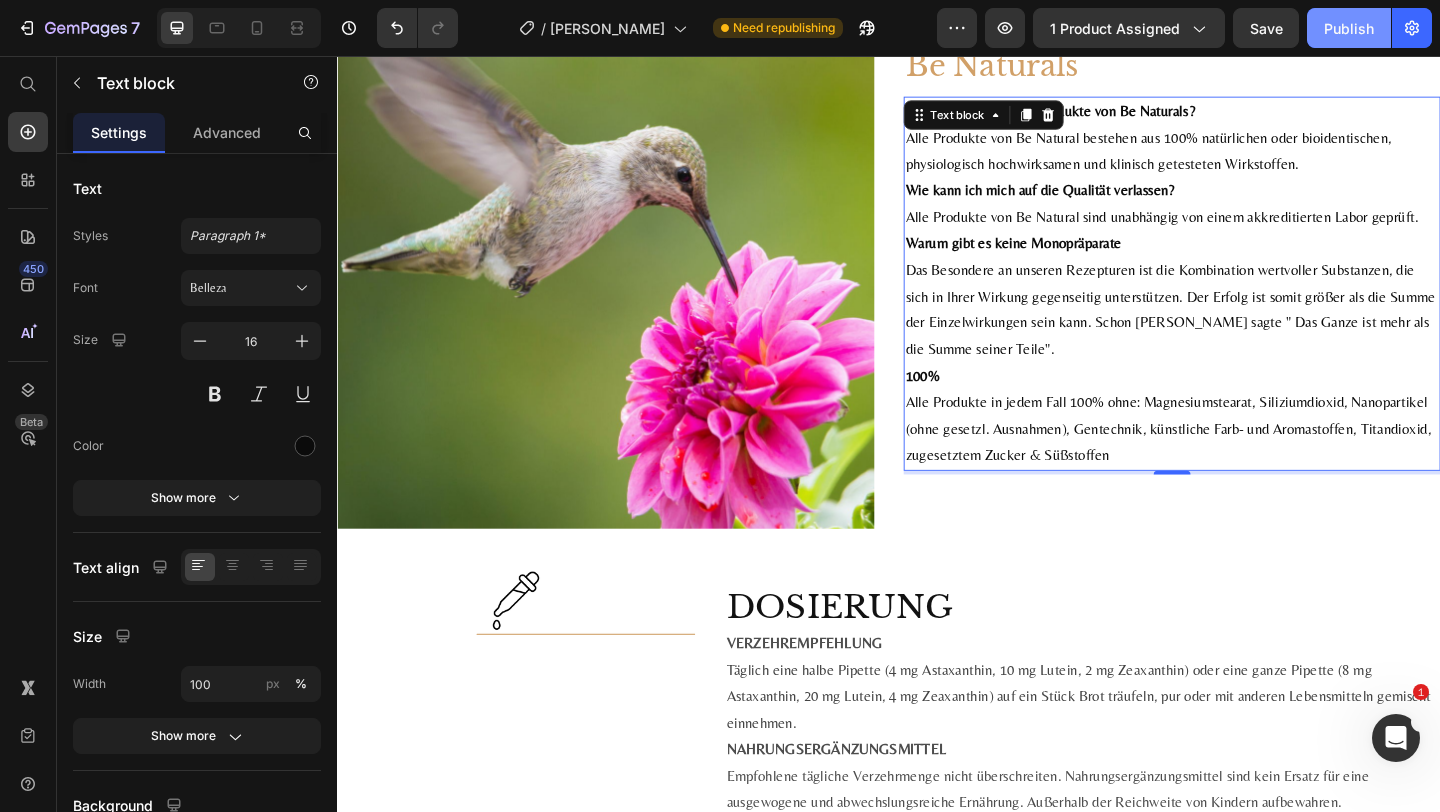 click on "Publish" at bounding box center (1349, 28) 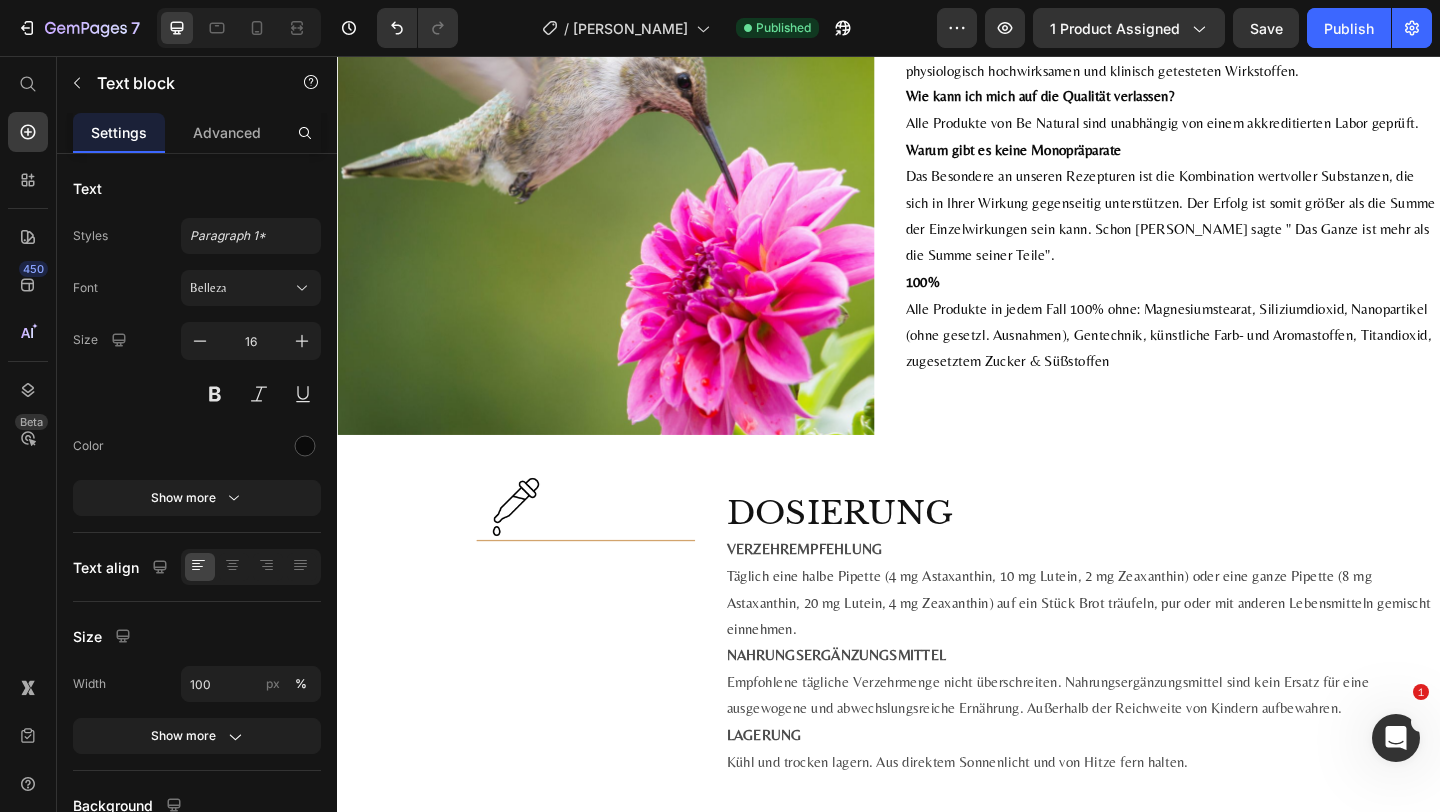 scroll, scrollTop: 2067, scrollLeft: 0, axis: vertical 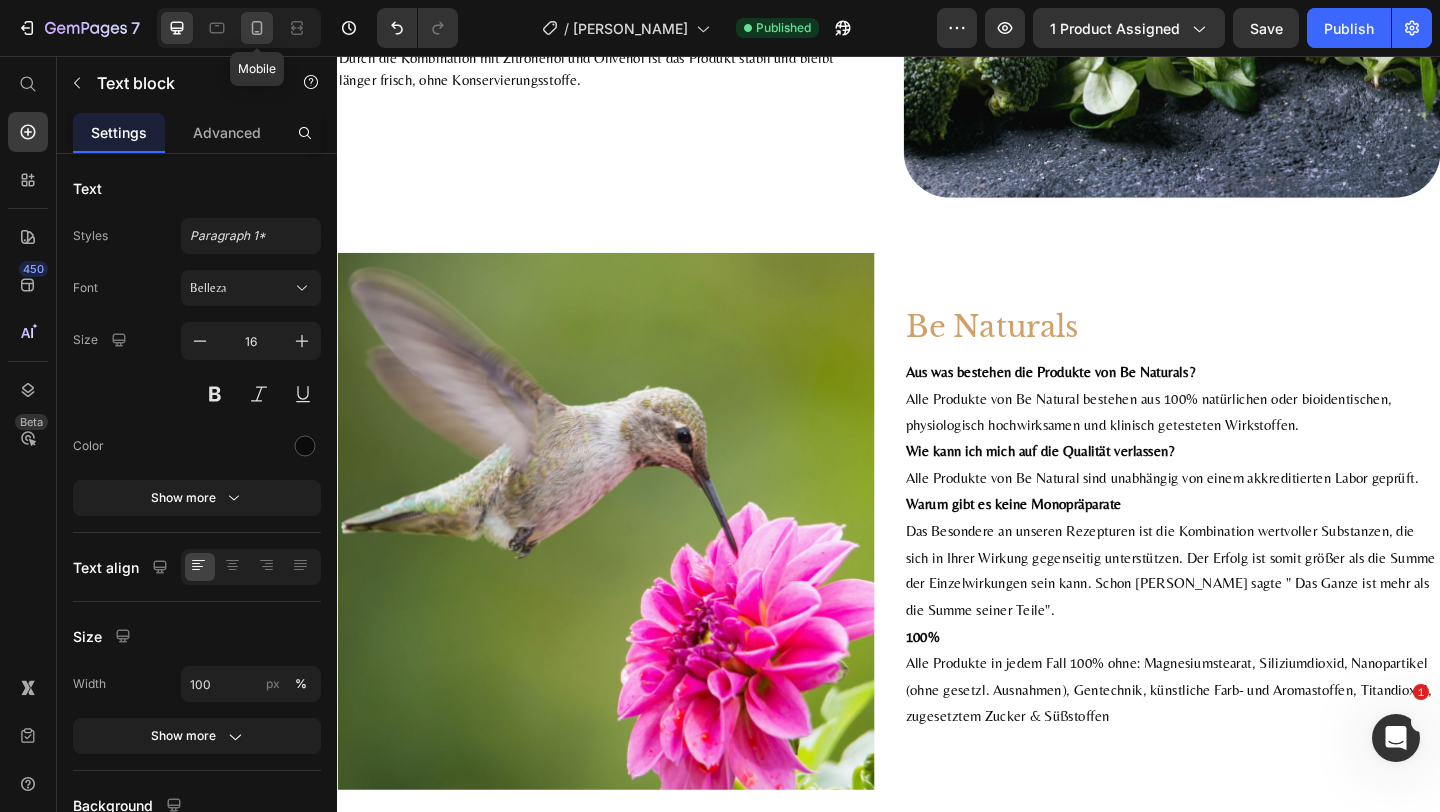 click 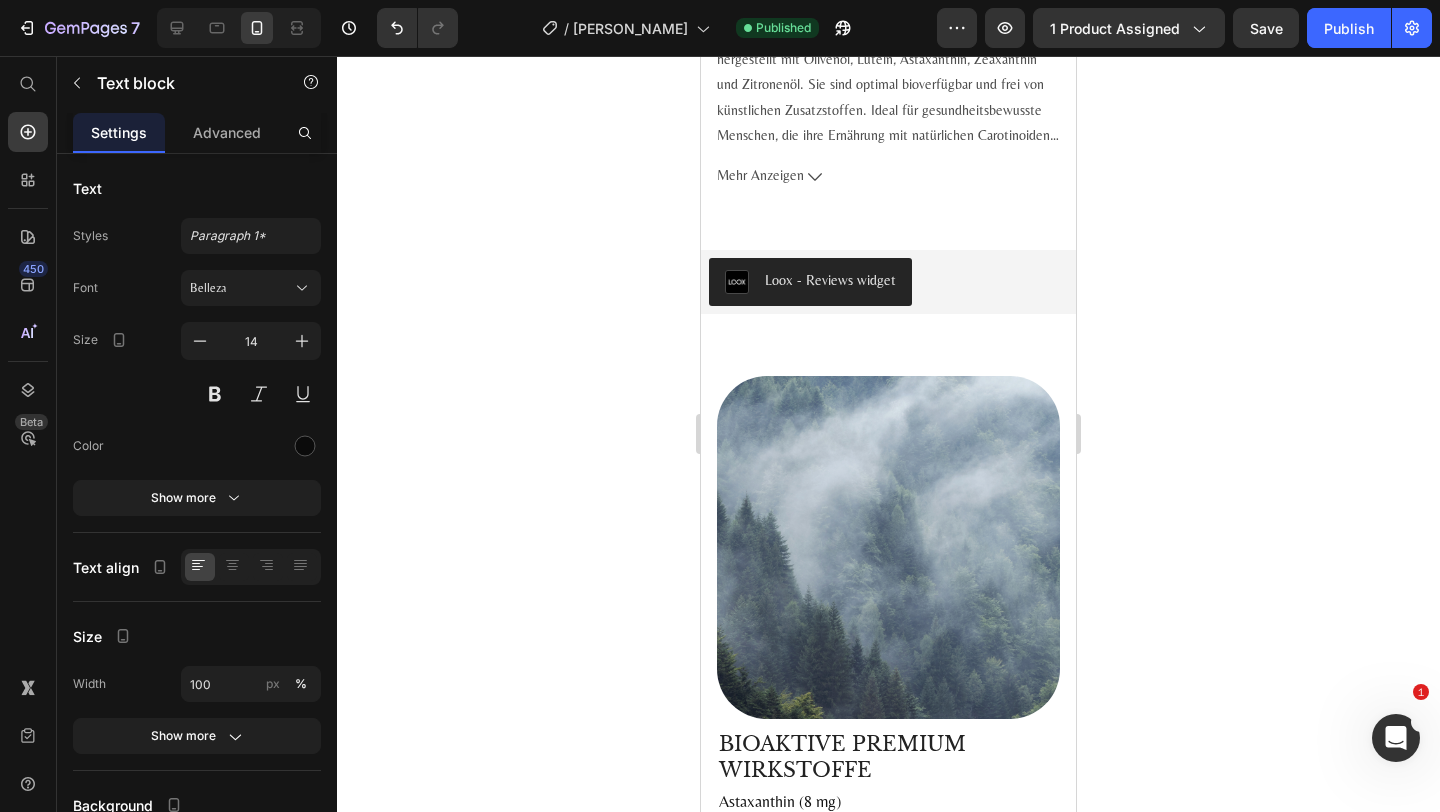 scroll, scrollTop: 0, scrollLeft: 0, axis: both 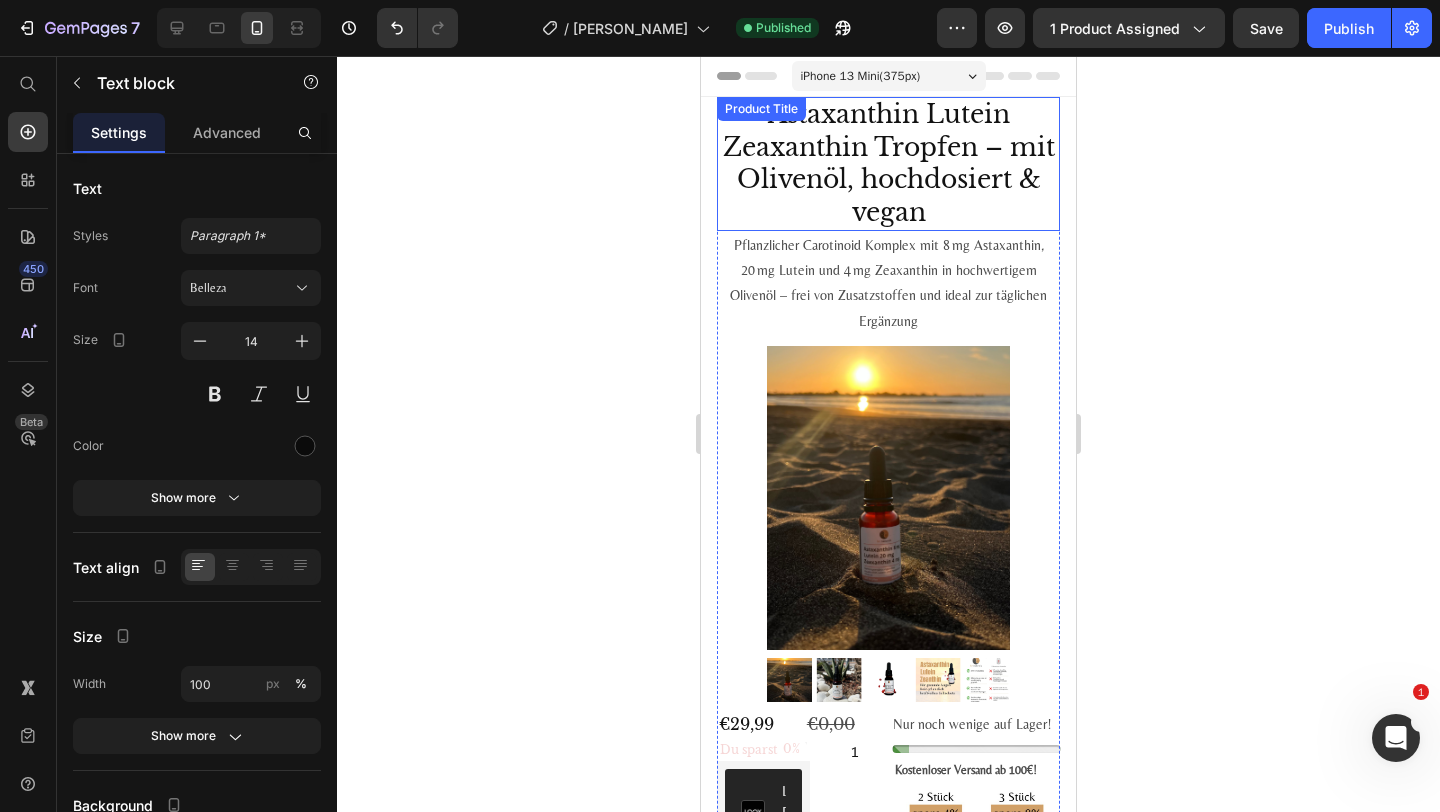click on "Astaxanthin Lutein Zeaxanthin Tropfen – mit Olivenöl, hochdosiert & vegan" at bounding box center (888, 164) 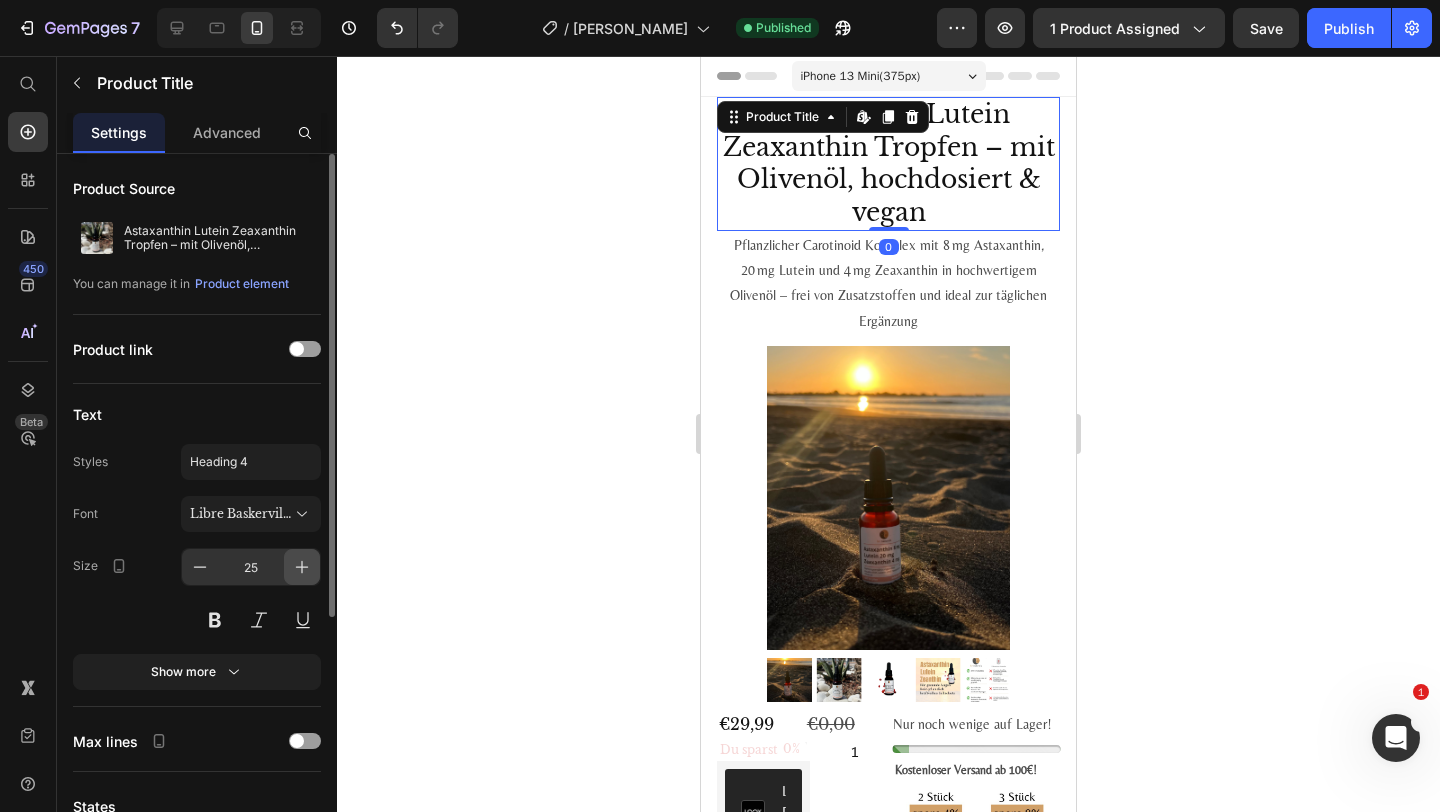 click 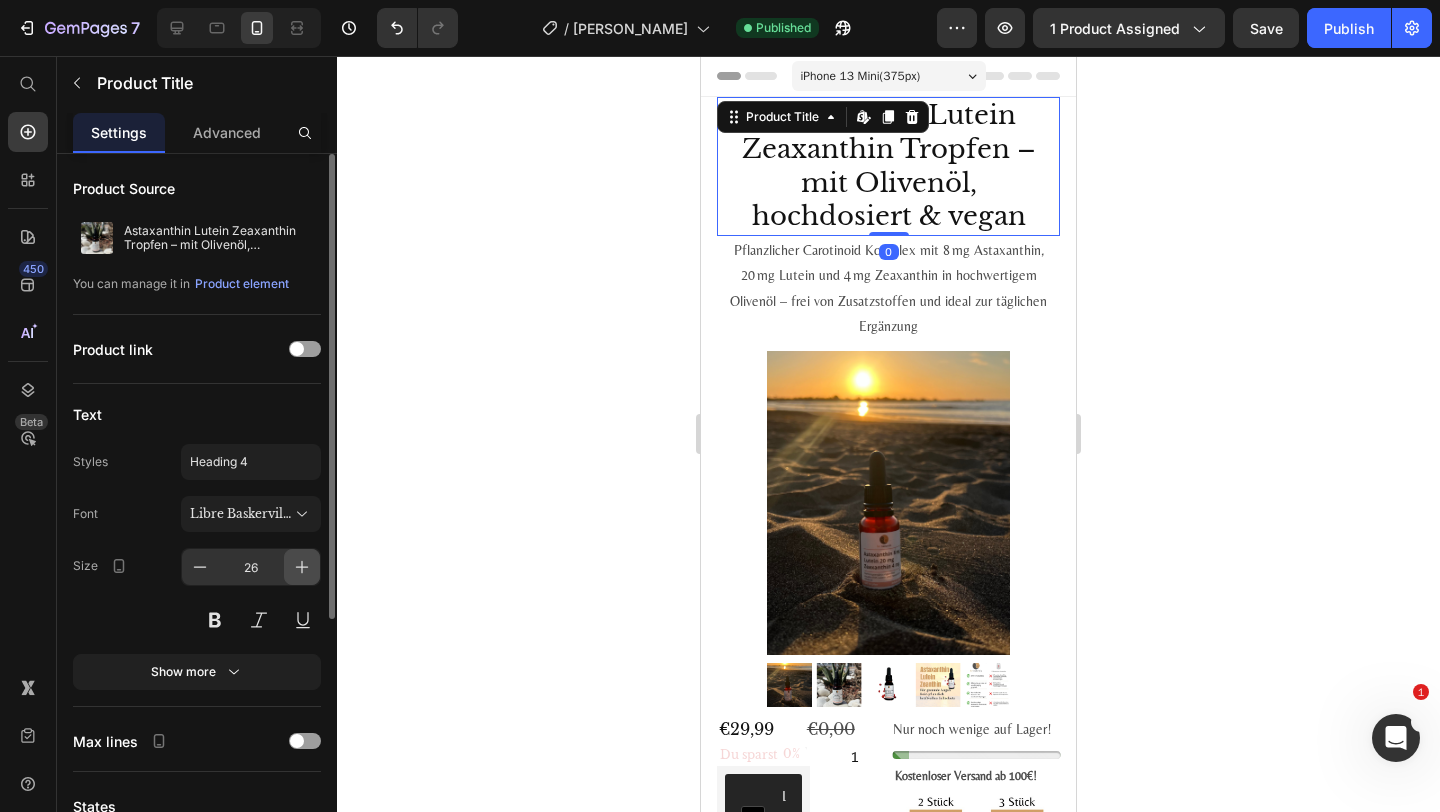 click 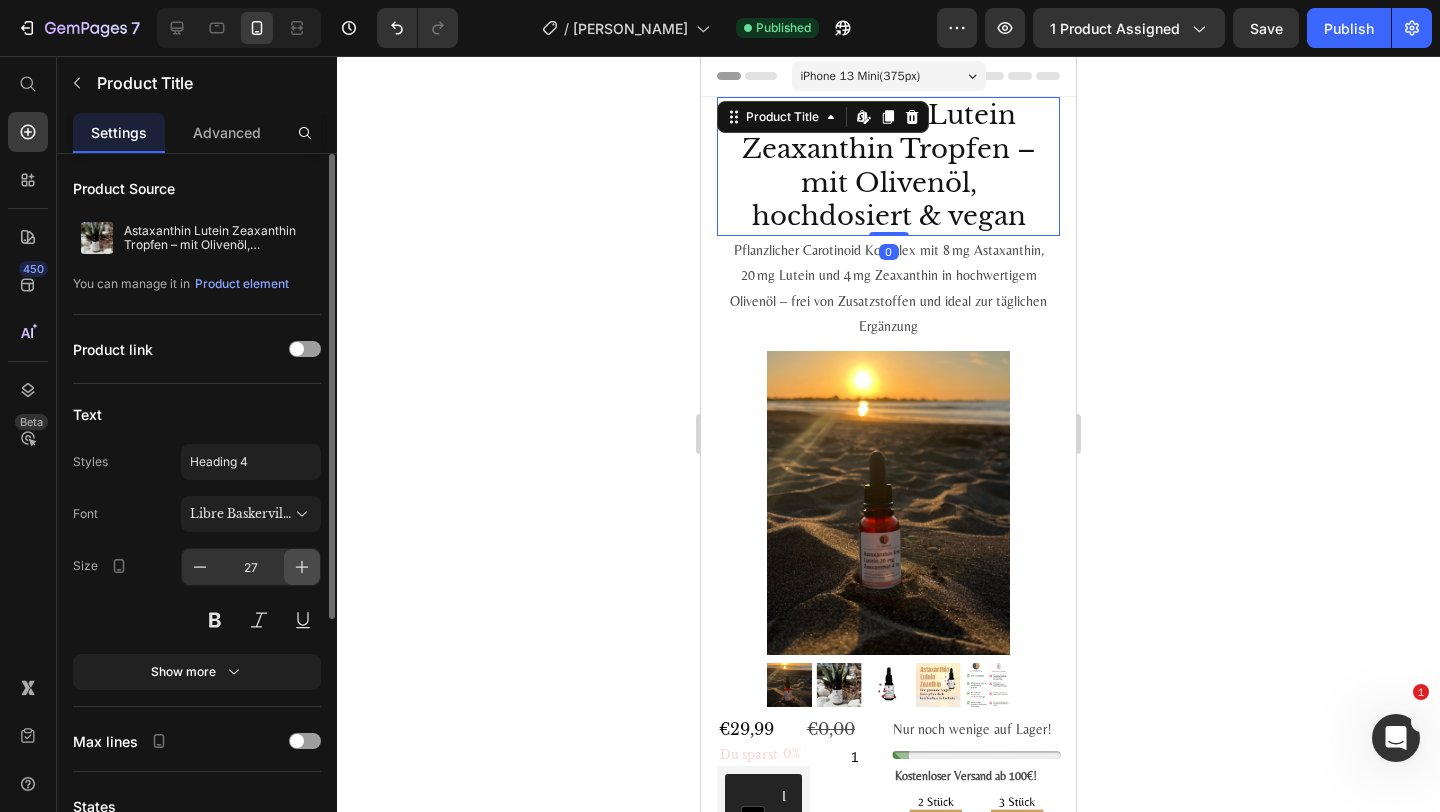 click 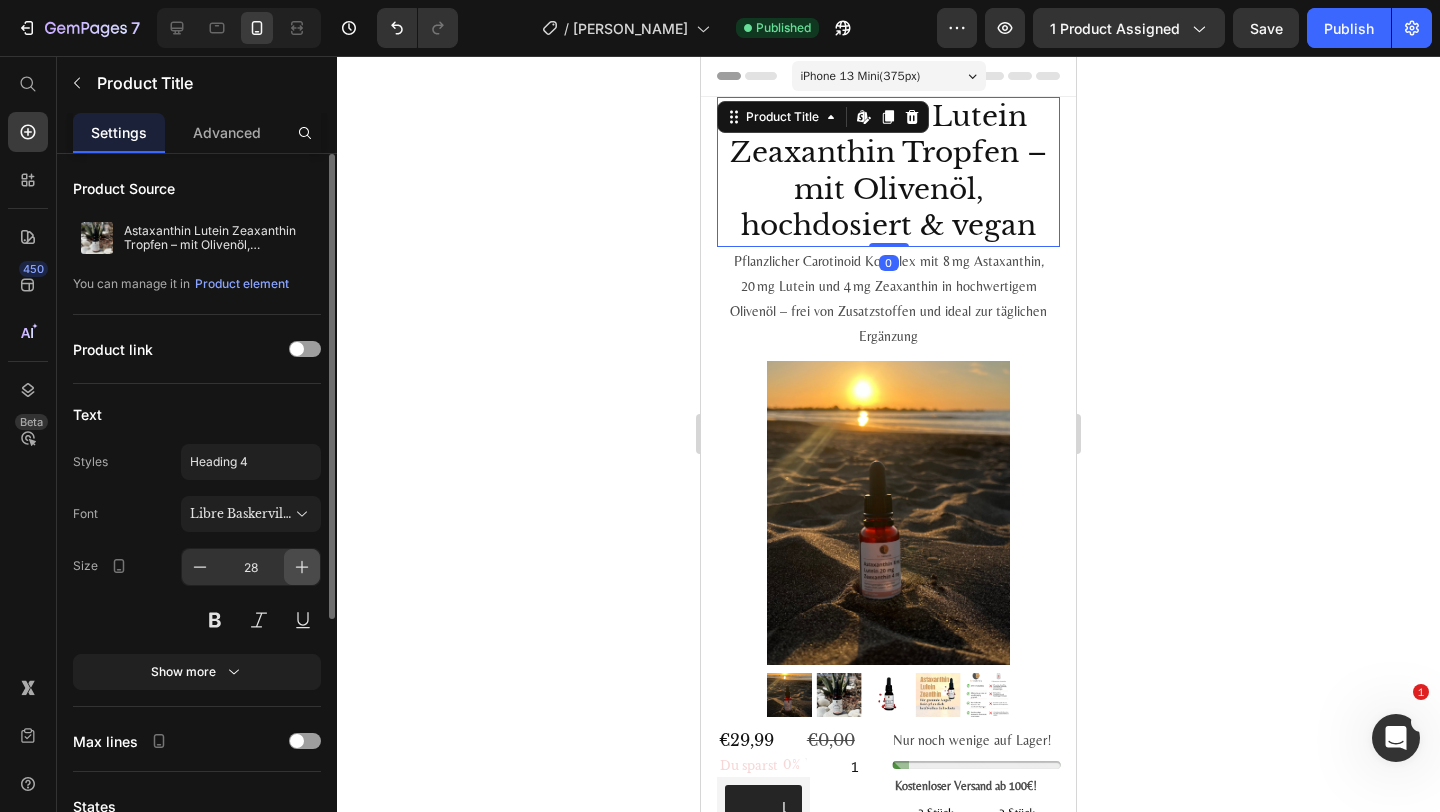 click 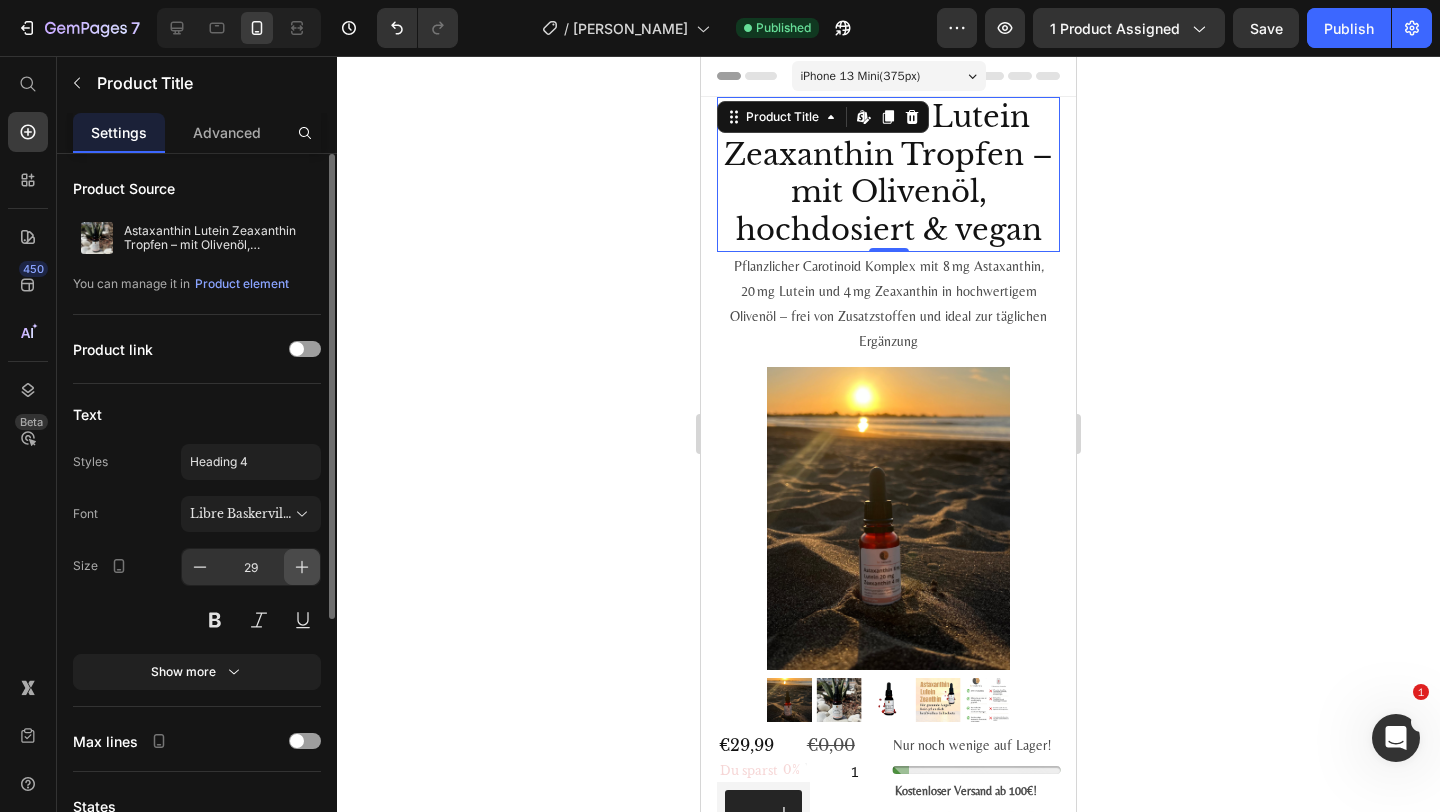click 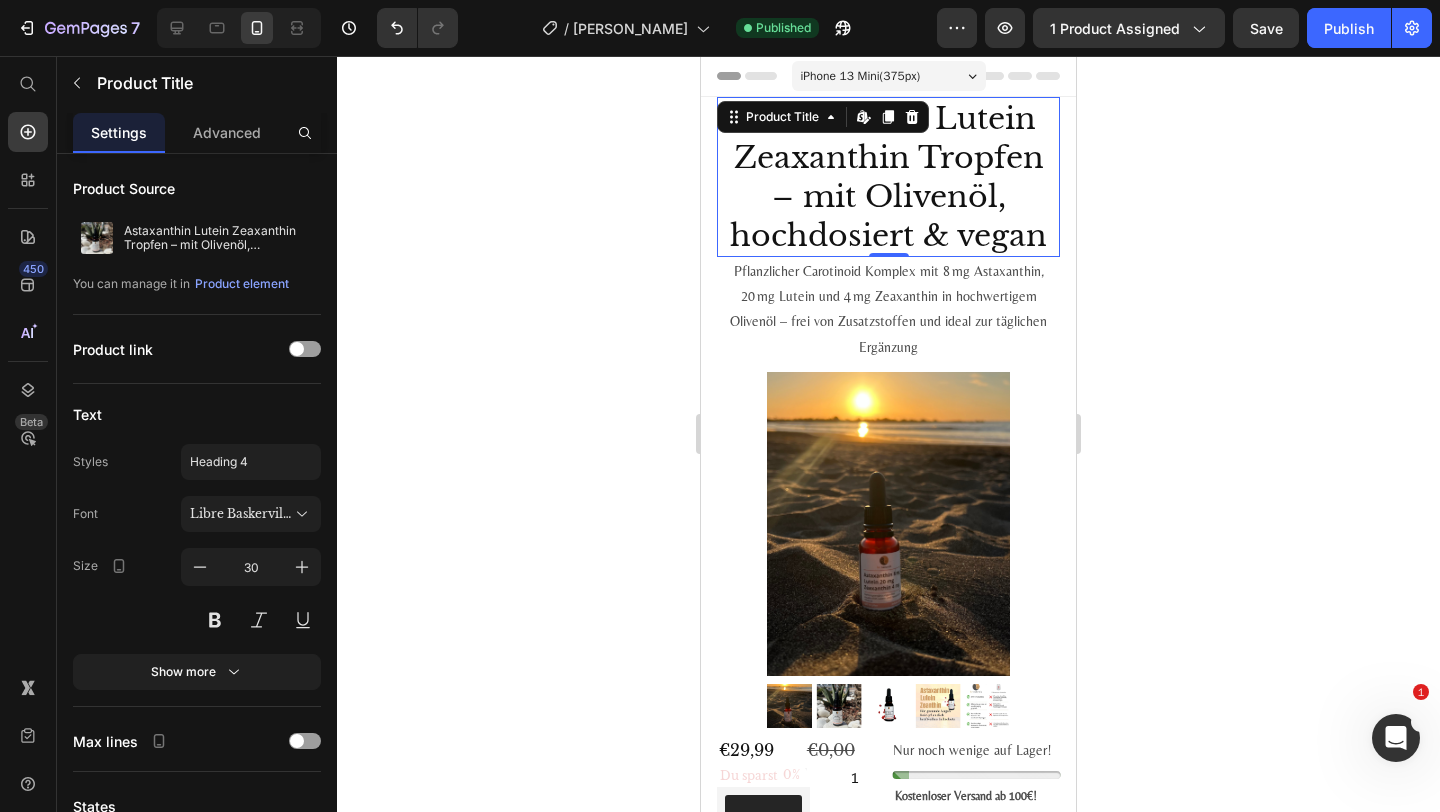 click 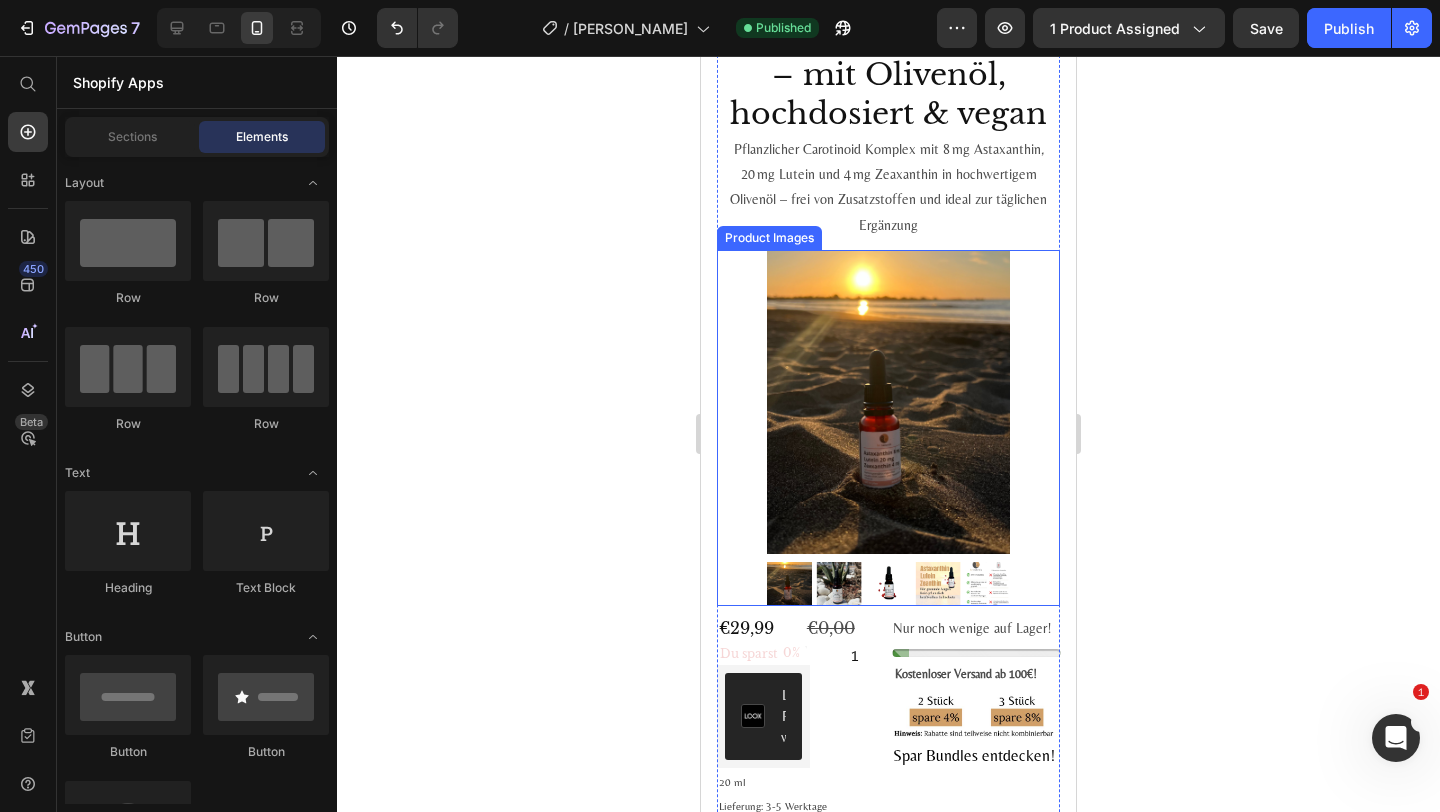 scroll, scrollTop: 125, scrollLeft: 0, axis: vertical 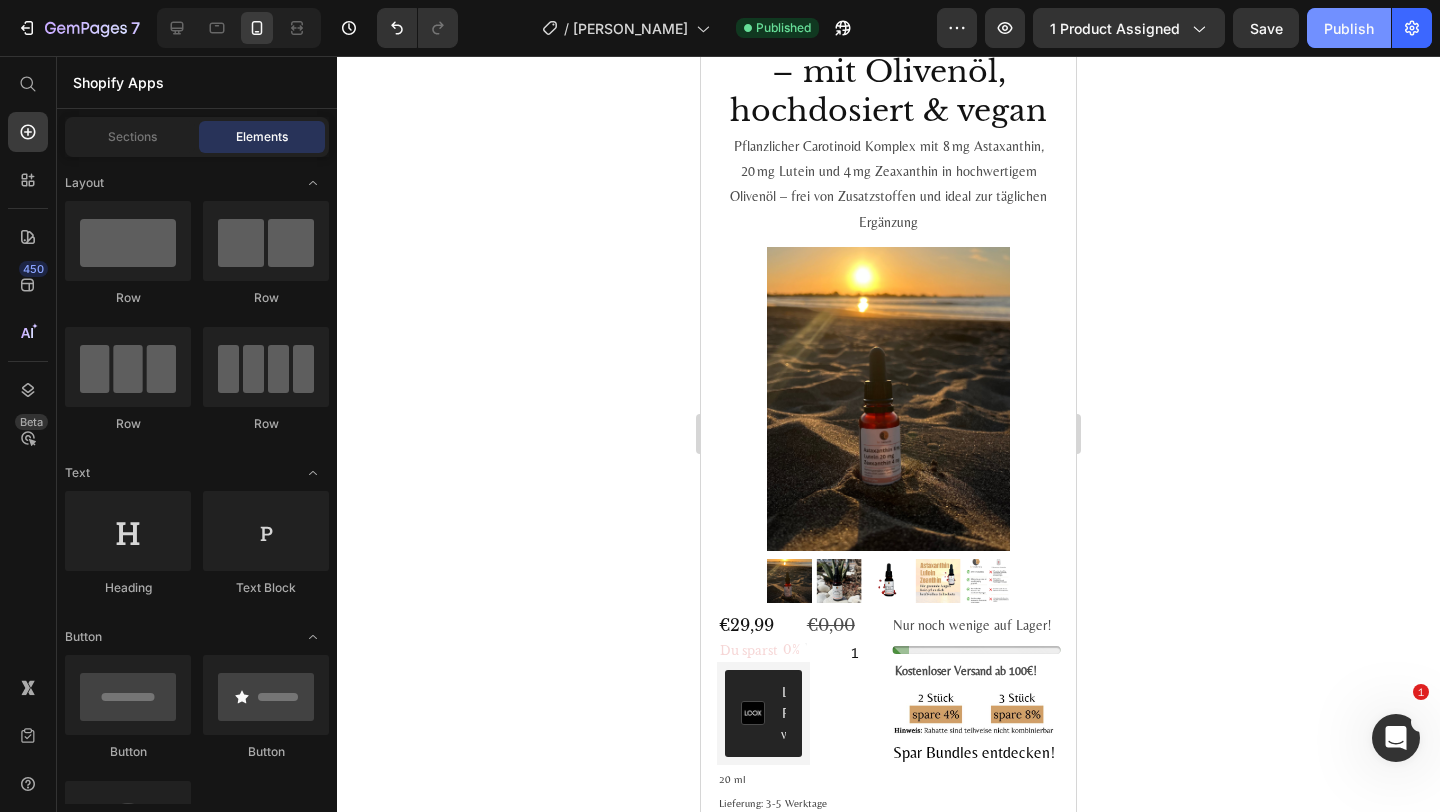 click on "Publish" at bounding box center [1349, 28] 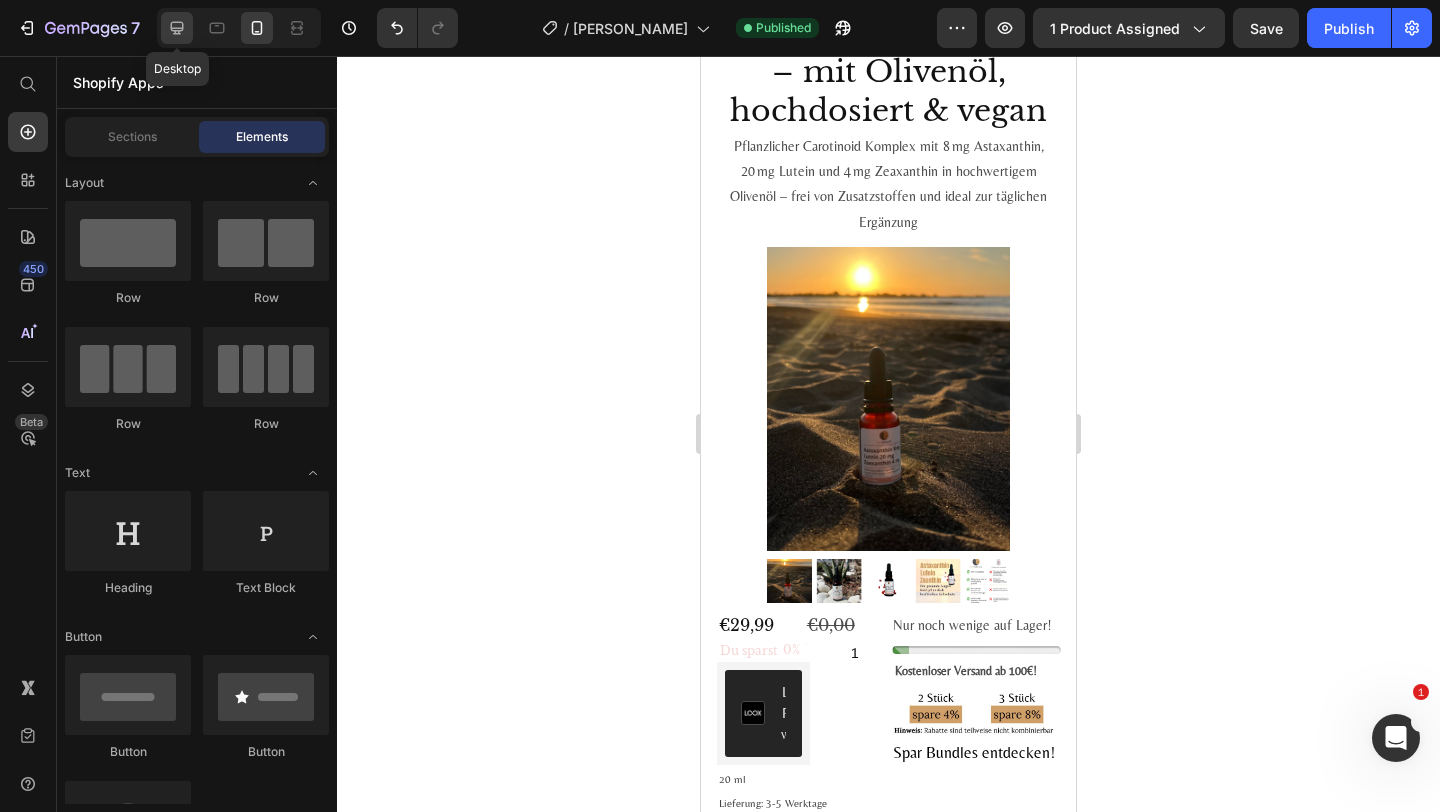 click 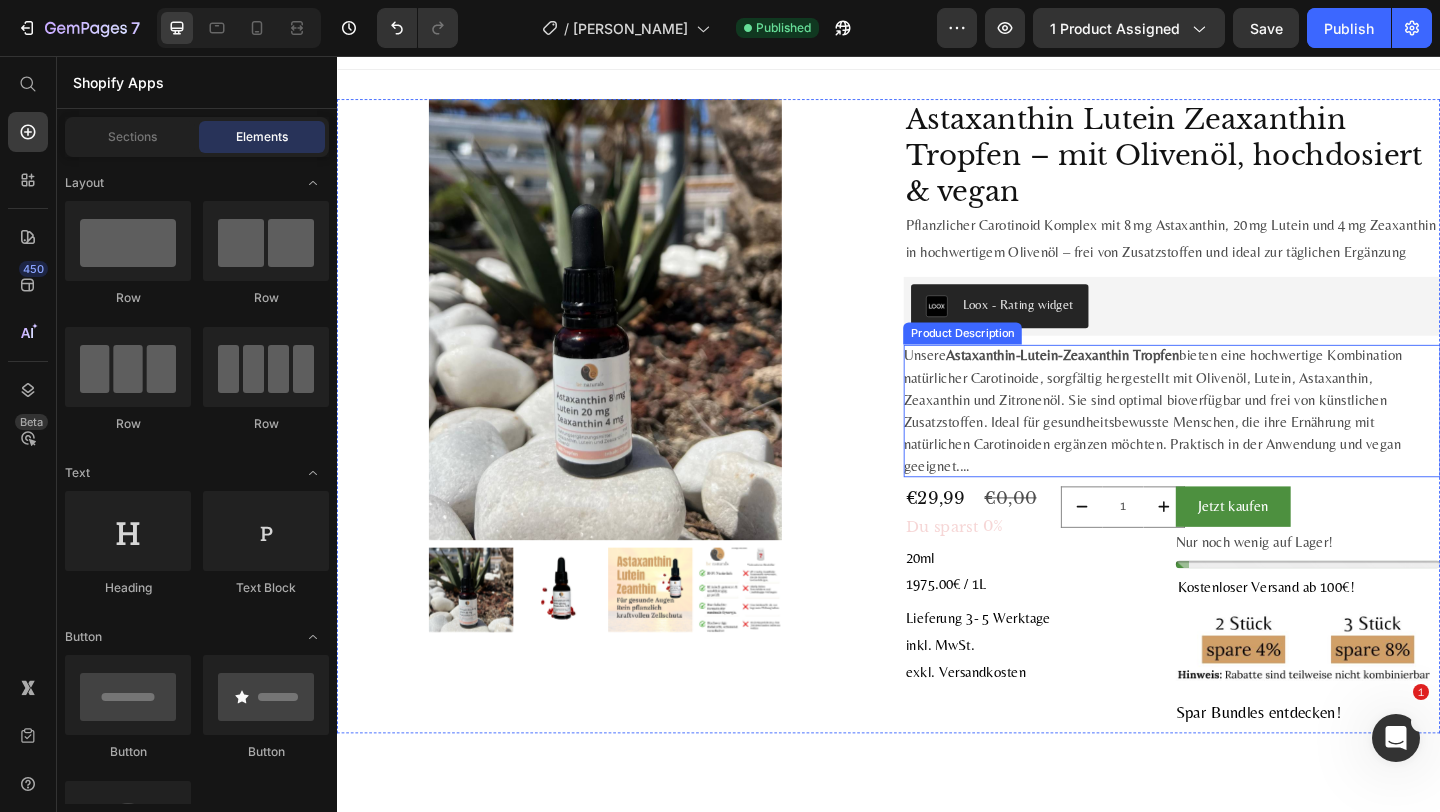scroll, scrollTop: 0, scrollLeft: 0, axis: both 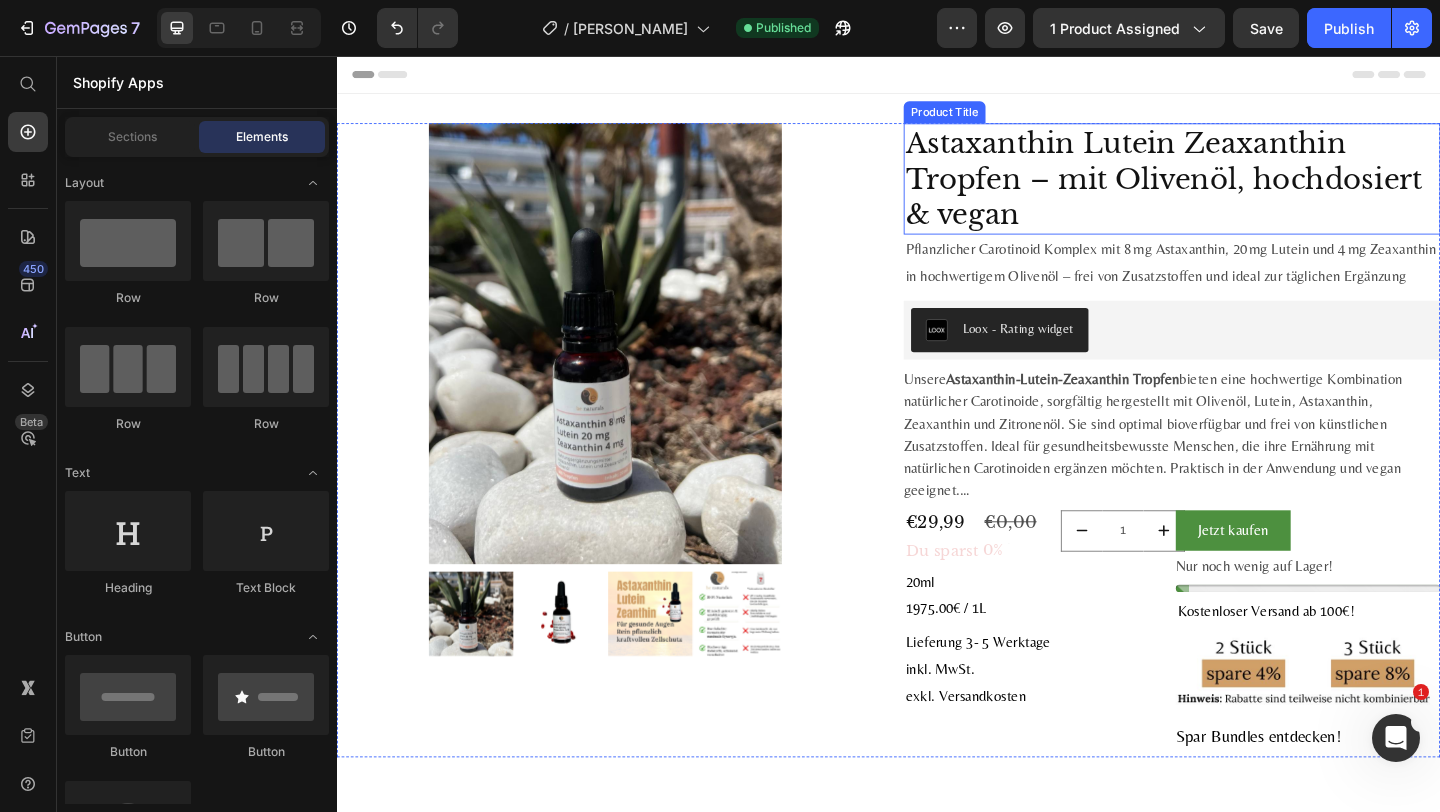 click on "Astaxanthin Lutein Zeaxanthin Tropfen – mit Olivenöl, hochdosiert & vegan" at bounding box center [1245, 189] 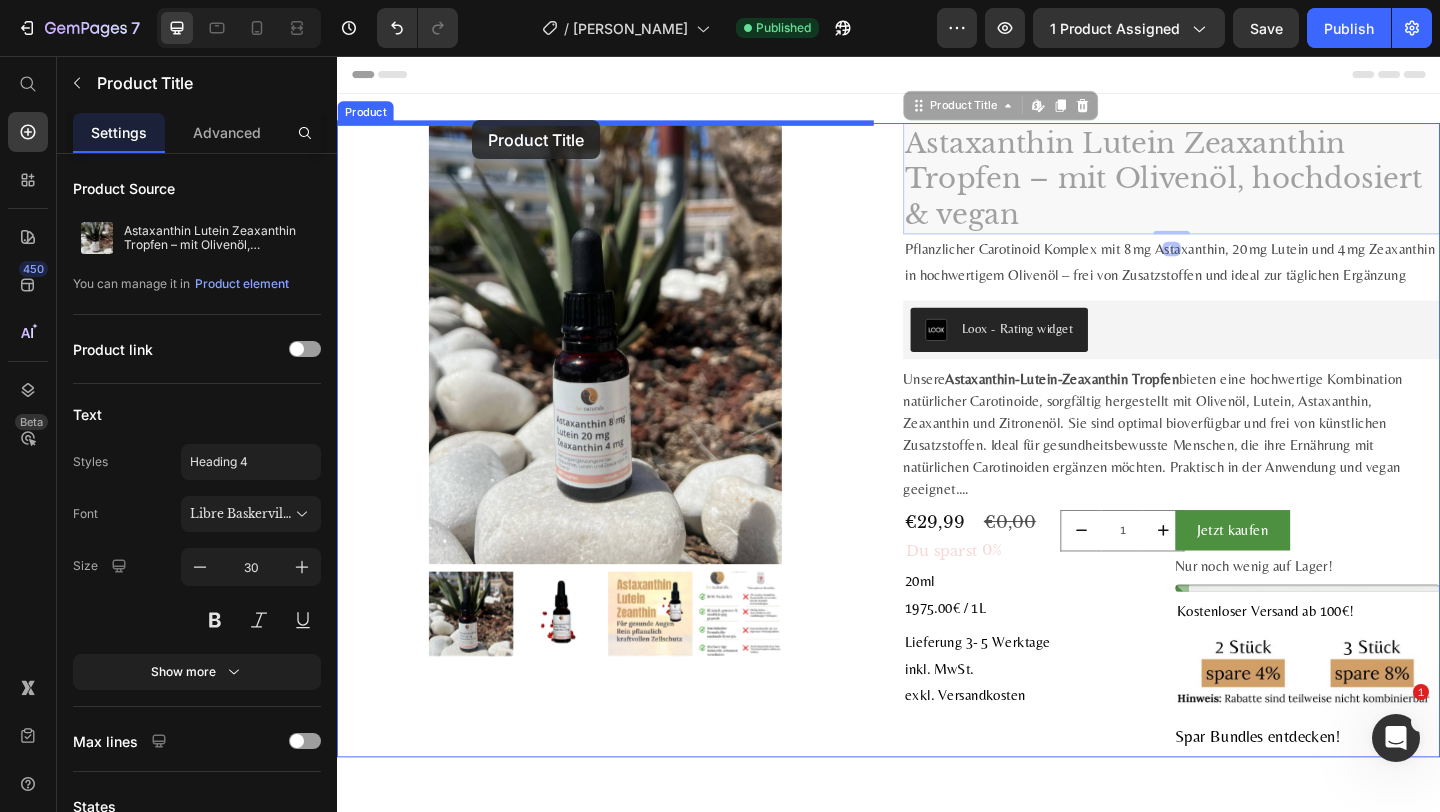 drag, startPoint x: 1029, startPoint y: 117, endPoint x: 483, endPoint y: 127, distance: 546.09155 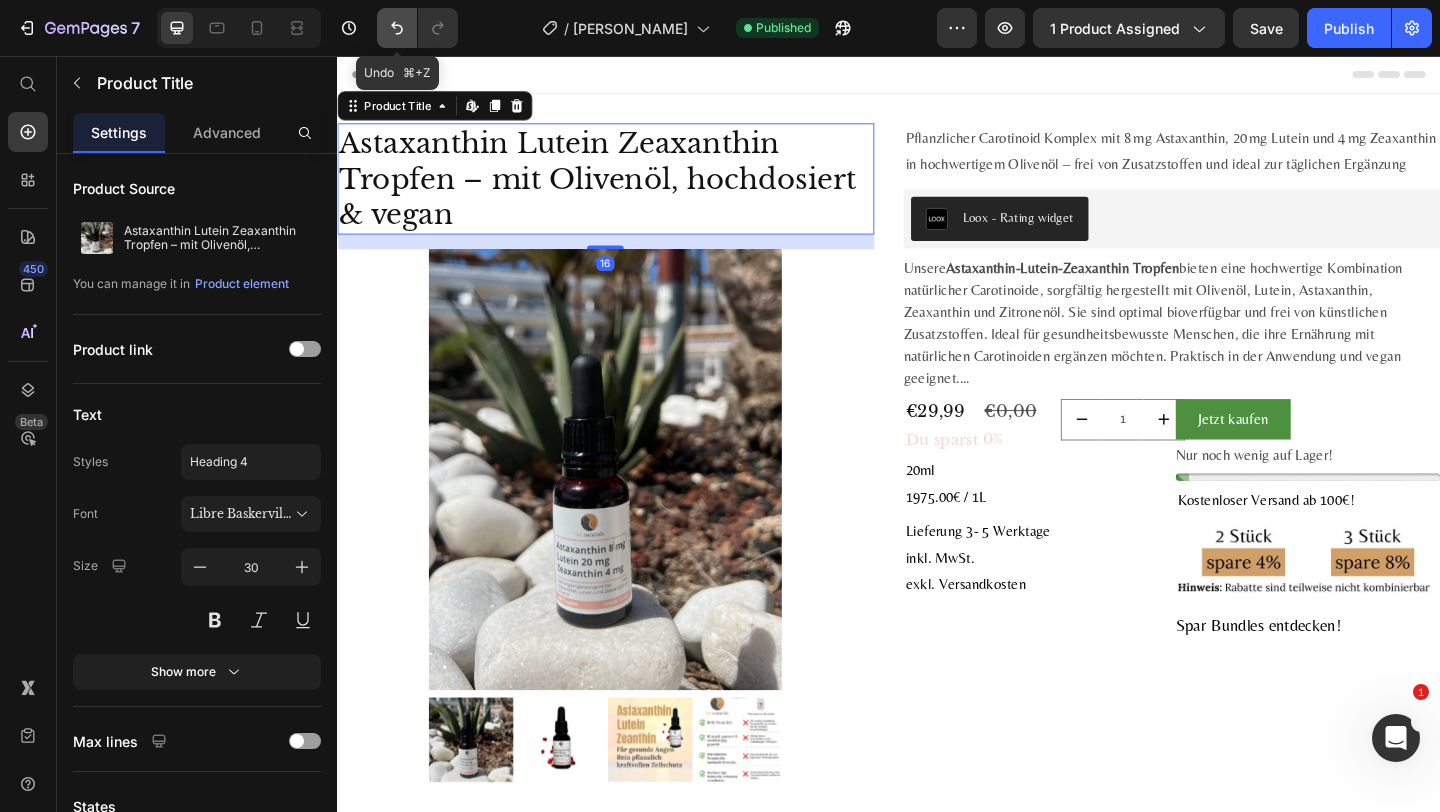 click 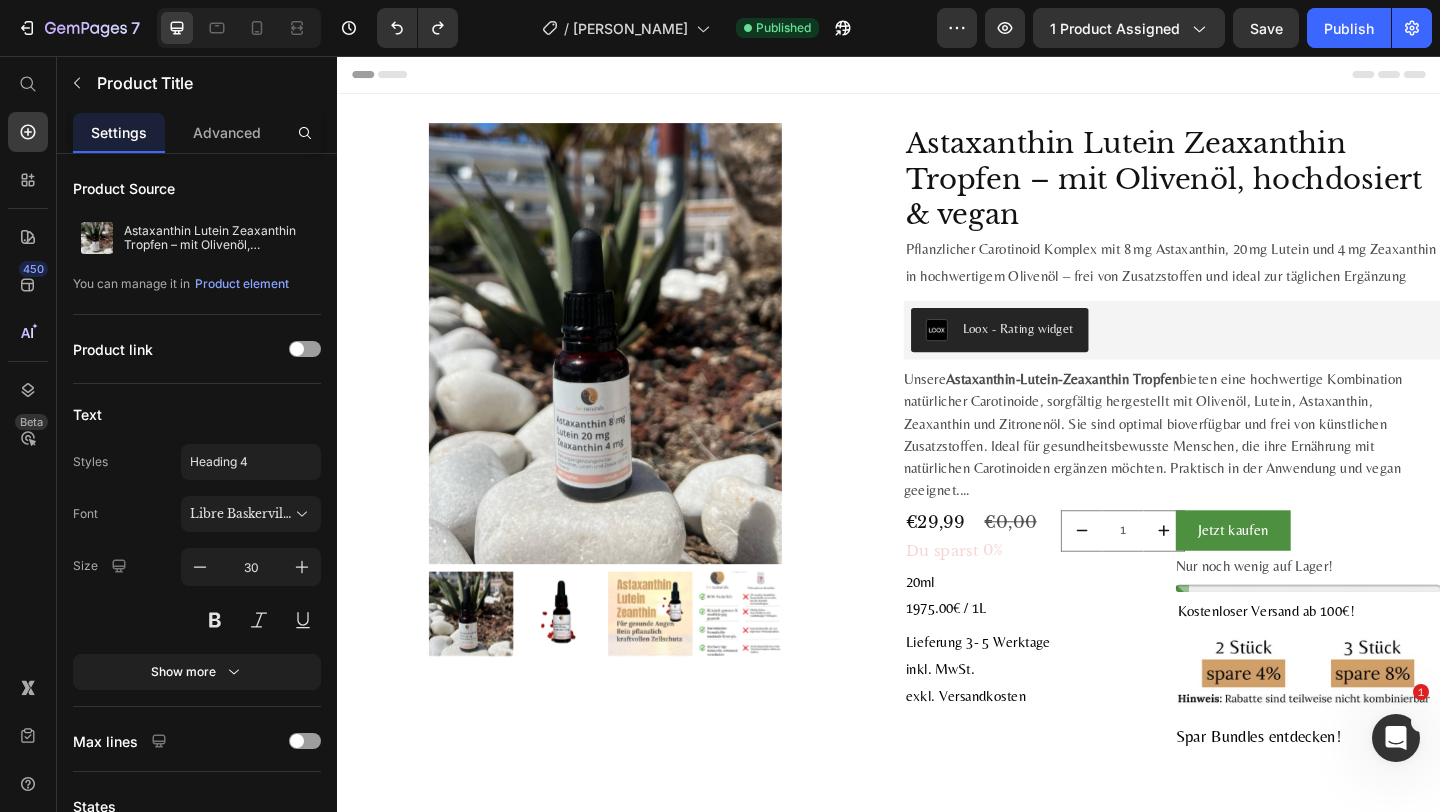 click on "Astaxanthin Lutein Zeaxanthin Tropfen – mit Olivenöl, hochdosiert & vegan" at bounding box center (1245, 189) 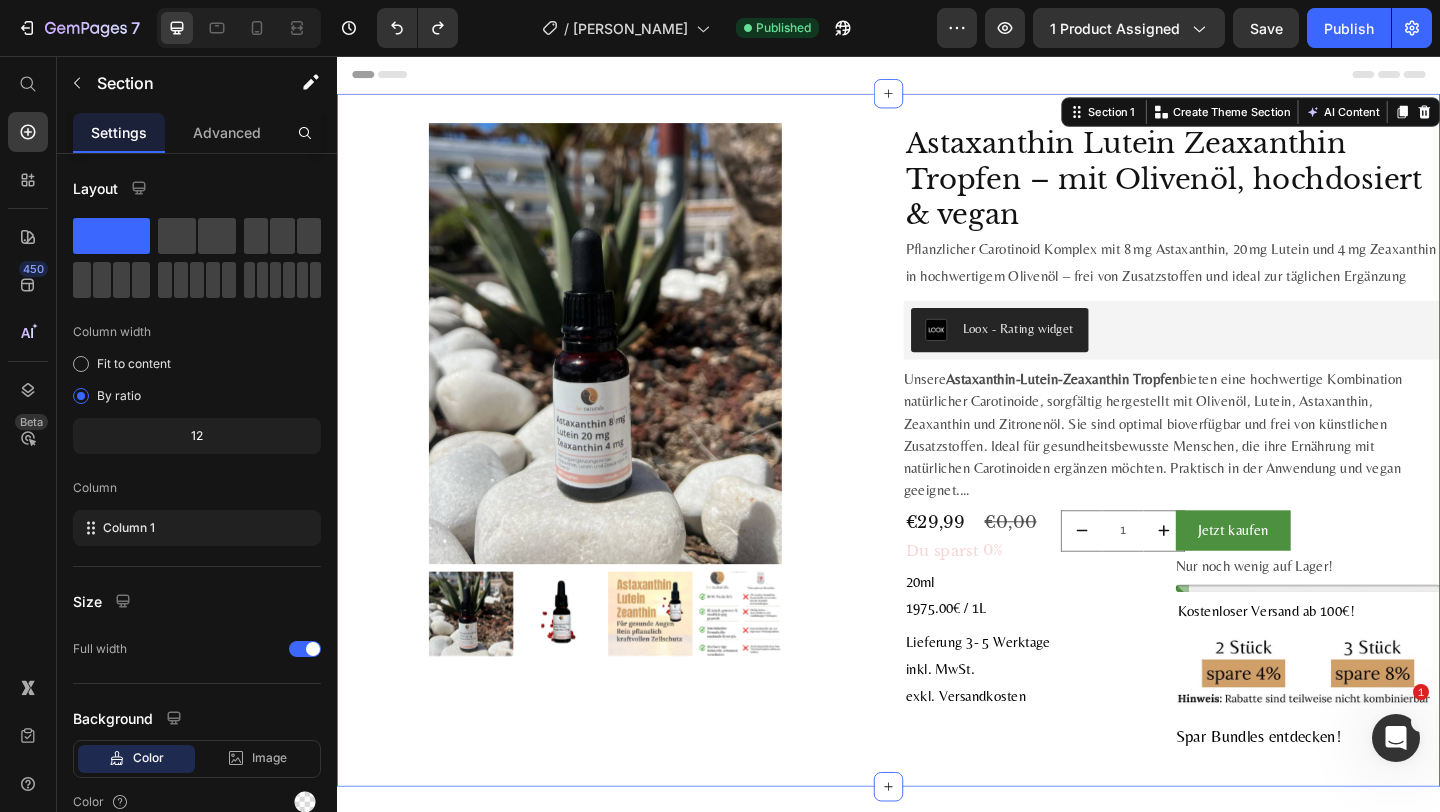 click on "Product Images Astaxanthin Lutein Zeaxanthin Tropfen – mit Olivenöl, hochdosiert & vegan Product Title Pflanzlicher Carotinoid Komplex mit 8 mg Astaxanthin, 20 mg Lutein und 4 mg Zeaxanthin in hochwertigem Olivenöl – frei von Zusatzstoffen und ideal zur täglichen Ergänzung Text Block Loox - Rating widget Loox Unsere  Astaxanthin-Lutein-Zeaxanthin Tropfen  bieten eine hochwertige Kombination natürlicher Carotinoide, sorgfältig hergestellt mit Olivenöl, Lutein, Astaxanthin, Zeaxanthin und Zitronenöl. Sie sind optimal bioverfügbar und frei von künstlichen Zusatzstoffen. Ideal für gesundheitsbewusste Menschen, die ihre Ernährung mit natürlichen Carotinoiden ergänzen möchten. Praktisch in der Anwendung und vegan geeignet.
Natürliche Inhaltsstoffe:  Mit Olivenöl als Trägeröl sowie Lutein, Astaxanthin und Zeaxanthin in ihrer natürlichen Form.
Hohe Bioverfügbarkeit:
Ohne unerwünschte Zusätze: Product Description €29,99 Price €0,00 Product Price Row Du sparst 0% Discount Tag" at bounding box center [937, 474] 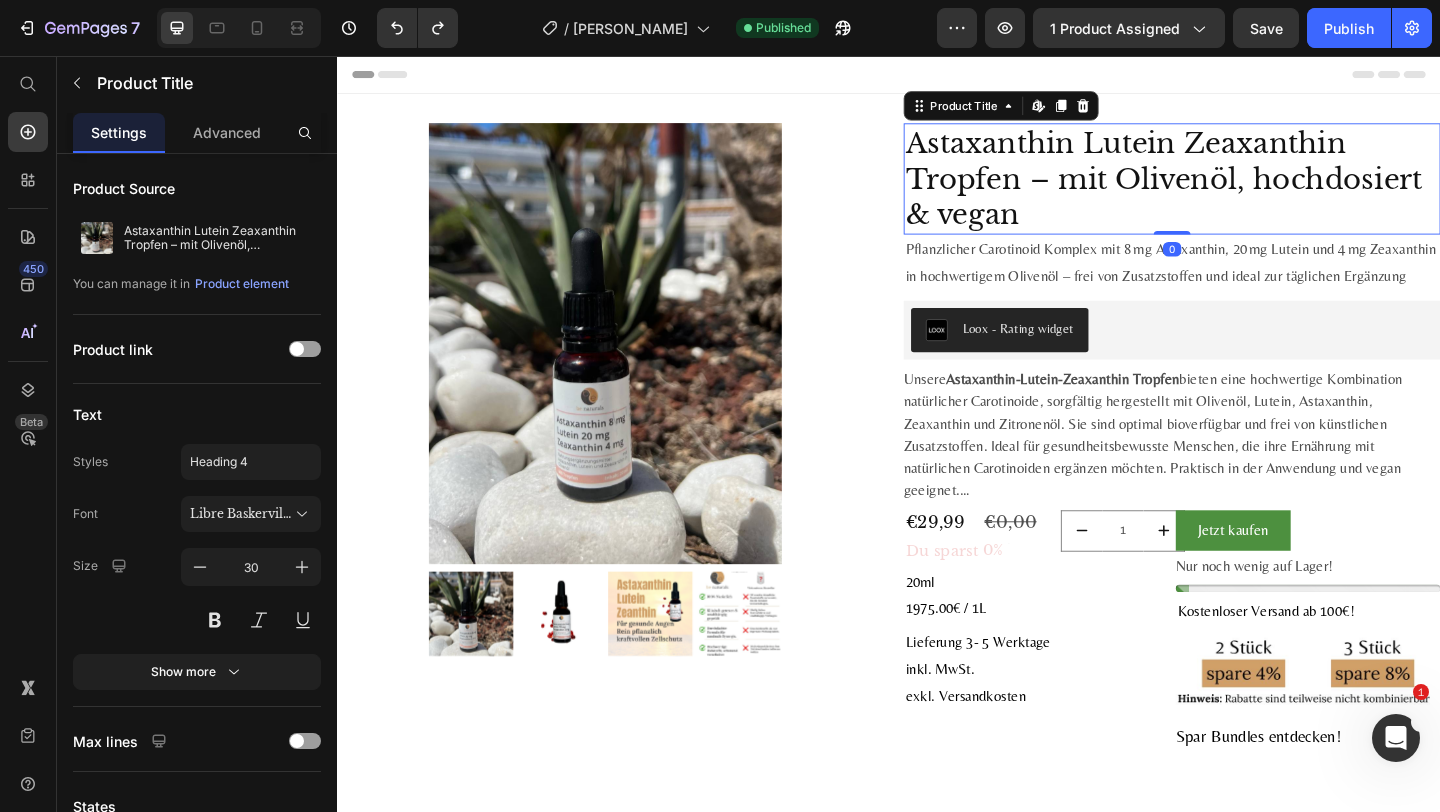 click on "Astaxanthin Lutein Zeaxanthin Tropfen – mit Olivenöl, hochdosiert & vegan" at bounding box center (1245, 189) 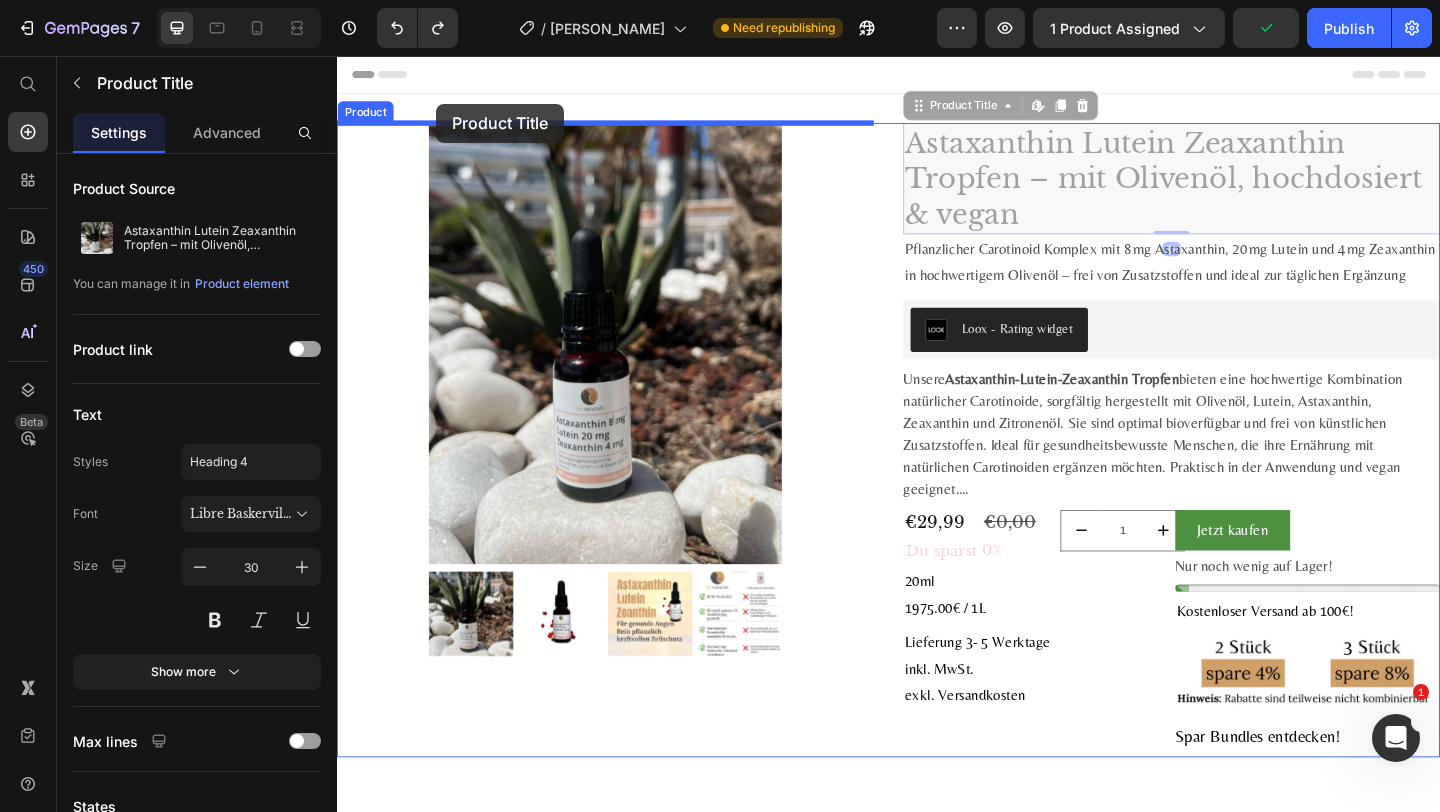 drag, startPoint x: 1001, startPoint y: 112, endPoint x: 445, endPoint y: 110, distance: 556.0036 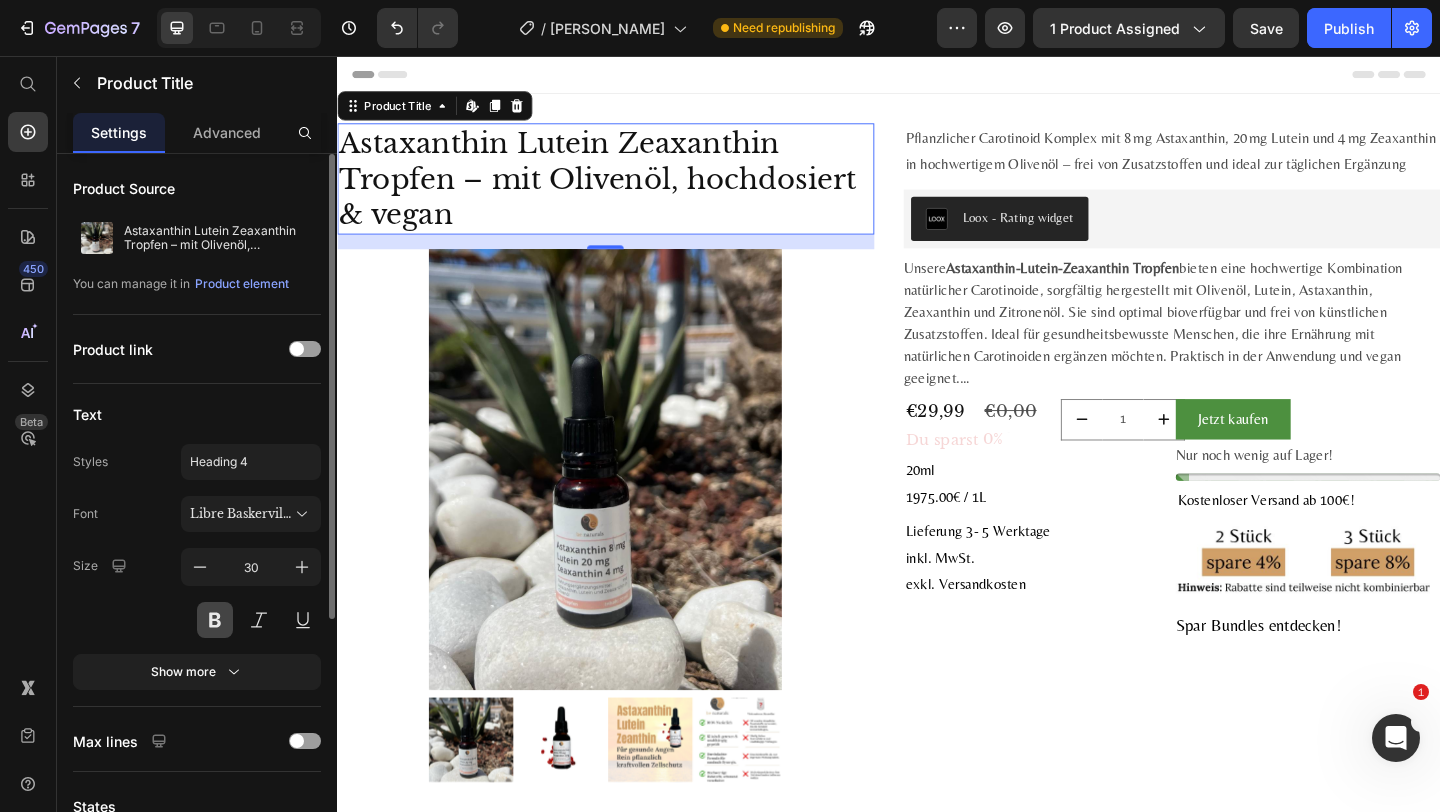scroll, scrollTop: 383, scrollLeft: 0, axis: vertical 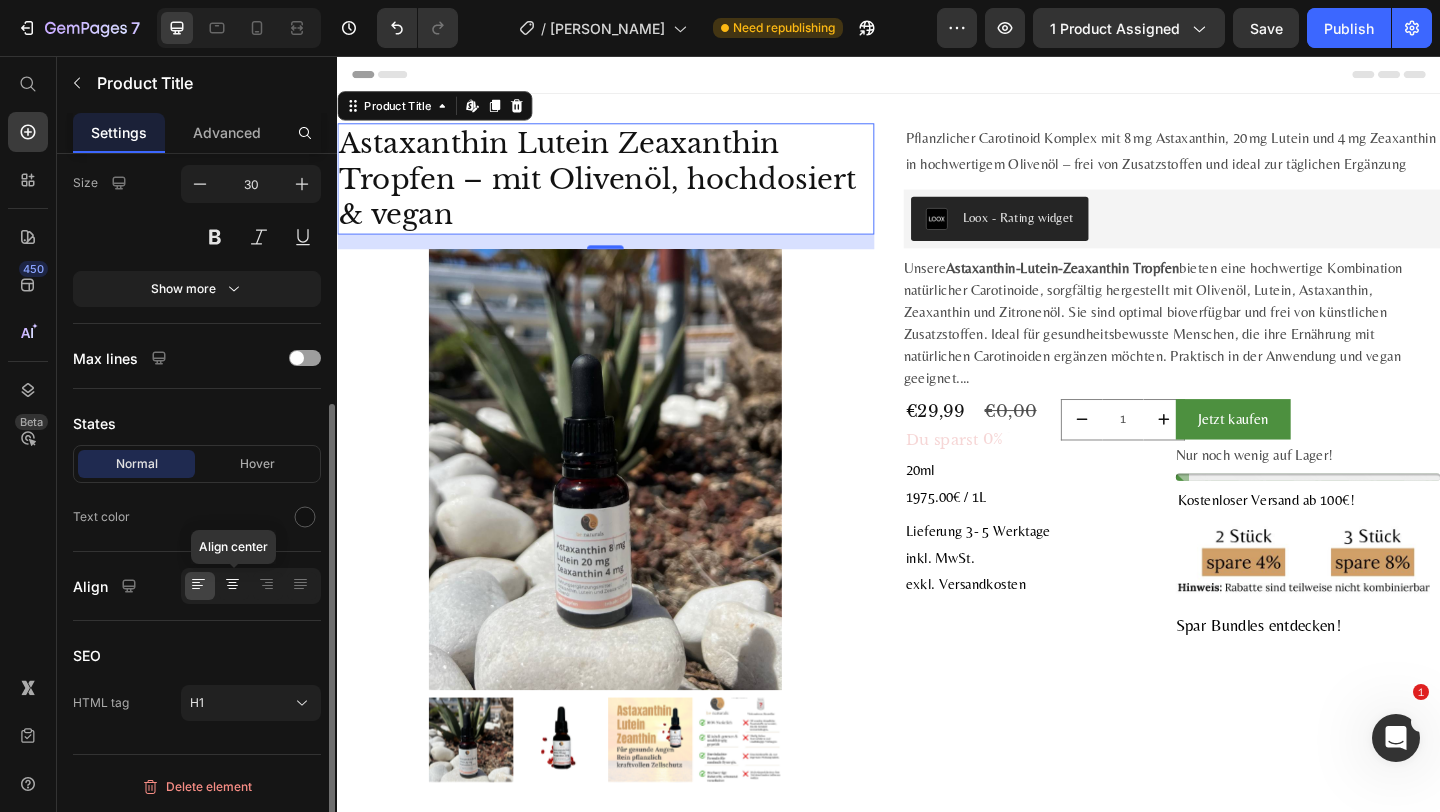 click 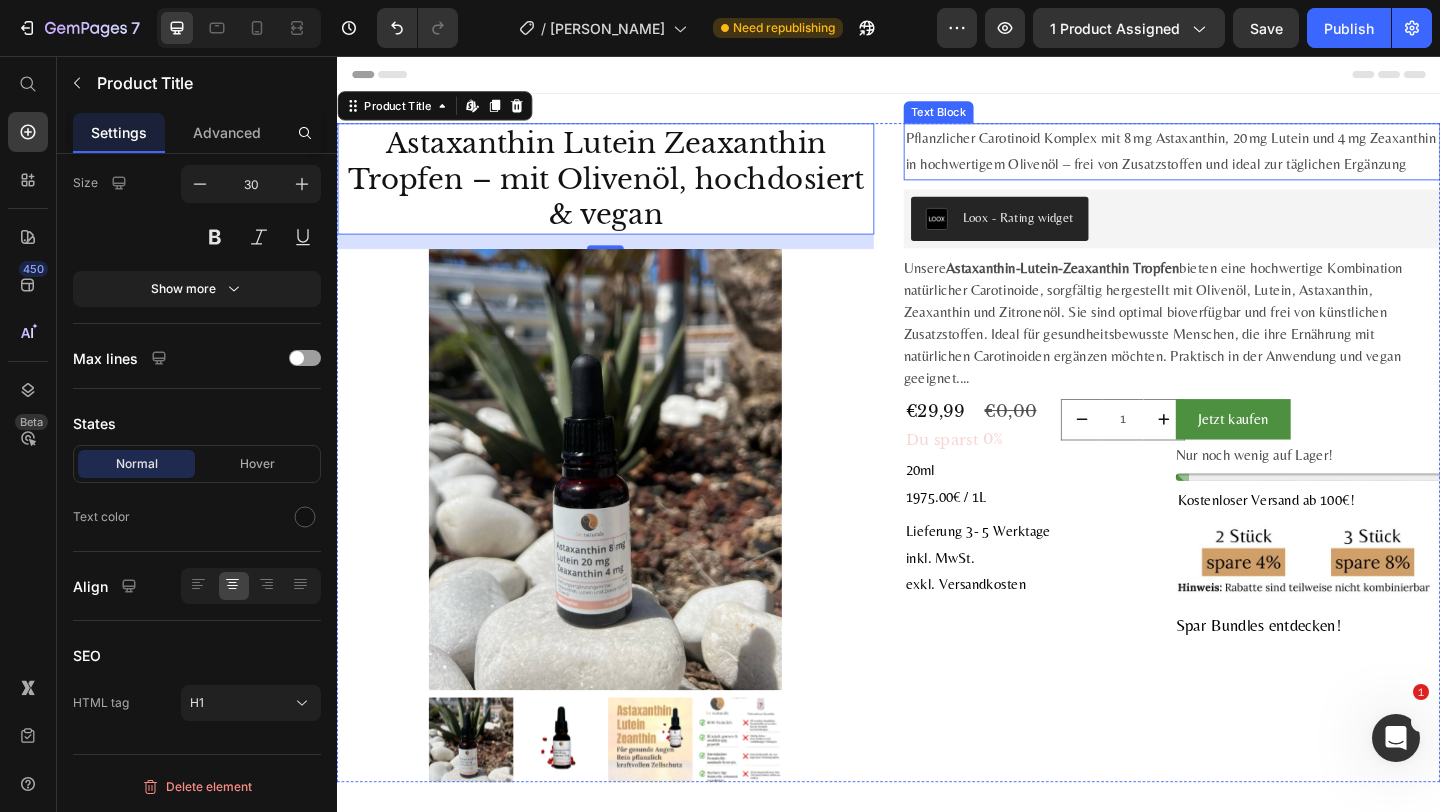 click on "Pflanzlicher Carotinoid Komplex mit 8 mg Astaxanthin, 20 mg Lutein und 4 mg Zeaxanthin in hochwertigem Olivenöl – frei von Zusatzstoffen und ideal zur täglichen Ergänzung" at bounding box center [1245, 160] 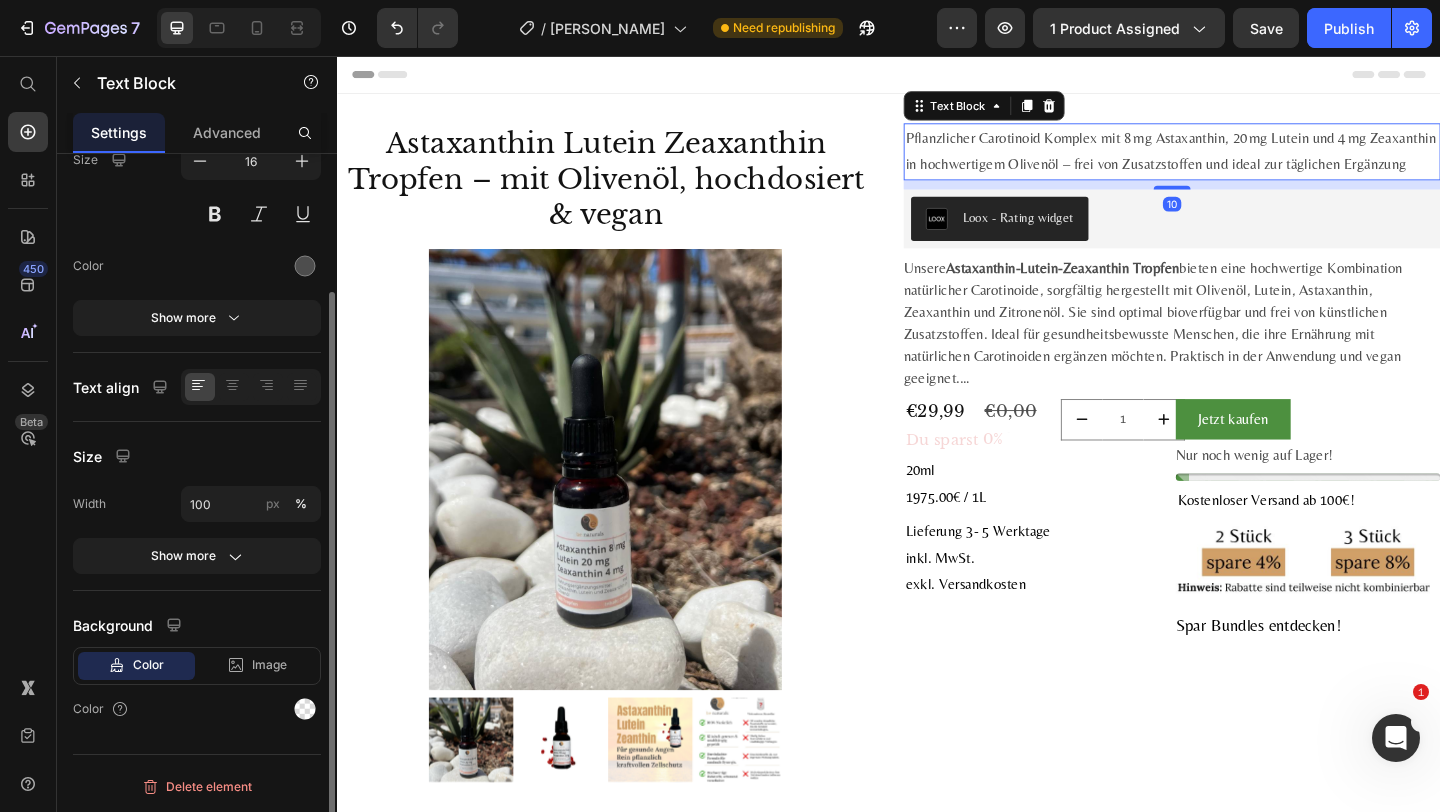 scroll, scrollTop: 0, scrollLeft: 0, axis: both 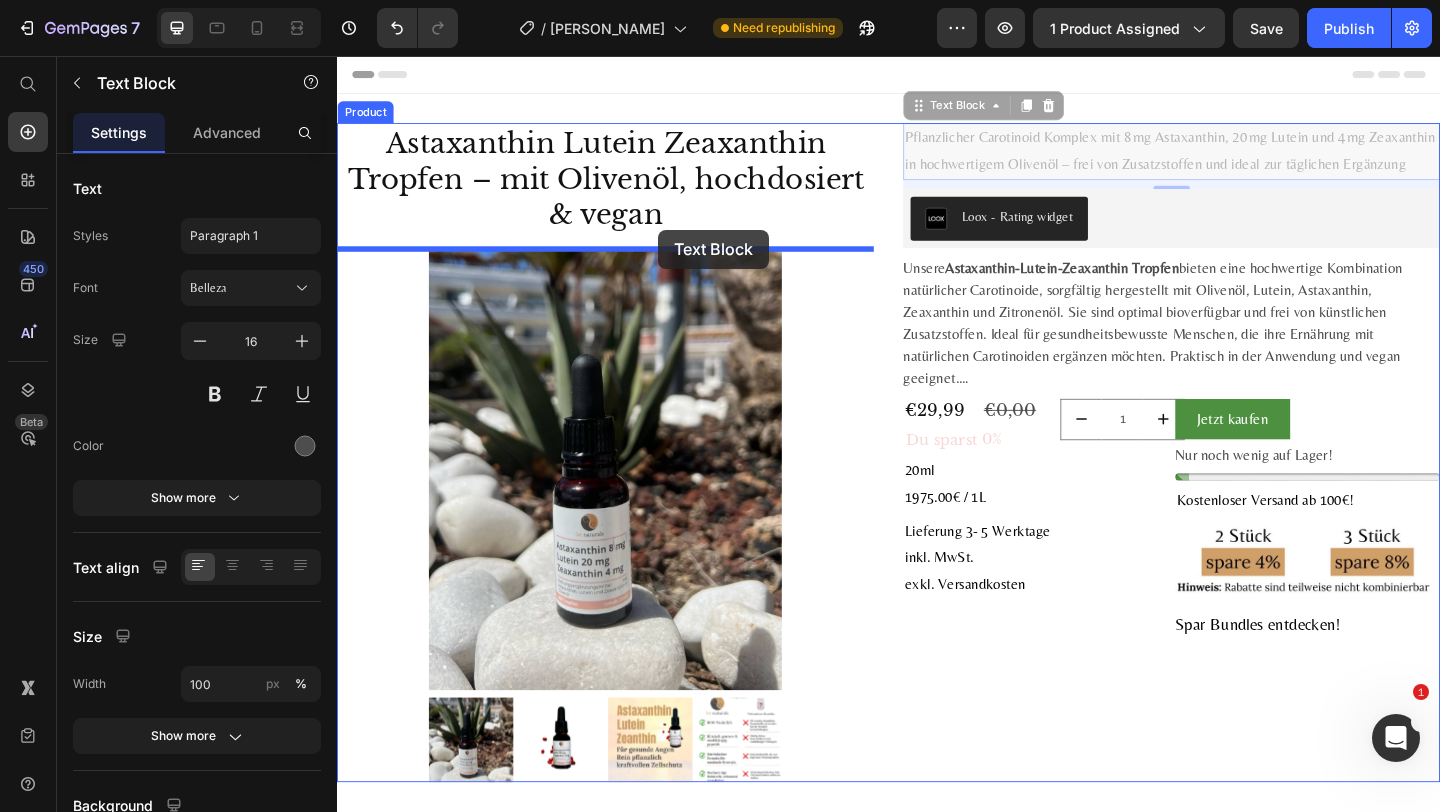 drag, startPoint x: 1025, startPoint y: 117, endPoint x: 686, endPoint y: 245, distance: 362.36032 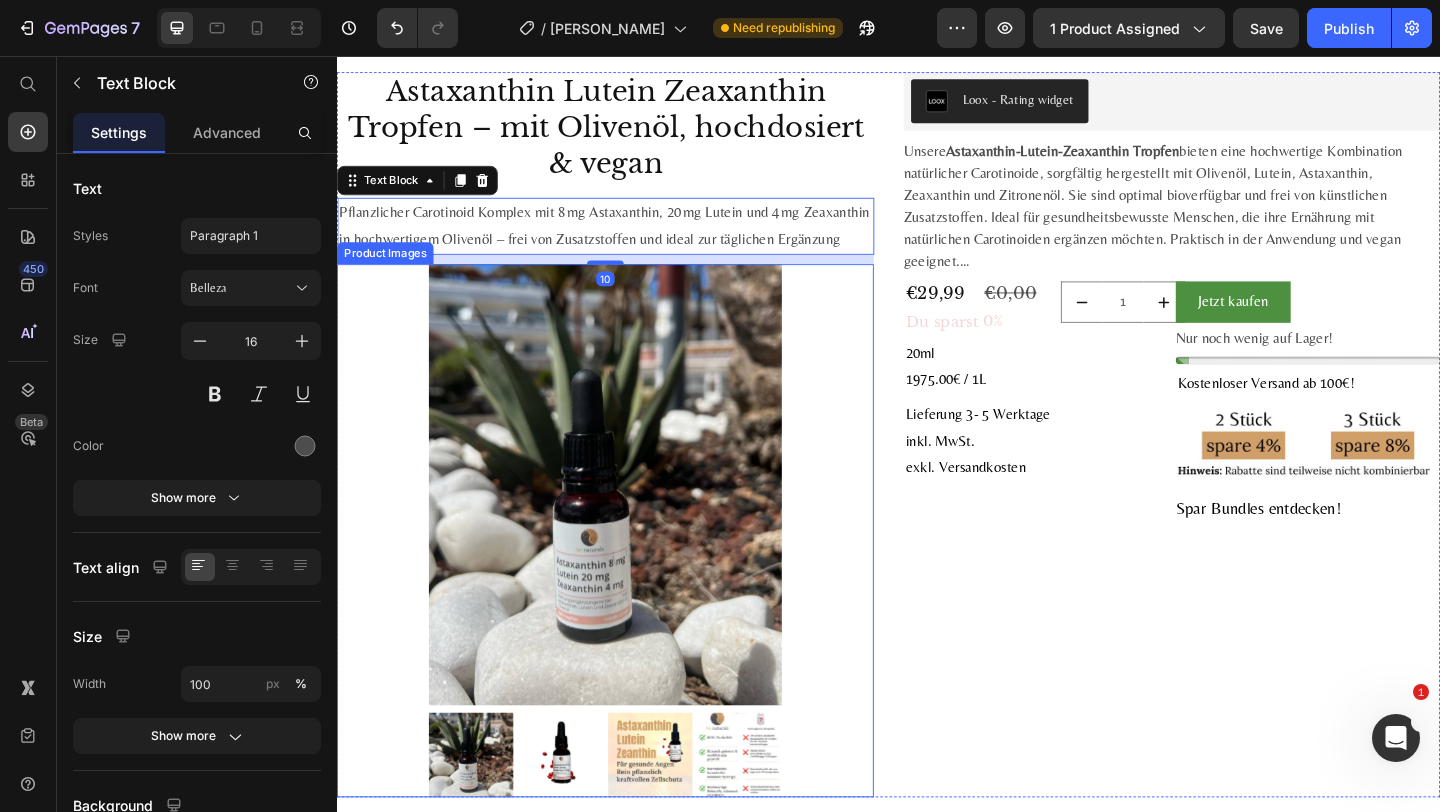 scroll, scrollTop: 57, scrollLeft: 0, axis: vertical 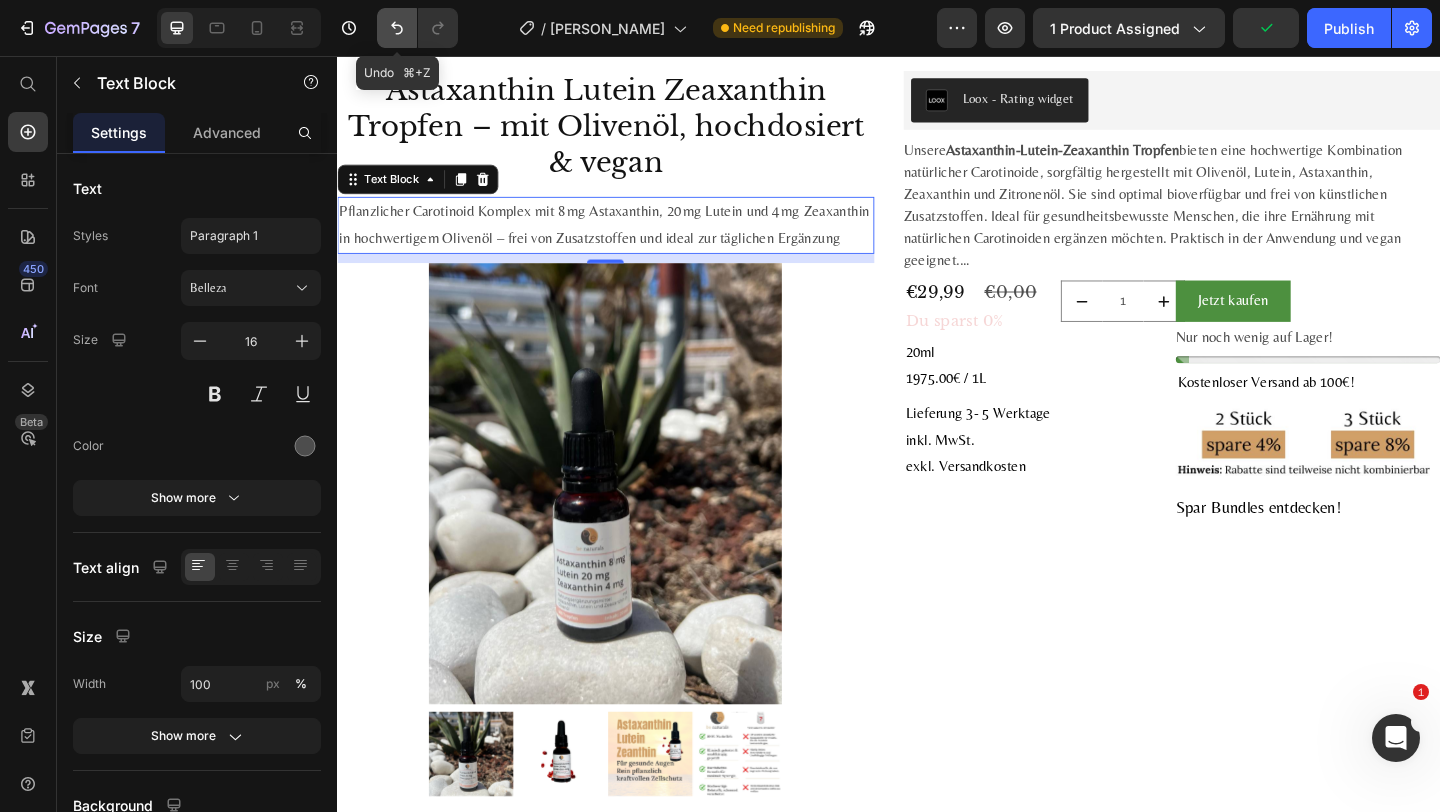 click 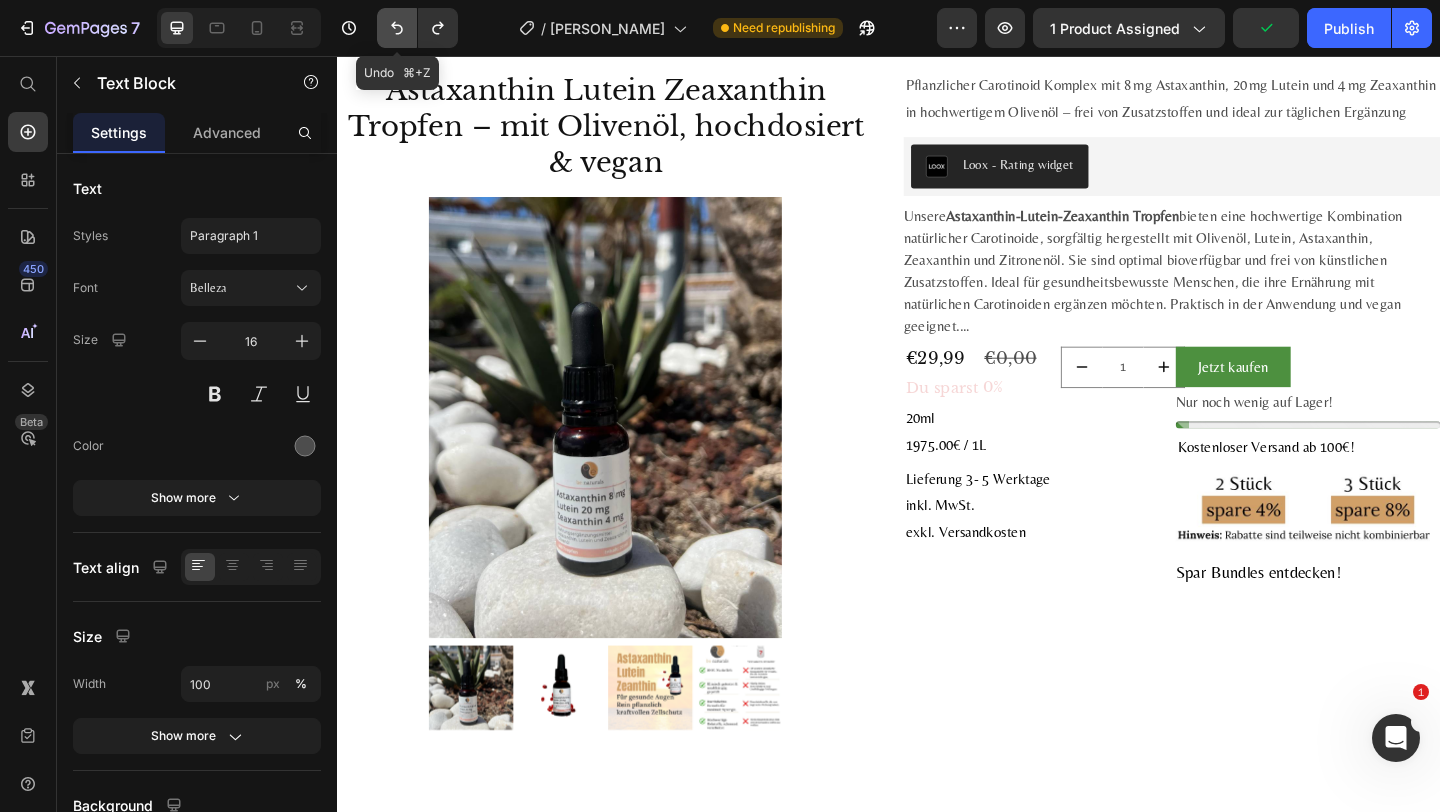 click 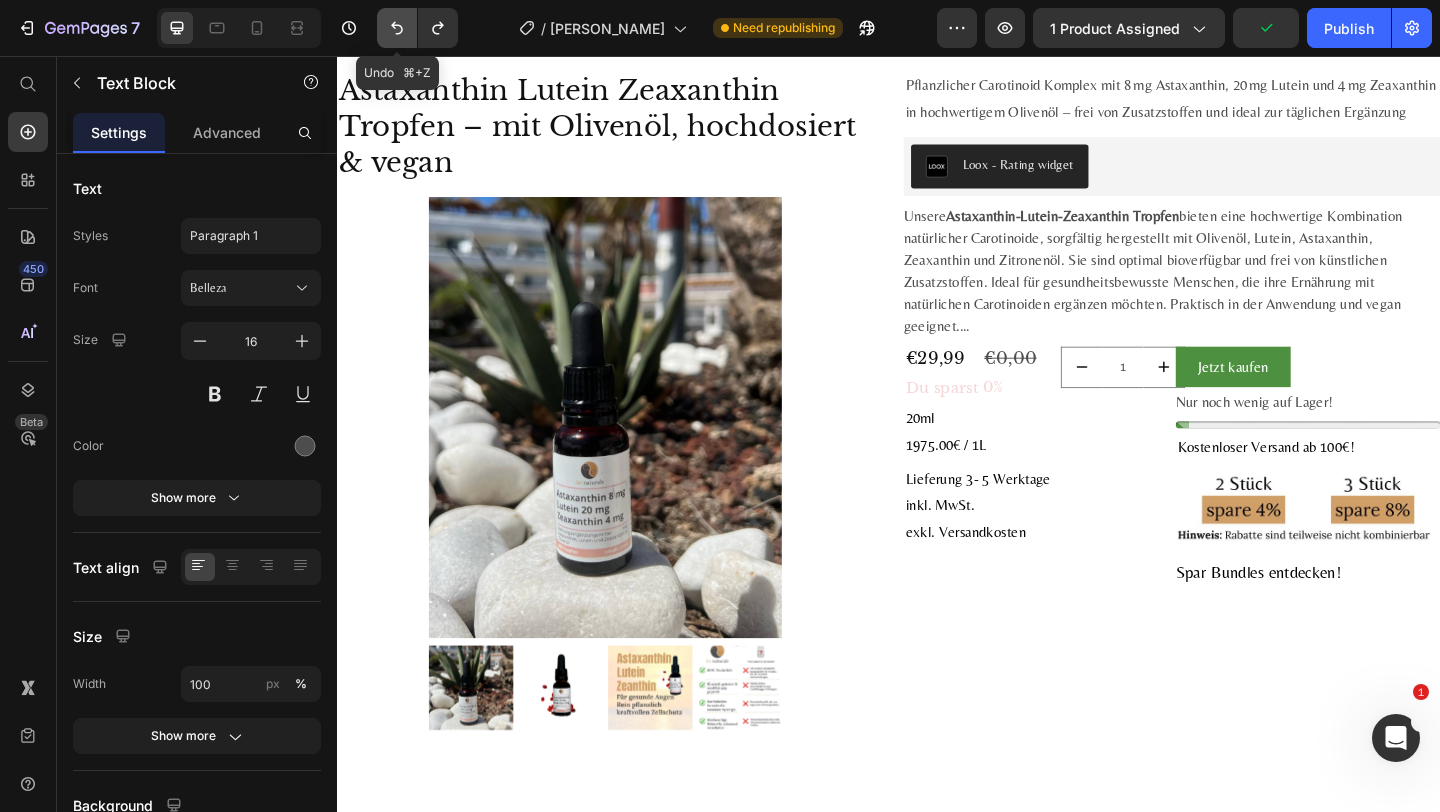 click 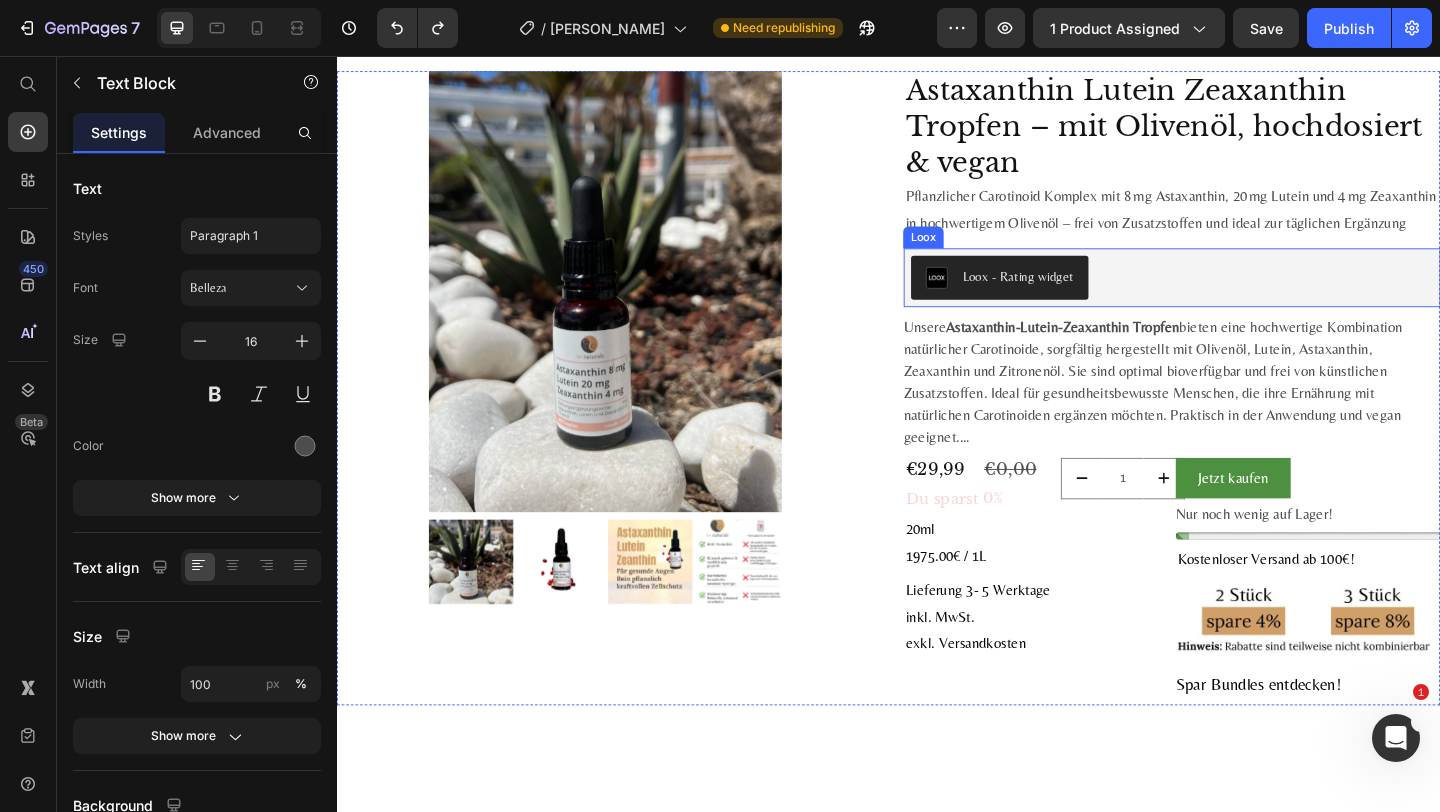 scroll, scrollTop: 0, scrollLeft: 0, axis: both 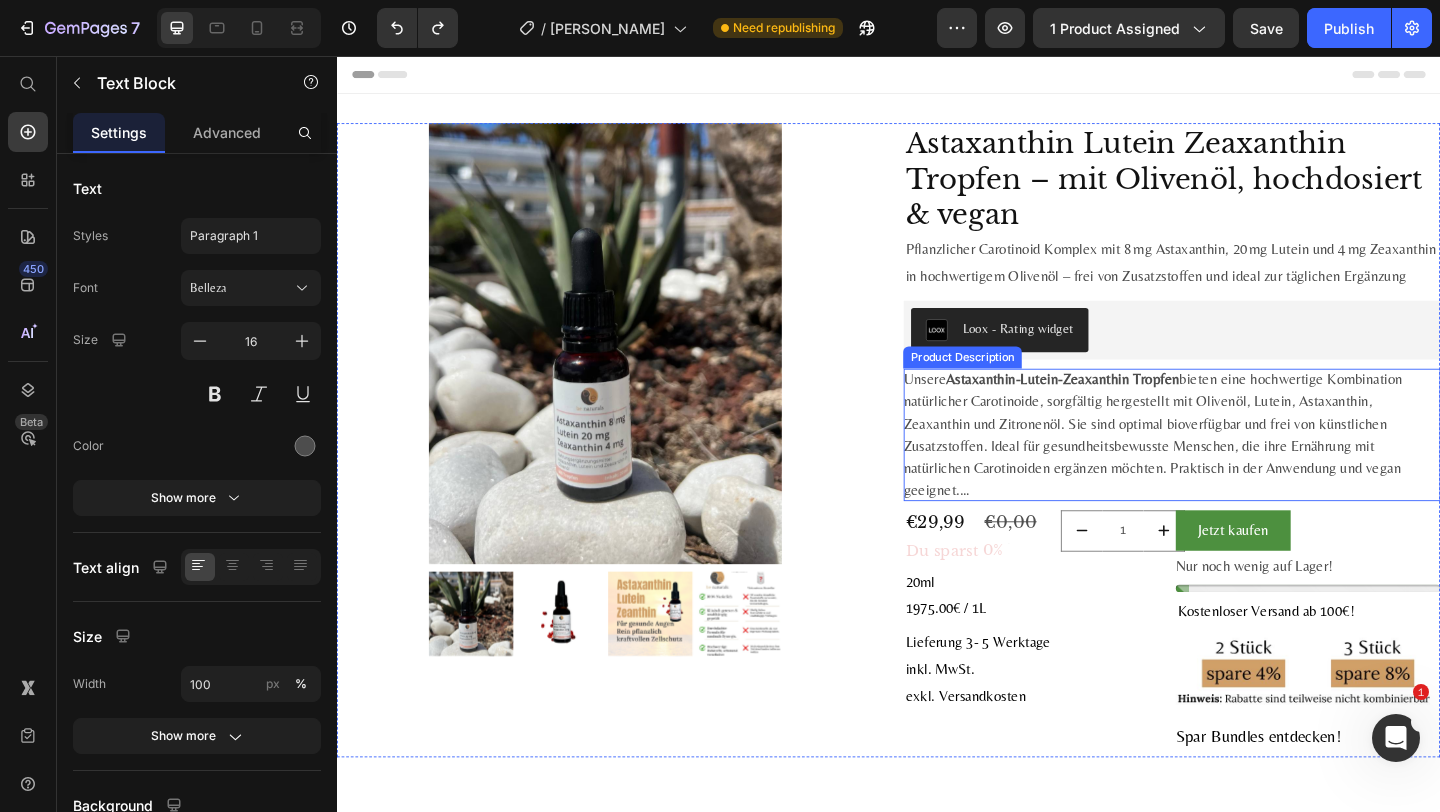 click on "Unsere  Astaxanthin-Lutein-Zeaxanthin Tropfen  bieten eine hochwertige Kombination natürlicher Carotinoide, sorgfältig hergestellt mit Olivenöl, Lutein, Astaxanthin, Zeaxanthin und Zitronenöl. Sie sind optimal bioverfügbar und frei von künstlichen Zusatzstoffen. Ideal für gesundheitsbewusste Menschen, die ihre Ernährung mit natürlichen Carotinoiden ergänzen möchten. Praktisch in der Anwendung und vegan geeignet." at bounding box center [1224, 467] 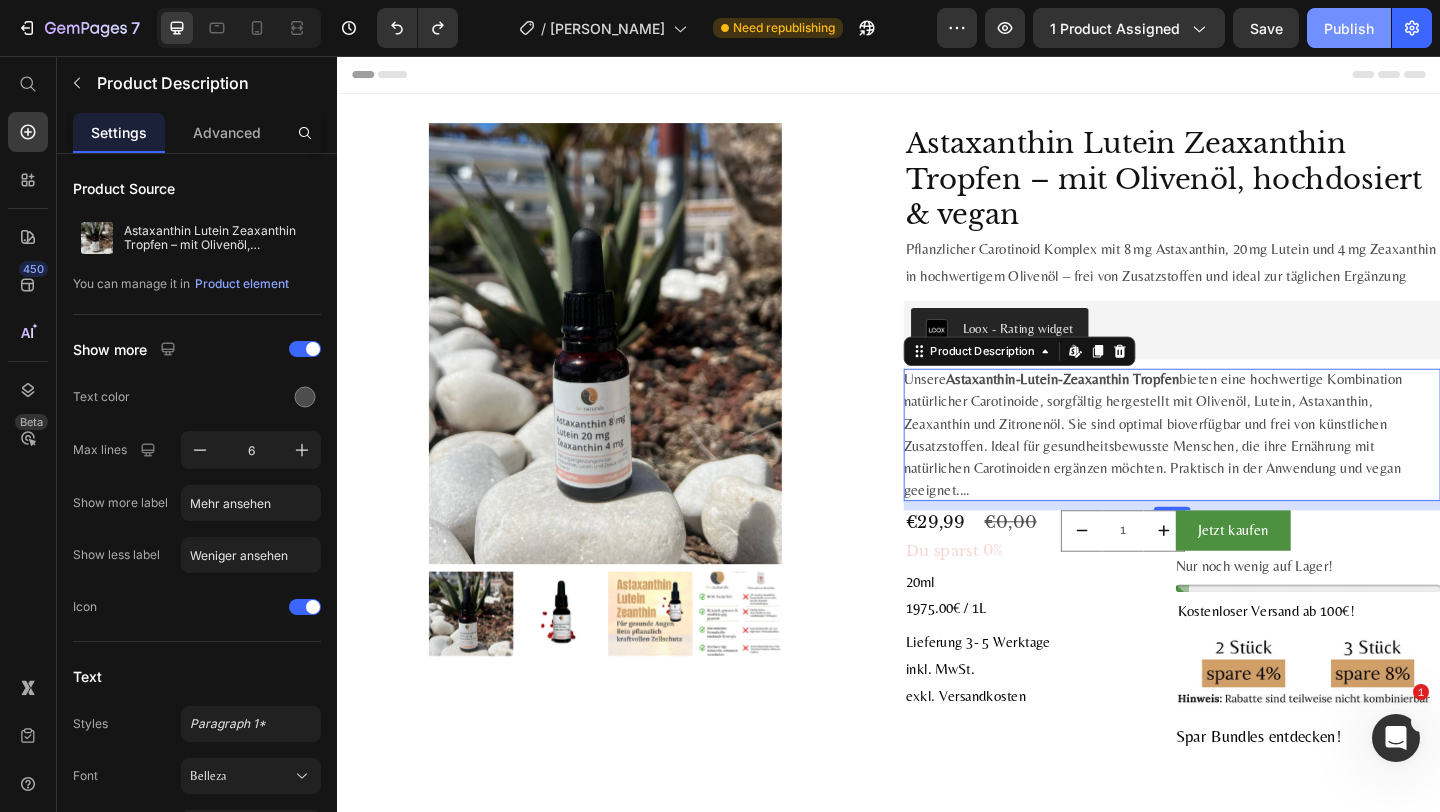 click on "Publish" 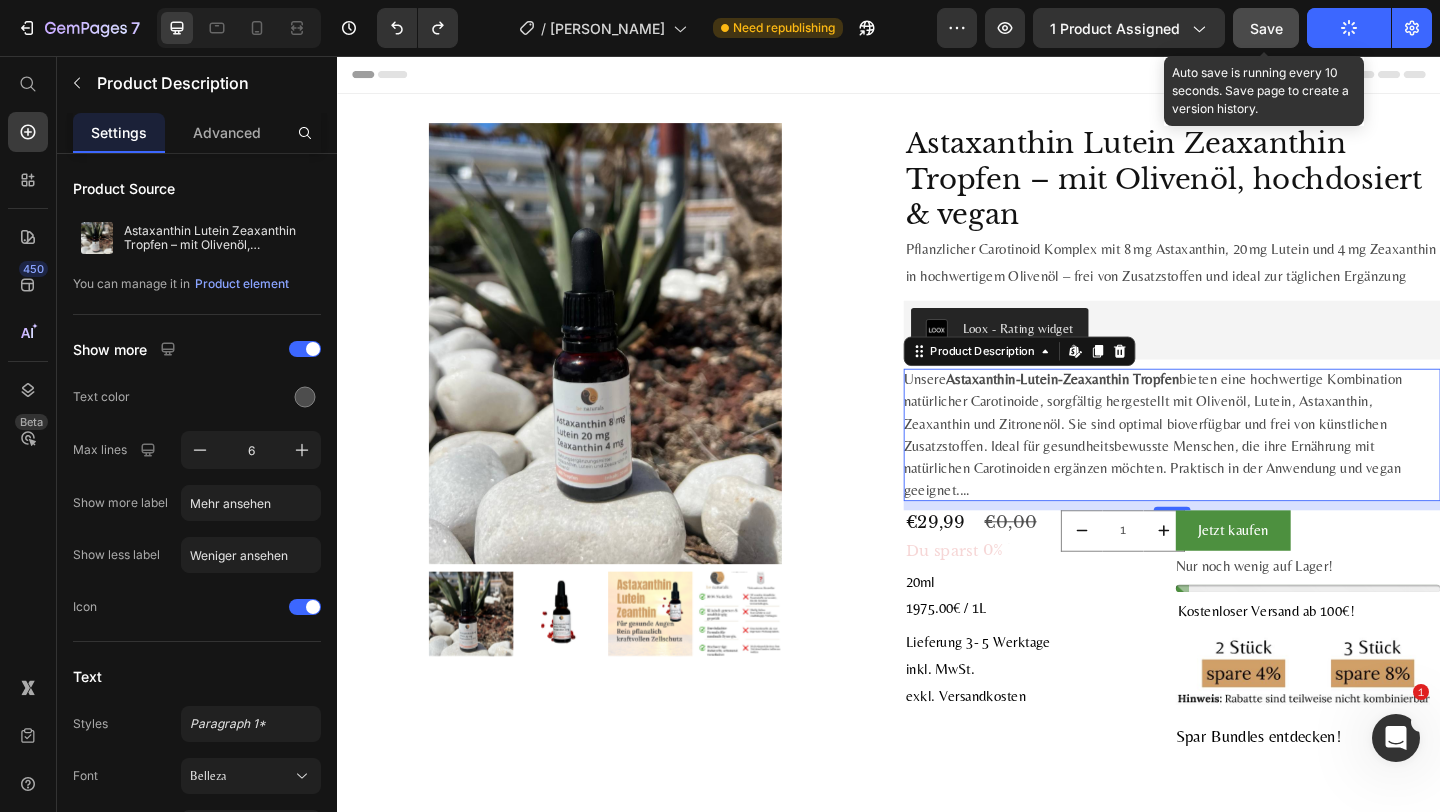 click on "Save" at bounding box center (1266, 28) 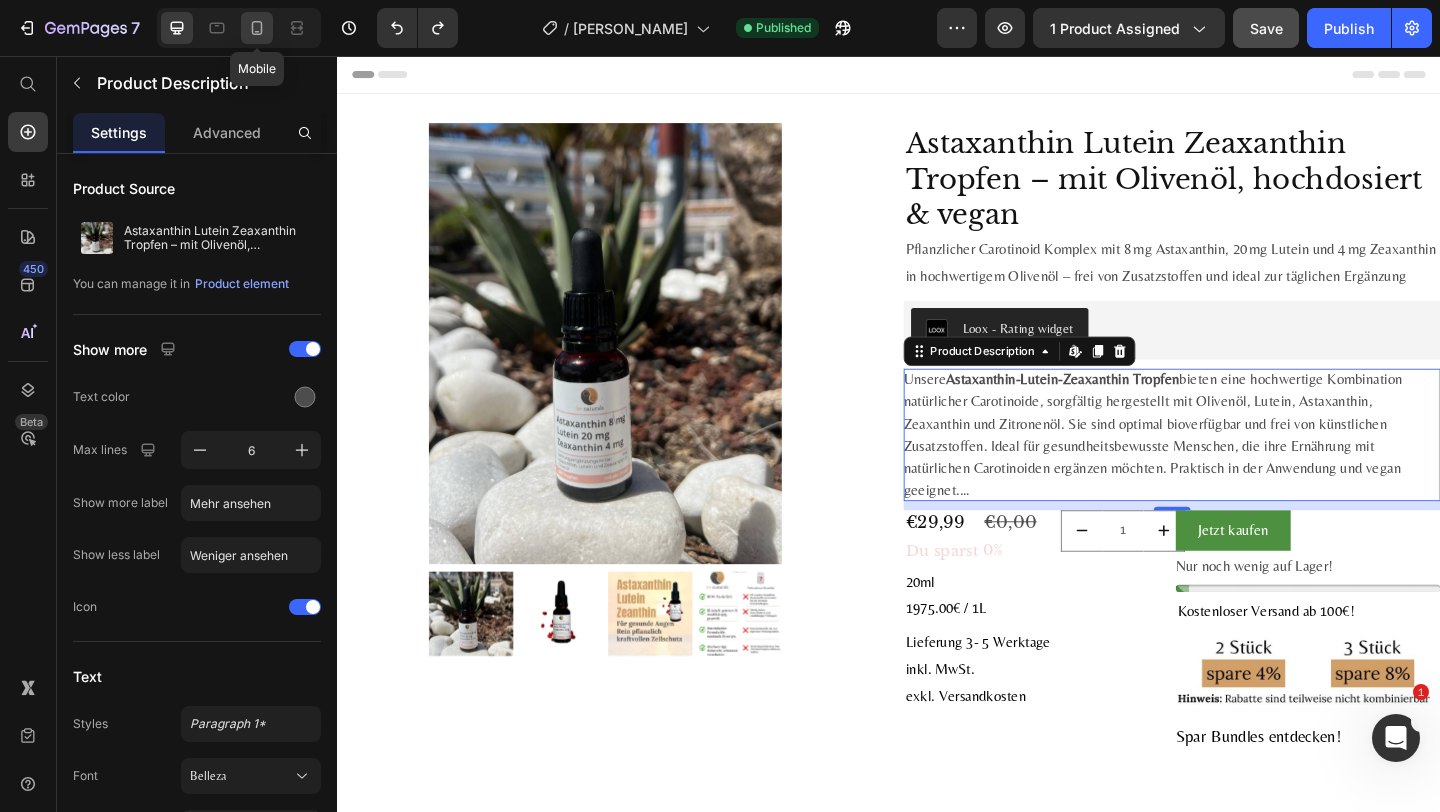 click 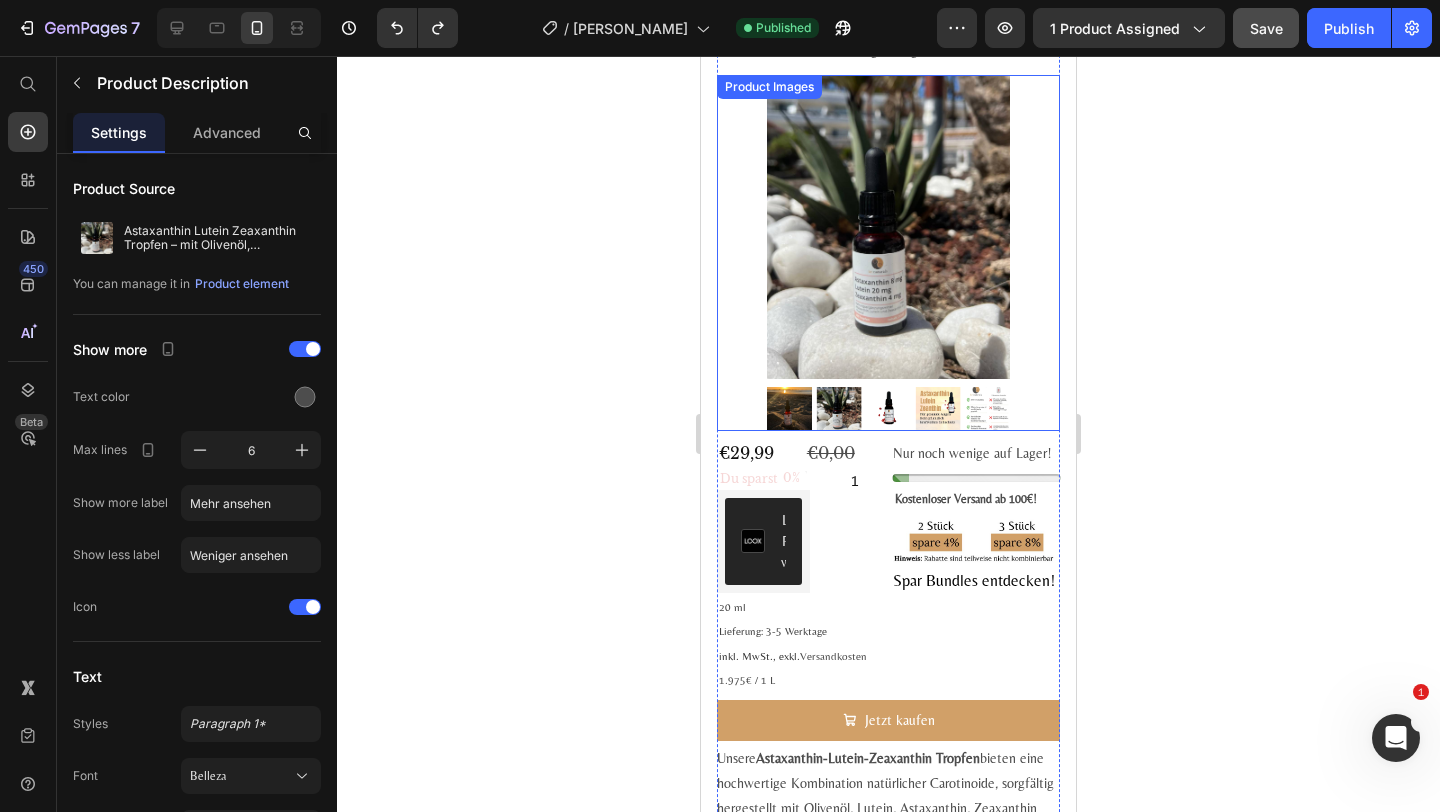 scroll, scrollTop: 0, scrollLeft: 0, axis: both 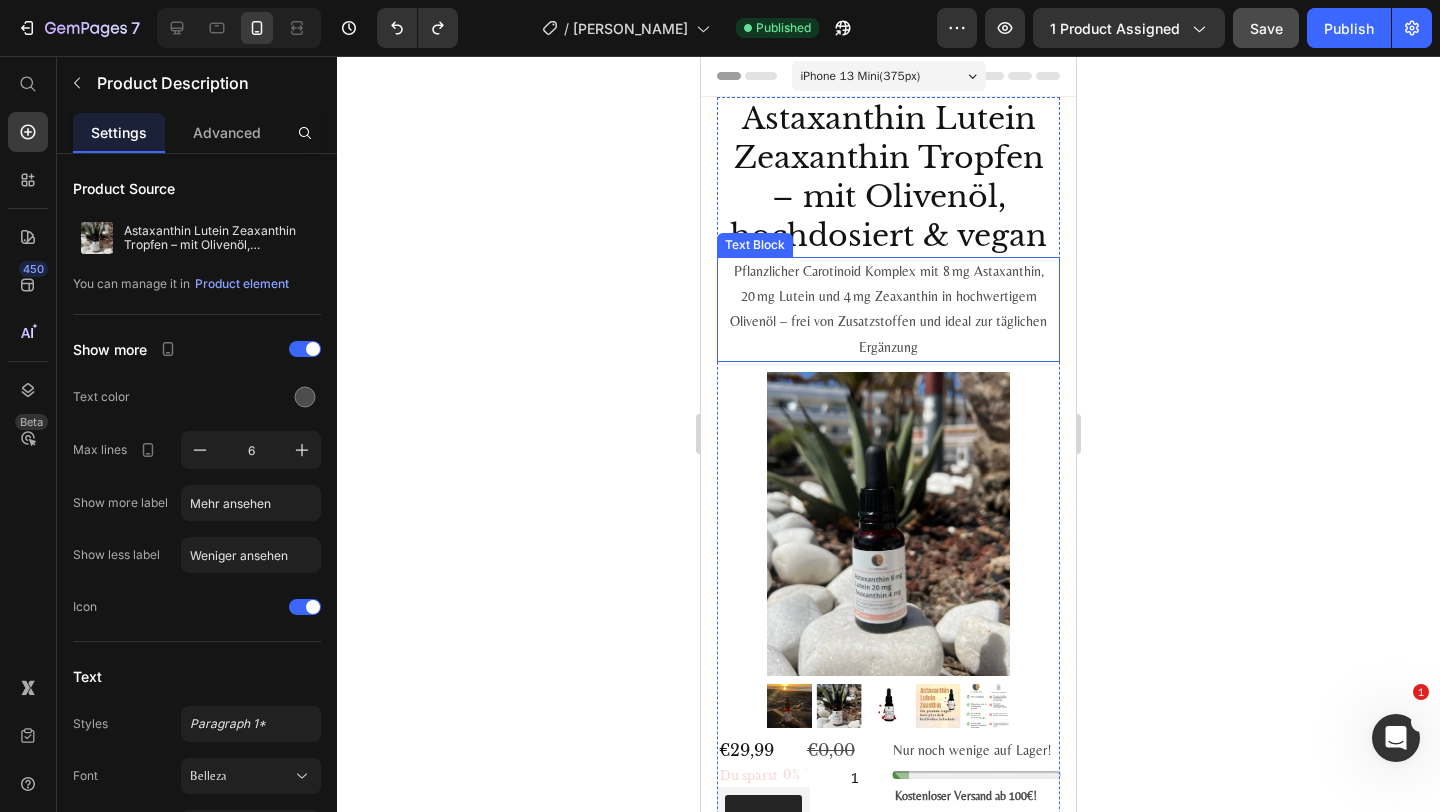 click on "Pflanzlicher Carotinoid Komplex mit 8 mg Astaxanthin, 20 mg Lutein und 4 mg Zeaxanthin in hochwertigem Olivenöl – frei von Zusatzstoffen und ideal zur täglichen Ergänzung" at bounding box center (888, 309) 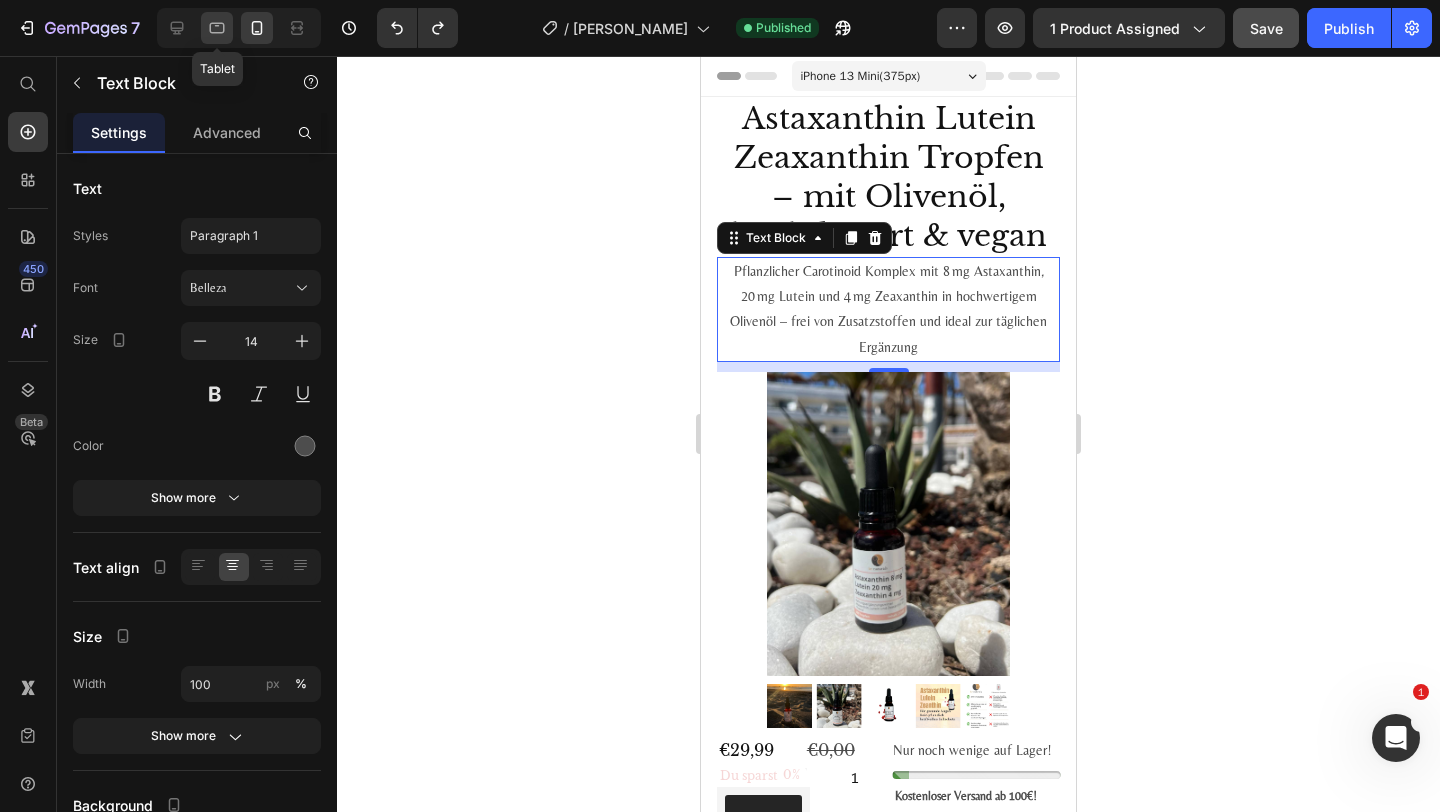 click 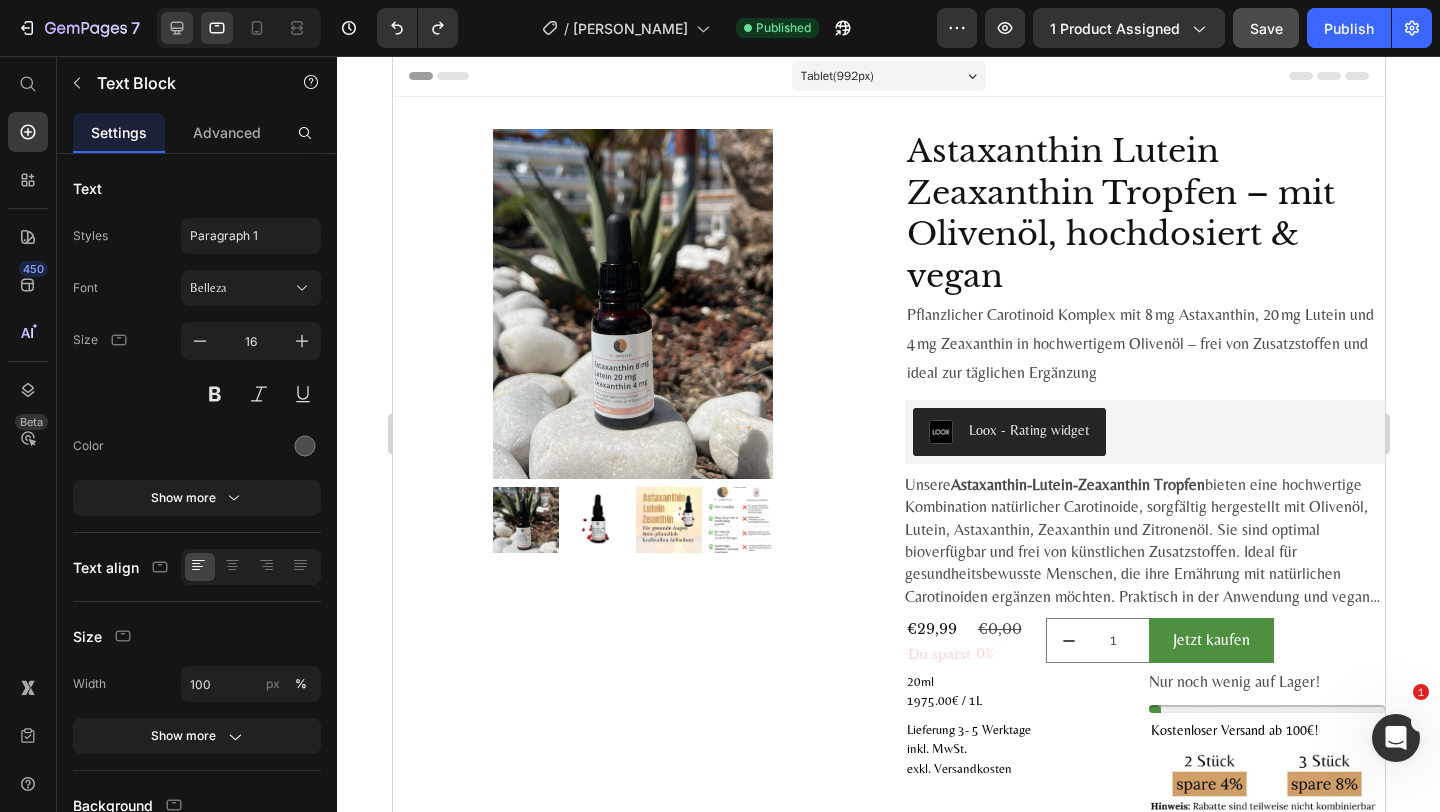 click 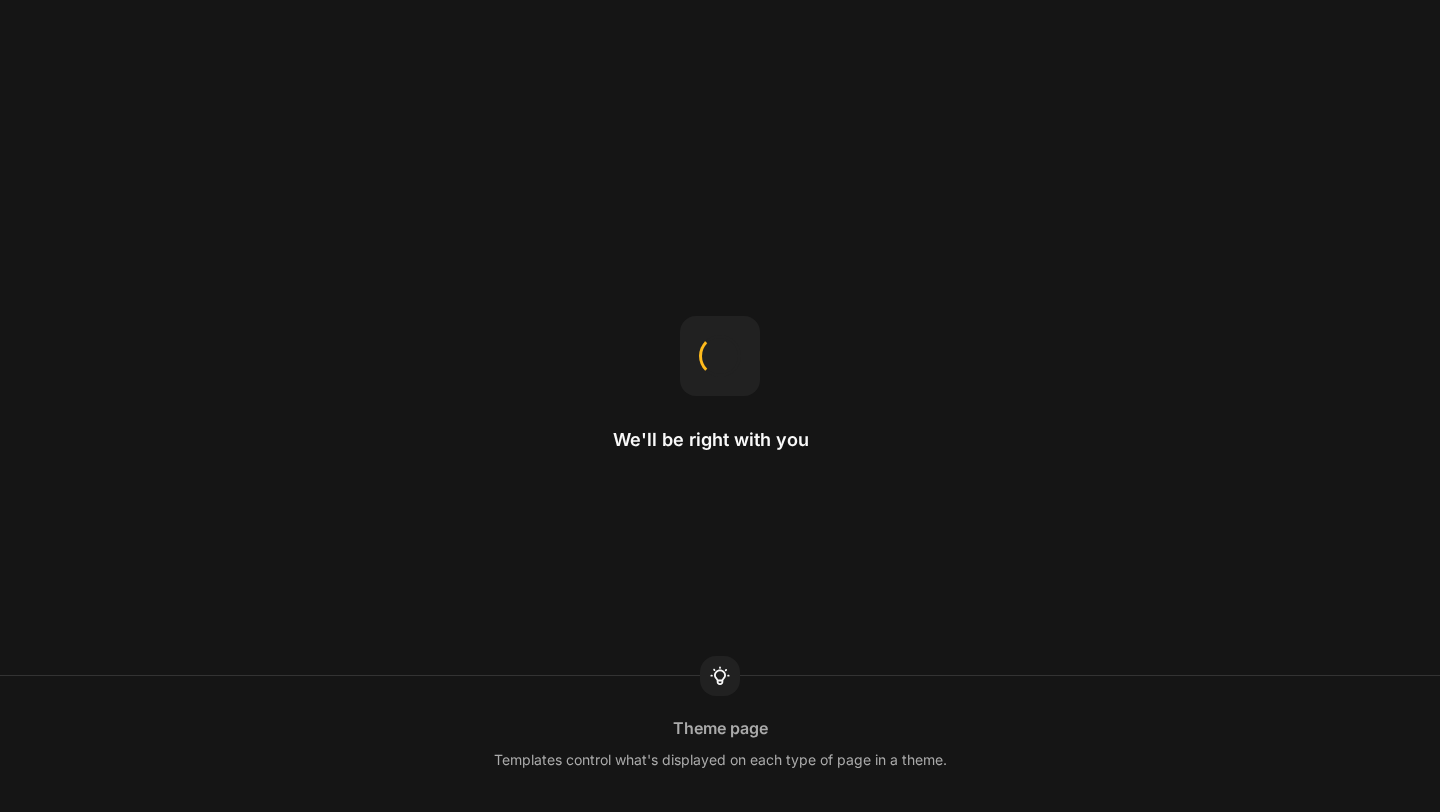 scroll, scrollTop: 0, scrollLeft: 0, axis: both 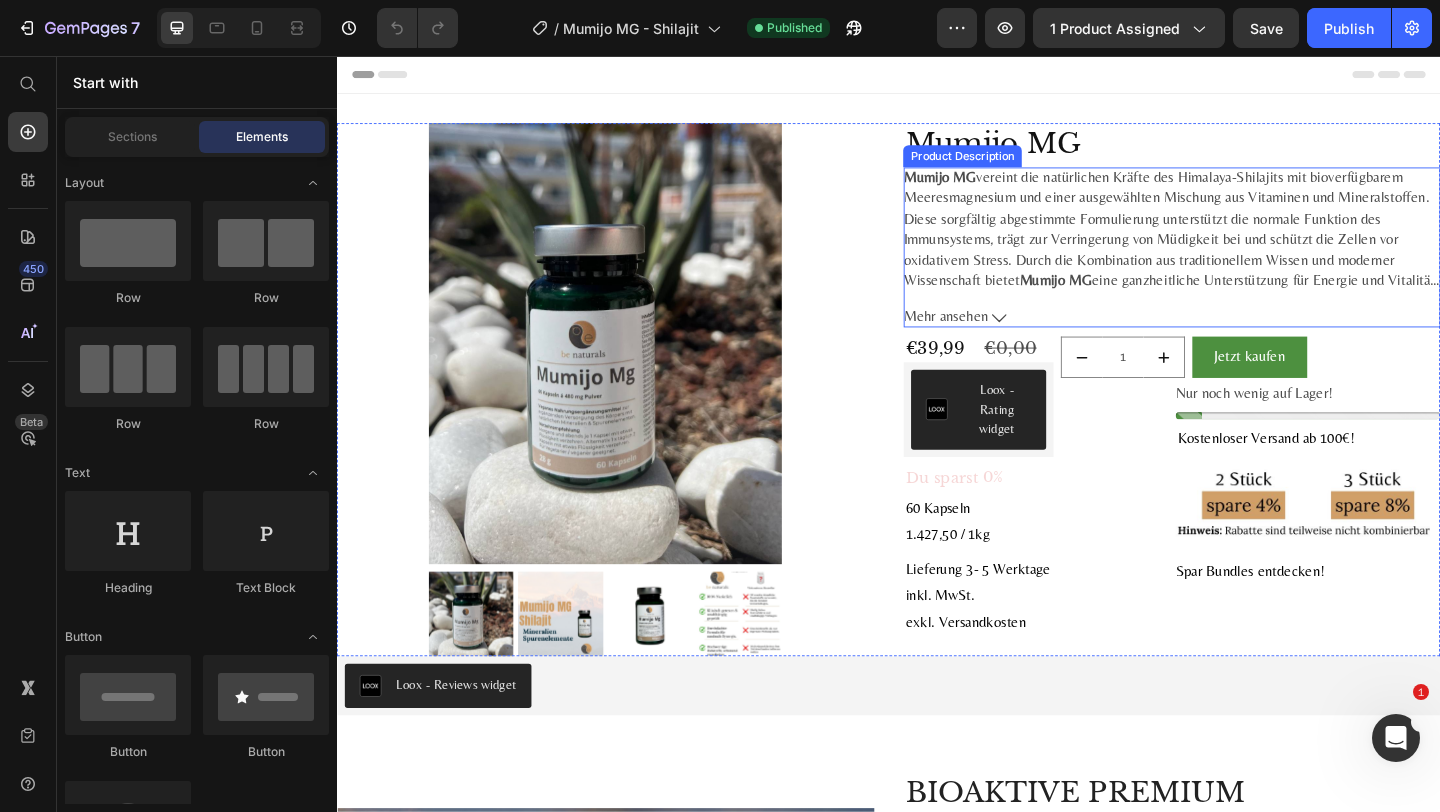 click on "Mumijo MG  vereint die natürlichen Kräfte des Himalaya-Shilajits mit bioverfügbarem Meeresmagnesium und einer ausgewählten Mischung aus Vitaminen und Mineralstoffen. Diese sorgfältig abgestimmte Formulierung unterstützt die normale Funktion des Immunsystems, trägt zur Verringerung von Müdigkeit bei und schützt die Zellen vor oxidativem Stress. Durch die Kombination aus traditionellem Wissen und moderner Wissenschaft bietet  Mumijo MG  eine ganzheitliche Unterstützung für Energie und Vitalität. Die Fulvinsäuren im Shilajit sind traditionell dafür bekannt, die Bioverfügbarkeit von Nährstoffen zu fördern, was die Wirksamkeit der Inhaltsstoffe zusätzlich verstärkt. Mumijo MG wird aus hochwertigen, geprüften und natürlichen Rohstoffen hergestellt. Alle Inhaltsstoffe stammen aus nachhaltigen und kontrolliert biologischen Anbauquellen, um höchste Qualität zu gewährleisten:
Himalaya-Mumijo Pure-Shilajit :
Sea-Mag Meeresmagnesium :
Biovitaminal Pure-Pflanzenextrakt :" at bounding box center (1245, 264) 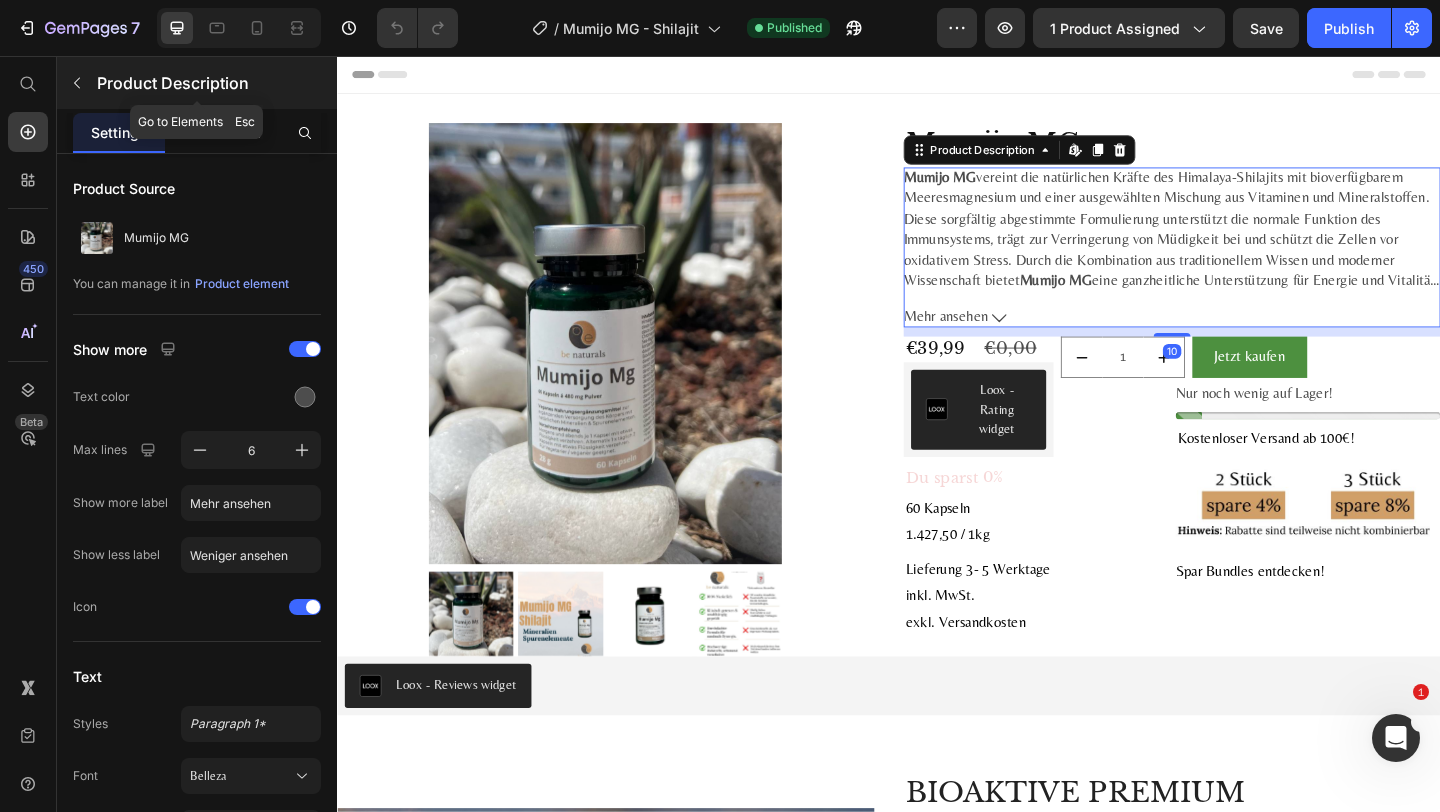 click on "Product Description" at bounding box center [215, 83] 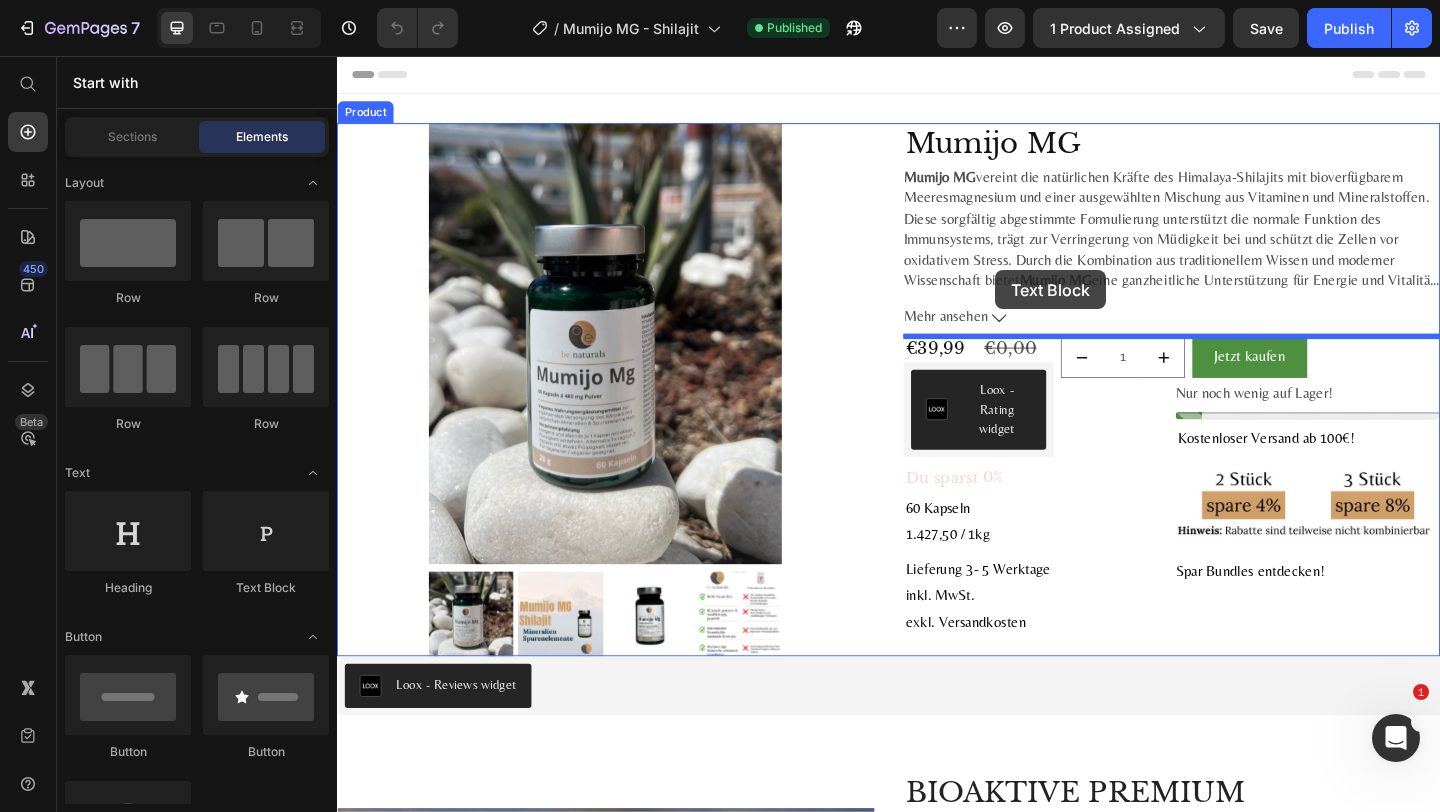 drag, startPoint x: 599, startPoint y: 613, endPoint x: 1053, endPoint y: 289, distance: 557.7562 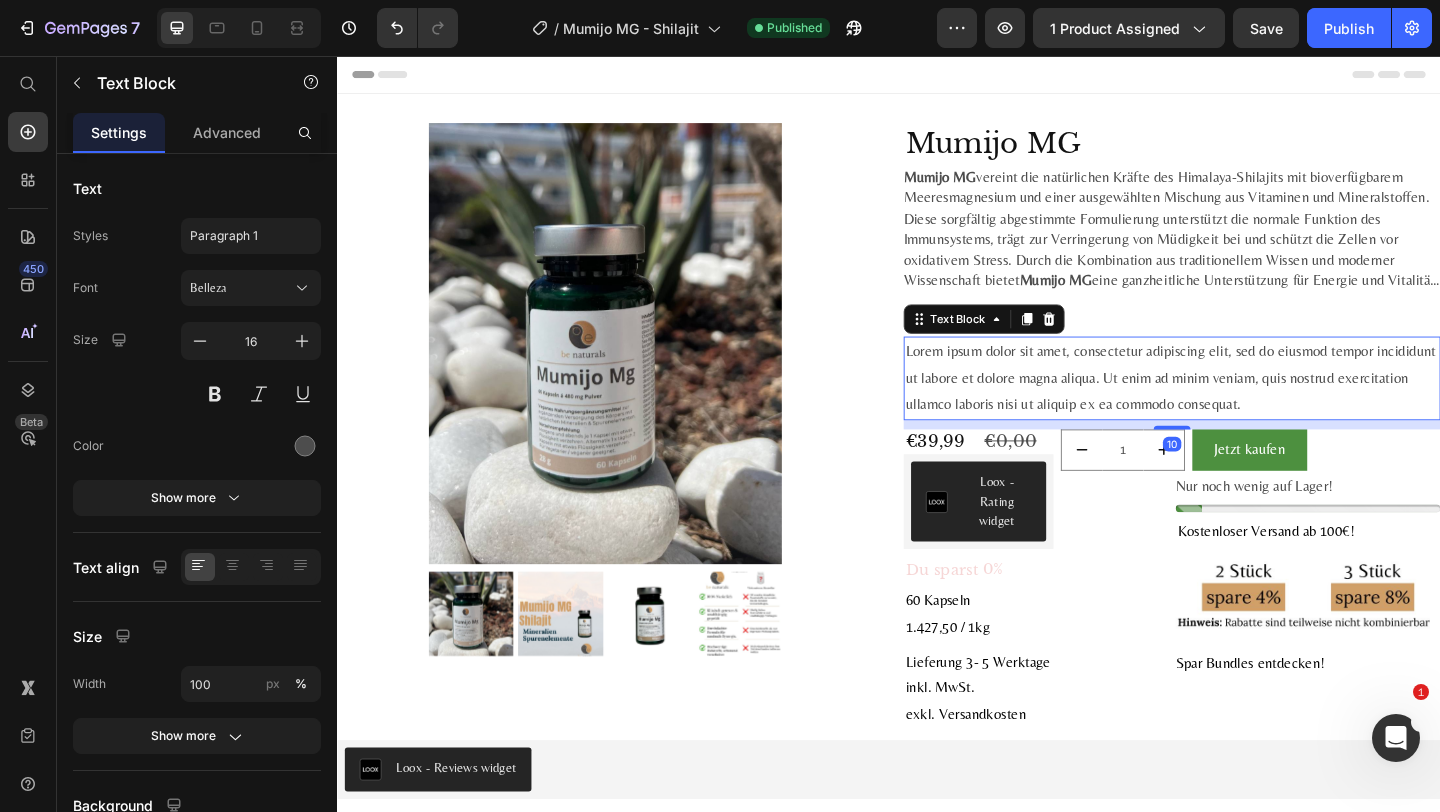 click on "Lorem ipsum dolor sit amet, consectetur adipiscing elit, sed do eiusmod tempor incididunt ut labore et dolore magna aliqua. Ut enim ad minim veniam, quis nostrud exercitation ullamco laboris nisi ut aliquip ex ea commodo consequat." at bounding box center (1245, 406) 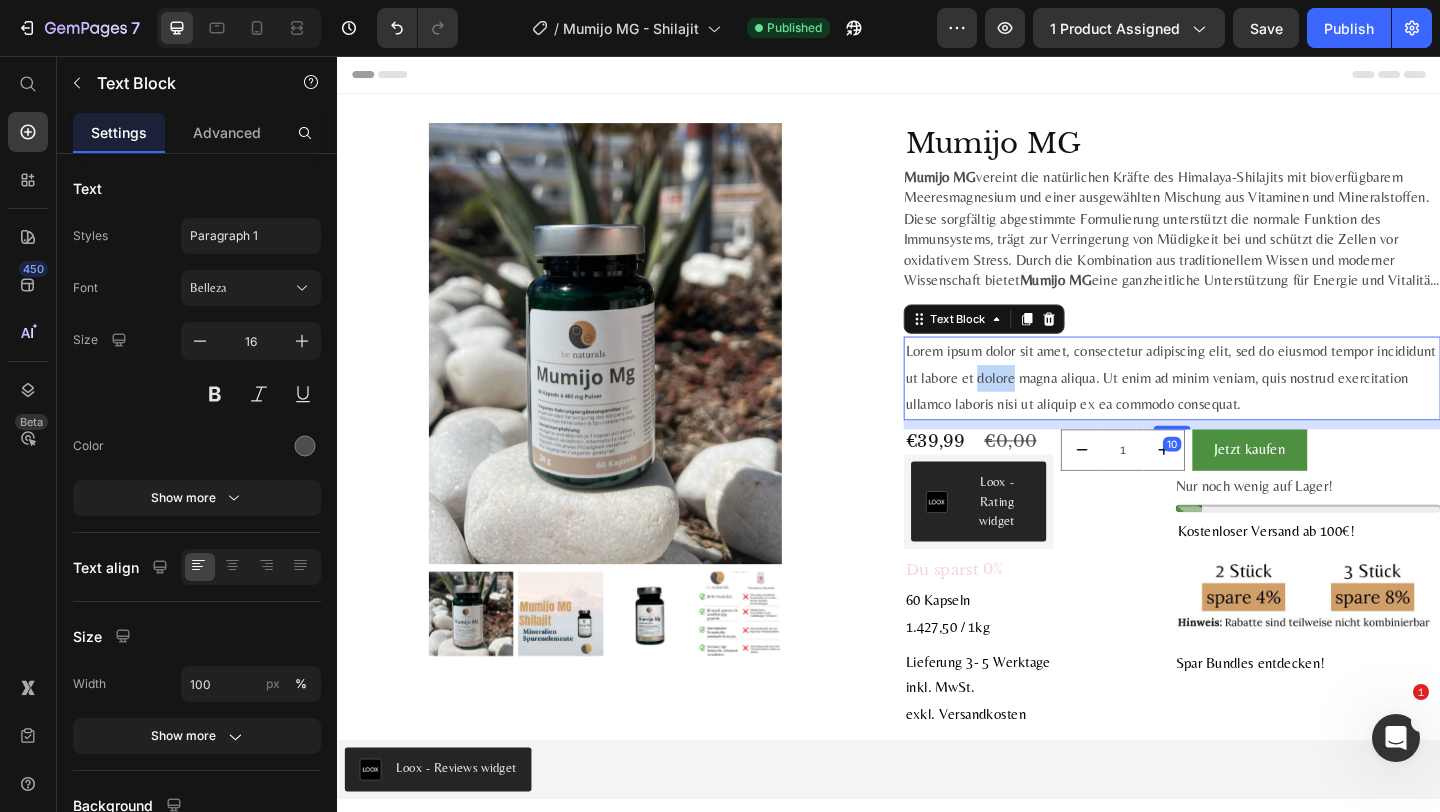 click on "Lorem ipsum dolor sit amet, consectetur adipiscing elit, sed do eiusmod tempor incididunt ut labore et dolore magna aliqua. Ut enim ad minim veniam, quis nostrud exercitation ullamco laboris nisi ut aliquip ex ea commodo consequat." at bounding box center (1245, 406) 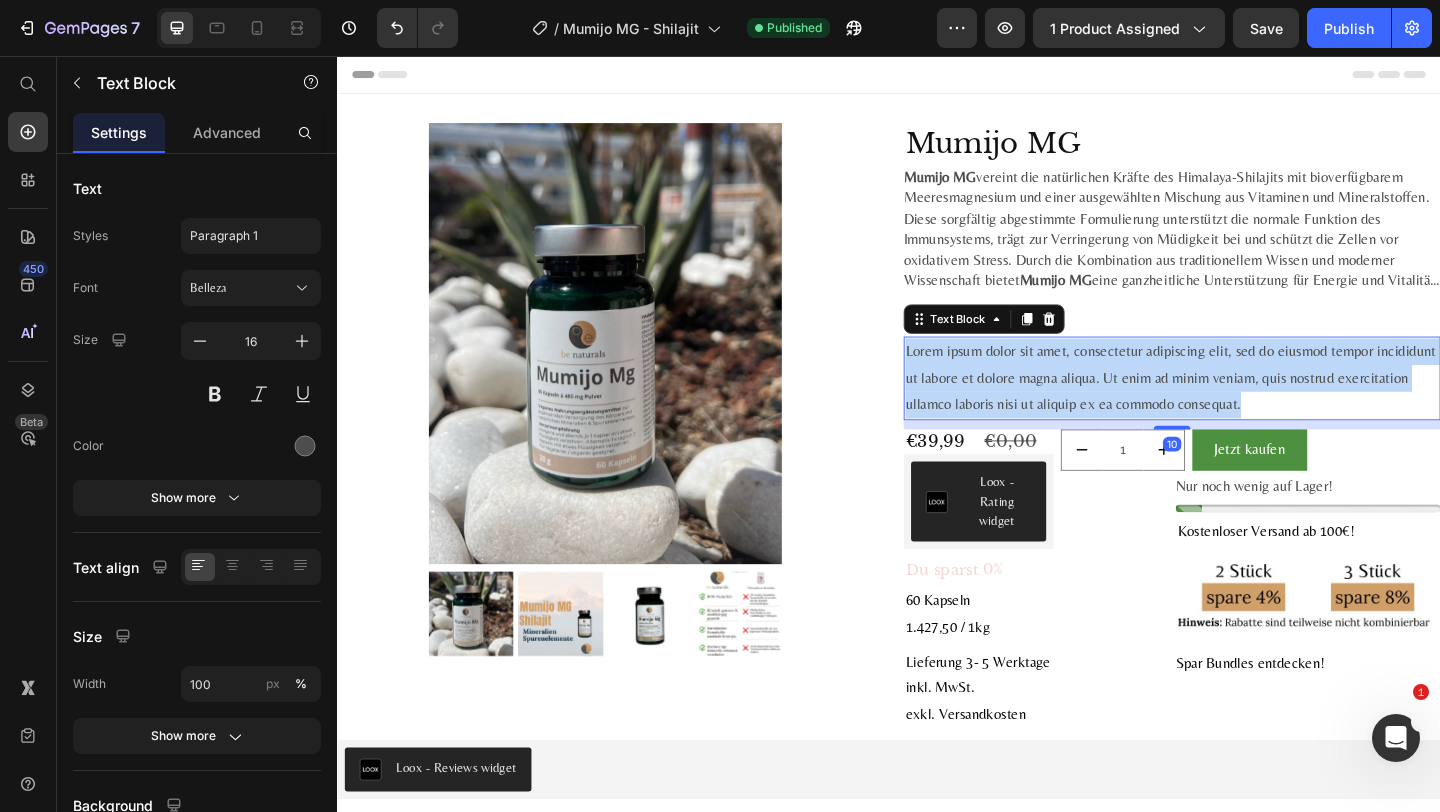 click on "Lorem ipsum dolor sit amet, consectetur adipiscing elit, sed do eiusmod tempor incididunt ut labore et dolore magna aliqua. Ut enim ad minim veniam, quis nostrud exercitation ullamco laboris nisi ut aliquip ex ea commodo consequat." at bounding box center (1245, 406) 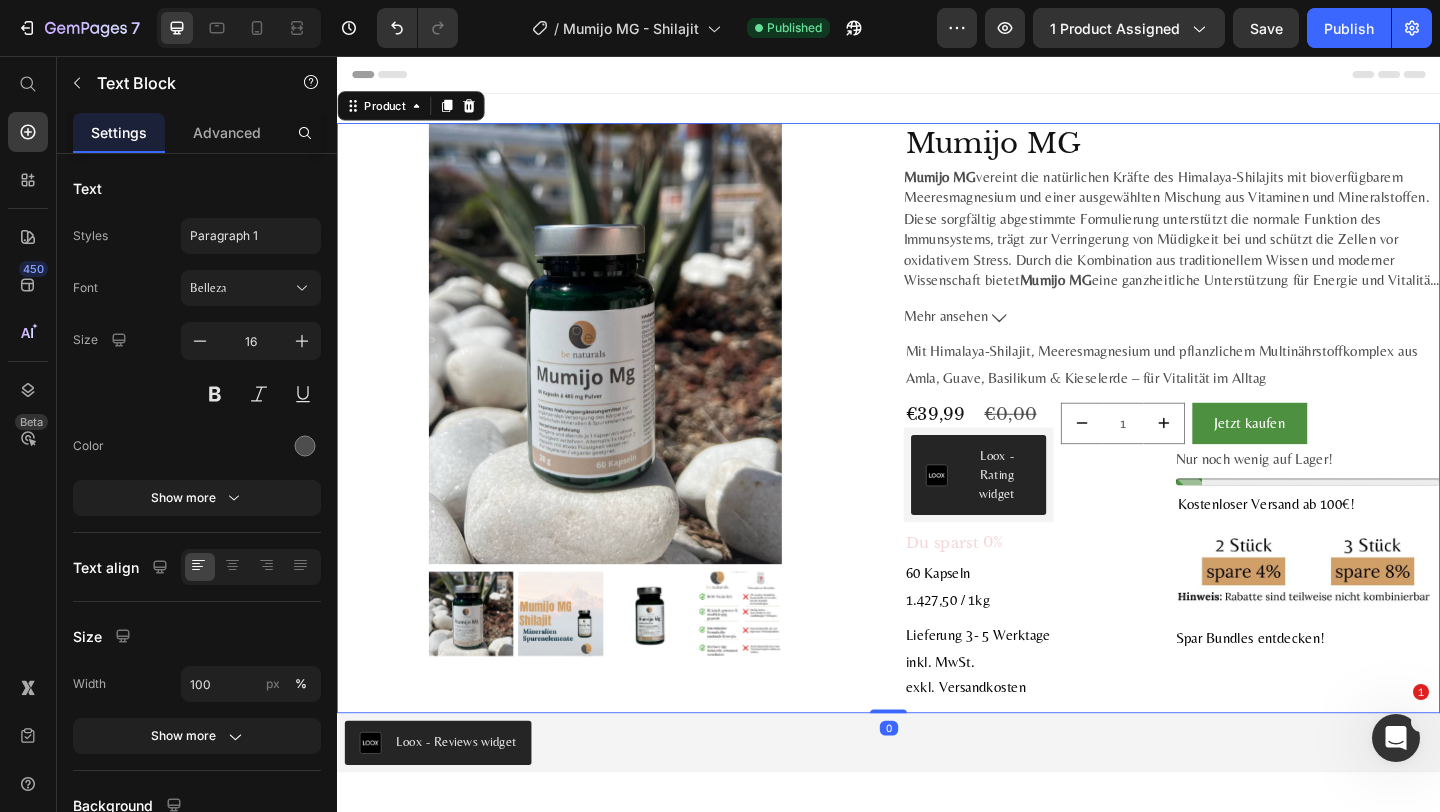 click on "Product Images Mumijo MG Product Title
Mumijo MG  vereint die natürlichen Kräfte des Himalaya-Shilajits mit bioverfügbarem Meeresmagnesium und einer ausgewählten Mischung aus Vitaminen und Mineralstoffen. Diese sorgfältig abgestimmte Formulierung unterstützt die normale Funktion des Immunsystems, trägt zur Verringerung von Müdigkeit bei und schützt die Zellen vor oxidativem Stress. Durch die Kombination aus traditionellem Wissen und moderner Wissenschaft bietet  Mumijo MG  eine ganzheitliche Unterstützung für Energie und Vitalität. Die Fulvinsäuren im Shilajit sind traditionell dafür bekannt, die Bioverfügbarkeit von Nährstoffen zu fördern, was die Wirksamkeit der Inhaltsstoffe zusätzlich verstärkt. Mumijo MG wird aus hochwertigen, geprüften und natürlichen Rohstoffen hergestellt. Alle Inhaltsstoffe stammen aus nachhaltigen und kontrolliert biologischen Anbauquellen, um höchste Qualität zu gewährleisten:
Himalaya-Mumijo Pure-Shilajit :
Sea-Mag Meeresmagnesium :" at bounding box center (937, 450) 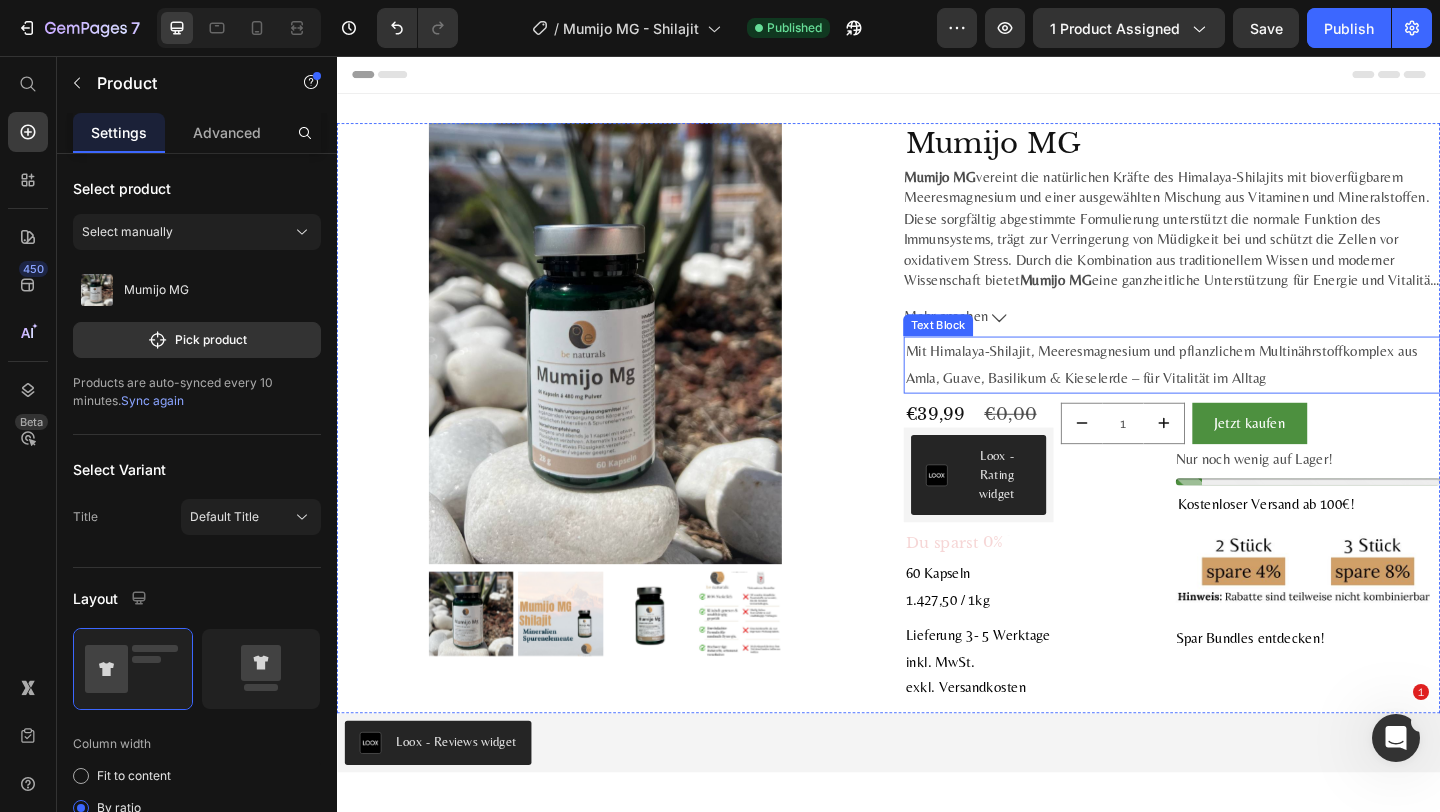 click on "Mit Himalaya-Shilajit, Meeresmagnesium und pflanzlichem Multinährstoffkomplex aus Amla, Guave, Basilikum & Kieselerde – für Vitalität im Alltag" at bounding box center [1245, 392] 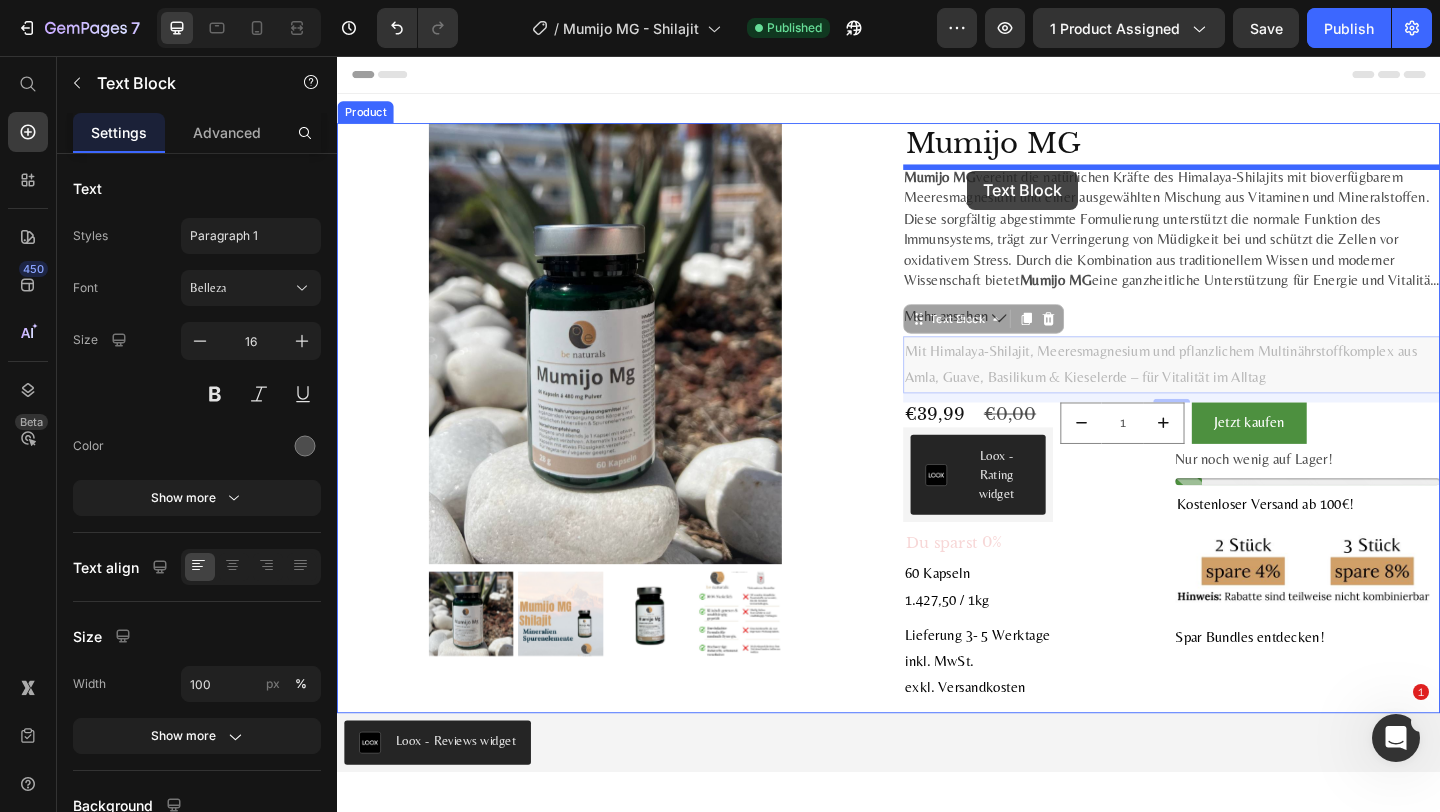 drag, startPoint x: 994, startPoint y: 347, endPoint x: 1020, endPoint y: 175, distance: 173.95401 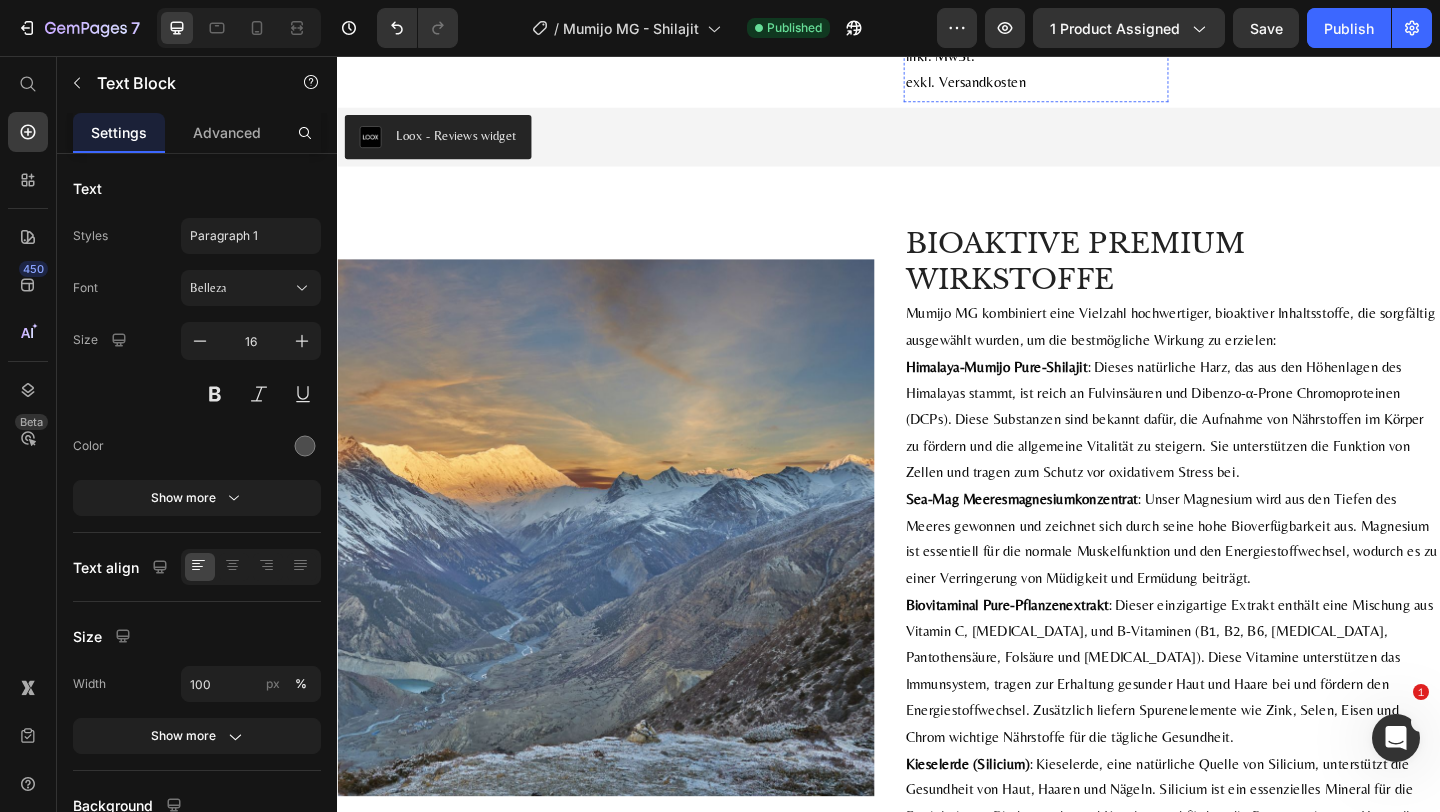 scroll, scrollTop: 271, scrollLeft: 0, axis: vertical 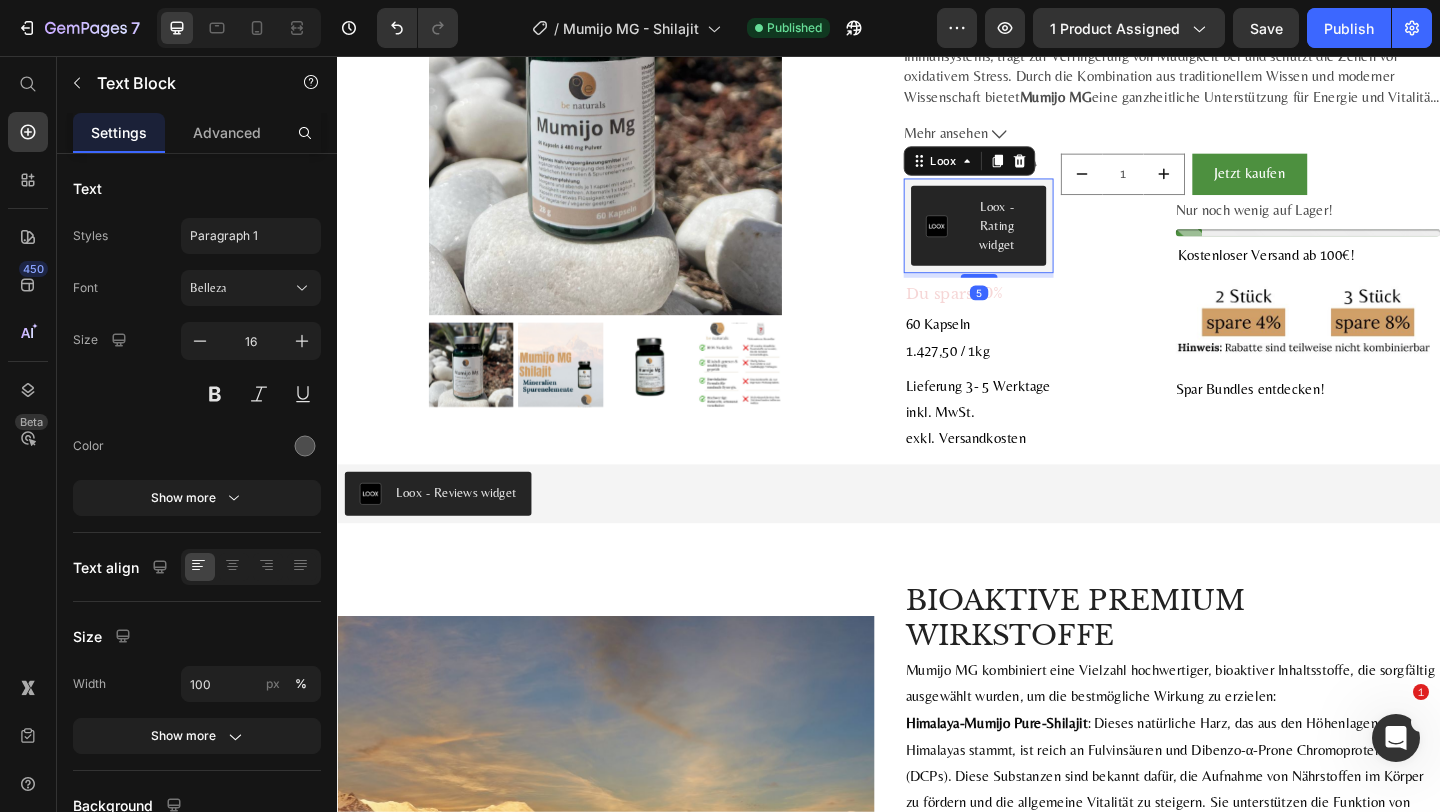 click on "Loox - Rating widget" at bounding box center [1054, 240] 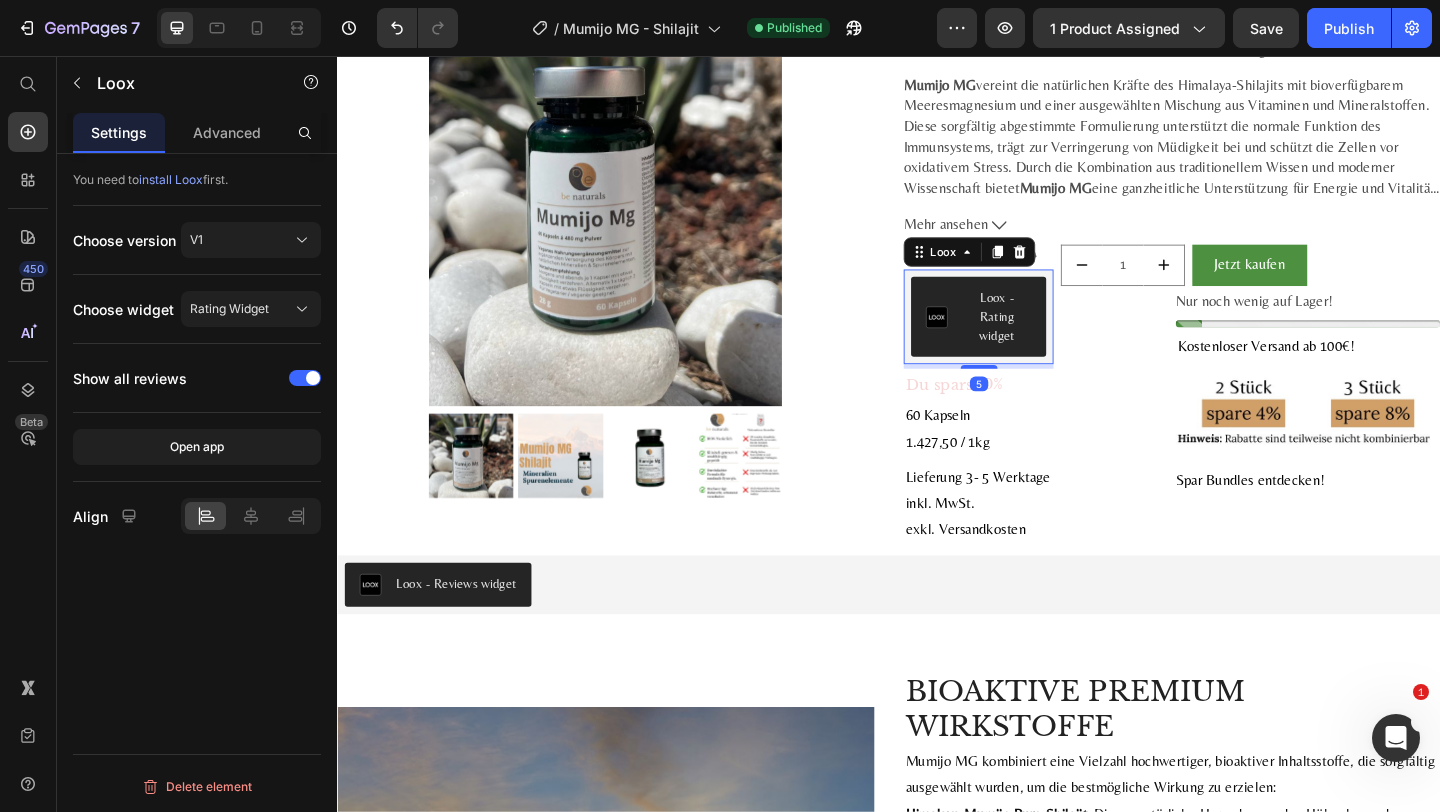 scroll, scrollTop: 0, scrollLeft: 0, axis: both 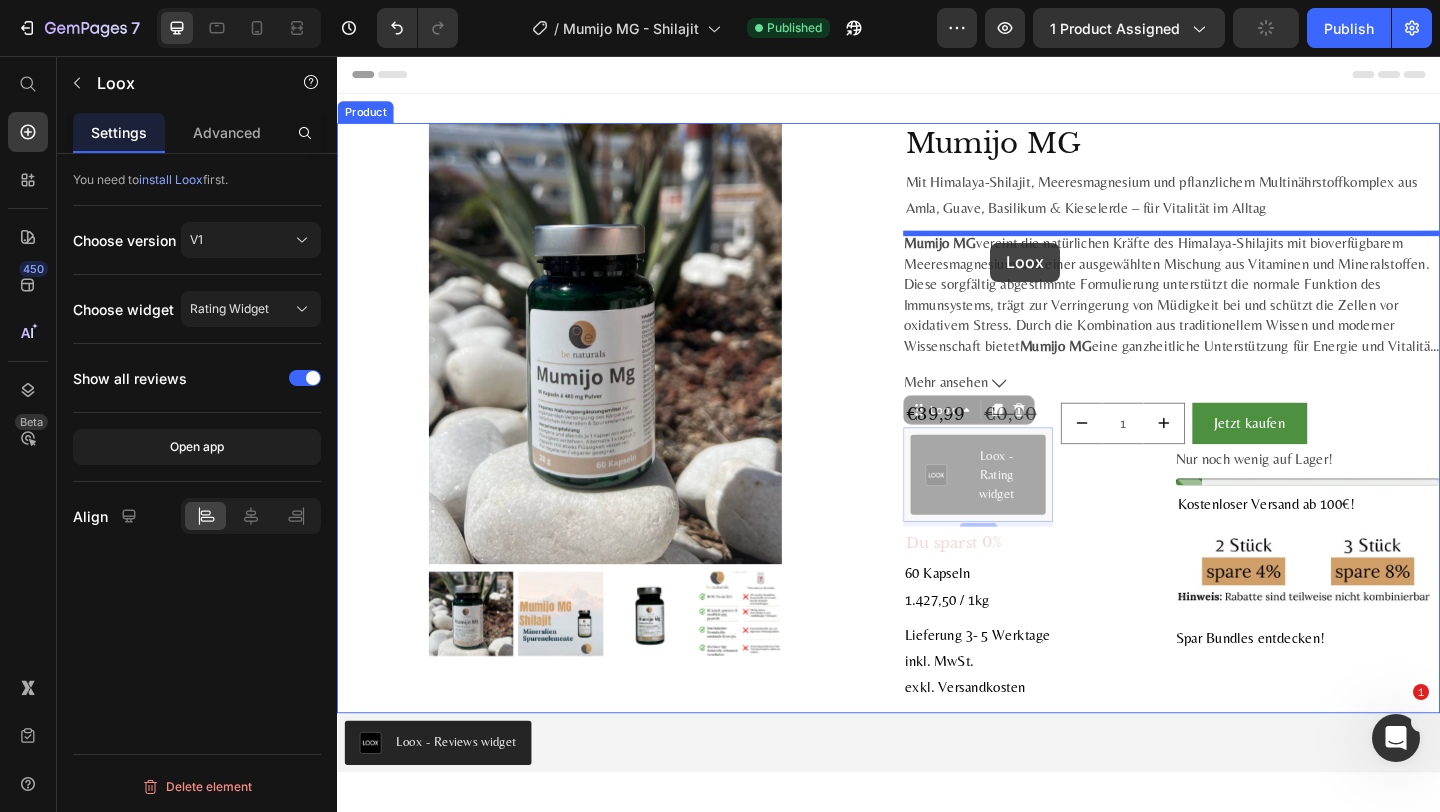 drag, startPoint x: 994, startPoint y: 443, endPoint x: 1046, endPoint y: 259, distance: 191.2067 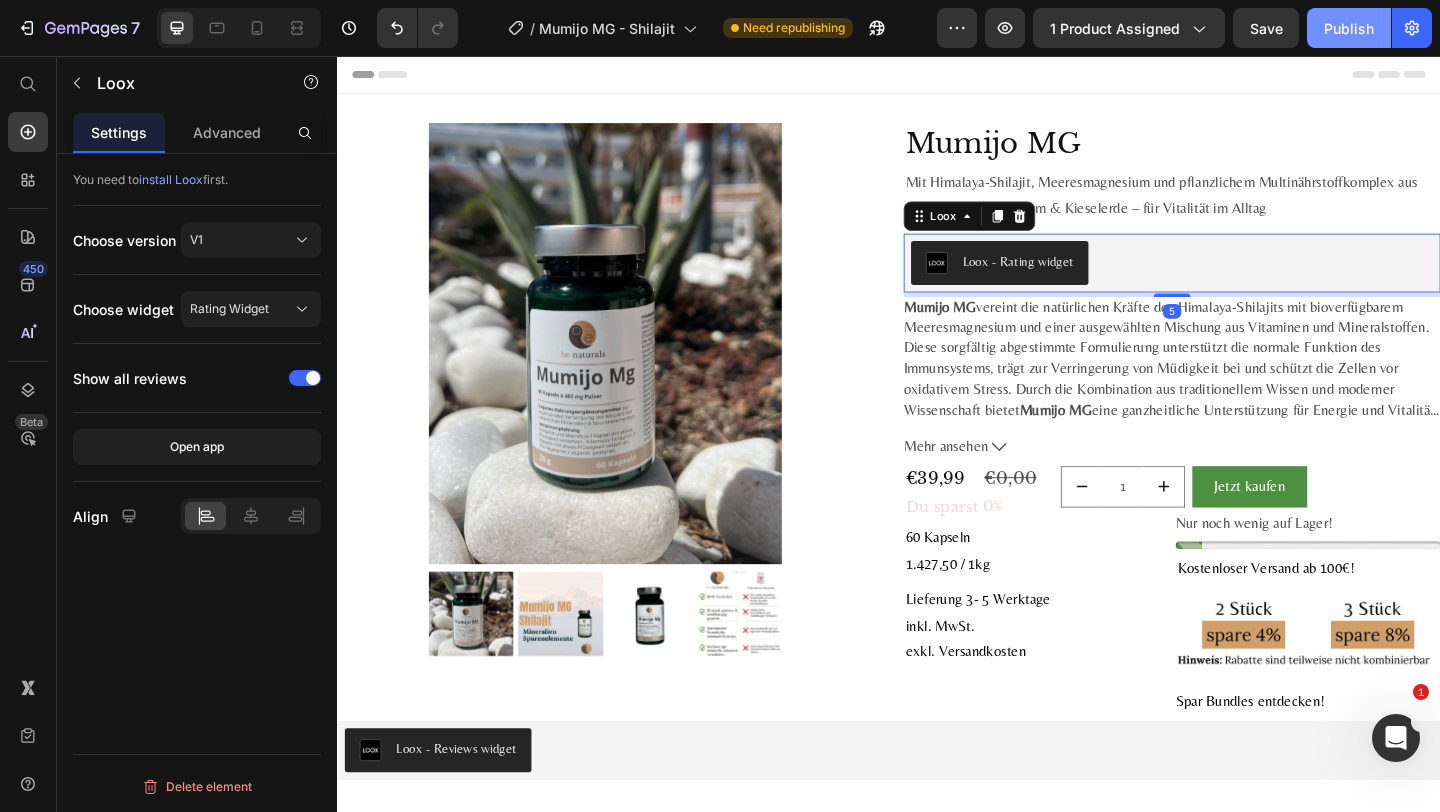 click on "Publish" at bounding box center [1349, 28] 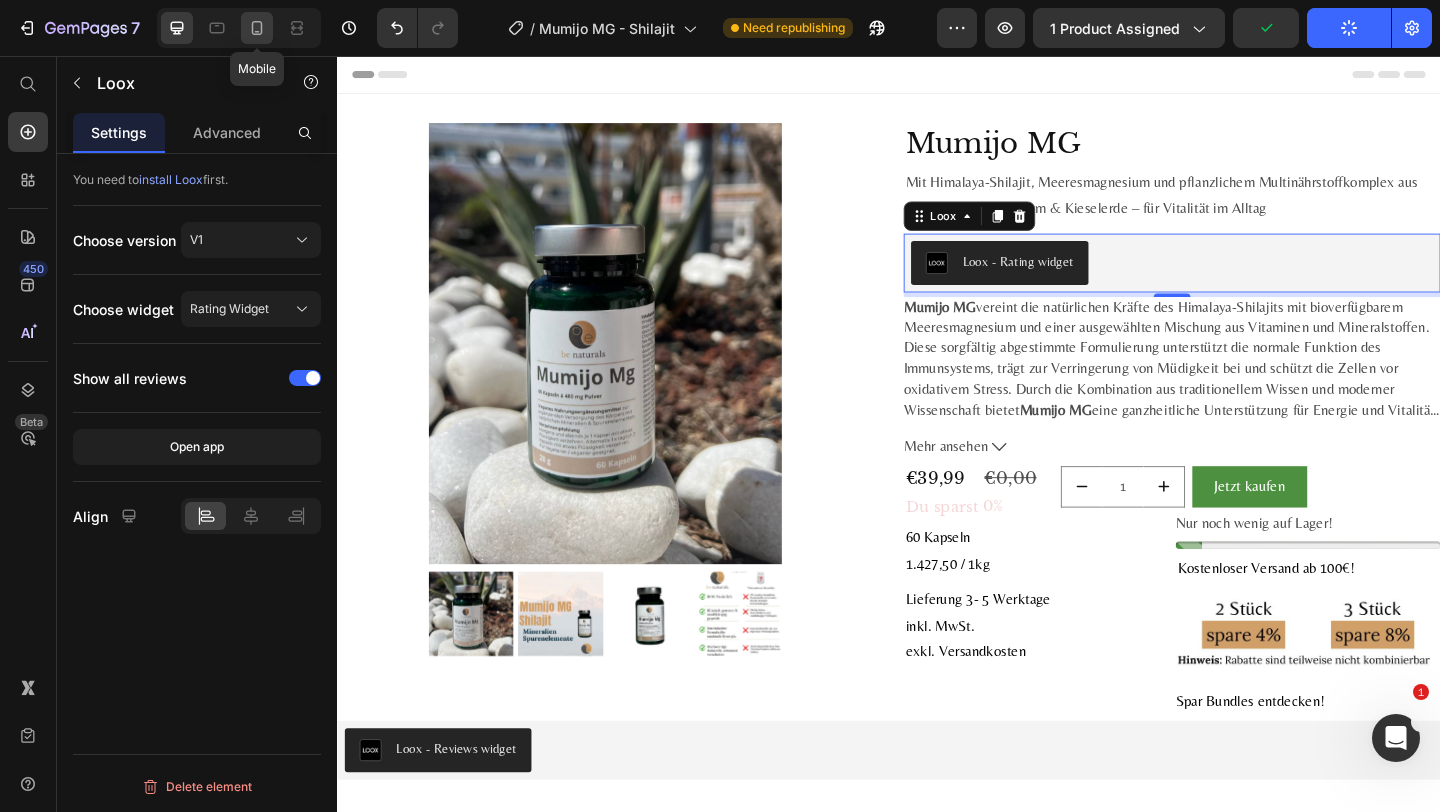 click 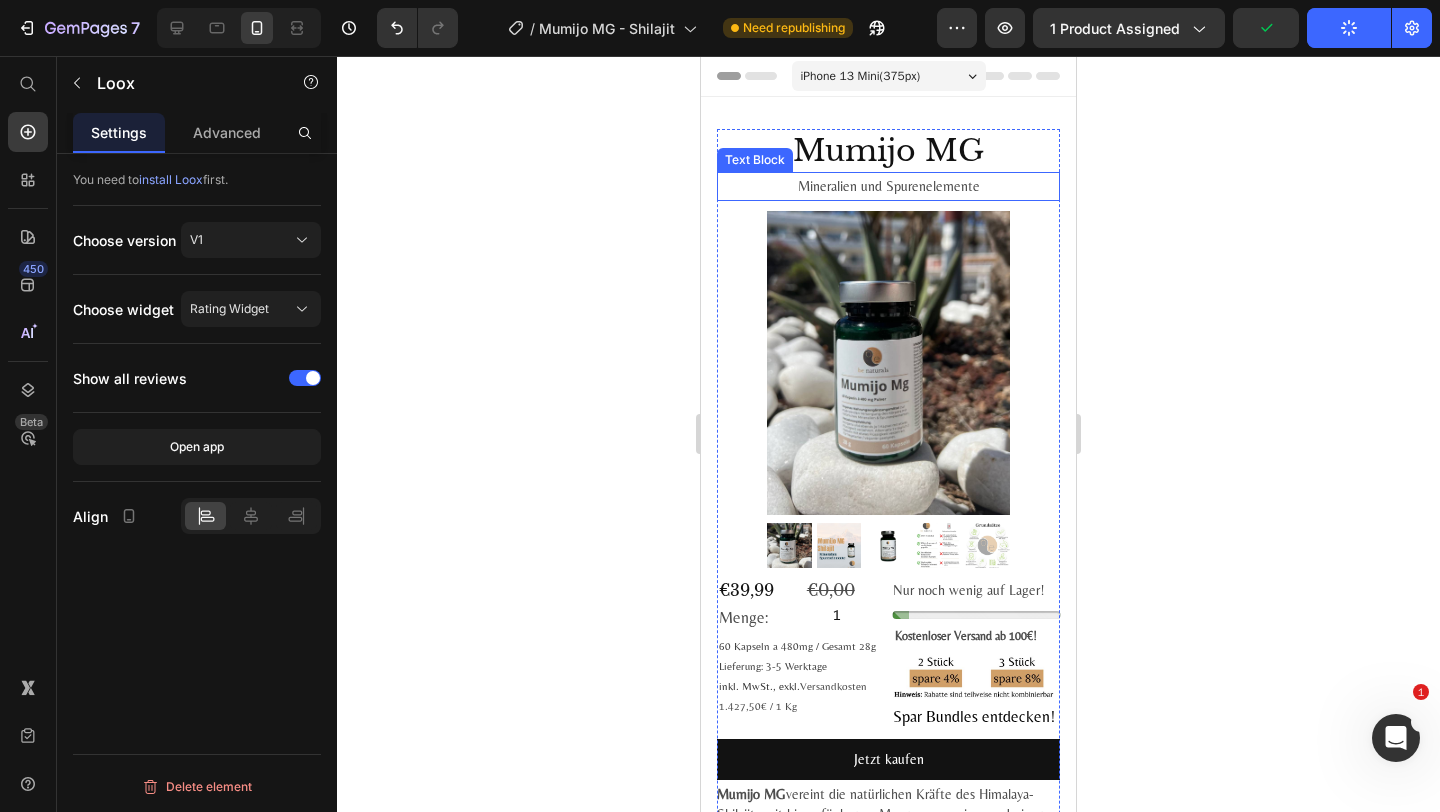 click on "Mineralien und Spurenelemente" at bounding box center (888, 186) 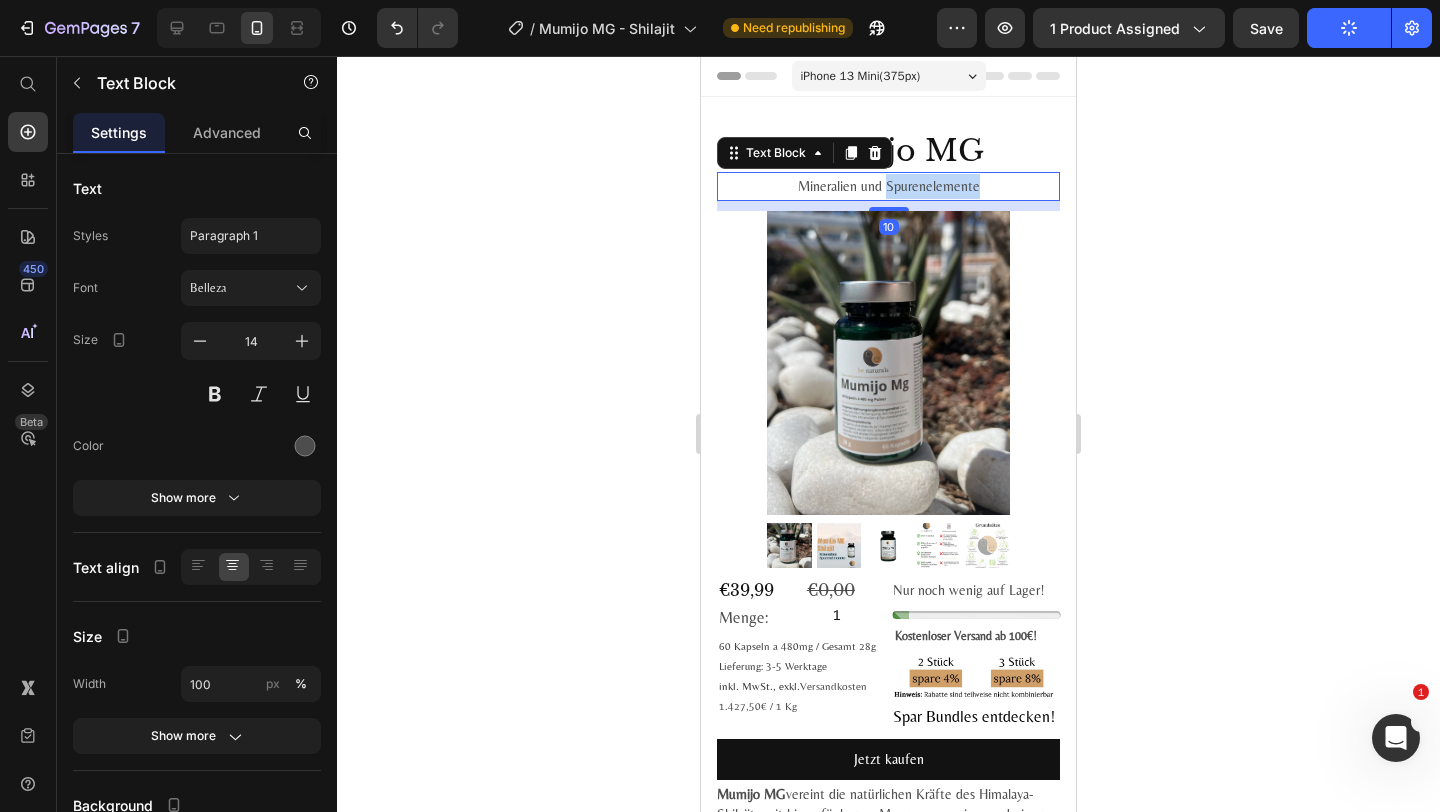 click on "Mineralien und Spurenelemente" at bounding box center (888, 186) 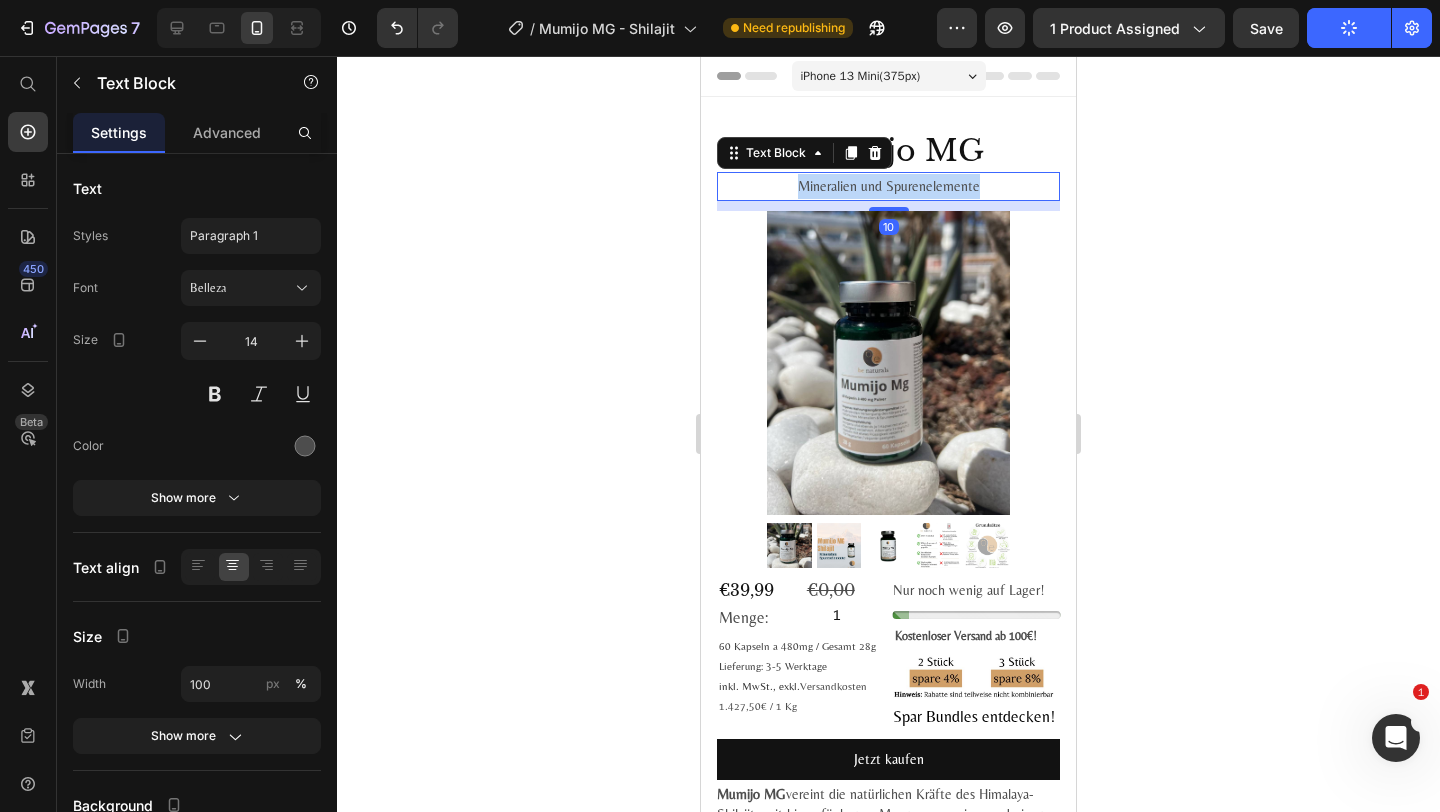 click on "Mineralien und Spurenelemente" at bounding box center (888, 186) 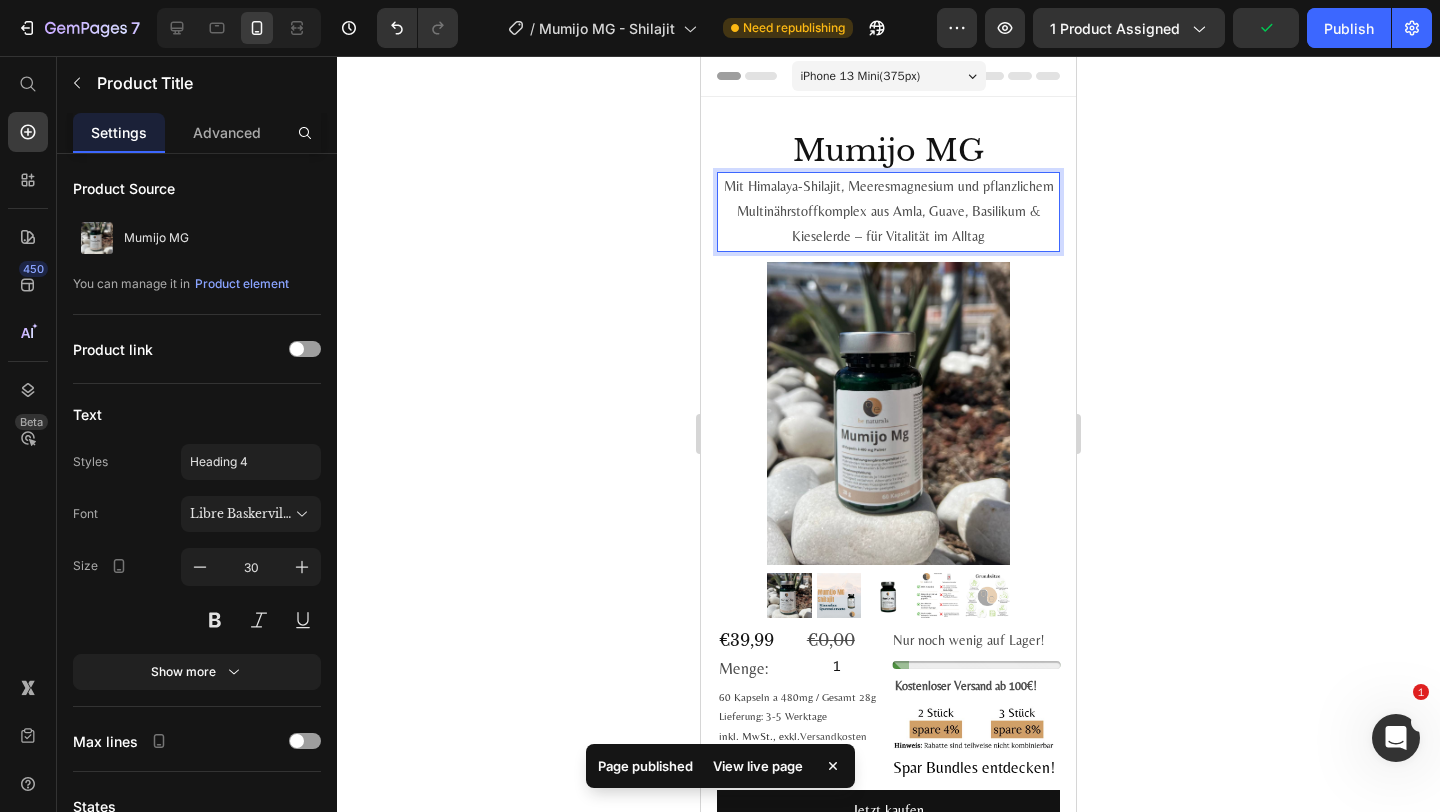 click on "Mumijo MG" at bounding box center [888, 150] 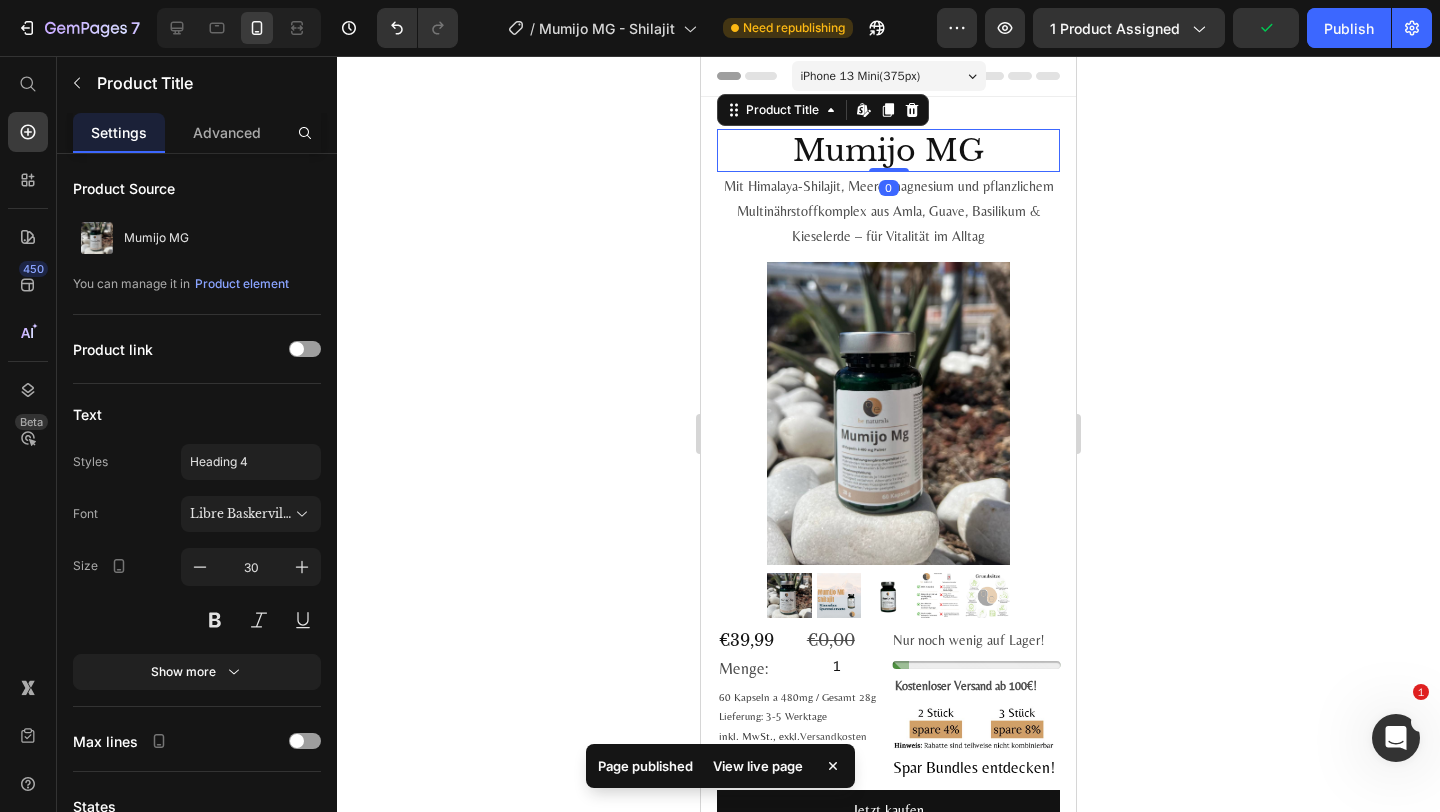 click on "Mumijo MG" at bounding box center (888, 150) 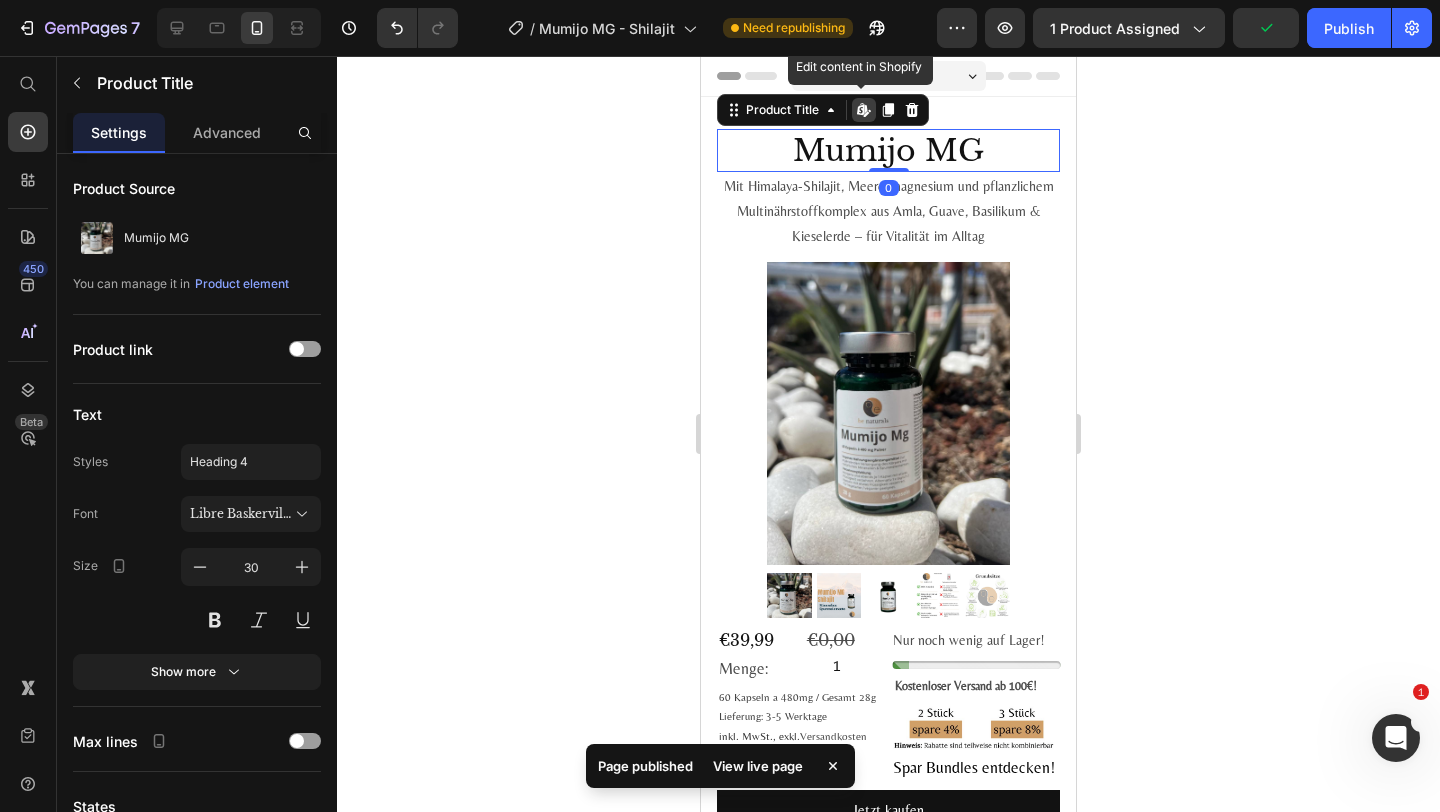 click on "Mumijo MG" at bounding box center [888, 150] 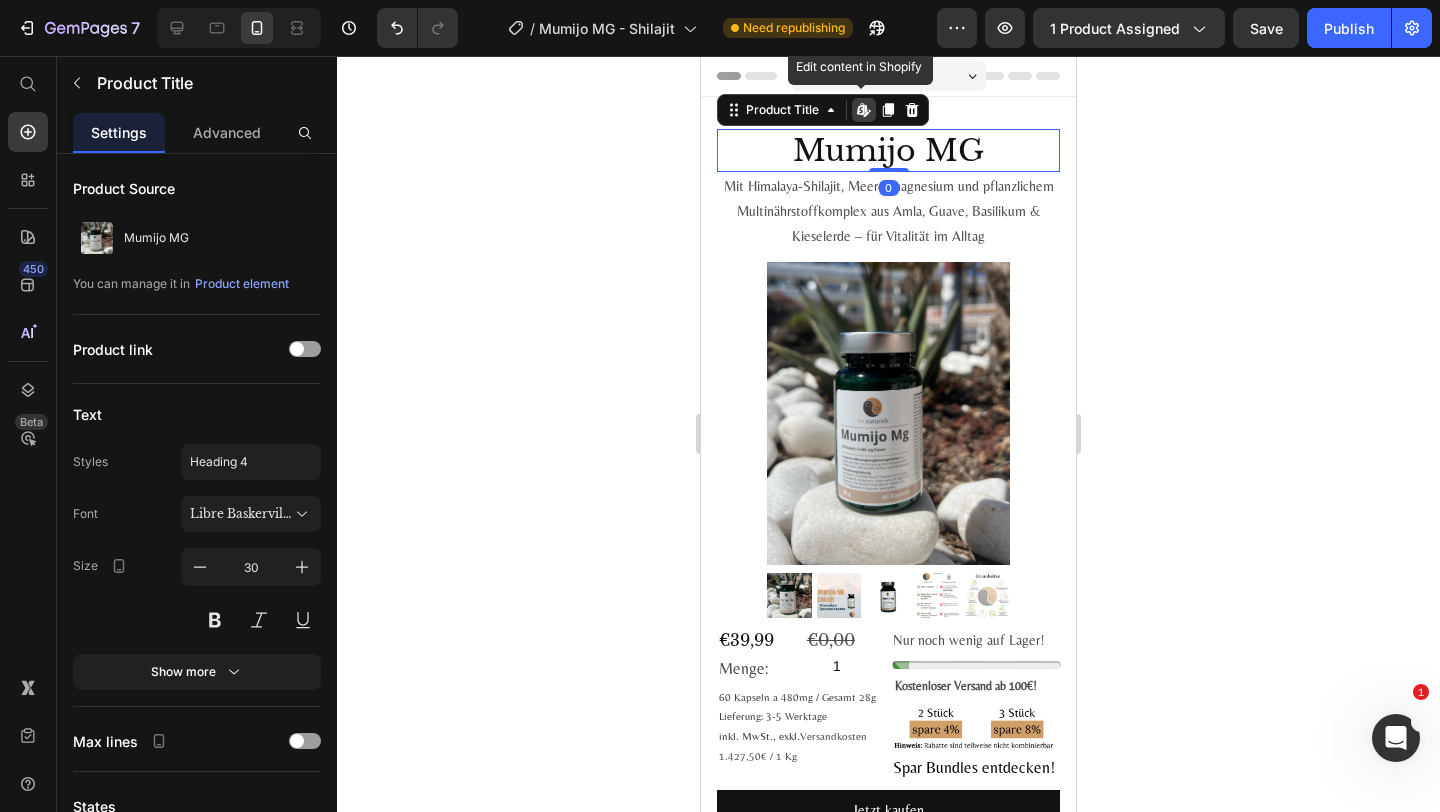 click on "Mumijo MG" at bounding box center [888, 150] 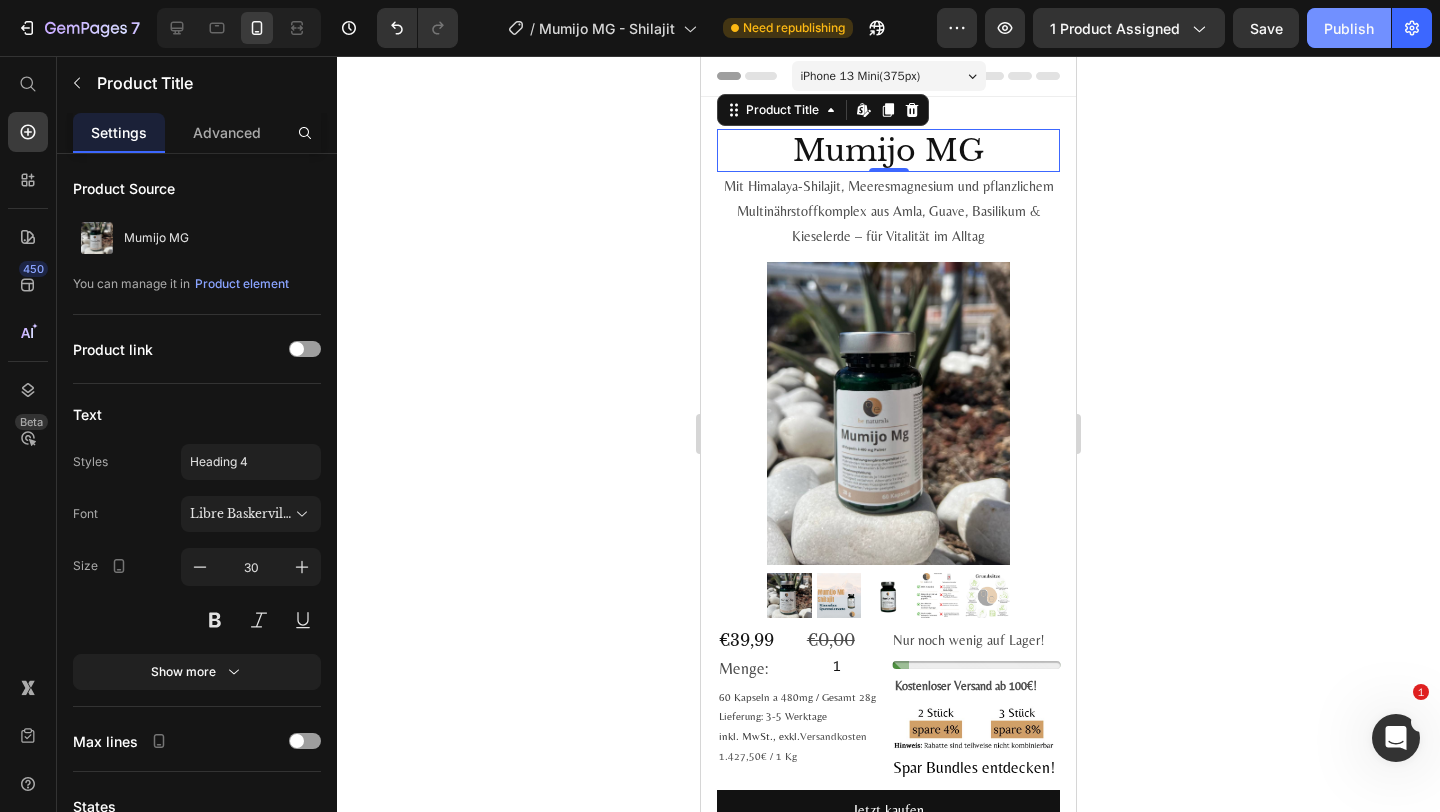 click on "Publish" at bounding box center (1349, 28) 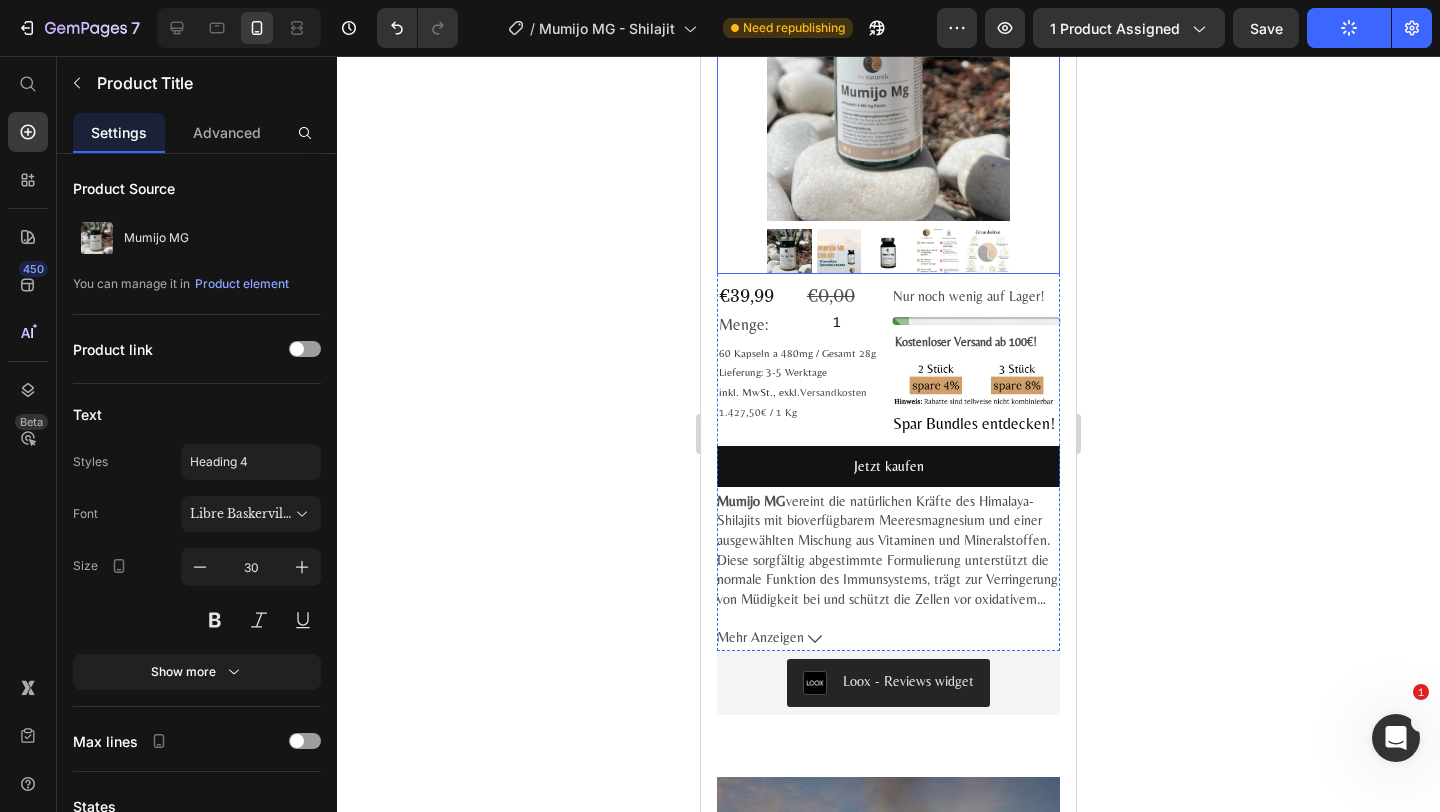 scroll, scrollTop: 530, scrollLeft: 0, axis: vertical 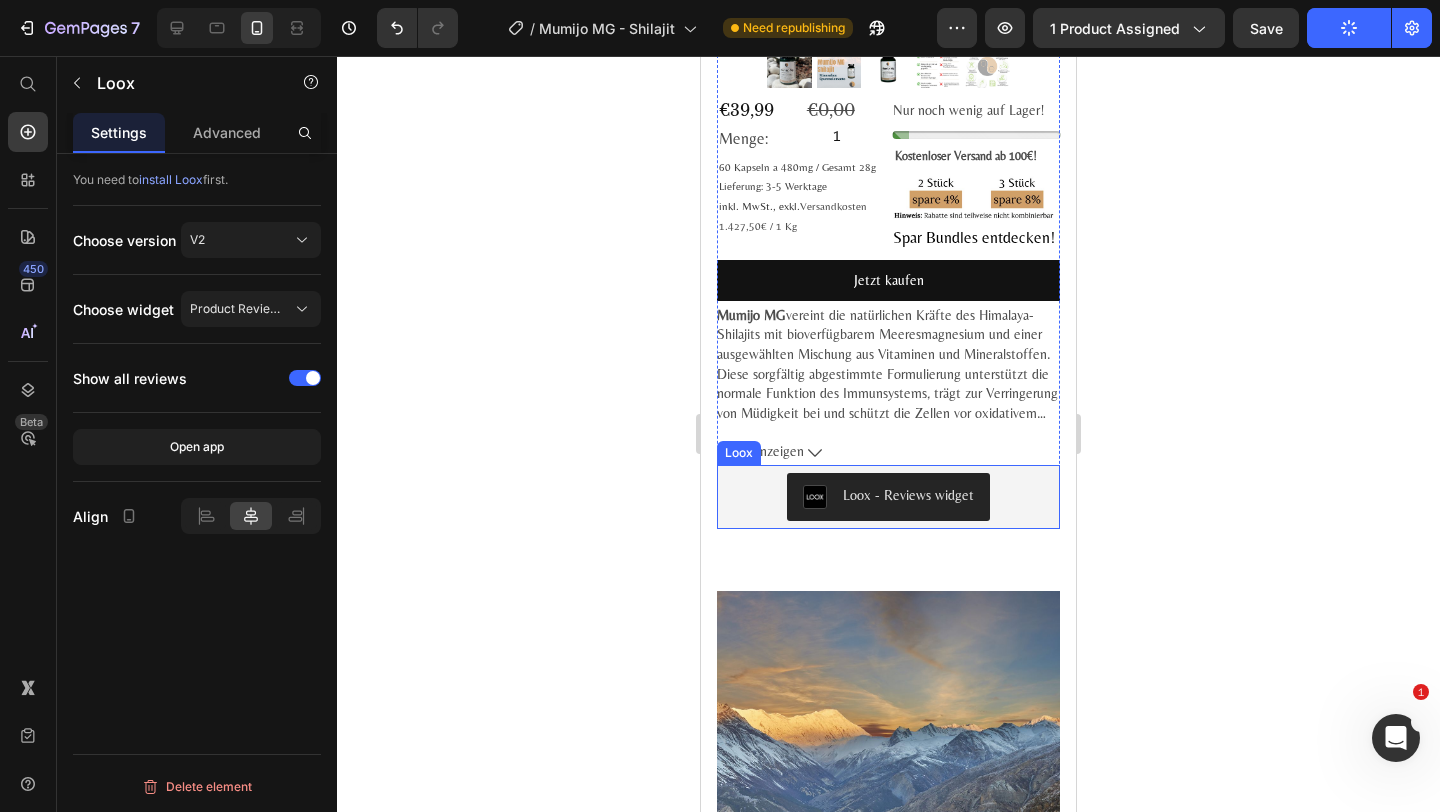 click on "Loox - Reviews widget" at bounding box center (888, 497) 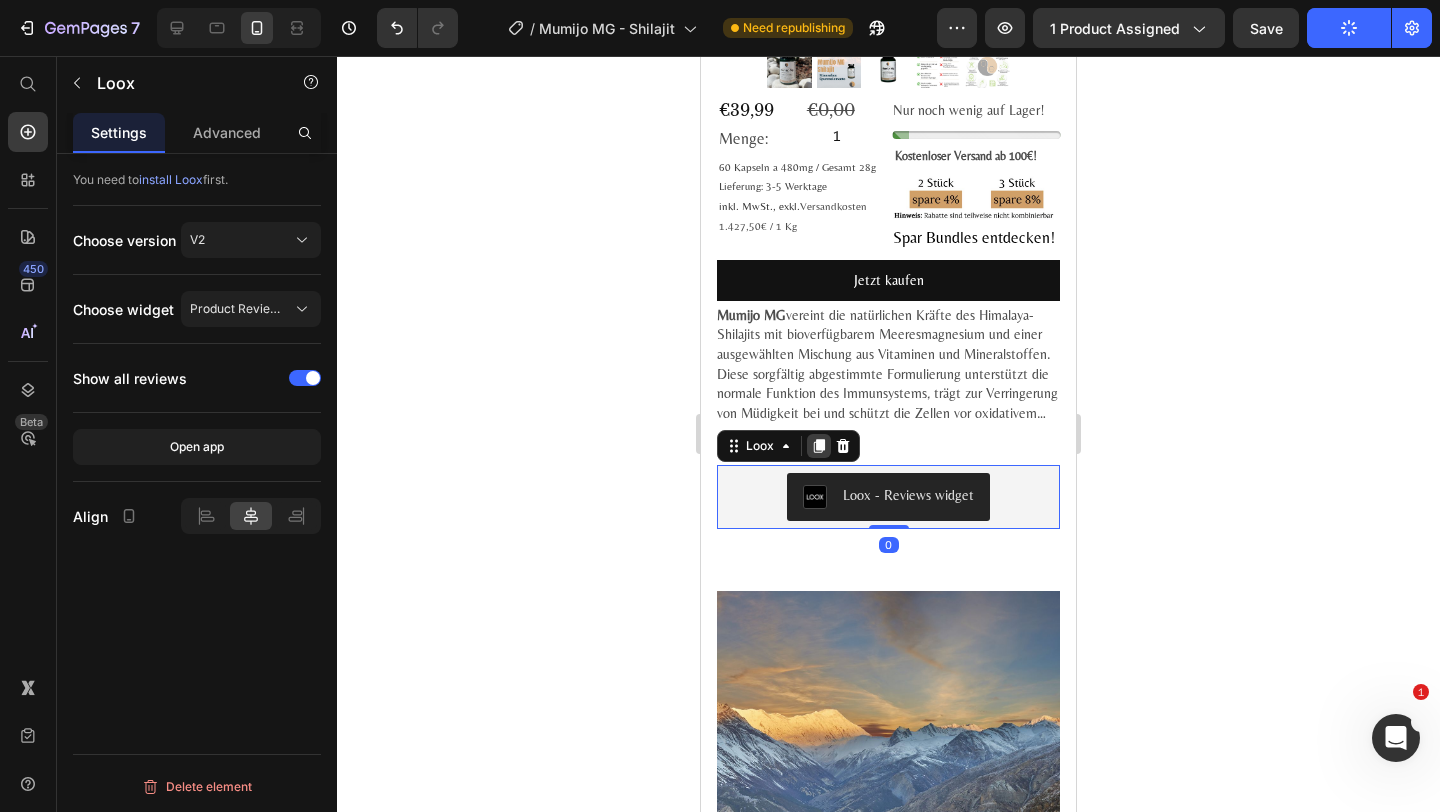 click 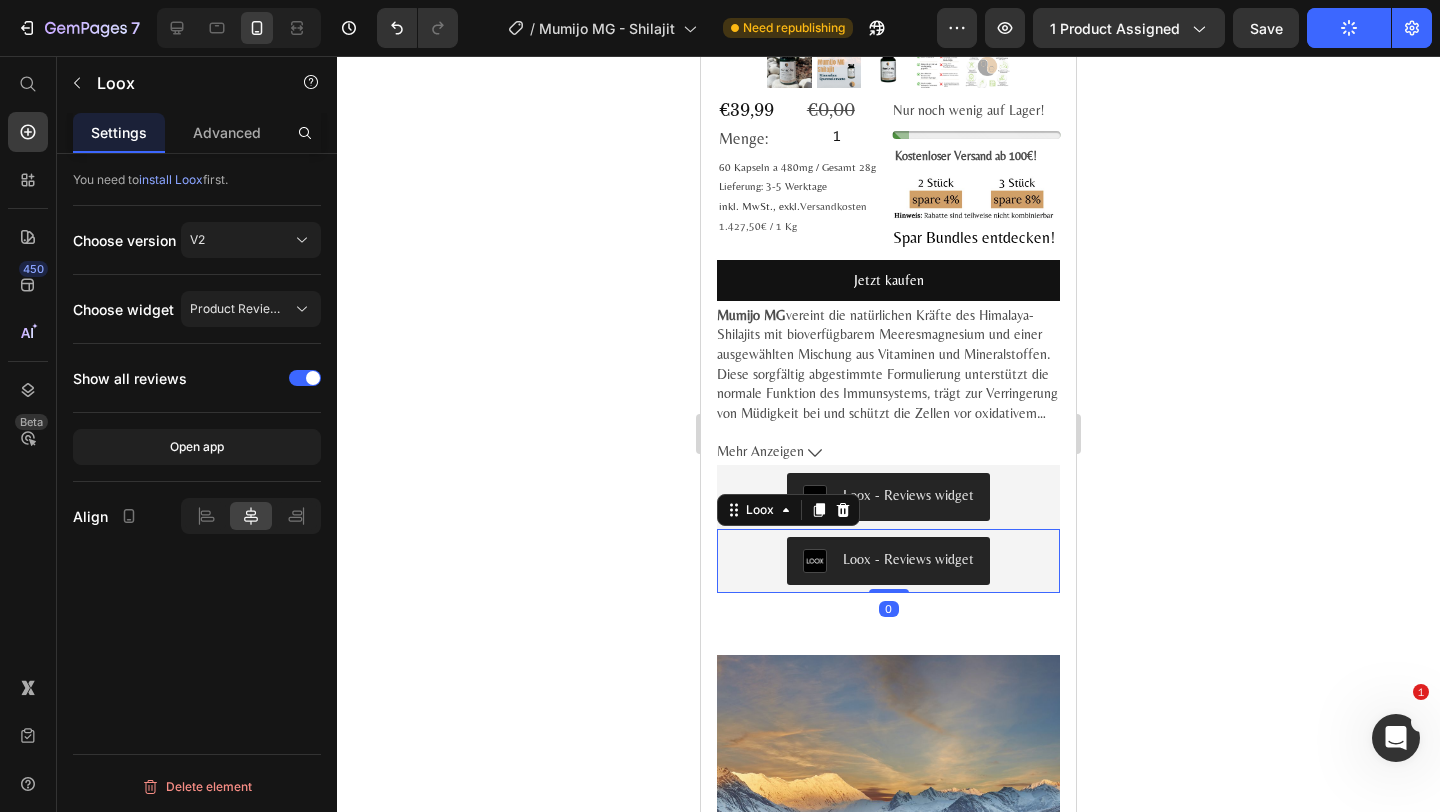 scroll, scrollTop: 445, scrollLeft: 0, axis: vertical 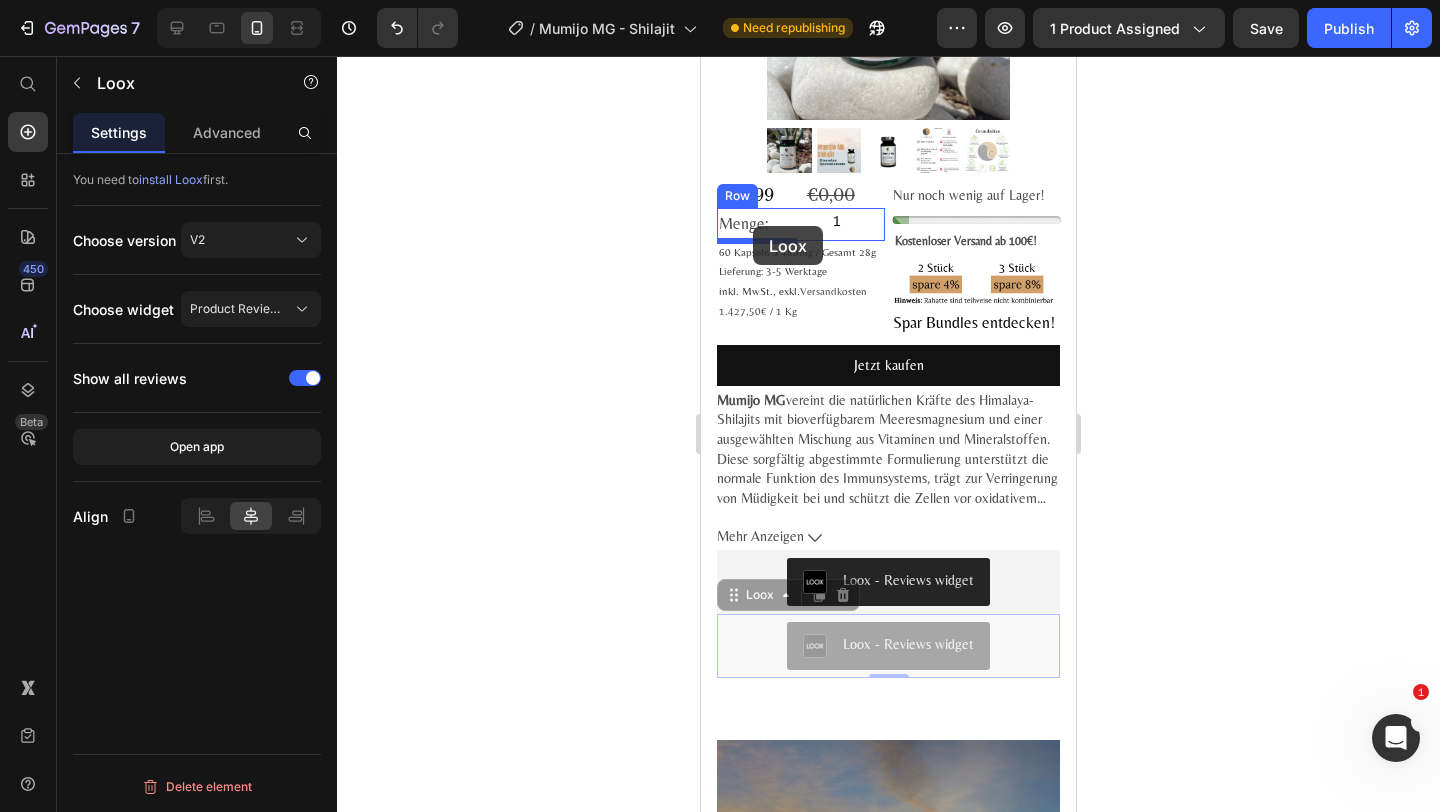drag, startPoint x: 766, startPoint y: 596, endPoint x: 753, endPoint y: 226, distance: 370.2283 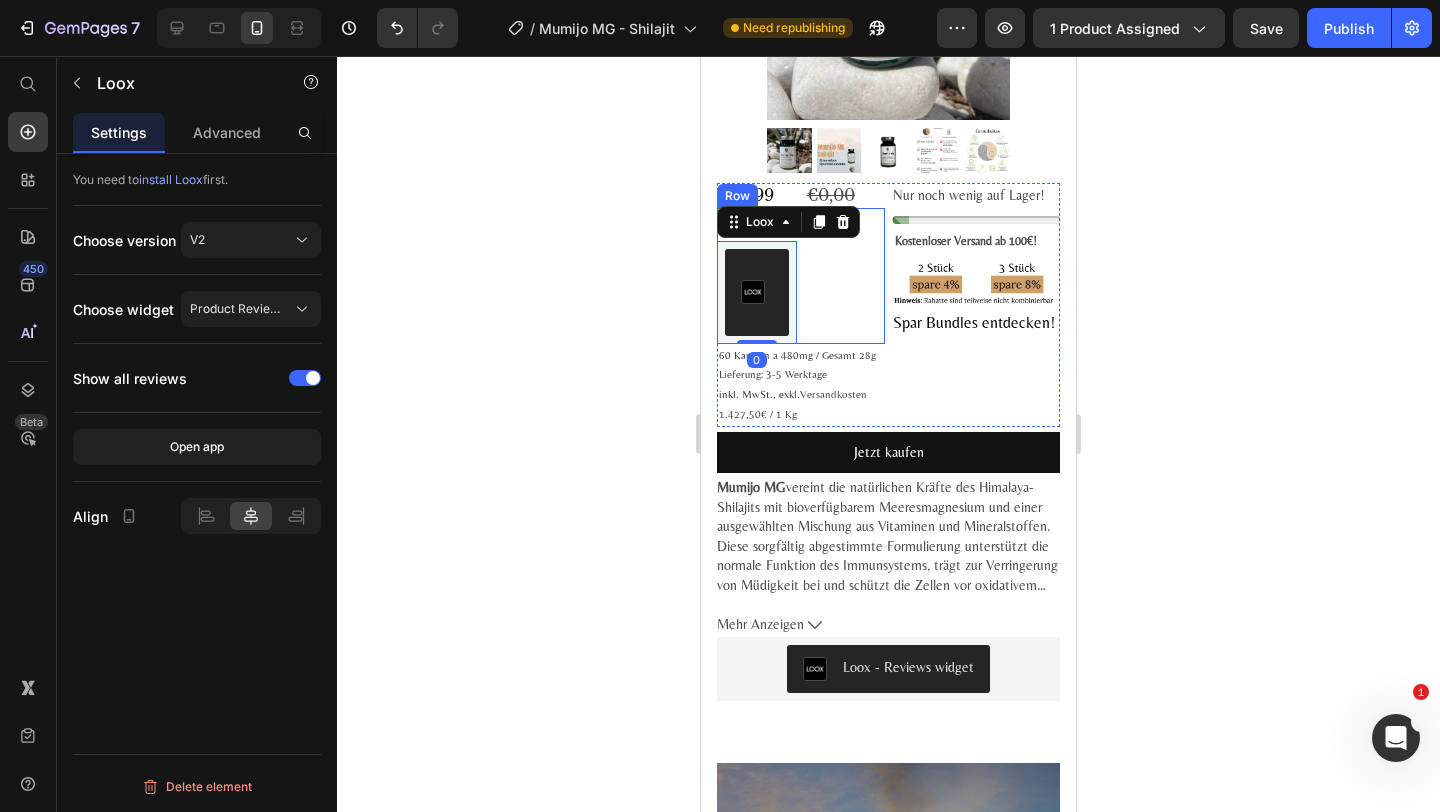 click on "1 Product Quantity" at bounding box center [845, 276] 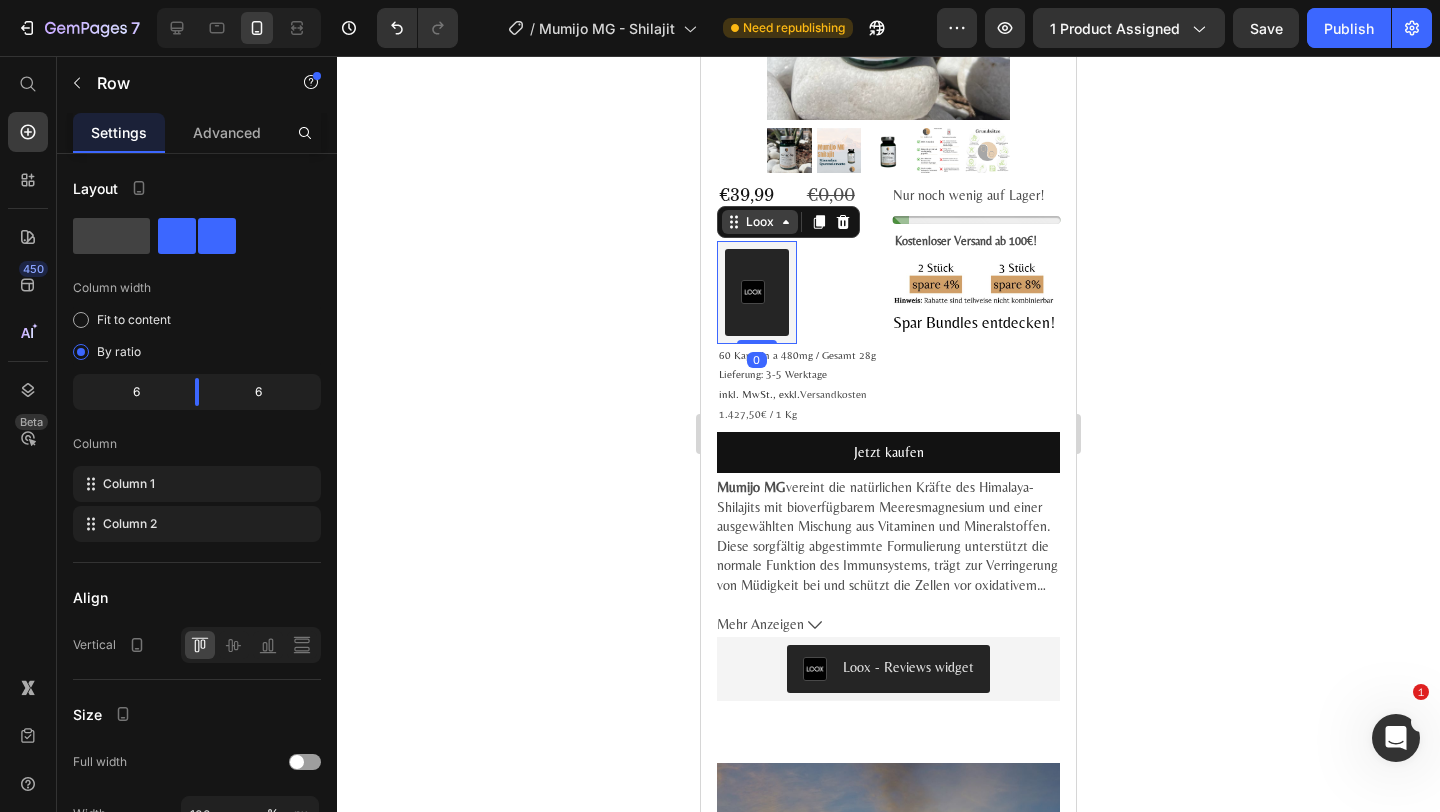 click on "Loox" at bounding box center (760, 222) 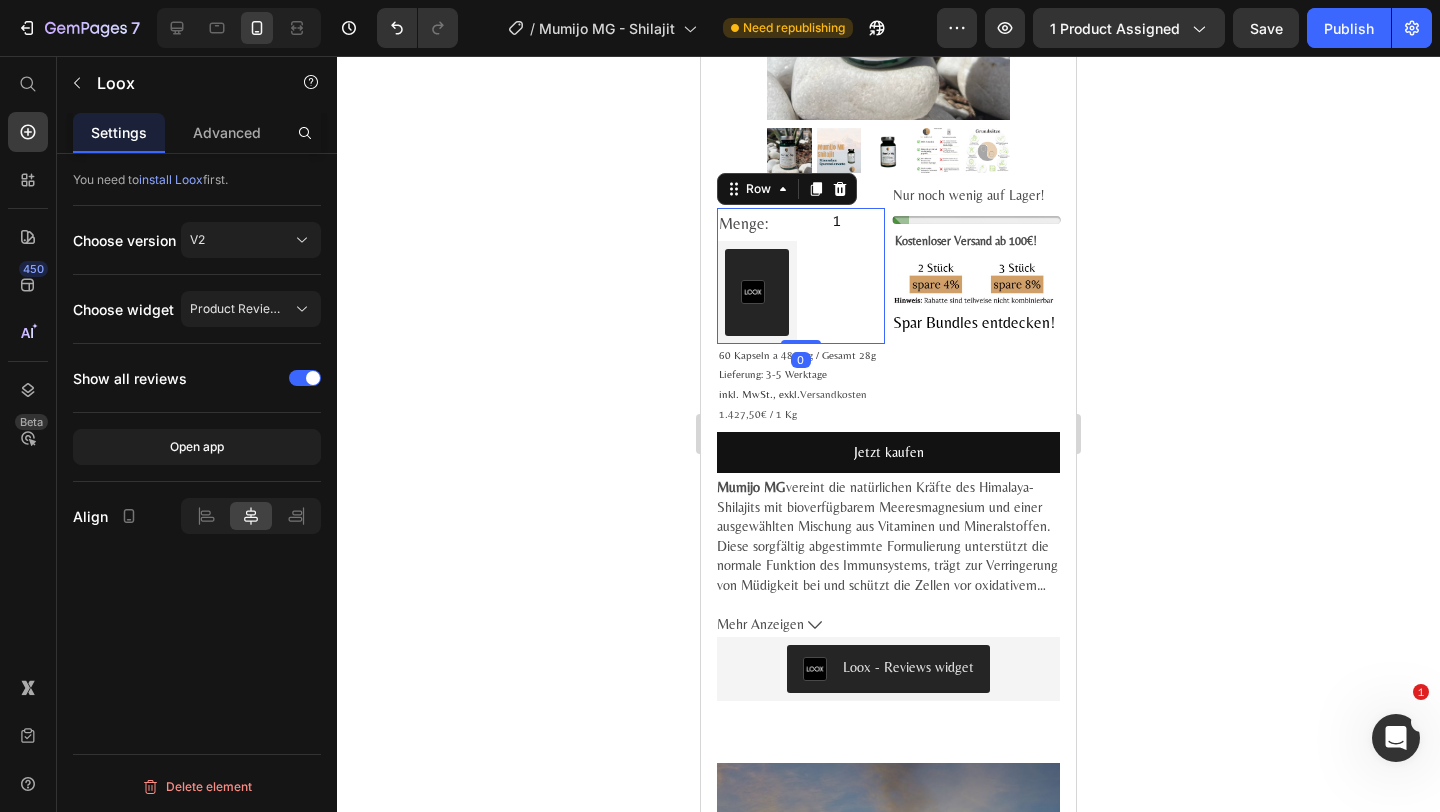 click on "1 Product Quantity" at bounding box center (845, 276) 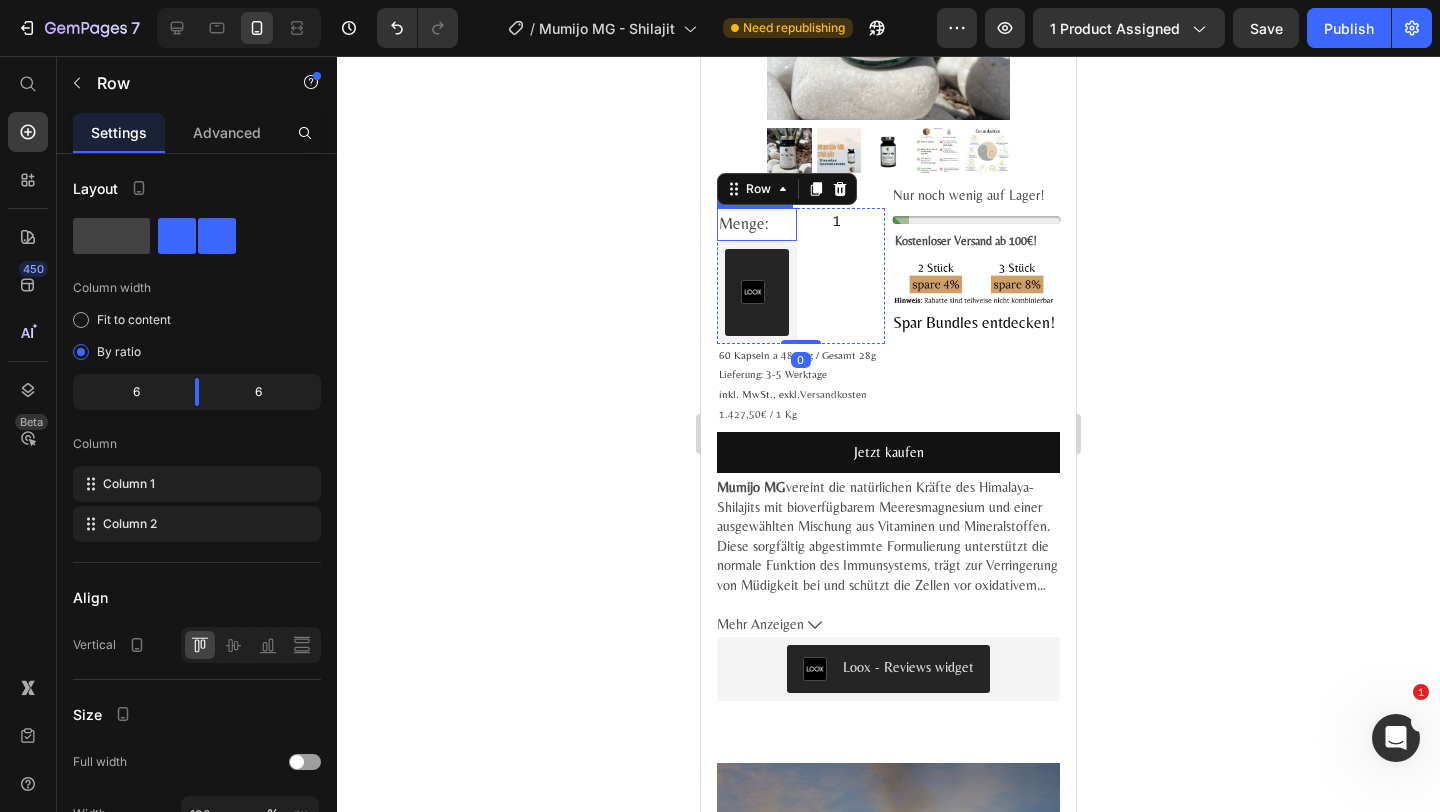 click on "Menge:" at bounding box center (757, 224) 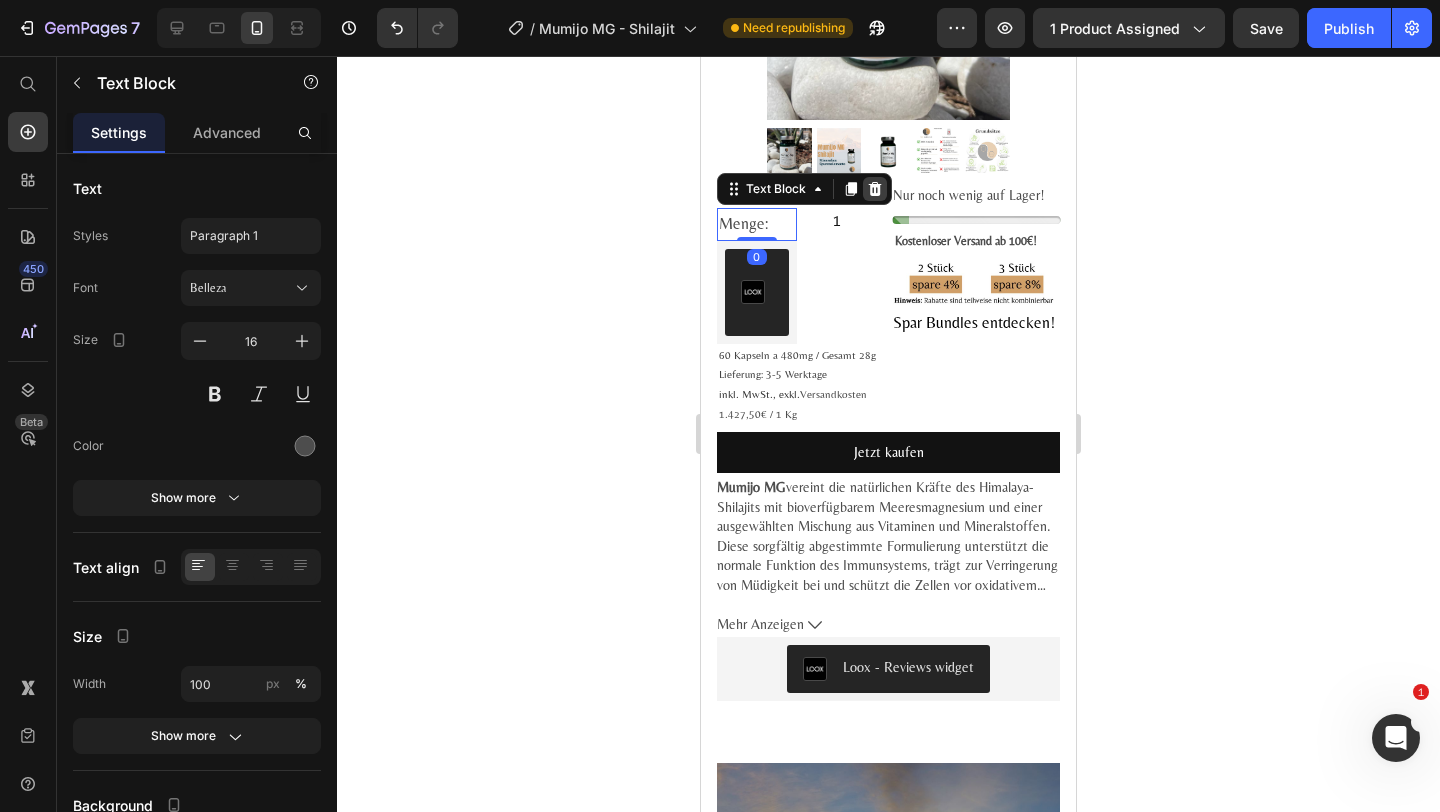 click 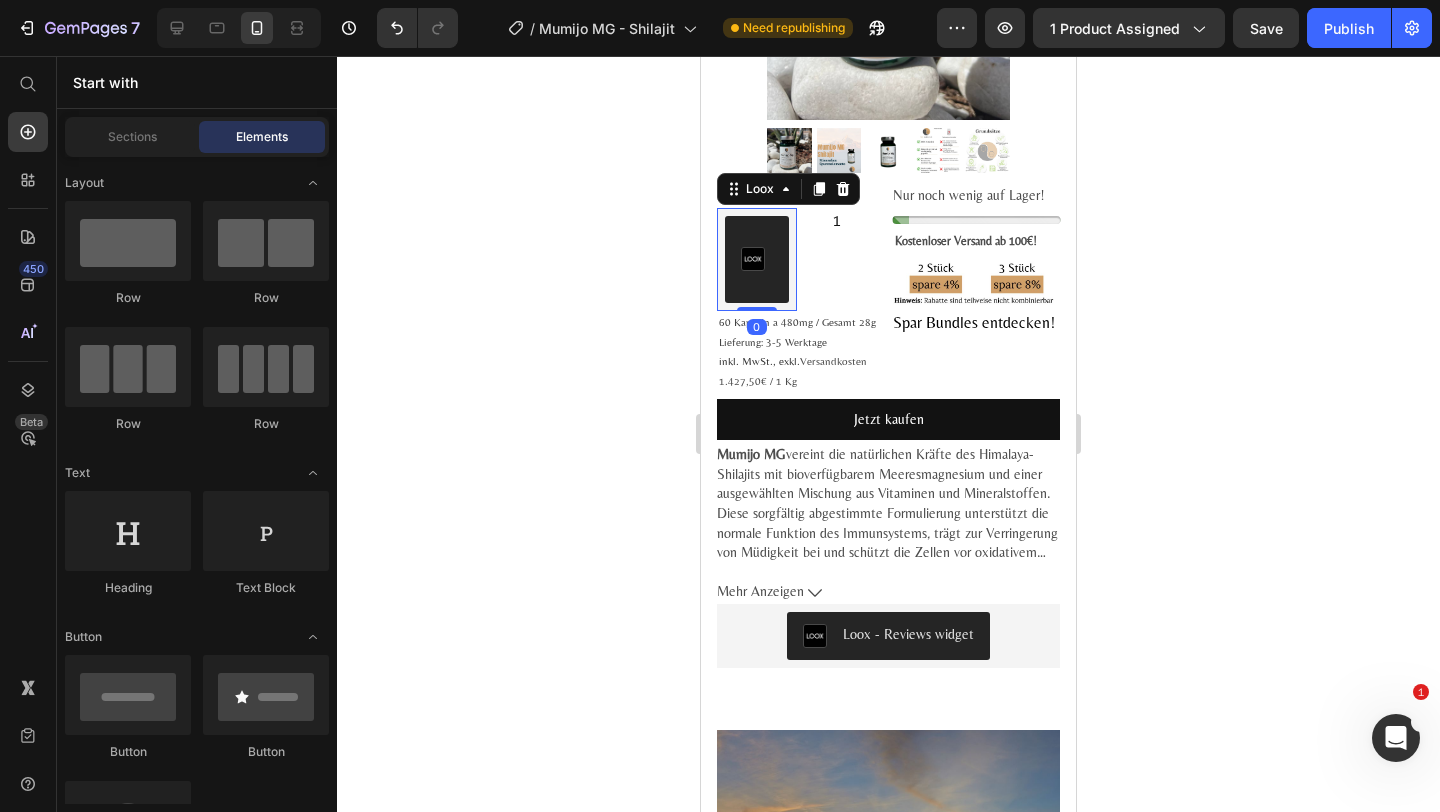 click on "Loox - Reviews widget" at bounding box center (757, 259) 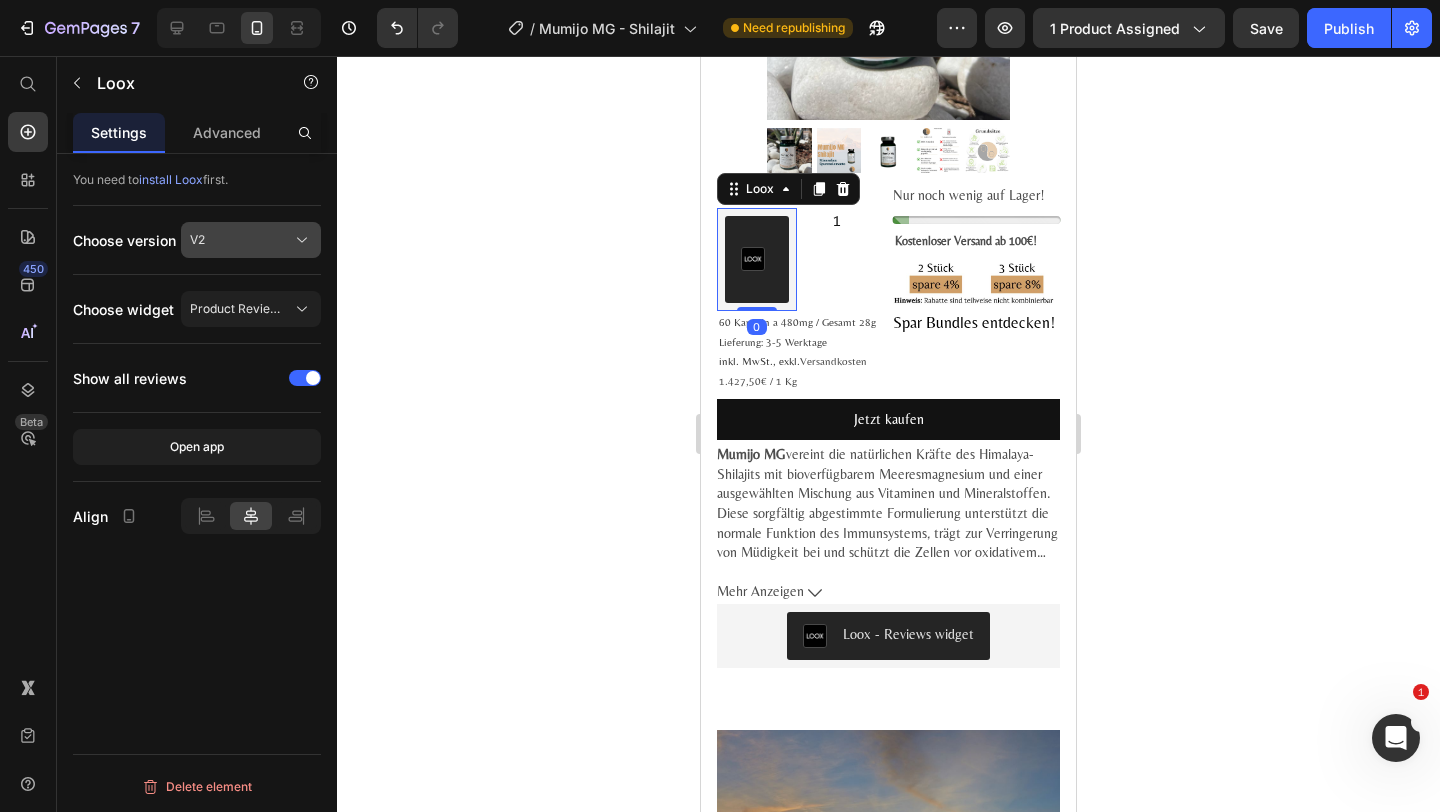 click on "V2" 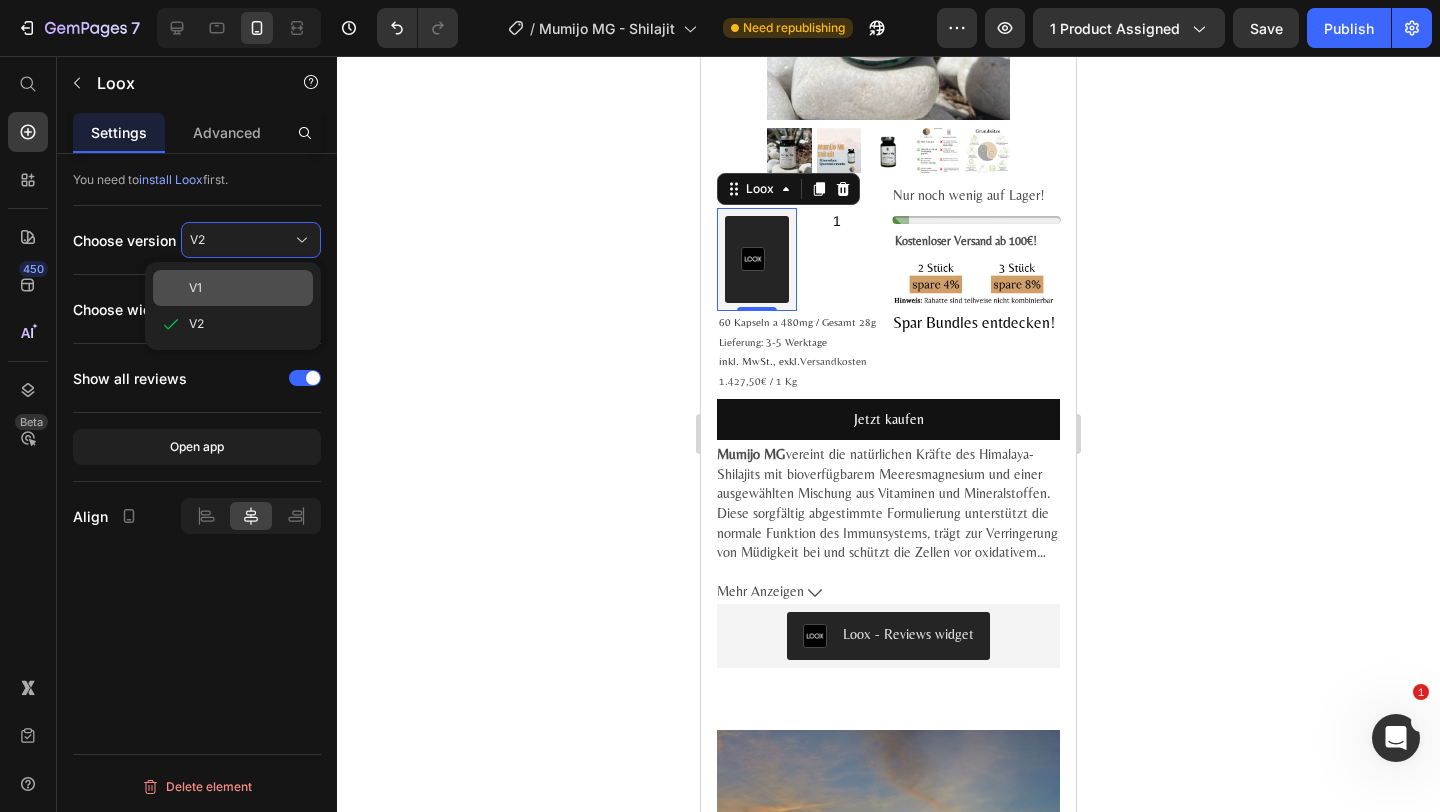 click on "V1" 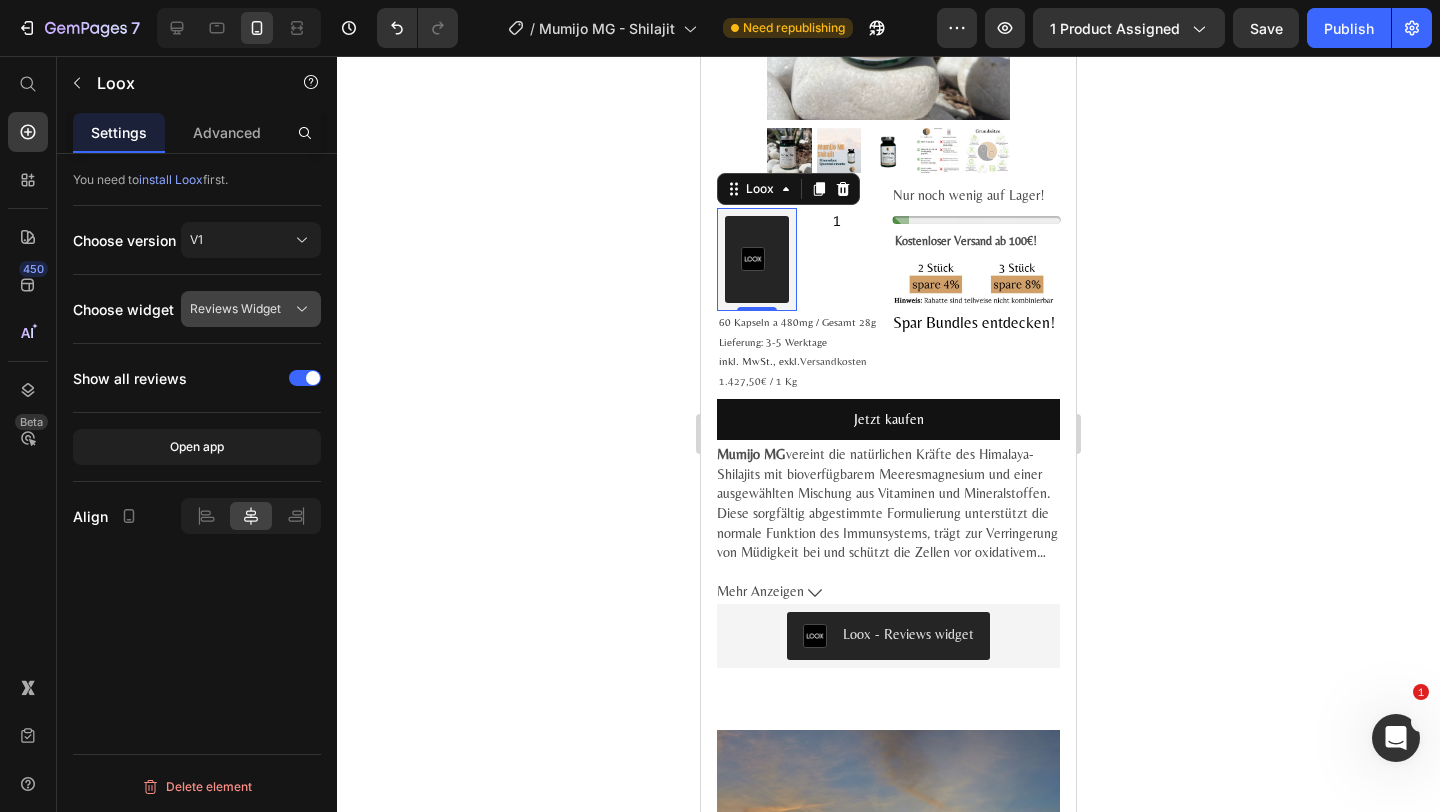 click on "Reviews Widget" at bounding box center (235, 309) 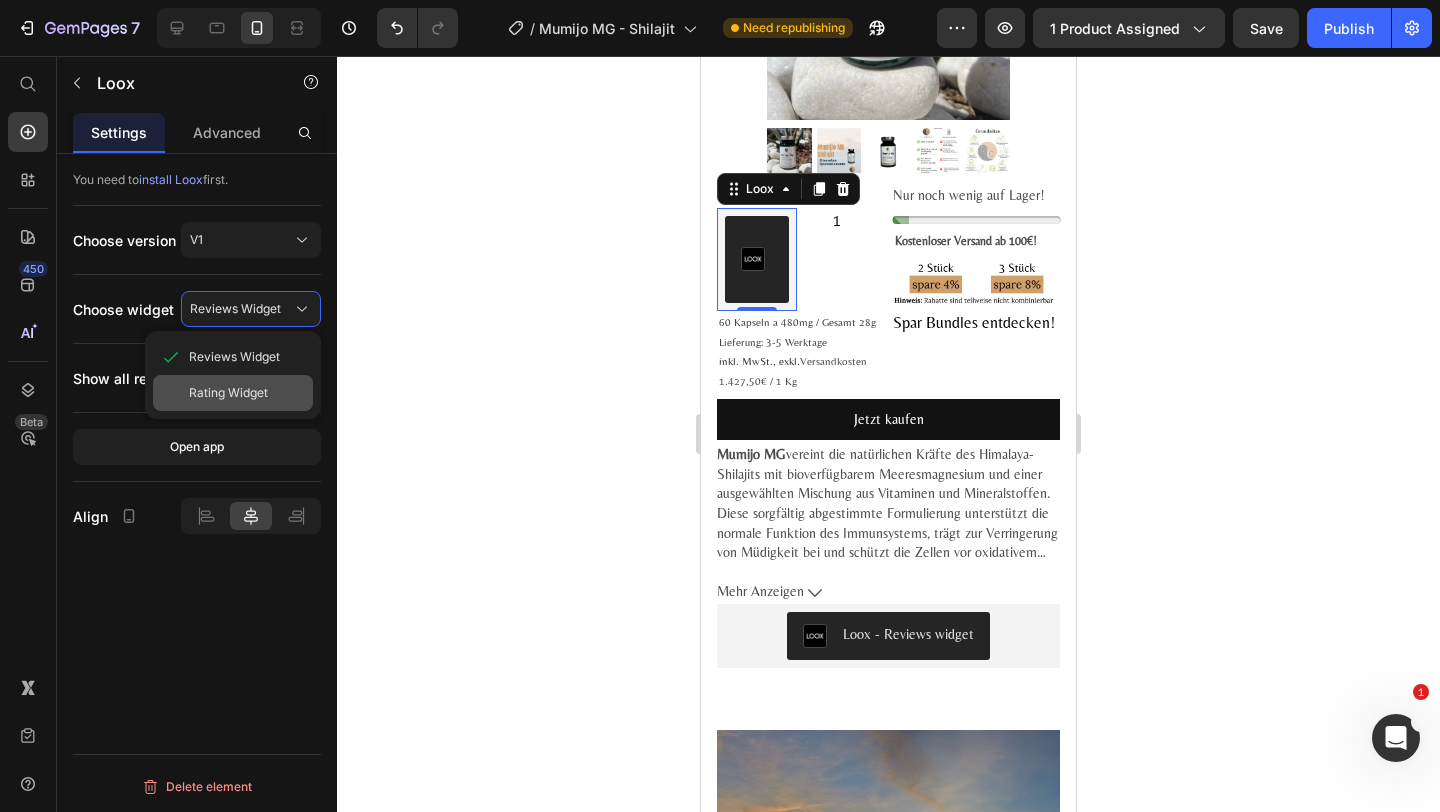 click on "Rating Widget" at bounding box center [228, 393] 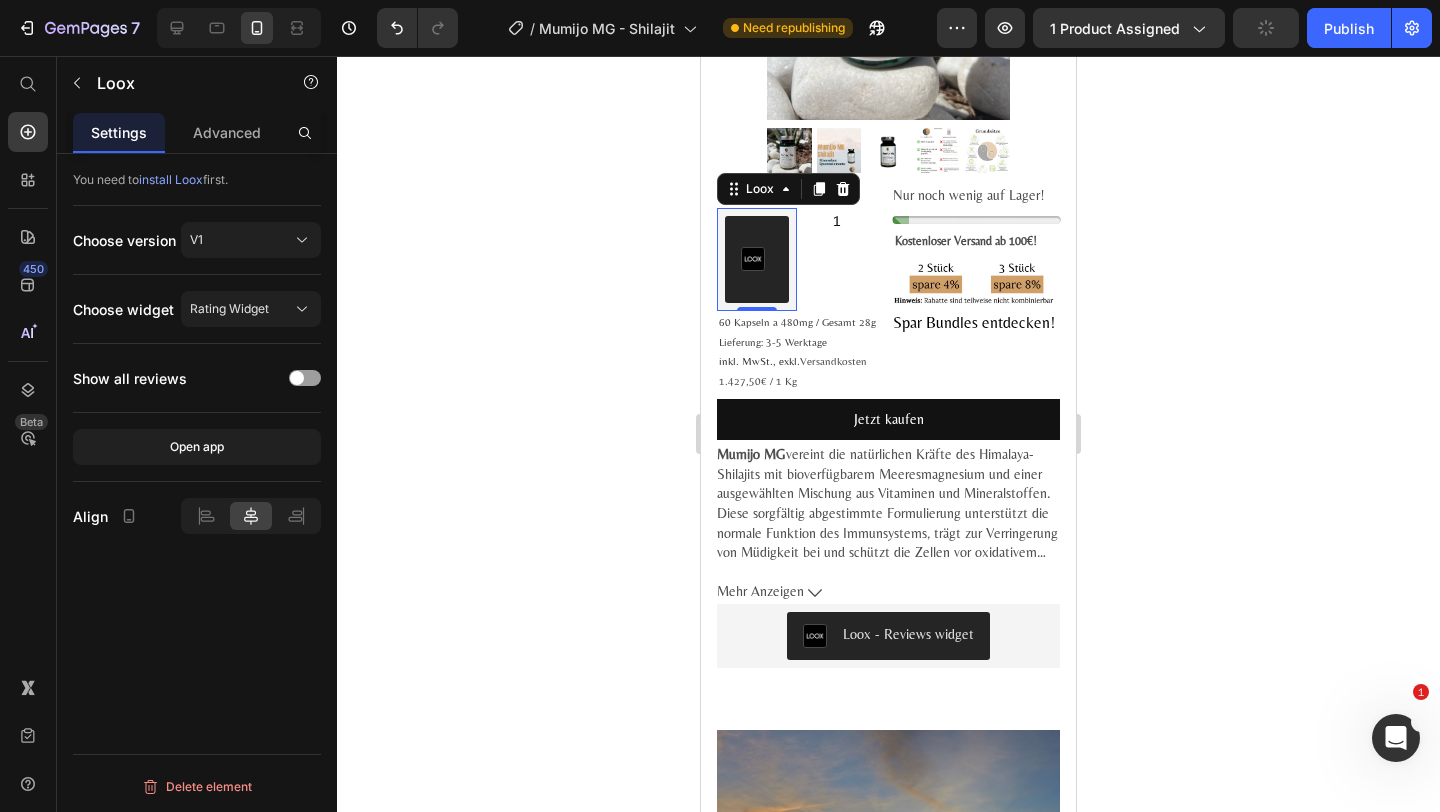 click 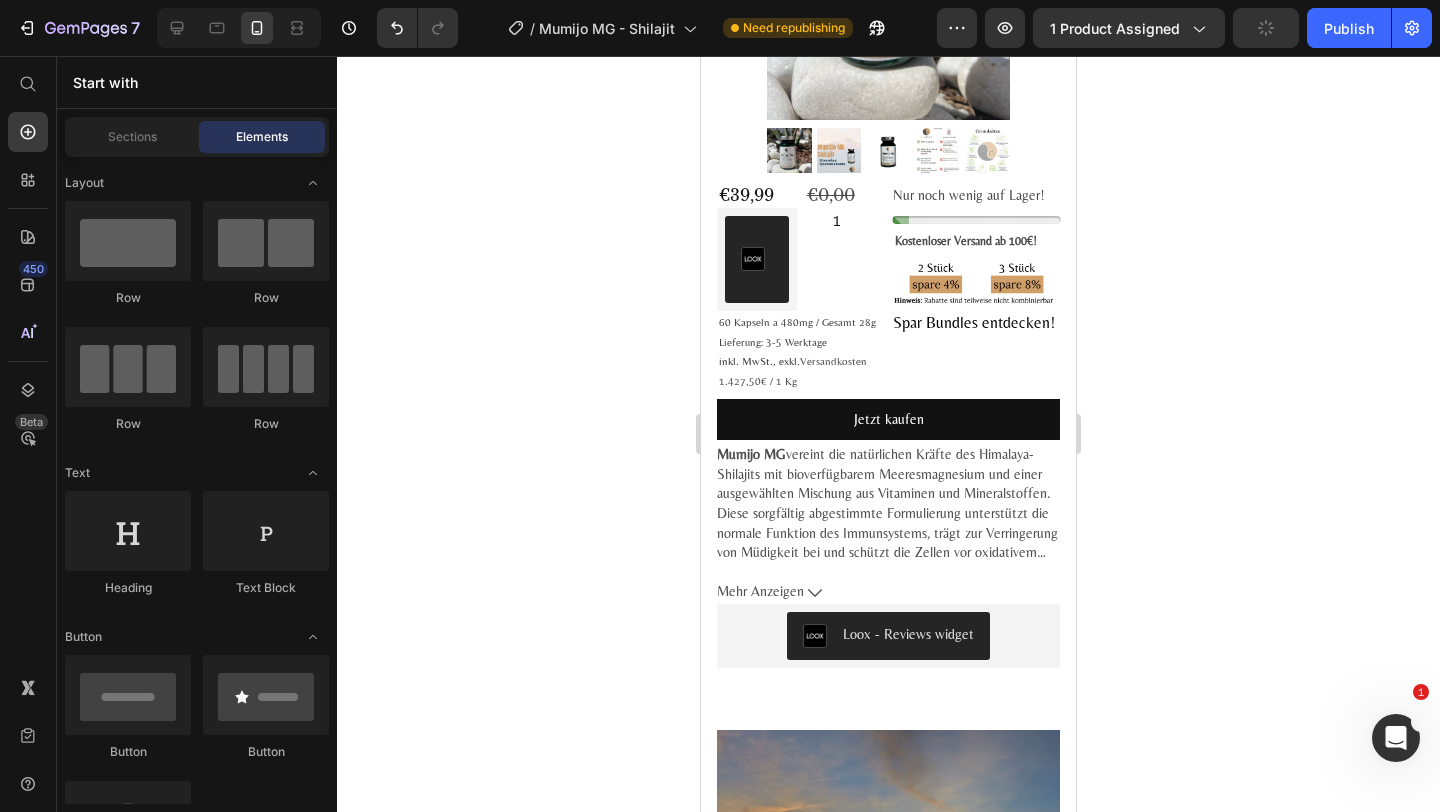 click on "7  Version history  /  Mumijo MG - Shilajit Need republishing Preview 1 product assigned  Publish" 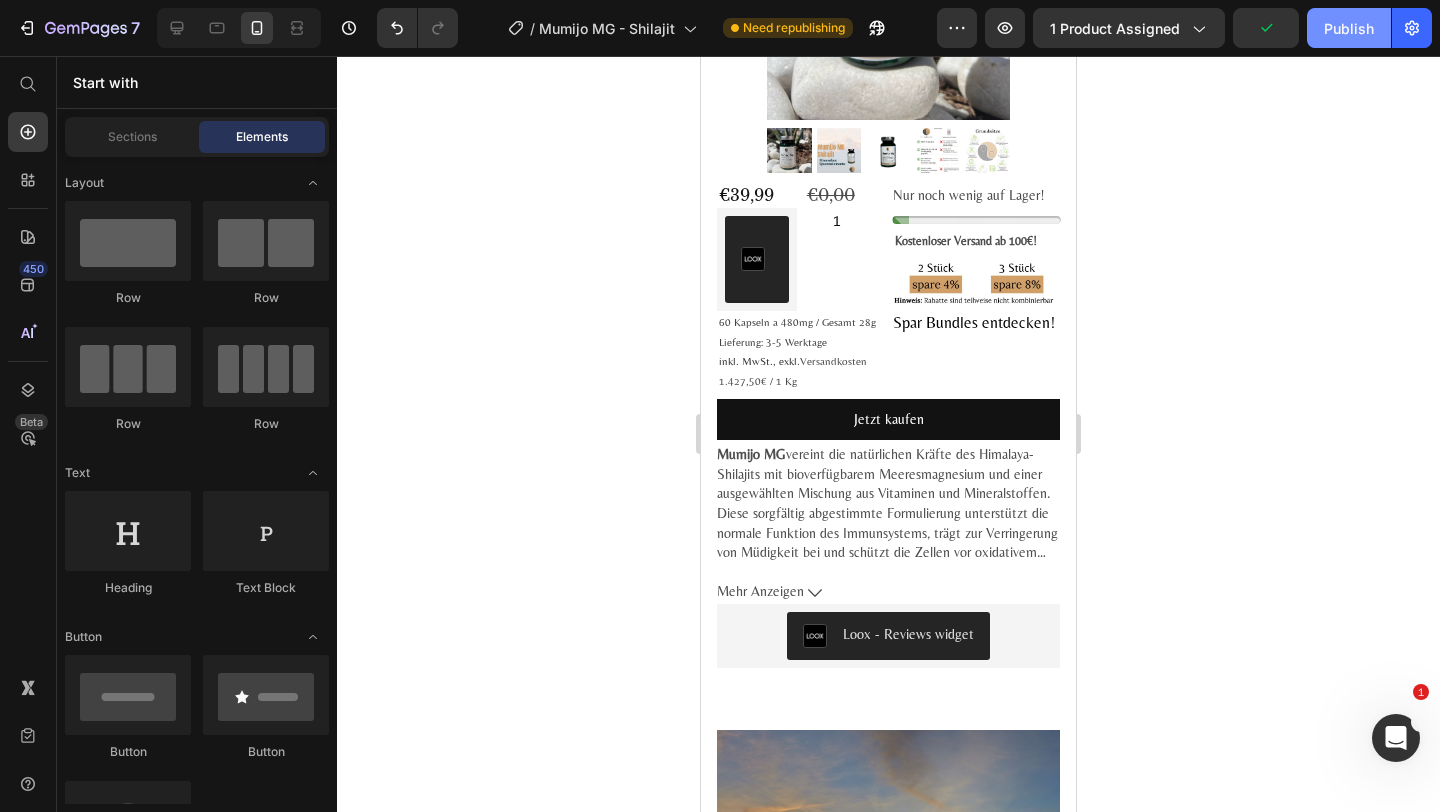 click on "Publish" at bounding box center [1349, 28] 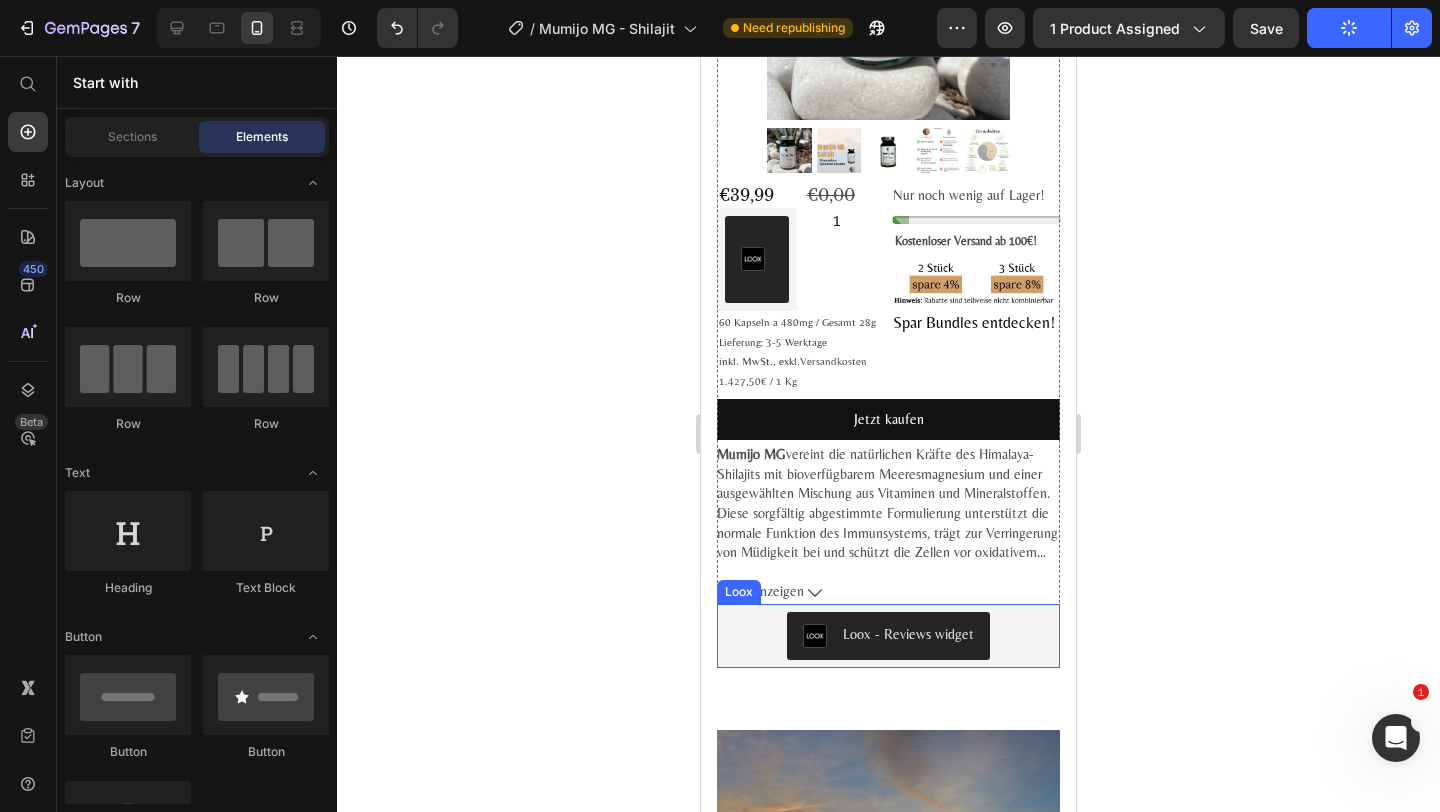 click on "Loox - Reviews widget" at bounding box center (888, 636) 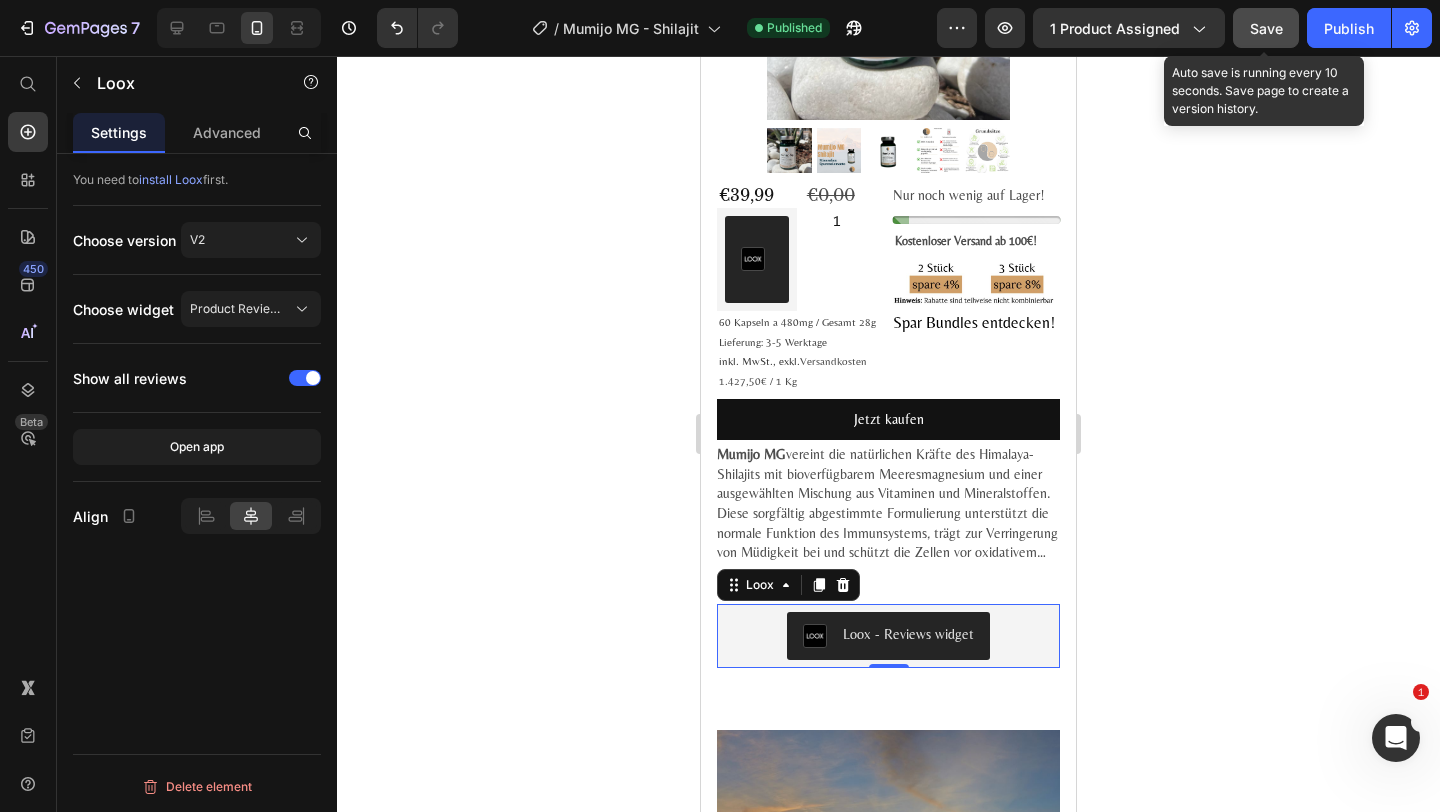 click on "Save" at bounding box center [1266, 28] 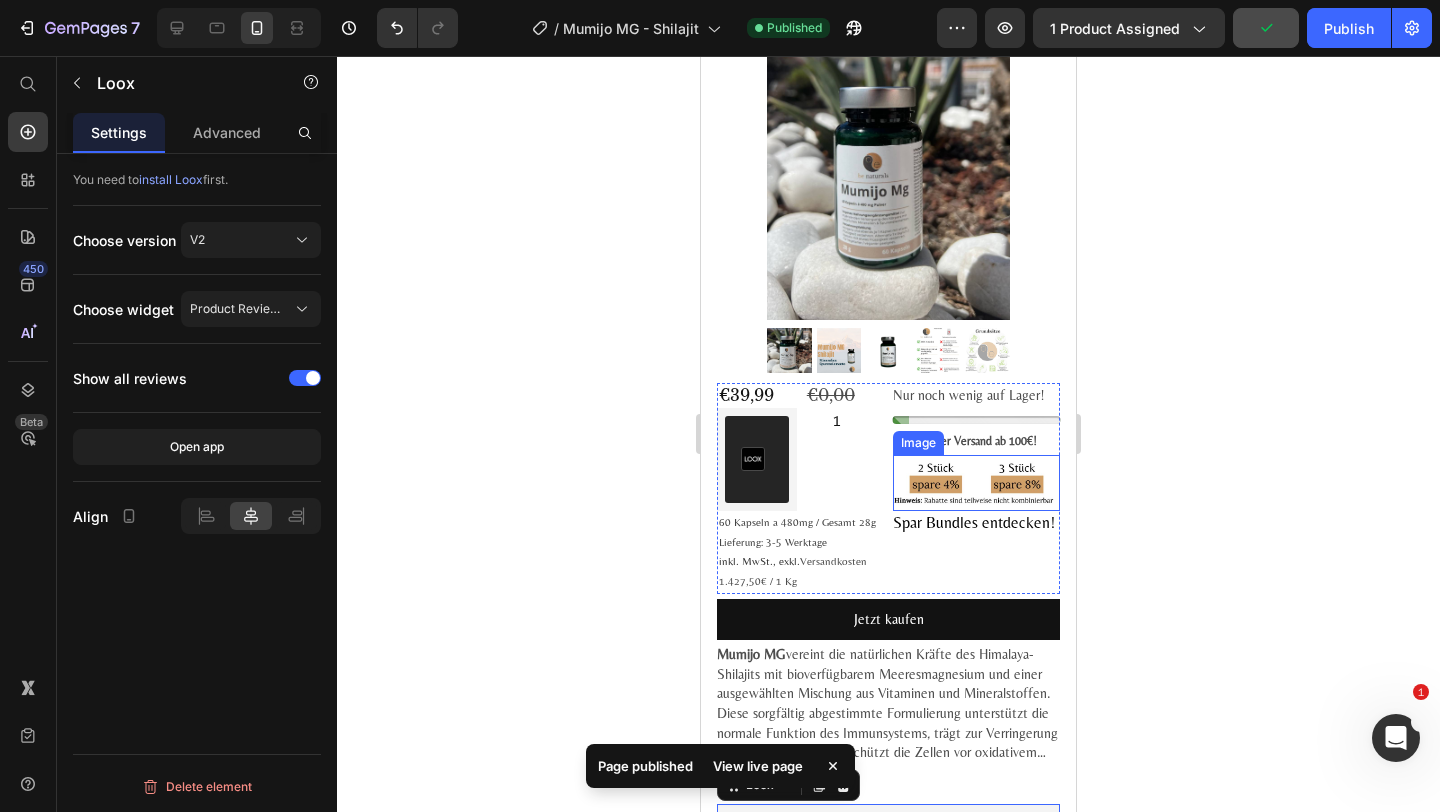 scroll, scrollTop: 0, scrollLeft: 0, axis: both 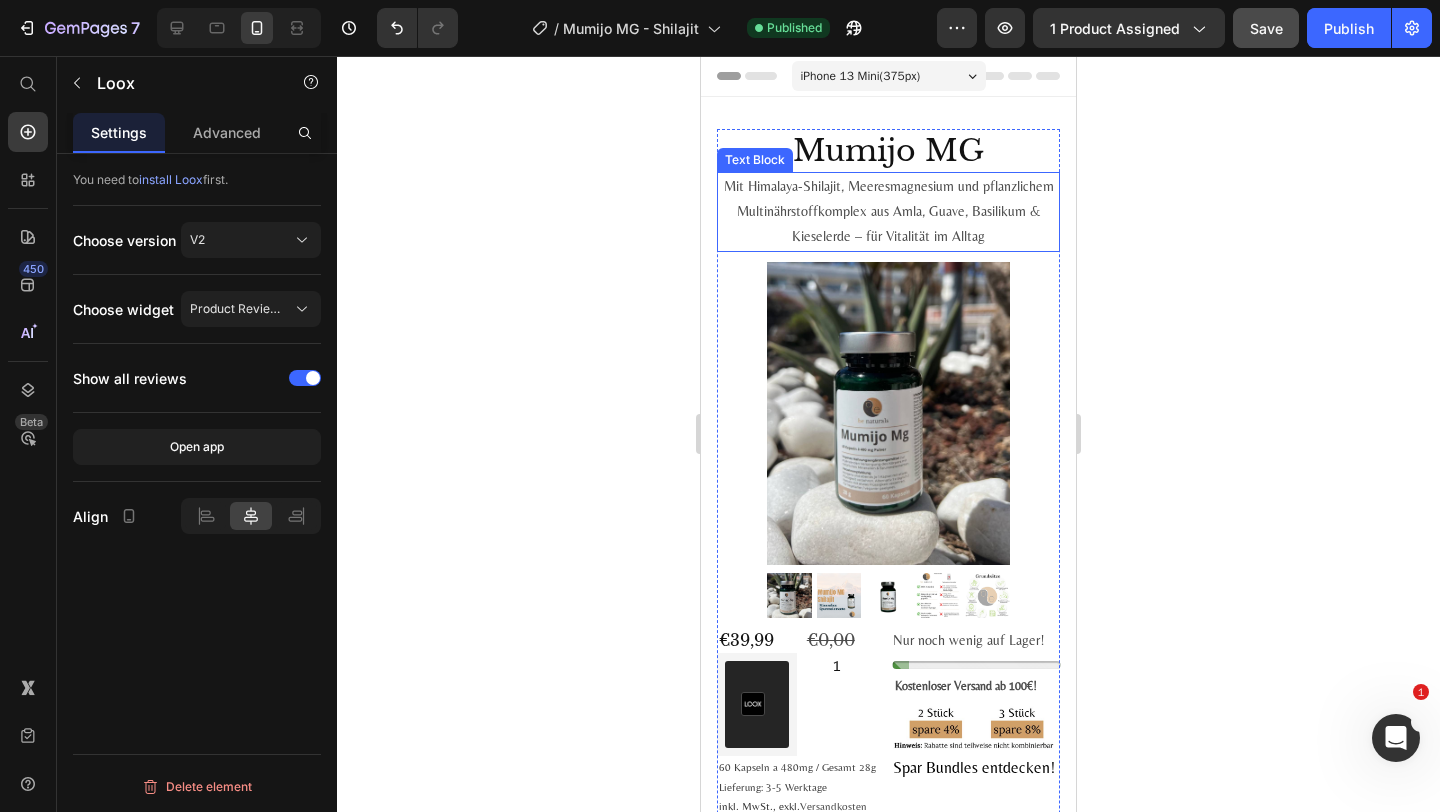 click on "Mit Himalaya-Shilajit, Meeresmagnesium und pflanzlichem Multinährstoffkomplex aus Amla, Guave, Basilikum & Kieselerde – für Vitalität im Alltag" at bounding box center (888, 212) 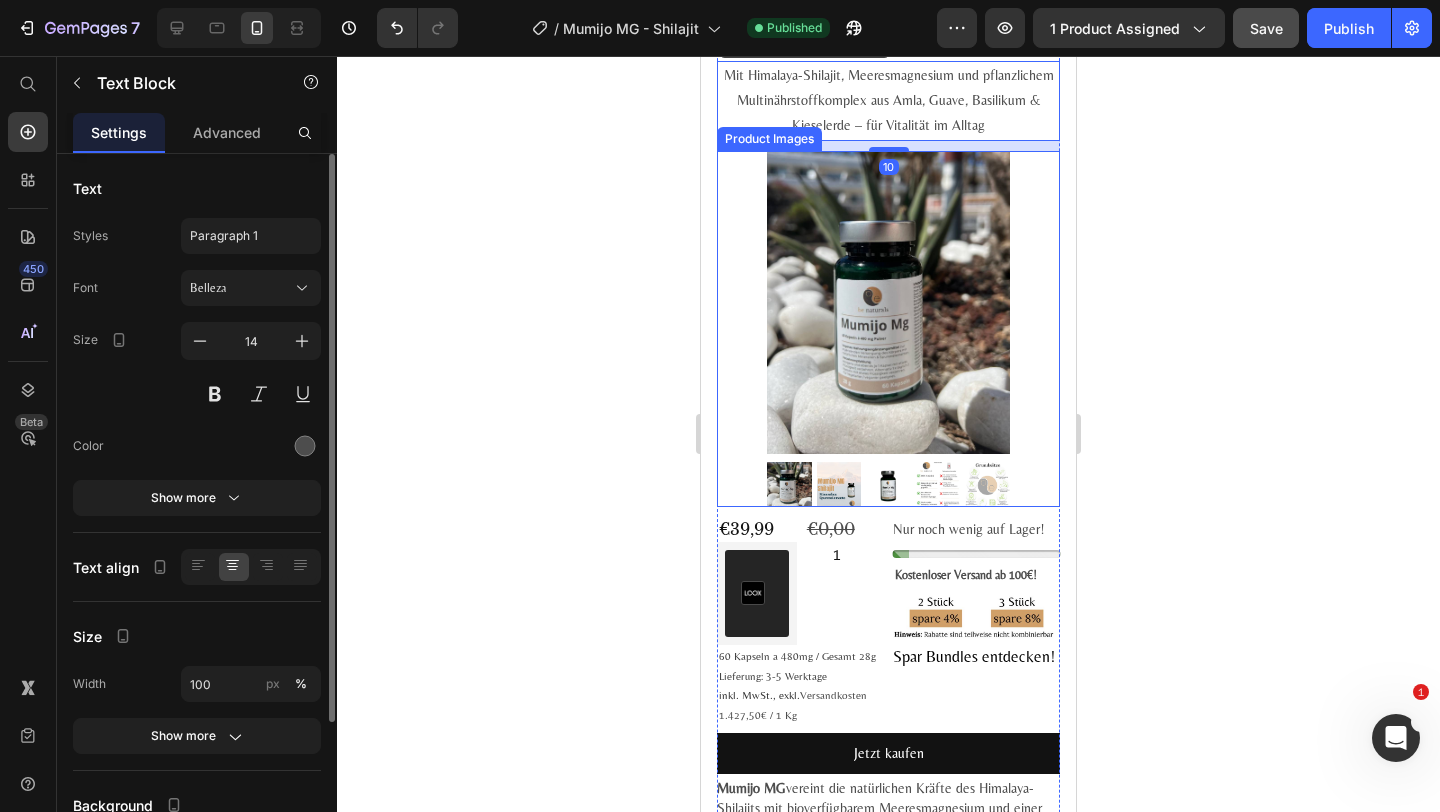 scroll, scrollTop: 114, scrollLeft: 0, axis: vertical 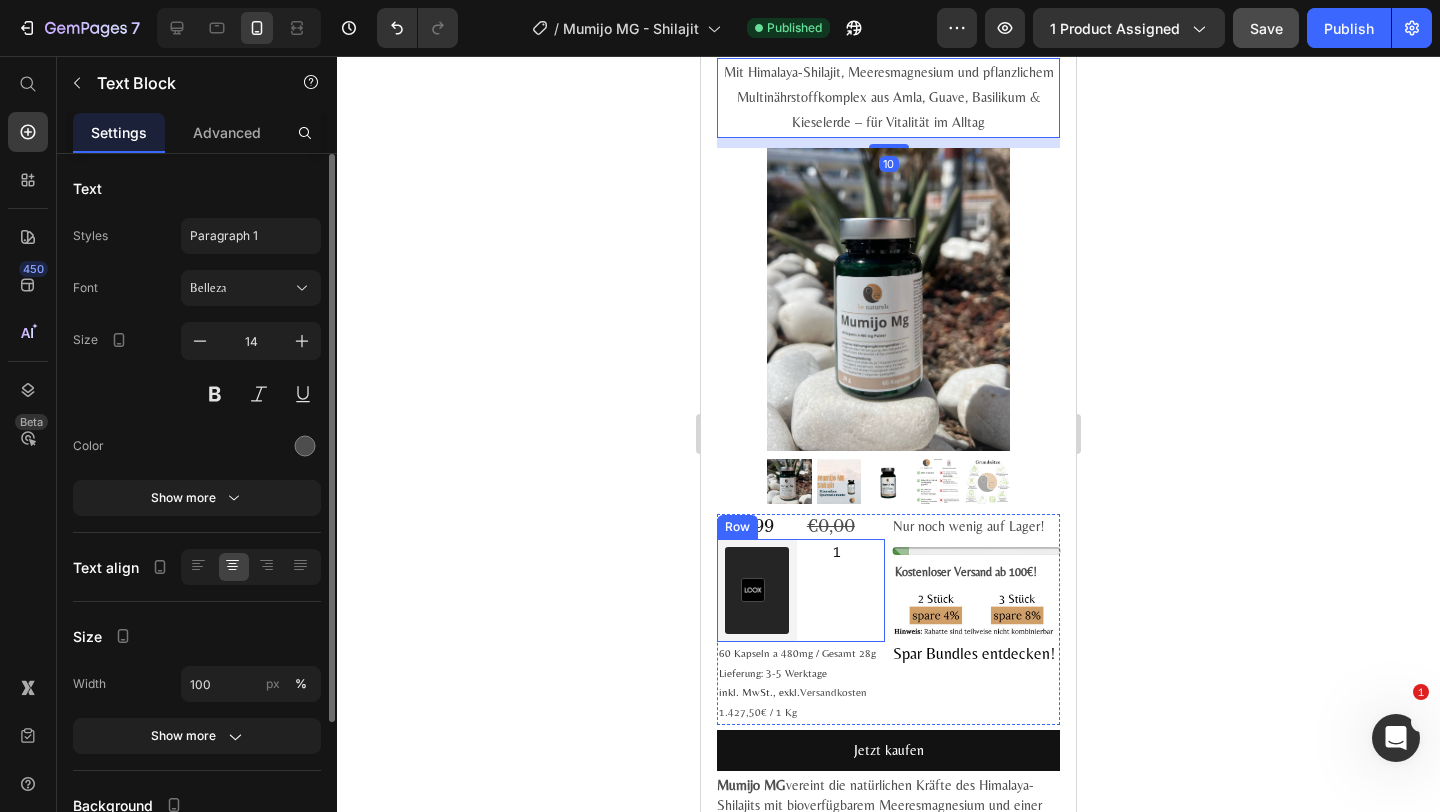 click on "Loox - Rating widget" at bounding box center (757, 590) 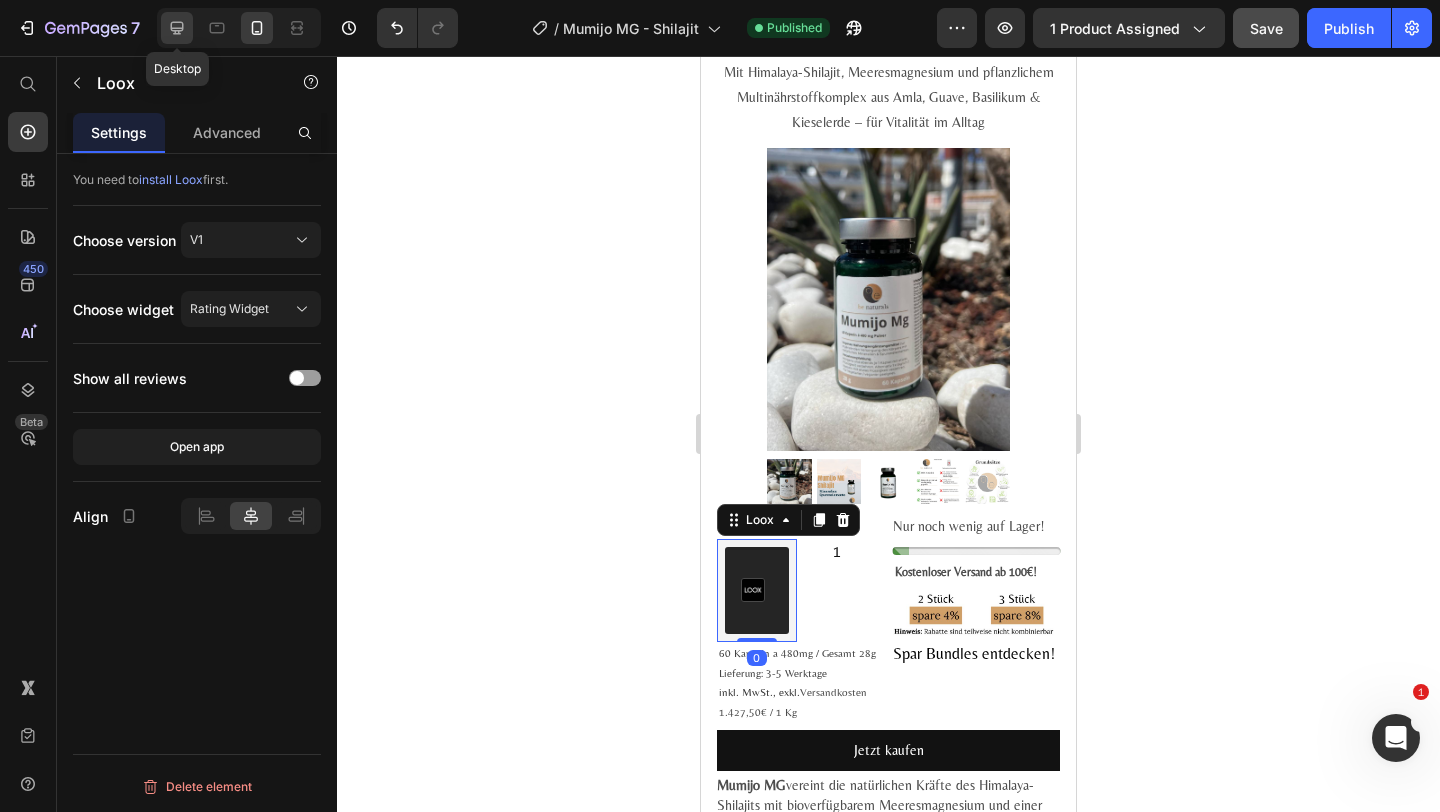 click 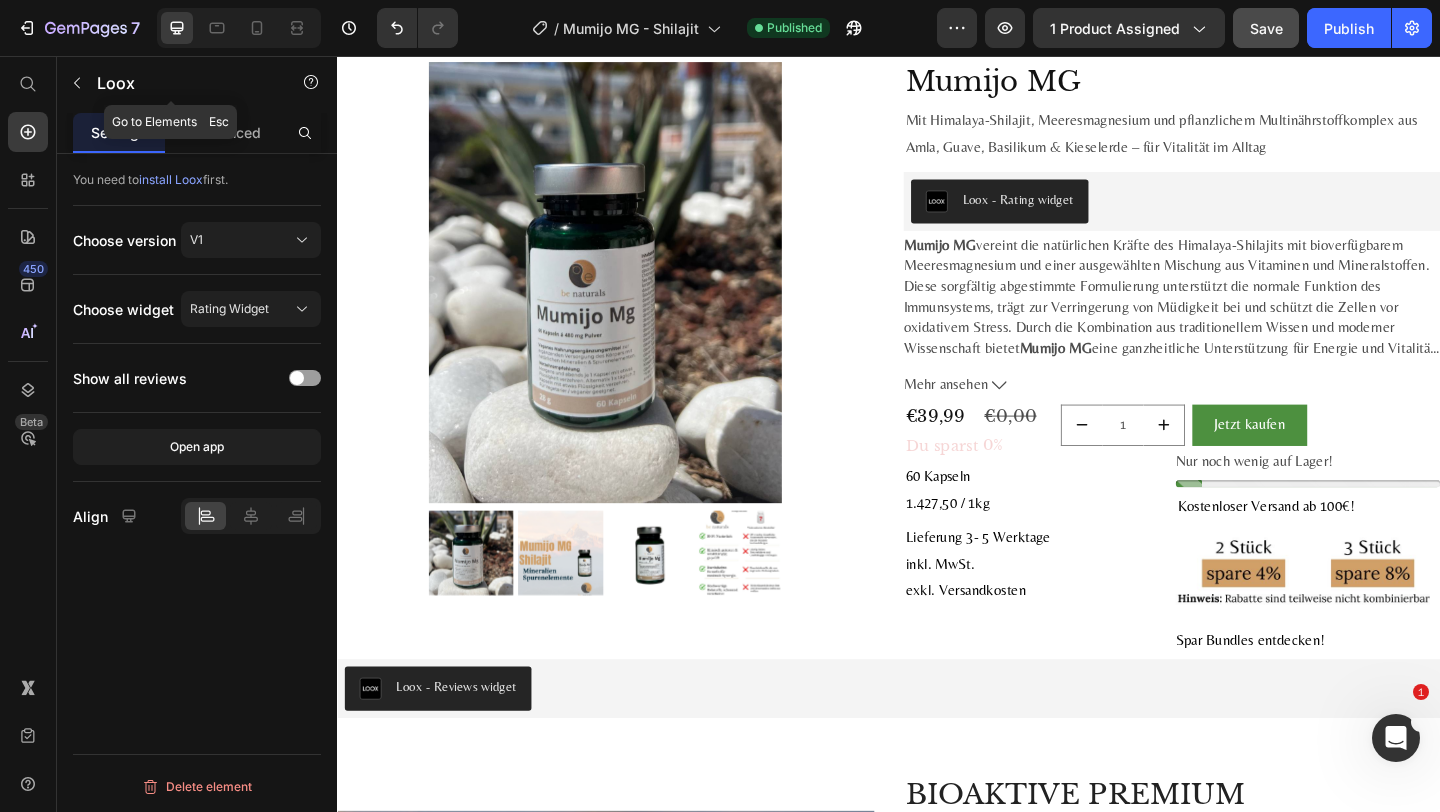 scroll, scrollTop: 44, scrollLeft: 0, axis: vertical 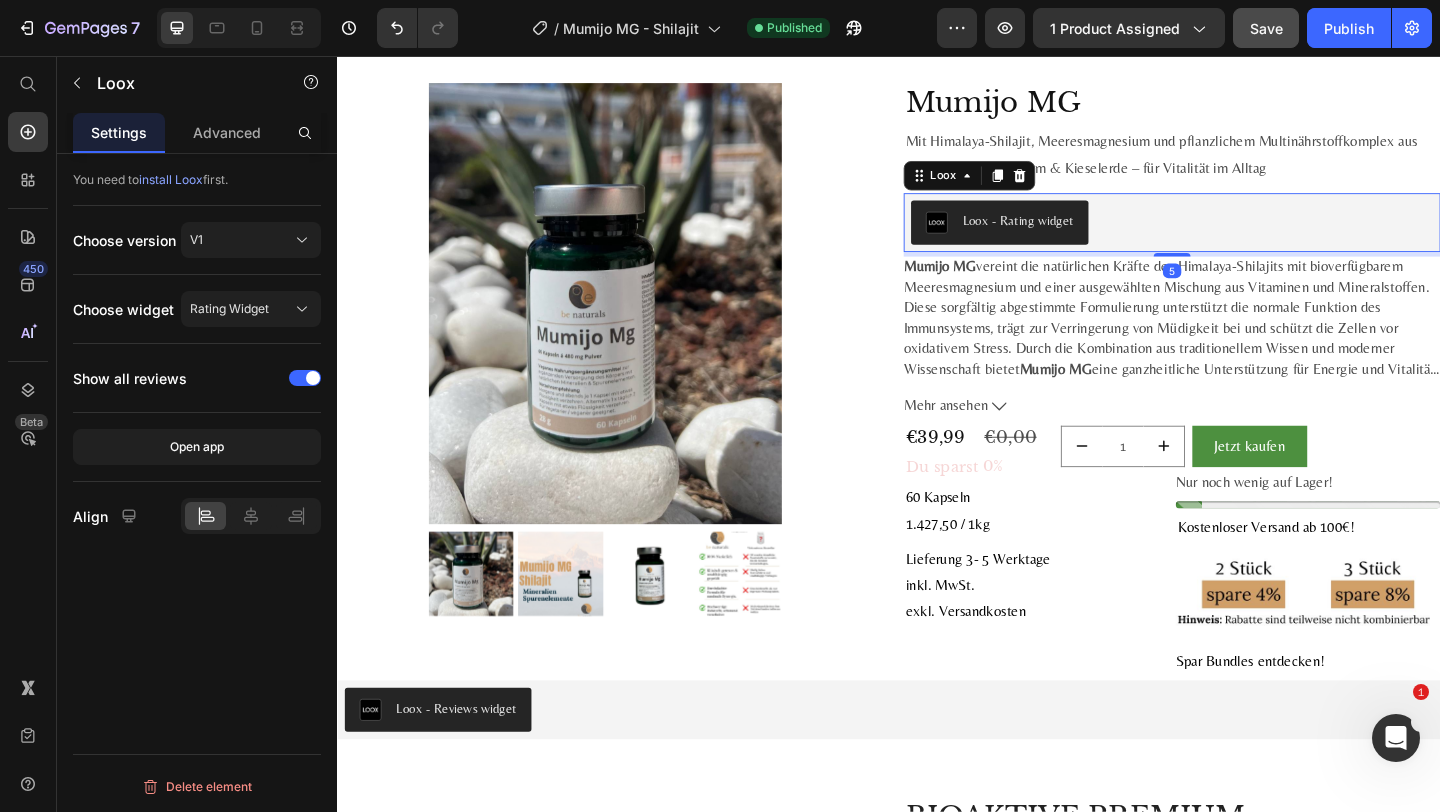 click on "Loox - Rating widget" at bounding box center [1077, 235] 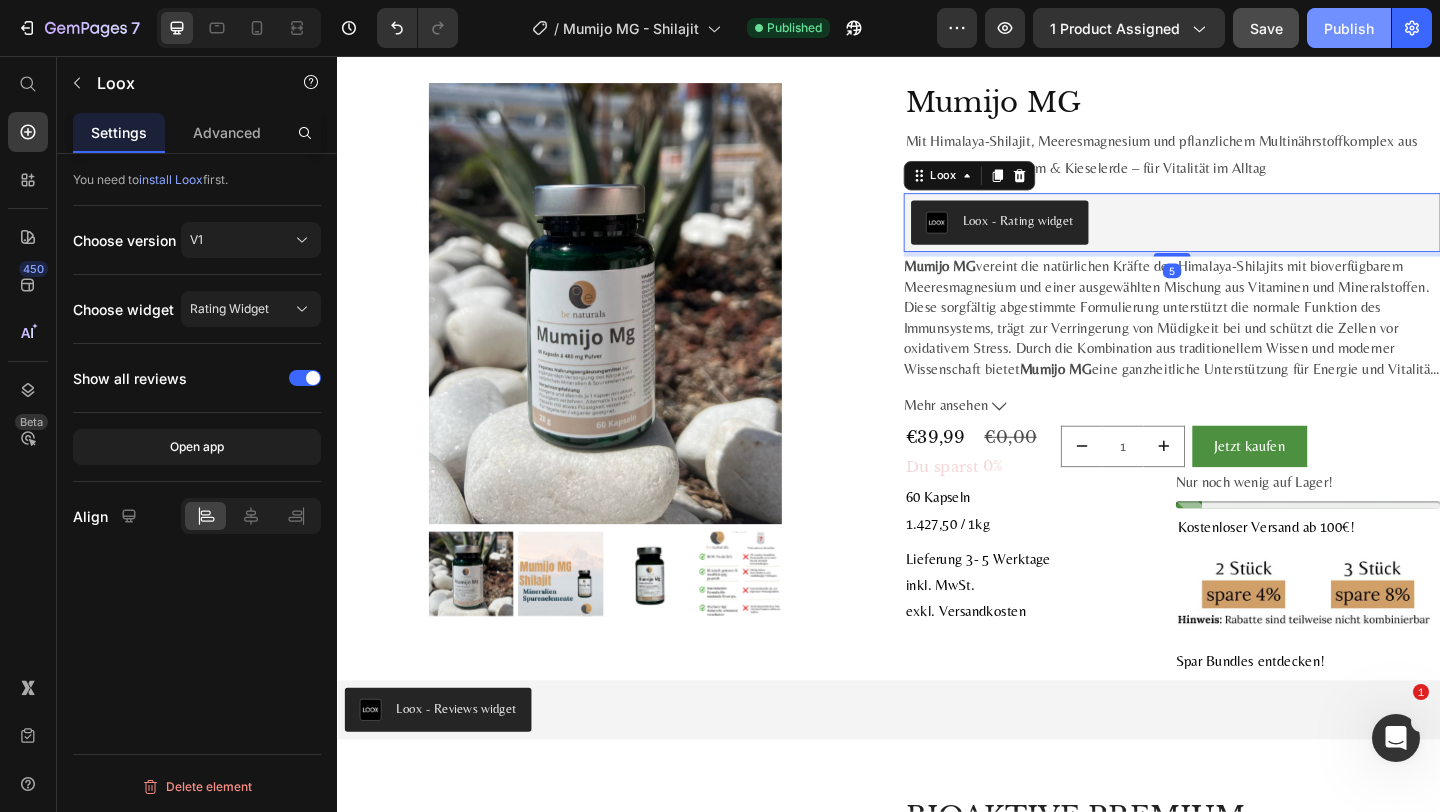 click on "Publish" at bounding box center (1349, 28) 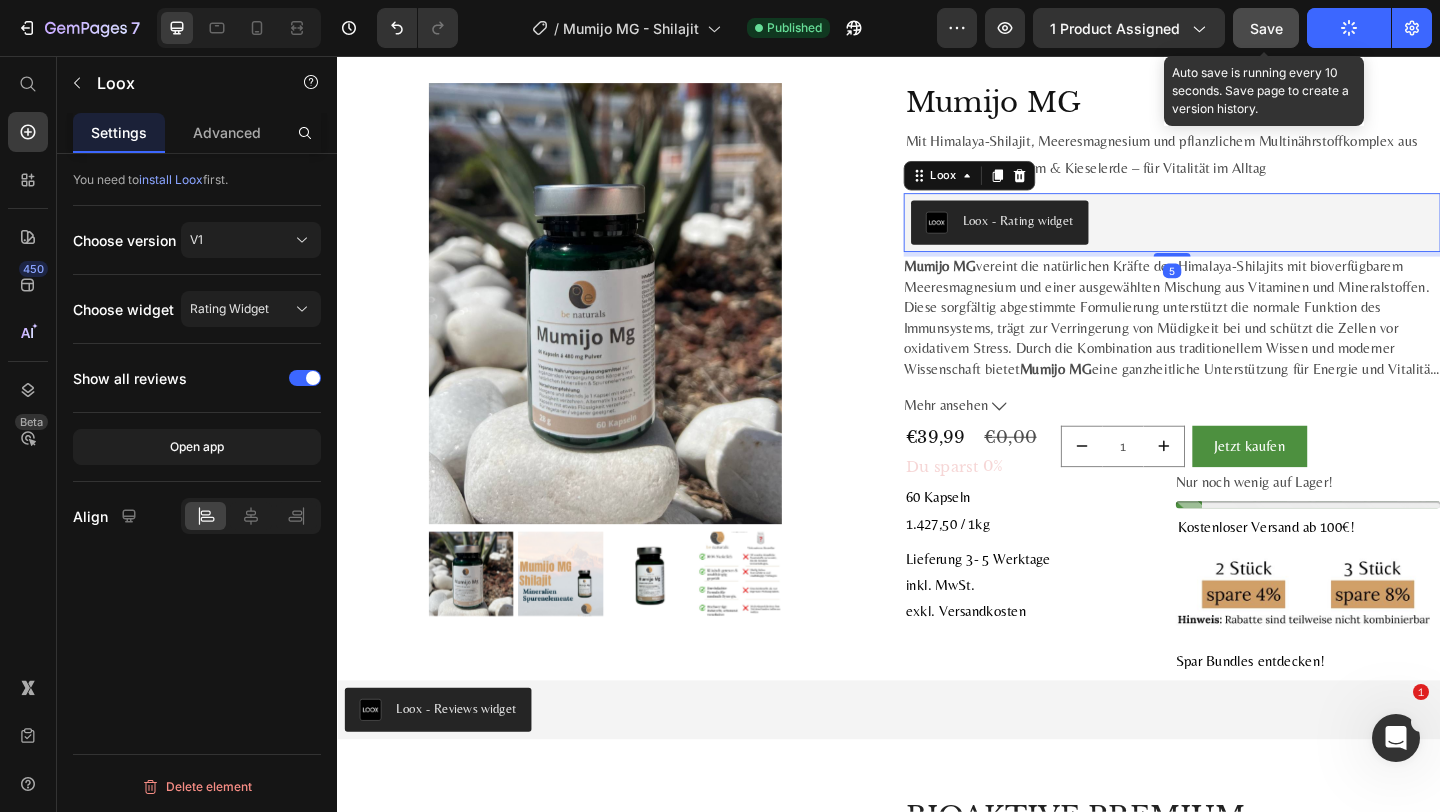 click on "Save" at bounding box center [1266, 28] 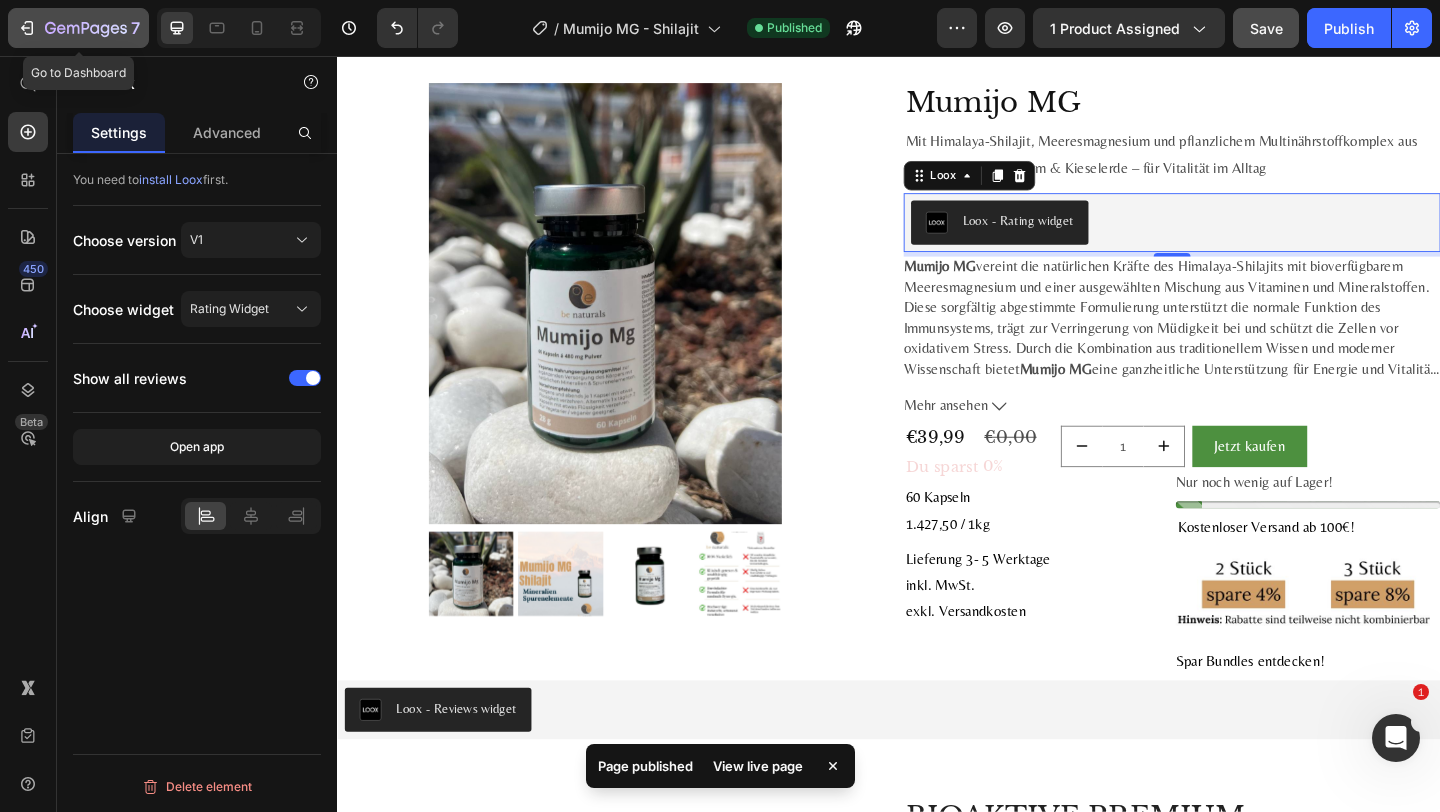 click on "7" 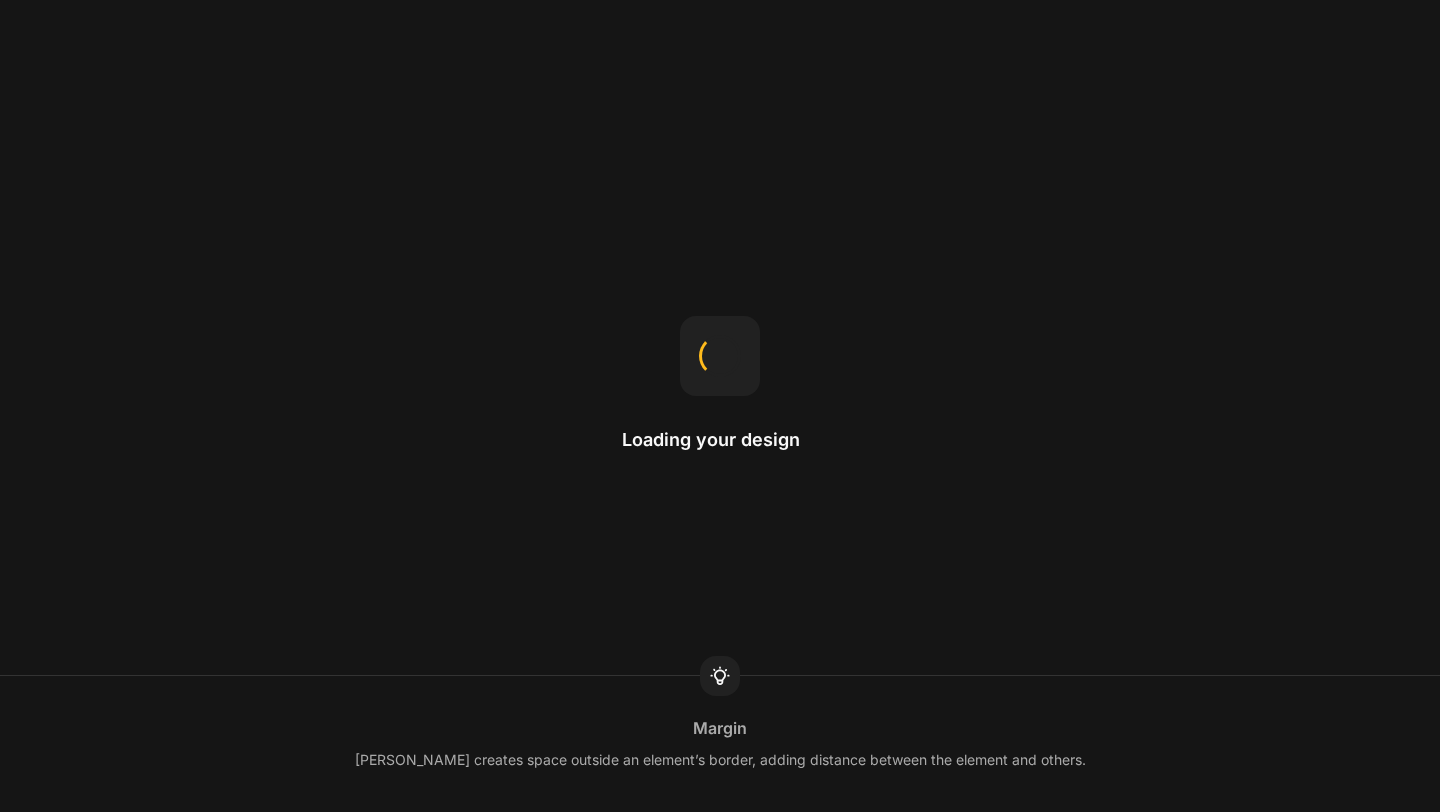 scroll, scrollTop: 0, scrollLeft: 0, axis: both 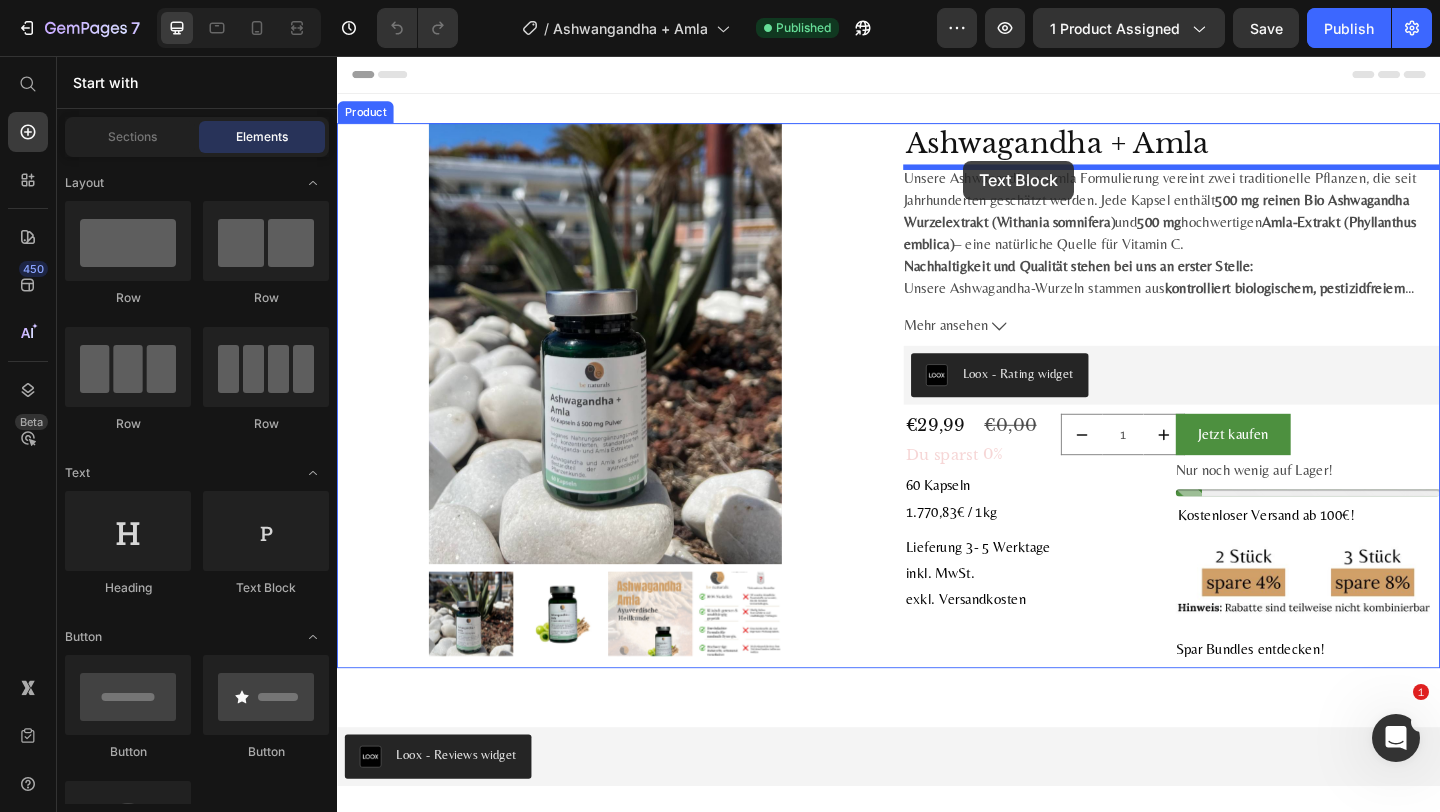 drag, startPoint x: 596, startPoint y: 619, endPoint x: 1018, endPoint y: 169, distance: 616.9149 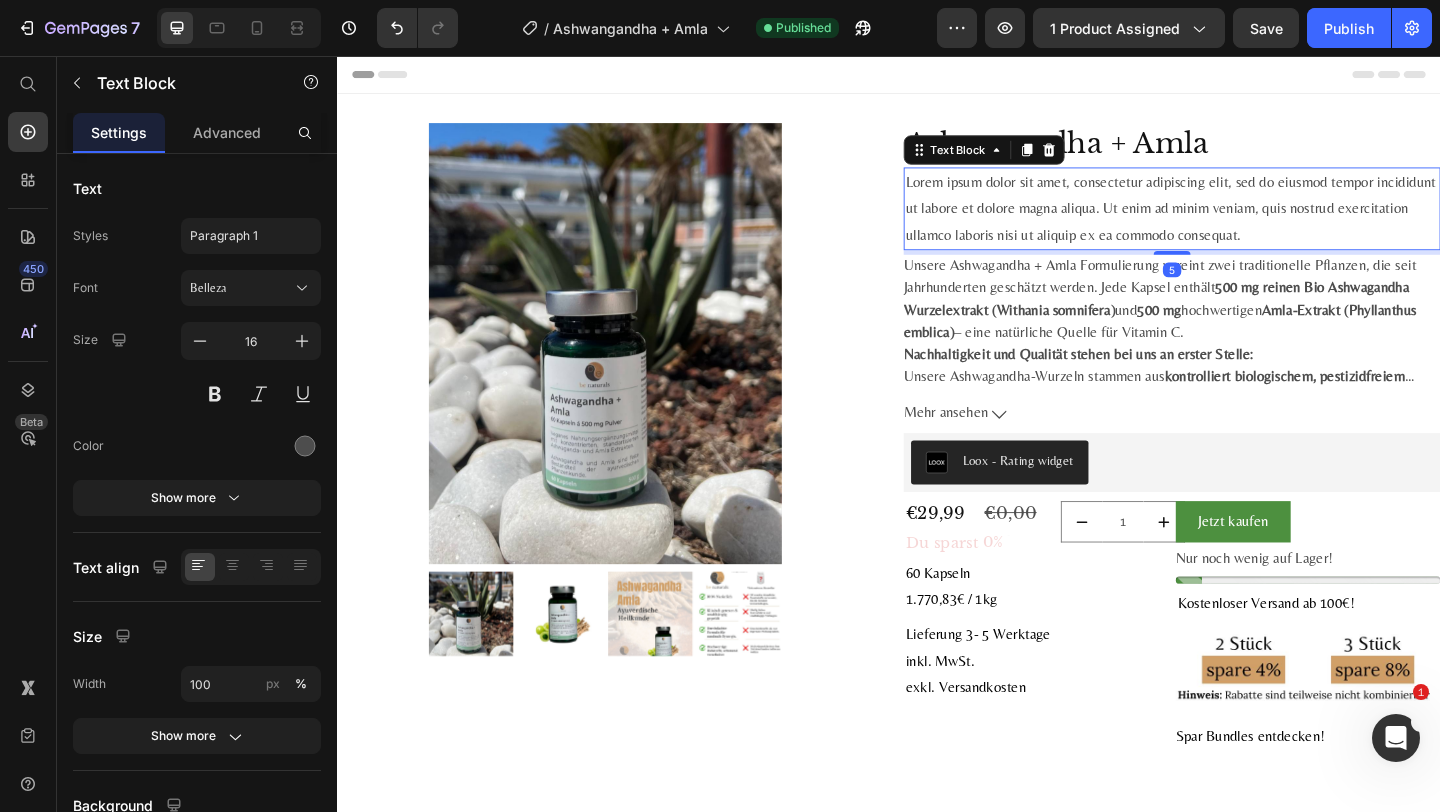 click on "Lorem ipsum dolor sit amet, consectetur adipiscing elit, sed do eiusmod tempor incididunt ut labore et dolore magna aliqua. Ut enim ad minim veniam, quis nostrud exercitation ullamco laboris nisi ut aliquip ex ea commodo consequat." at bounding box center [1245, 222] 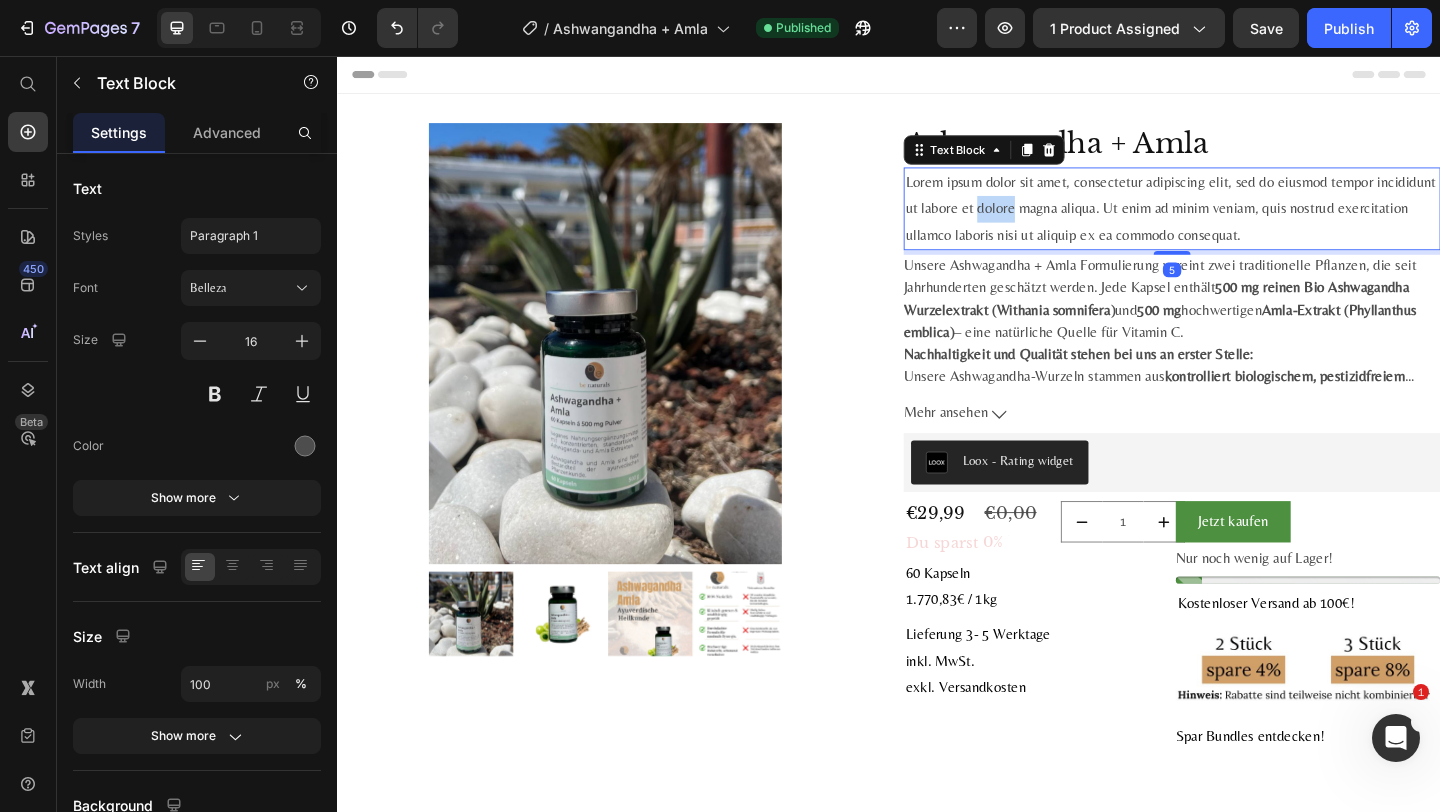 click on "Lorem ipsum dolor sit amet, consectetur adipiscing elit, sed do eiusmod tempor incididunt ut labore et dolore magna aliqua. Ut enim ad minim veniam, quis nostrud exercitation ullamco laboris nisi ut aliquip ex ea commodo consequat." at bounding box center [1245, 222] 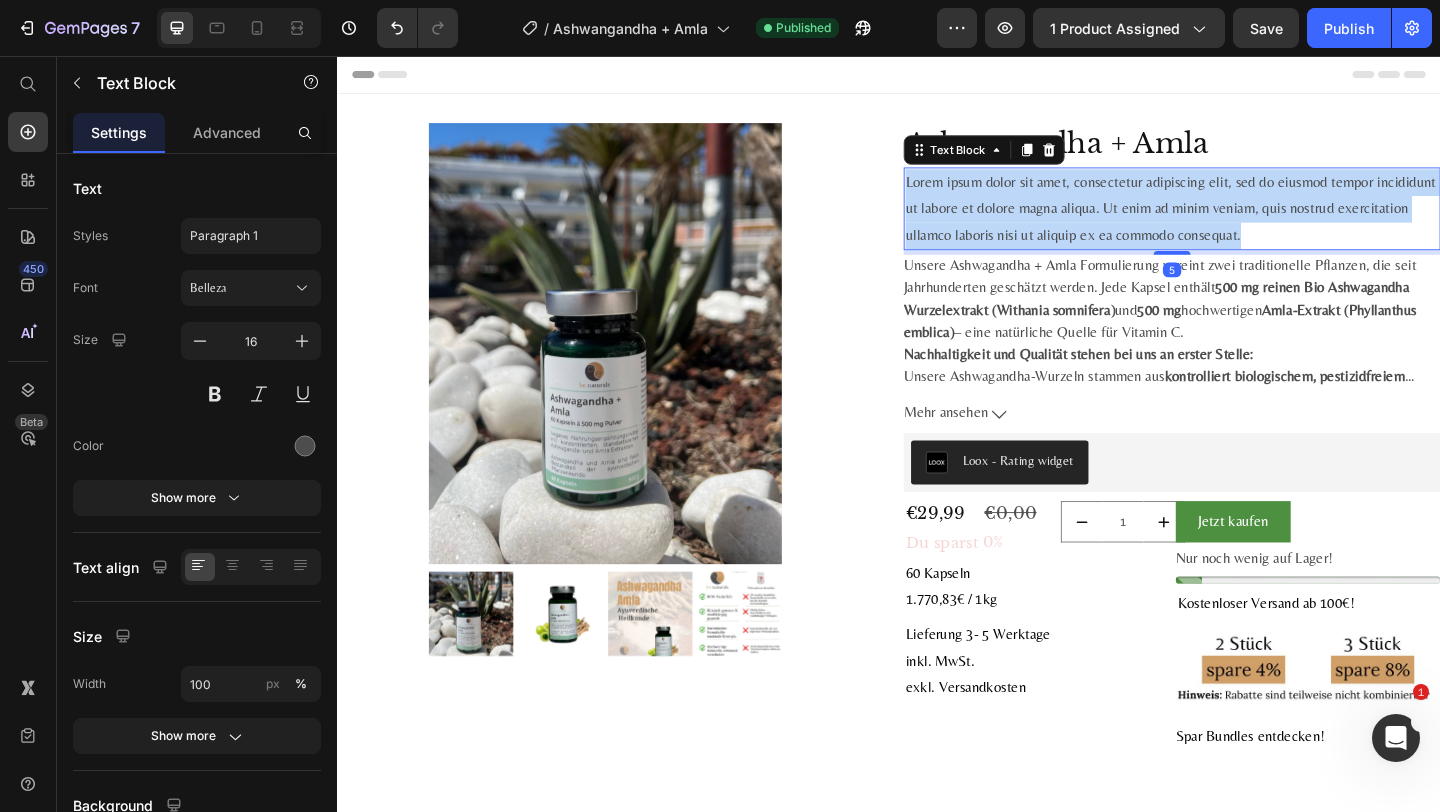 click on "Lorem ipsum dolor sit amet, consectetur adipiscing elit, sed do eiusmod tempor incididunt ut labore et dolore magna aliqua. Ut enim ad minim veniam, quis nostrud exercitation ullamco laboris nisi ut aliquip ex ea commodo consequat." at bounding box center [1245, 222] 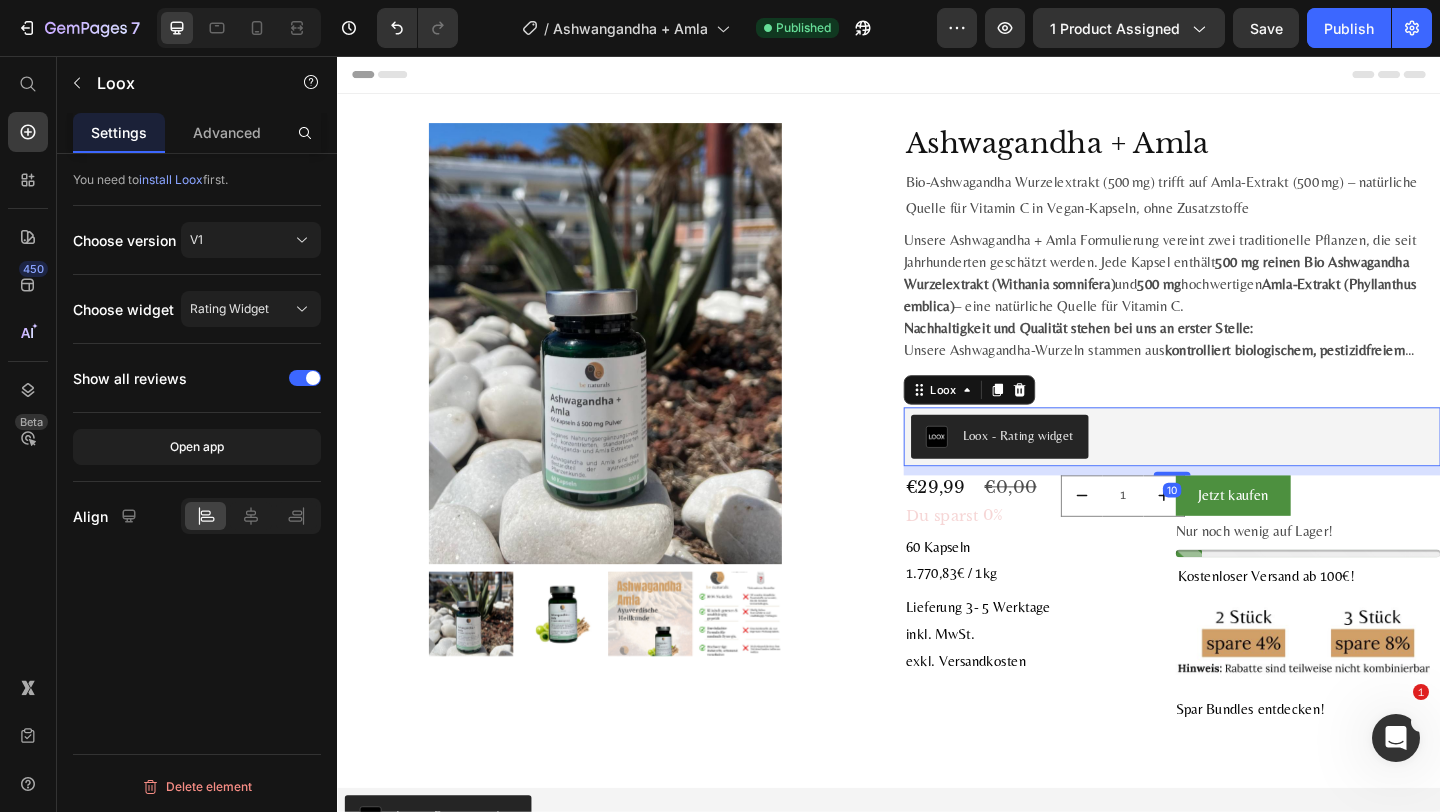 click on "Loox - Rating widget" at bounding box center [1057, 470] 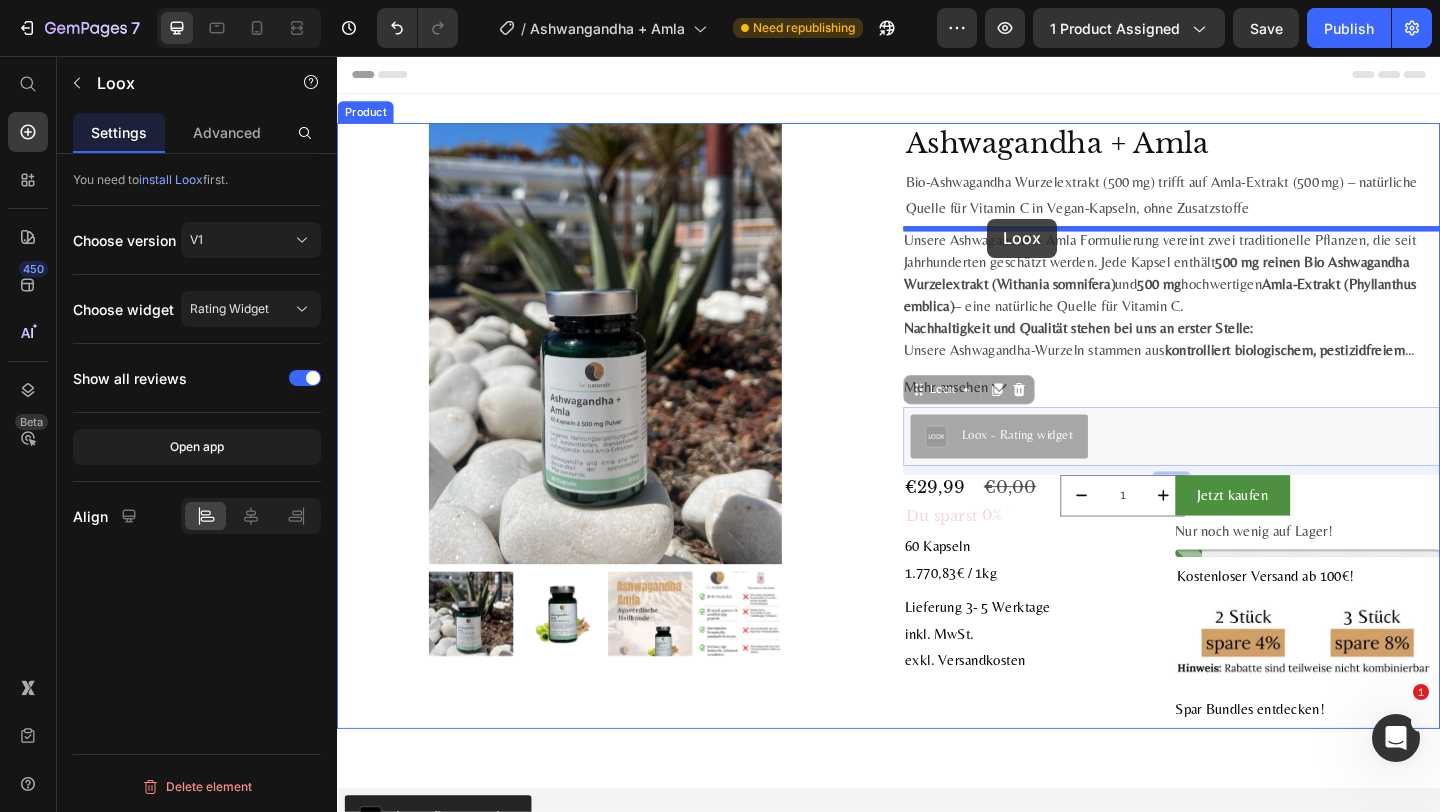 drag, startPoint x: 1007, startPoint y: 431, endPoint x: 1044, endPoint y: 233, distance: 201.4274 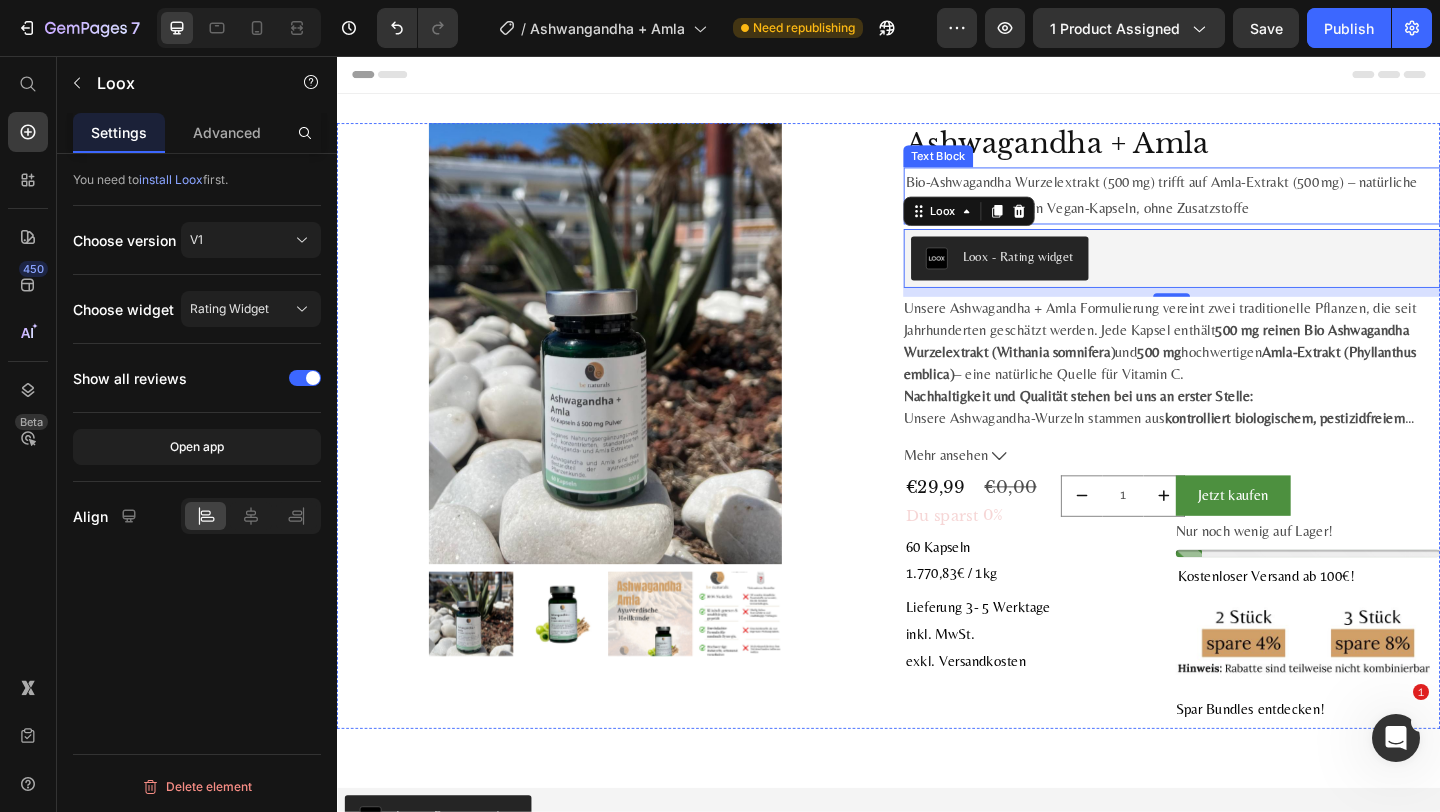 click on "Bio-Ashwagandha Wurzelextrakt (500 mg) trifft auf Amla-Extrakt (500 mg) – natürliche Quelle für Vitamin C in Vegan-Kapseln, ohne Zusatzstoffe" at bounding box center [1245, 208] 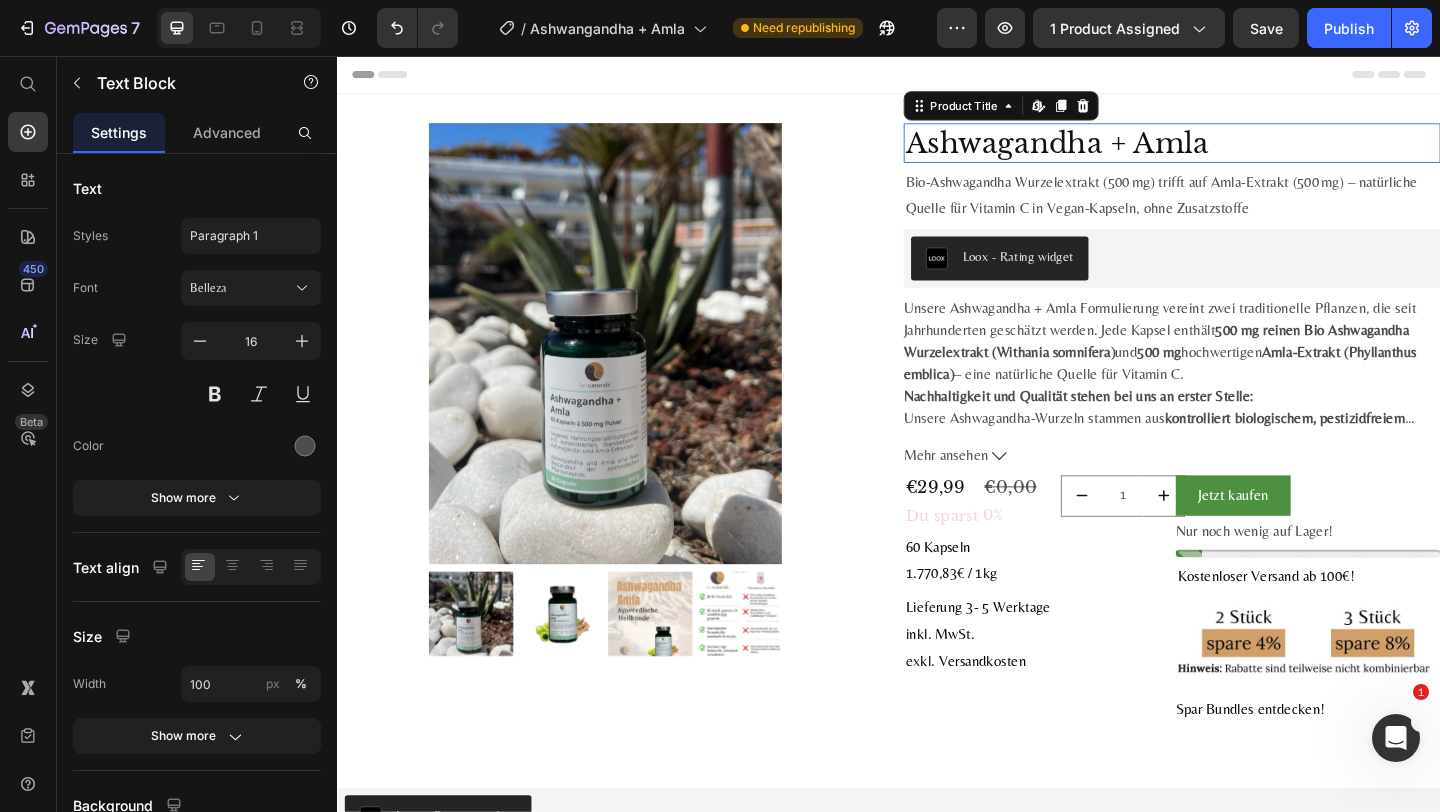 click on "Ashwagandha + Amla" at bounding box center (1245, 150) 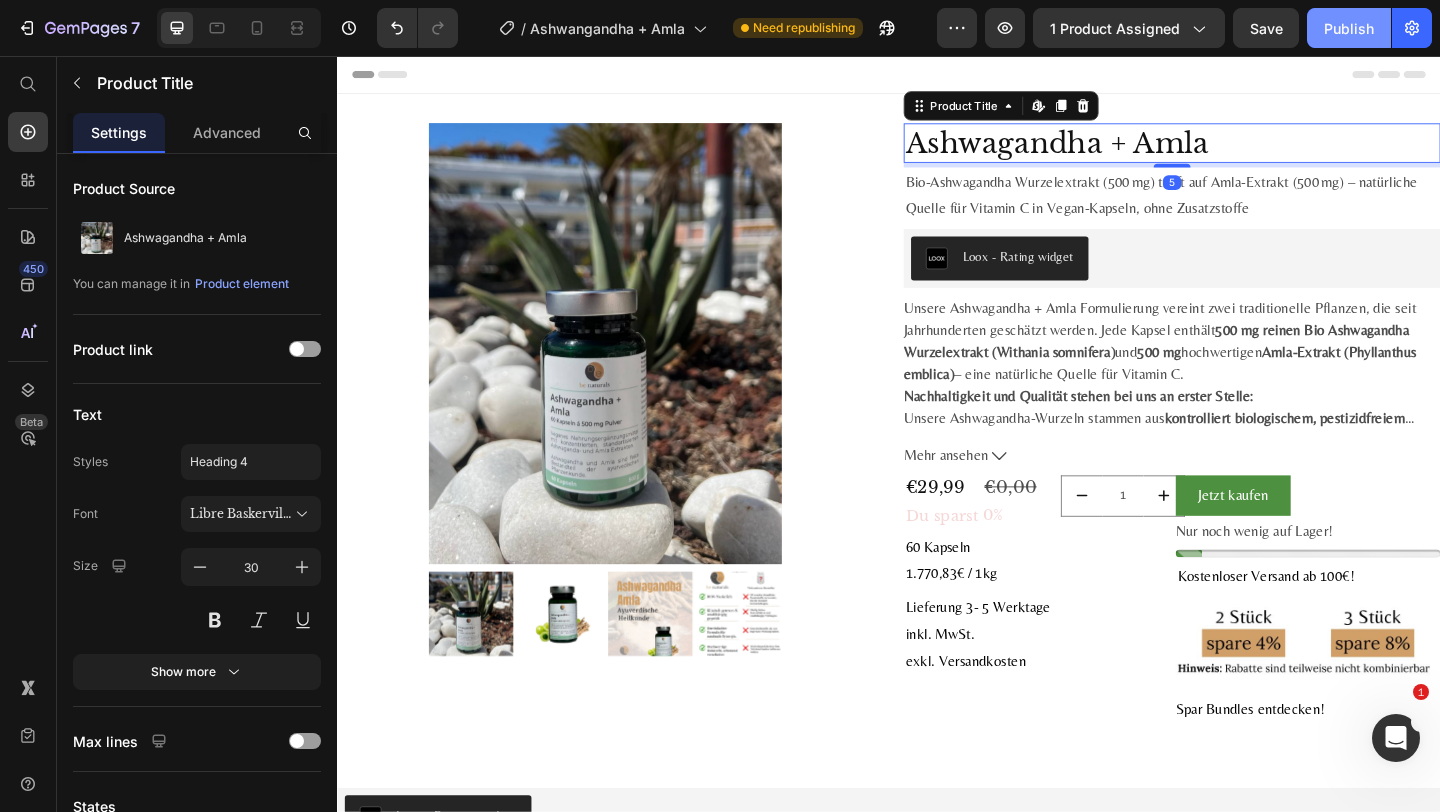 click on "Publish" at bounding box center [1349, 28] 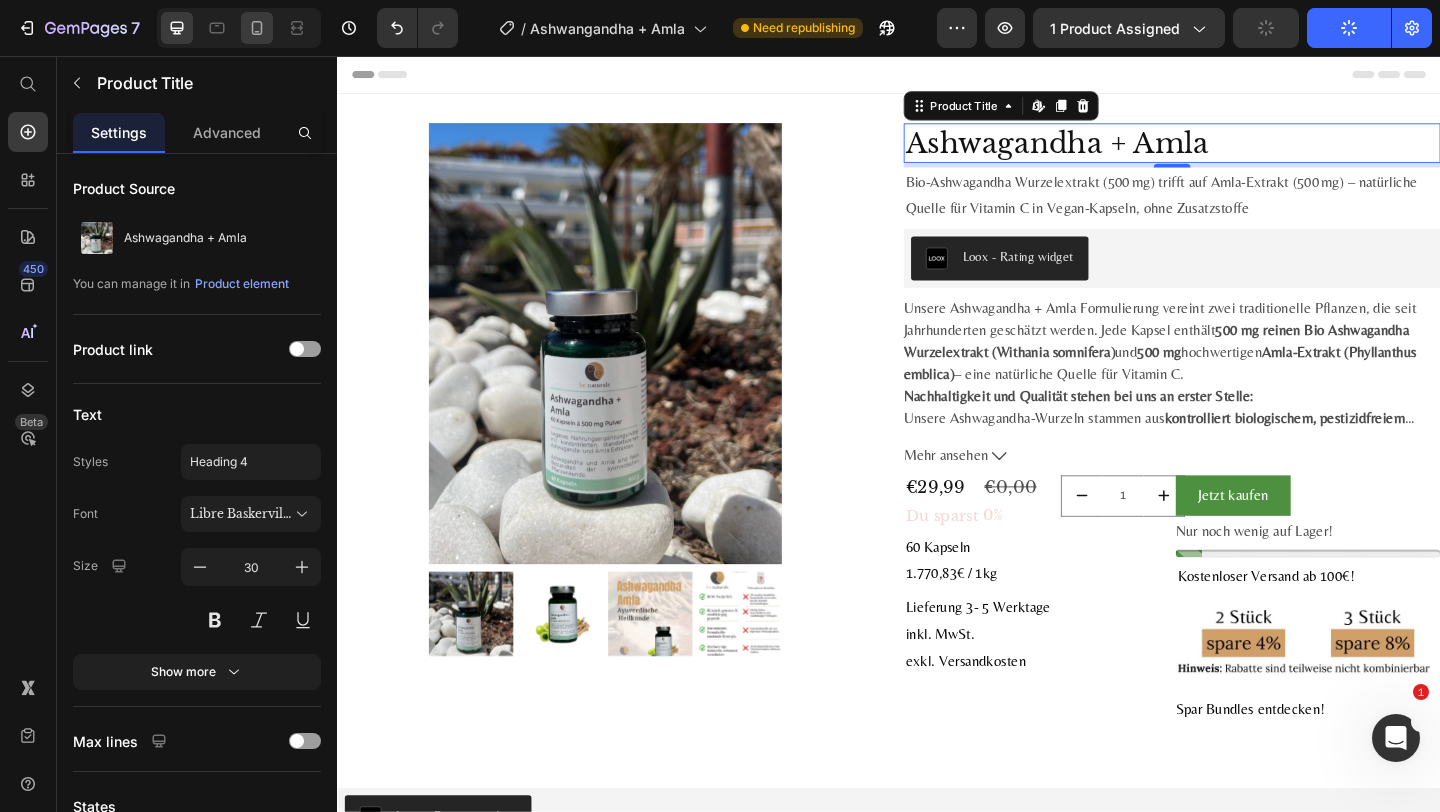click 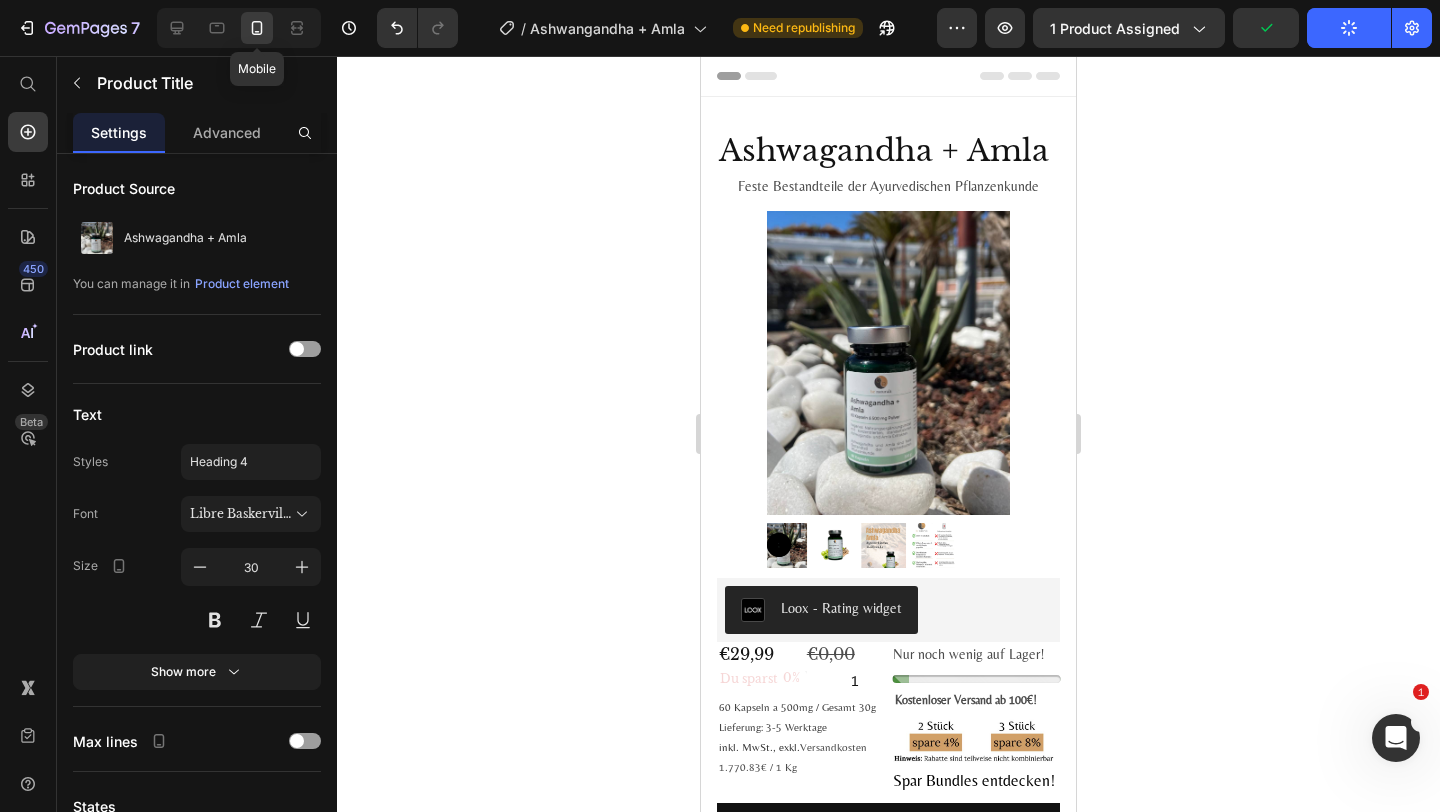 type on "29" 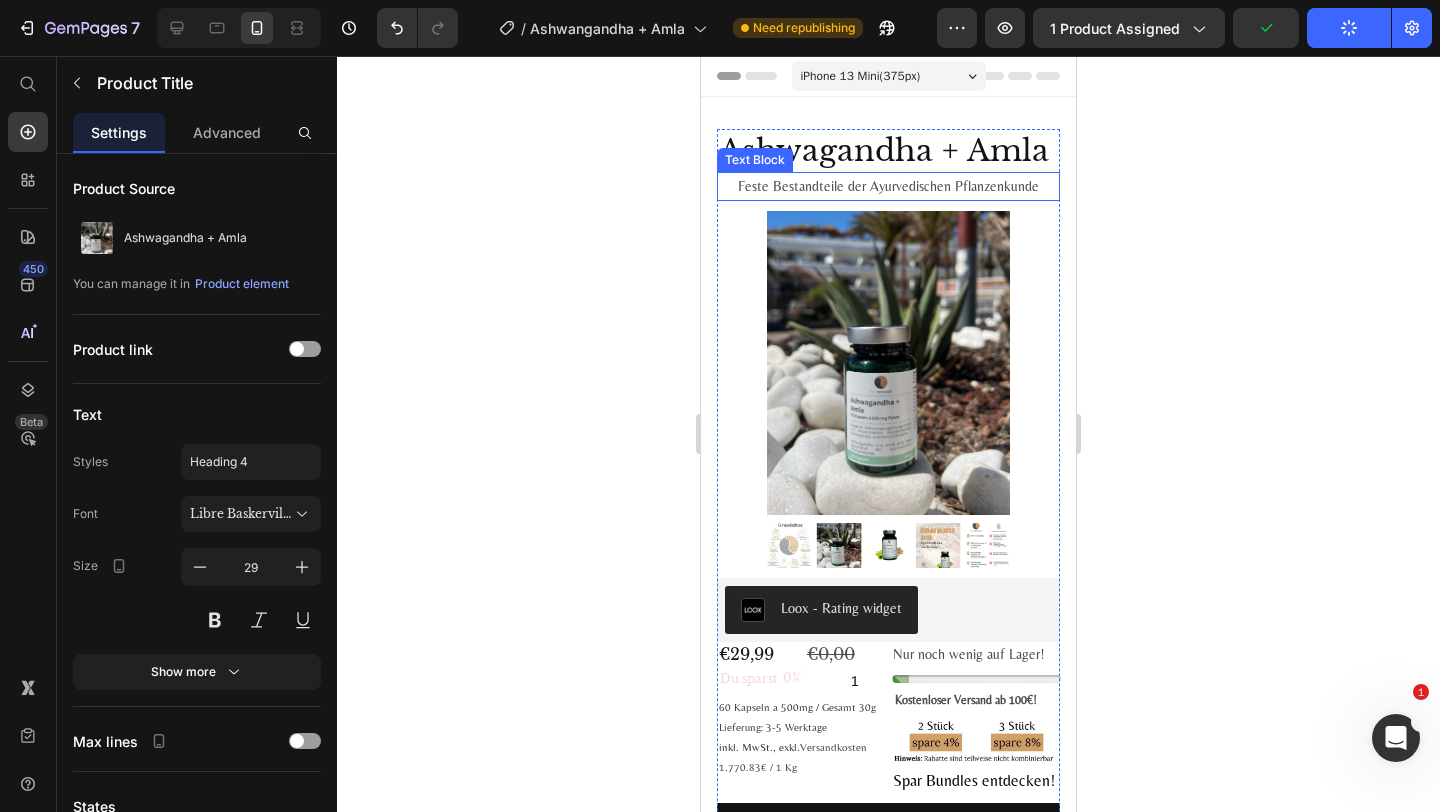 click on "Feste Bestandteile der Ayurvedischen Pflanzenkunde" at bounding box center (888, 186) 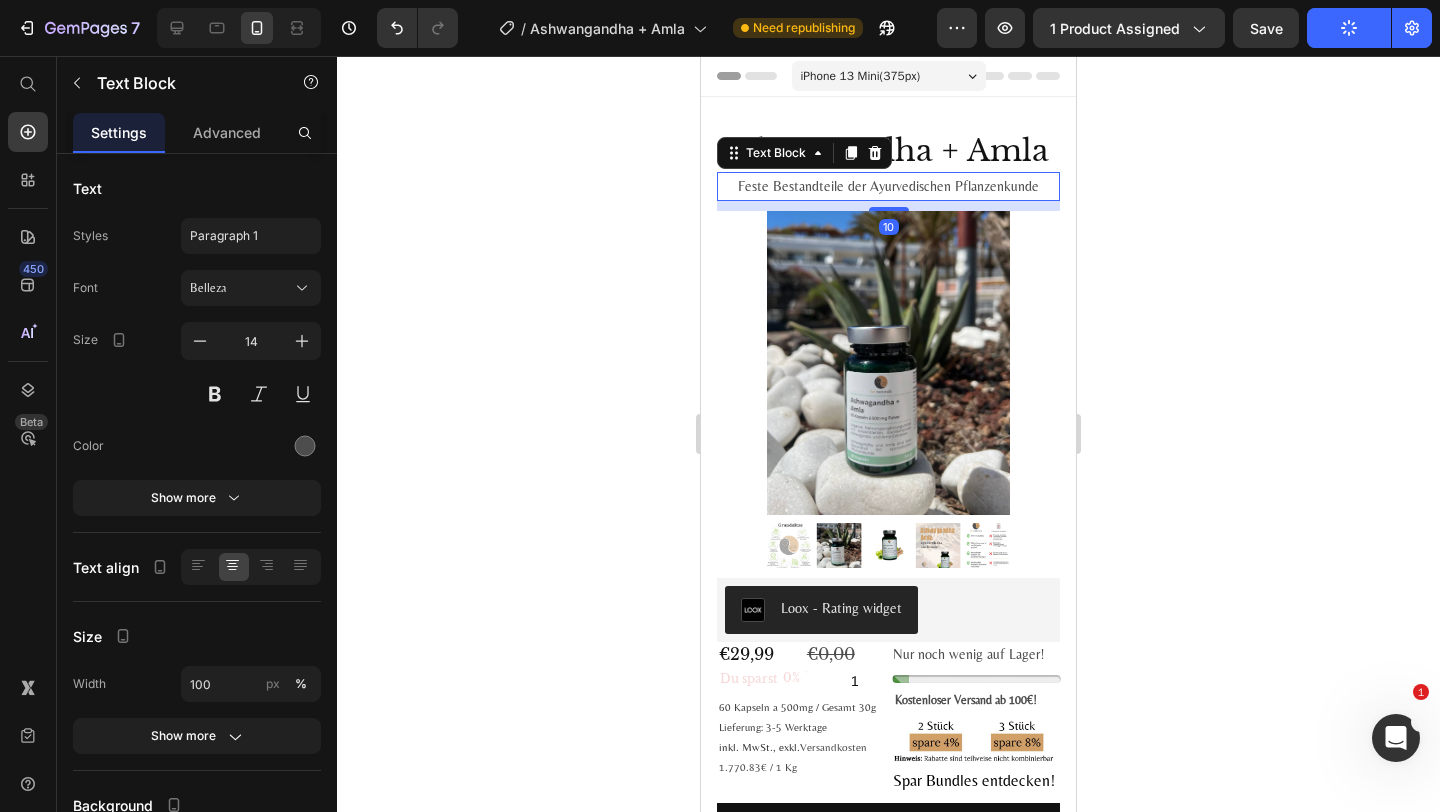 click on "Feste Bestandteile der Ayurvedischen Pflanzenkunde" at bounding box center [888, 186] 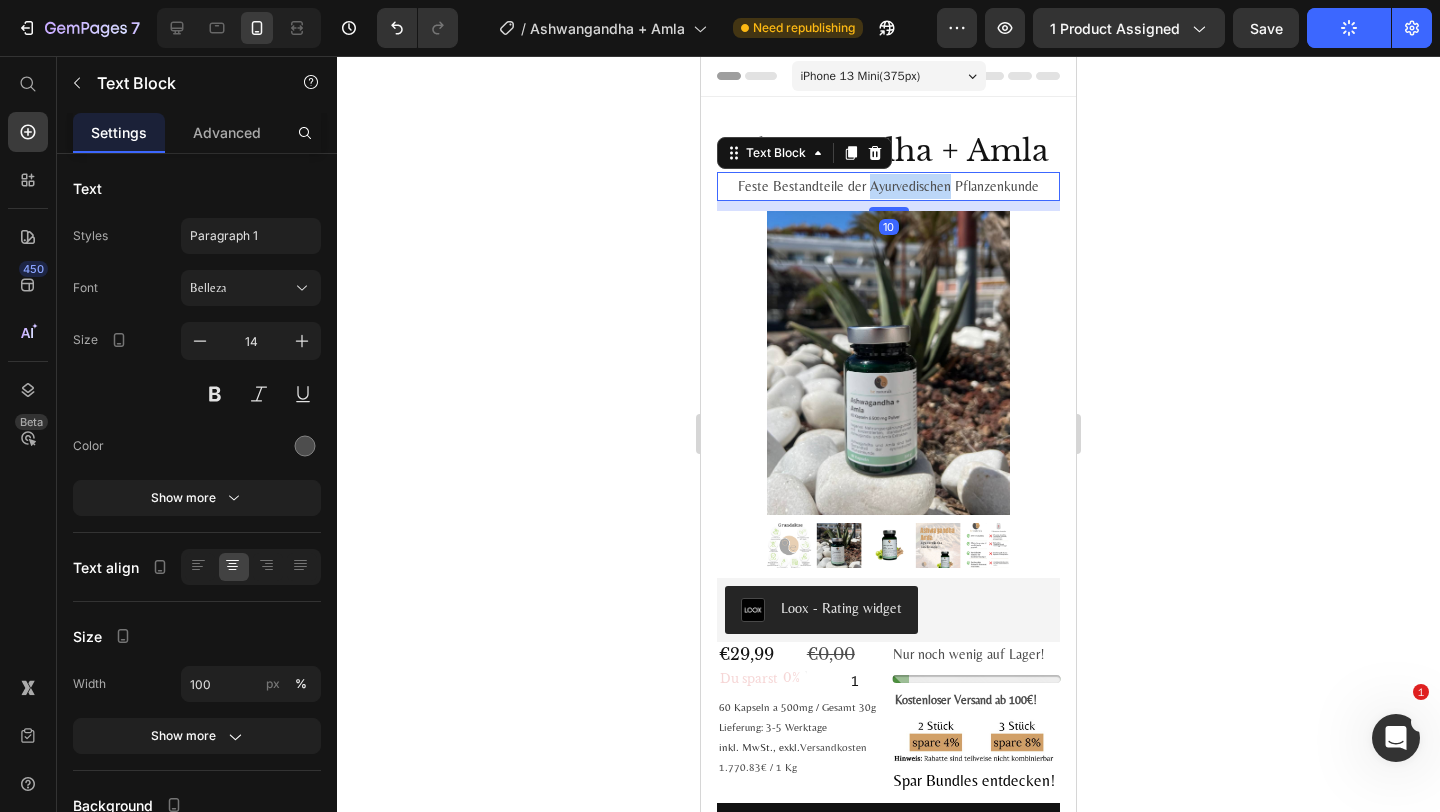 click on "Feste Bestandteile der Ayurvedischen Pflanzenkunde" at bounding box center [888, 186] 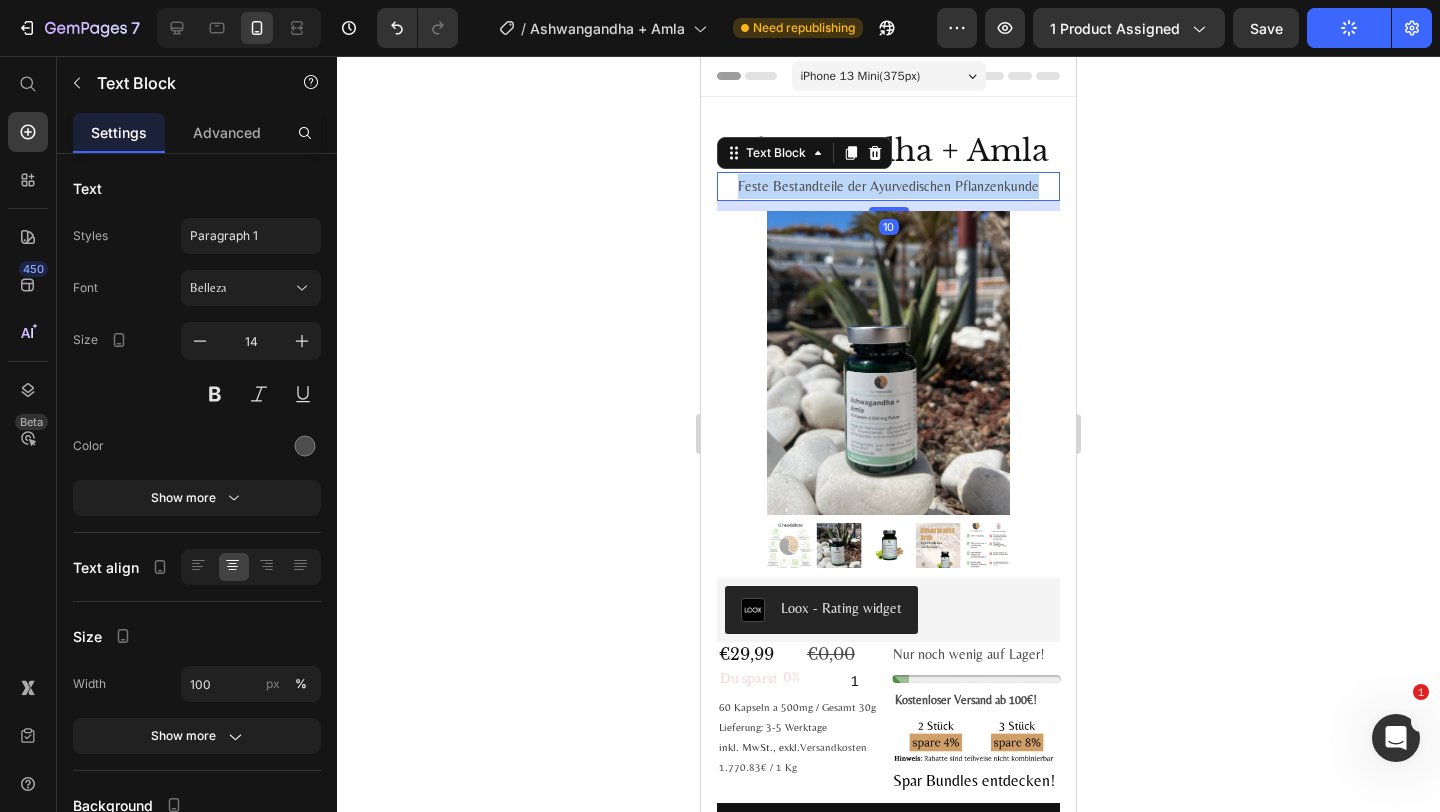 click on "Feste Bestandteile der Ayurvedischen Pflanzenkunde" at bounding box center (888, 186) 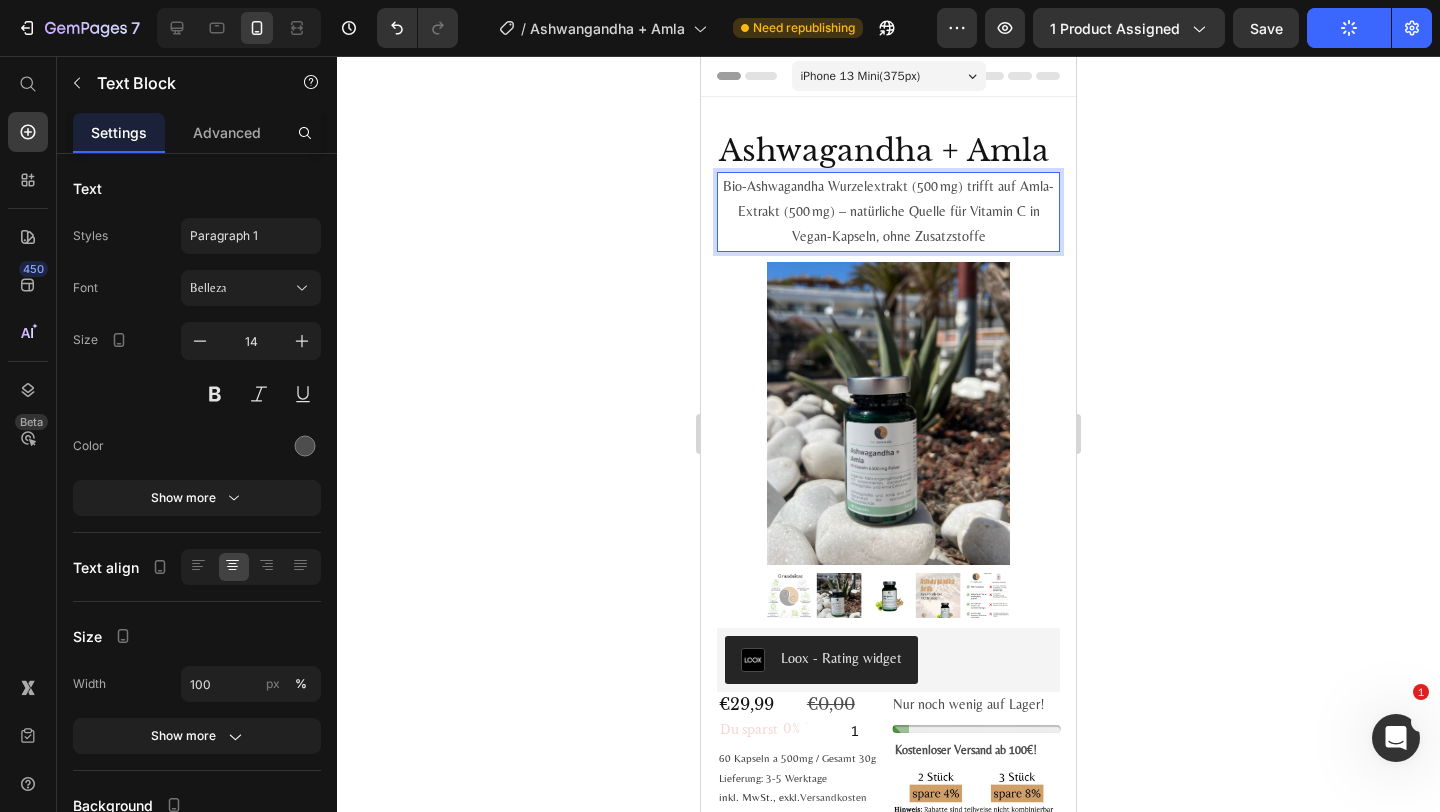 click 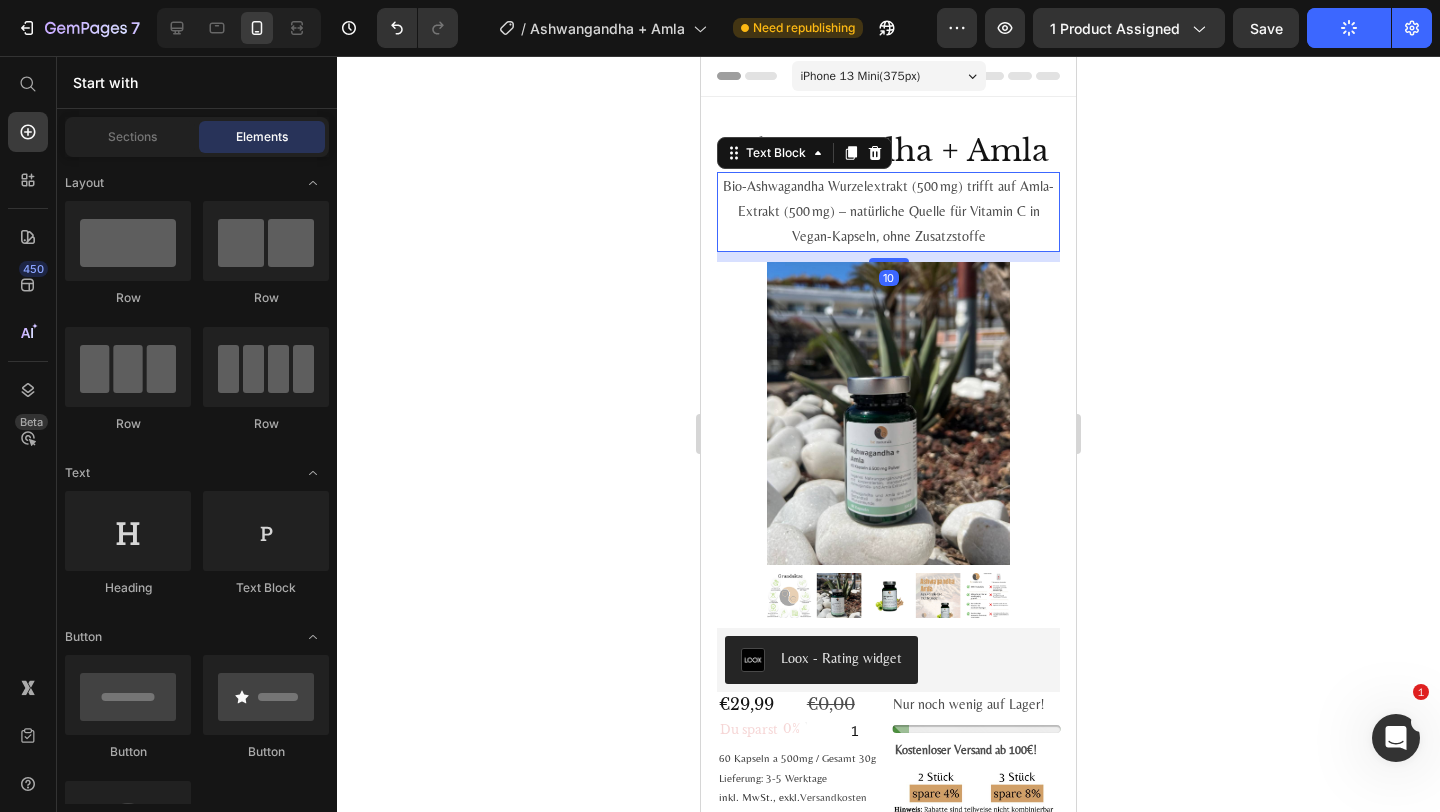 click on "Bio-Ashwagandha Wurzelextrakt (500 mg) trifft auf Amla-Extrakt (500 mg) – natürliche Quelle für Vitamin C in Vegan-Kapseln, ohne Zusatzstoffe" at bounding box center [888, 212] 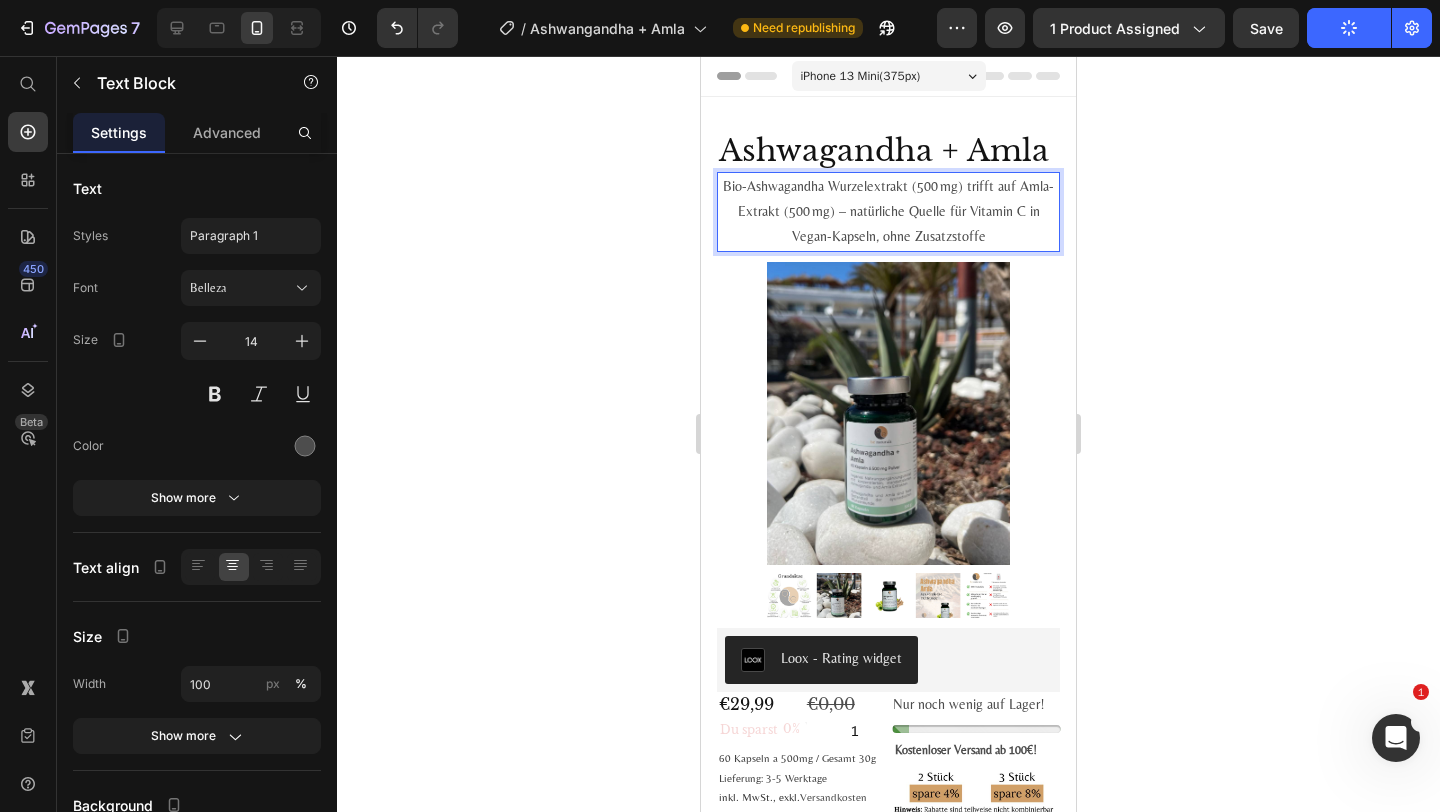 click on "Bio-Ashwagandha Wurzelextrakt (500 mg) trifft auf Amla-Extrakt (500 mg) – natürliche Quelle für Vitamin C in Vegan-Kapseln, ohne Zusatzstoffe" at bounding box center (888, 212) 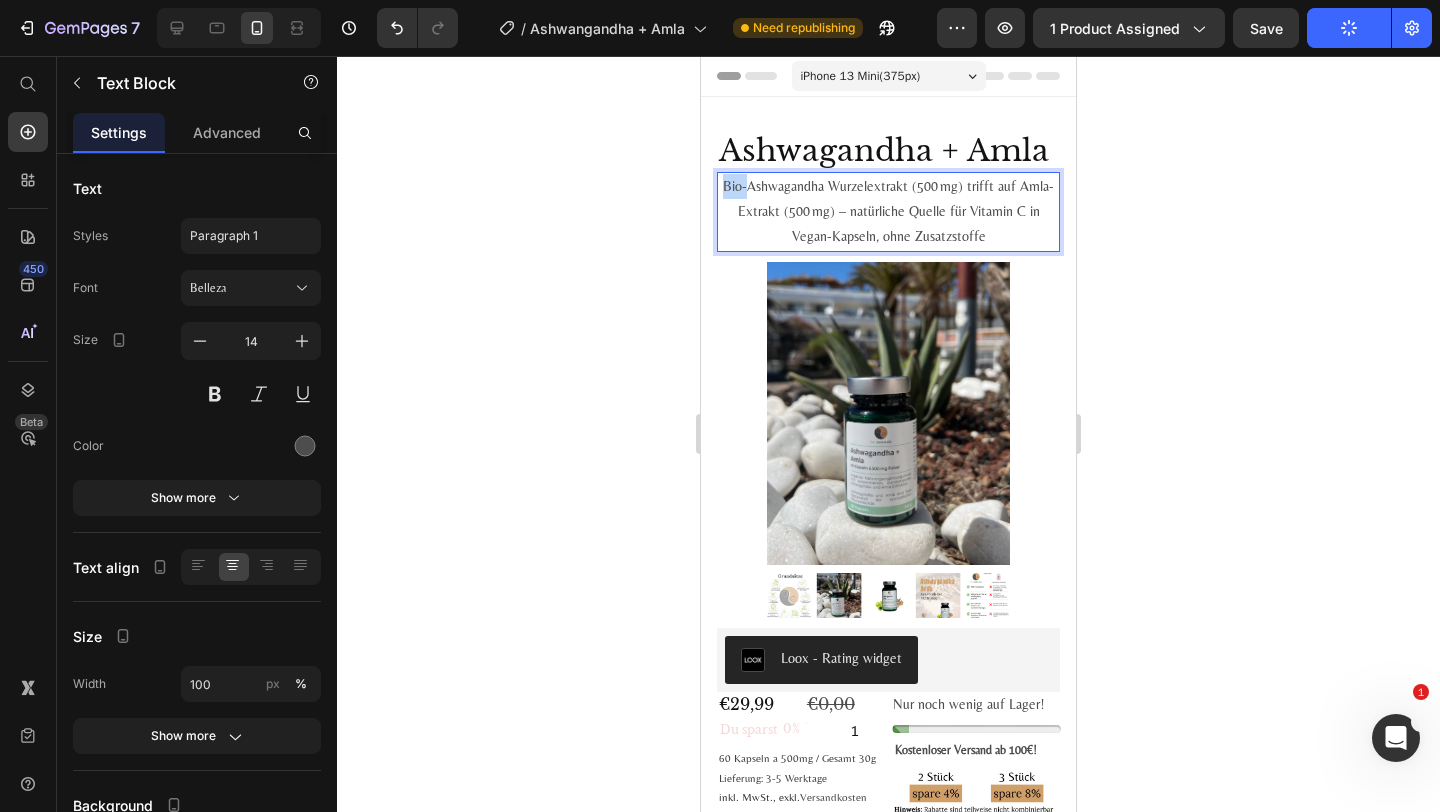 drag, startPoint x: 751, startPoint y: 189, endPoint x: 711, endPoint y: 189, distance: 40 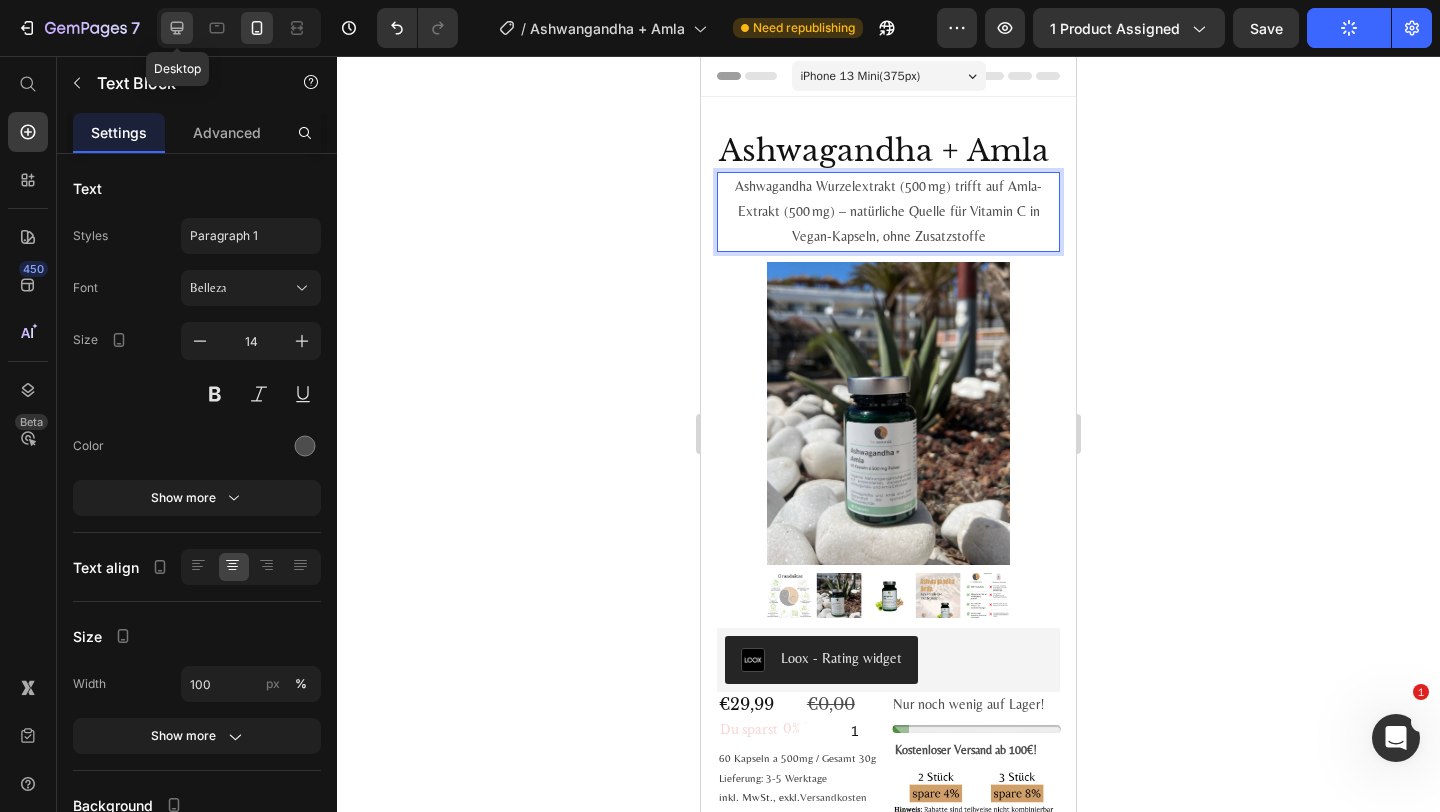 click 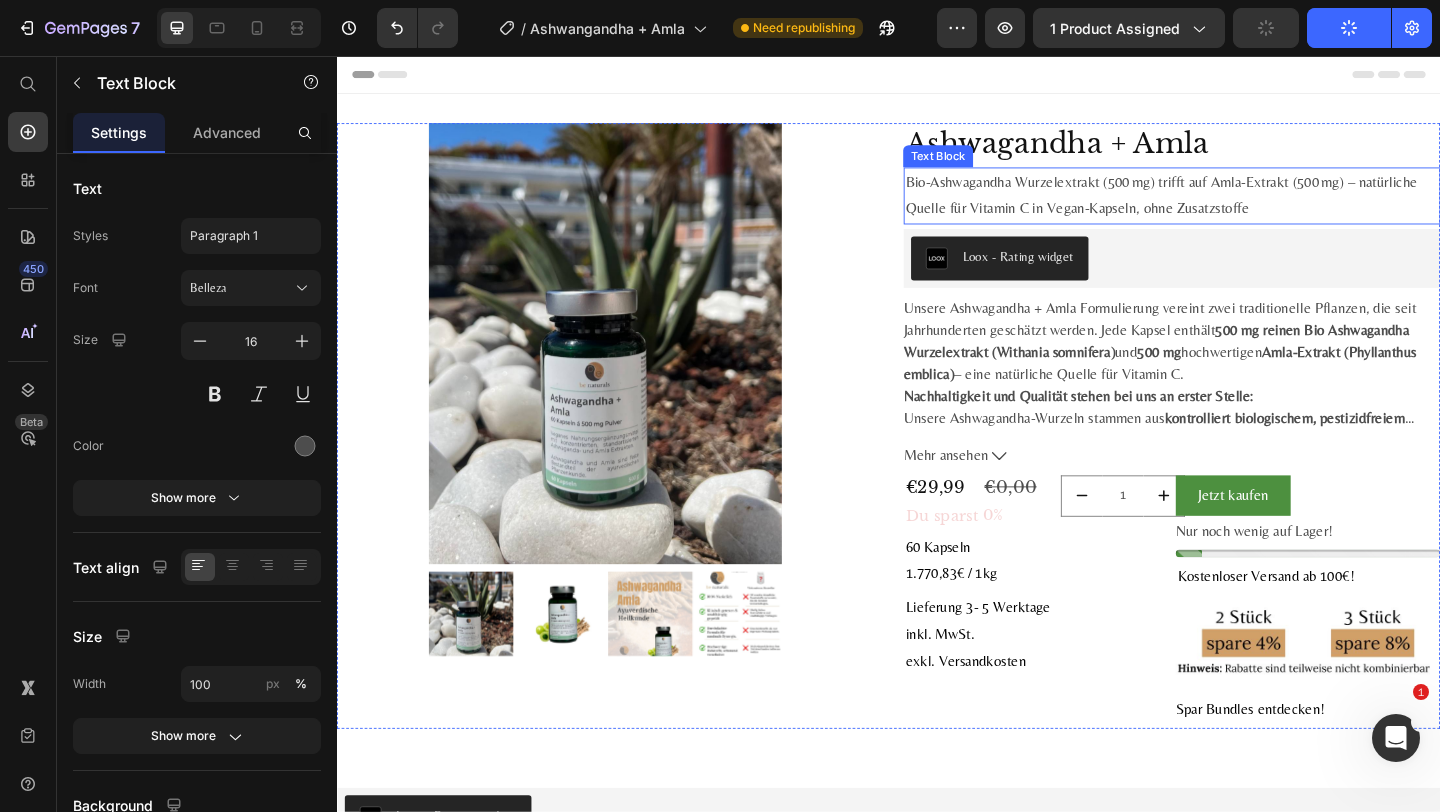 click on "Bio-Ashwagandha Wurzelextrakt (500 mg) trifft auf Amla-Extrakt (500 mg) – natürliche Quelle für Vitamin C in Vegan-Kapseln, ohne Zusatzstoffe" at bounding box center (1245, 208) 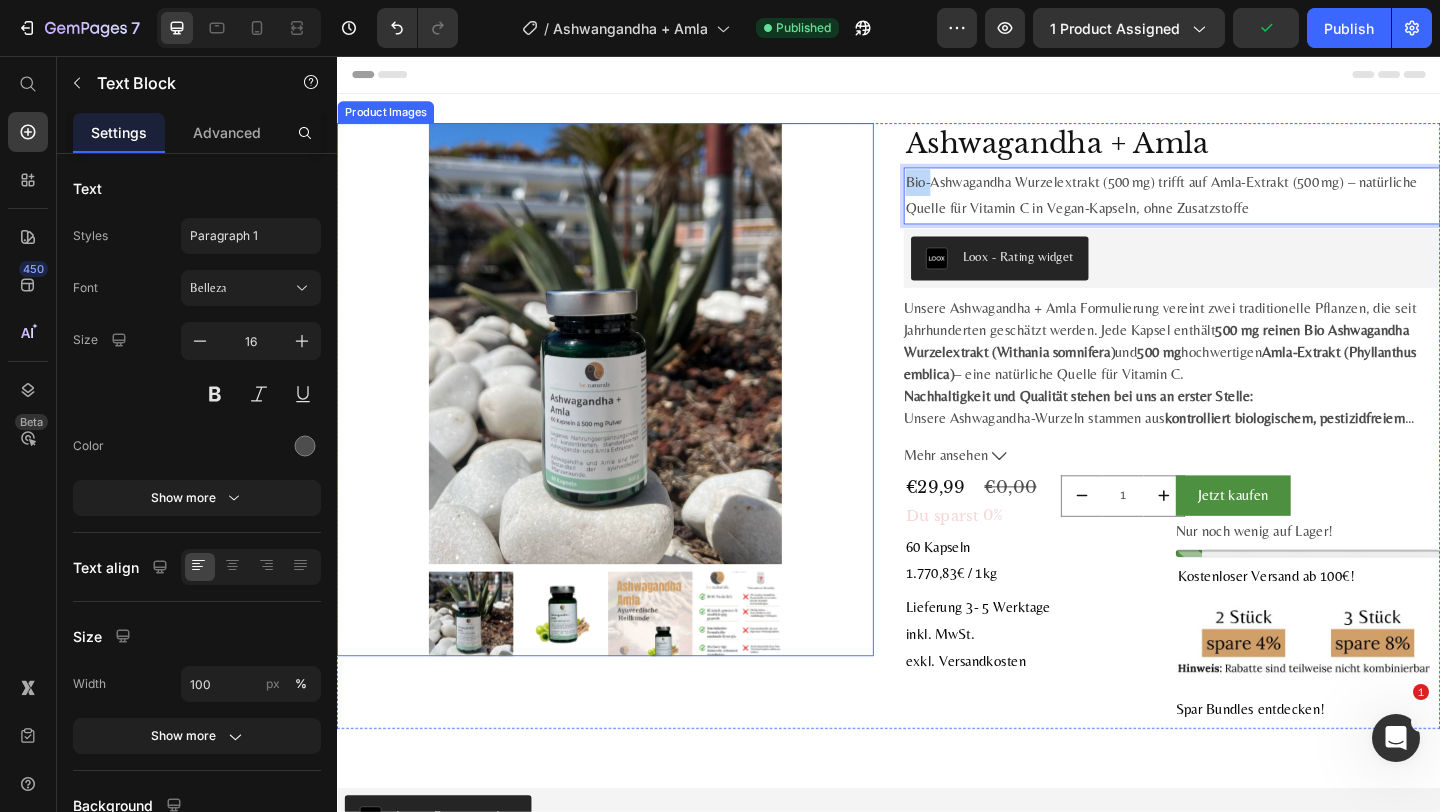 drag, startPoint x: 981, startPoint y: 194, endPoint x: 919, endPoint y: 194, distance: 62 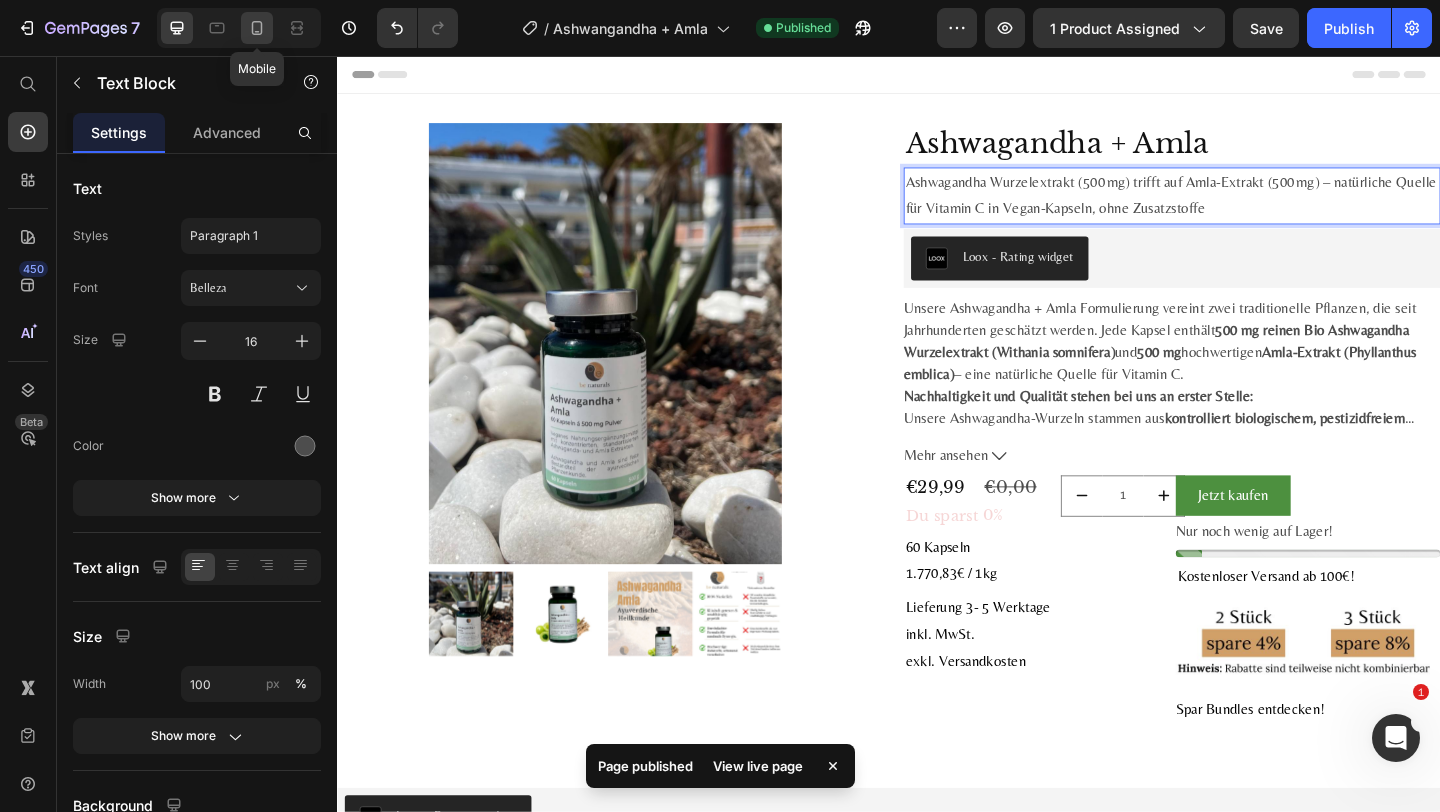 click 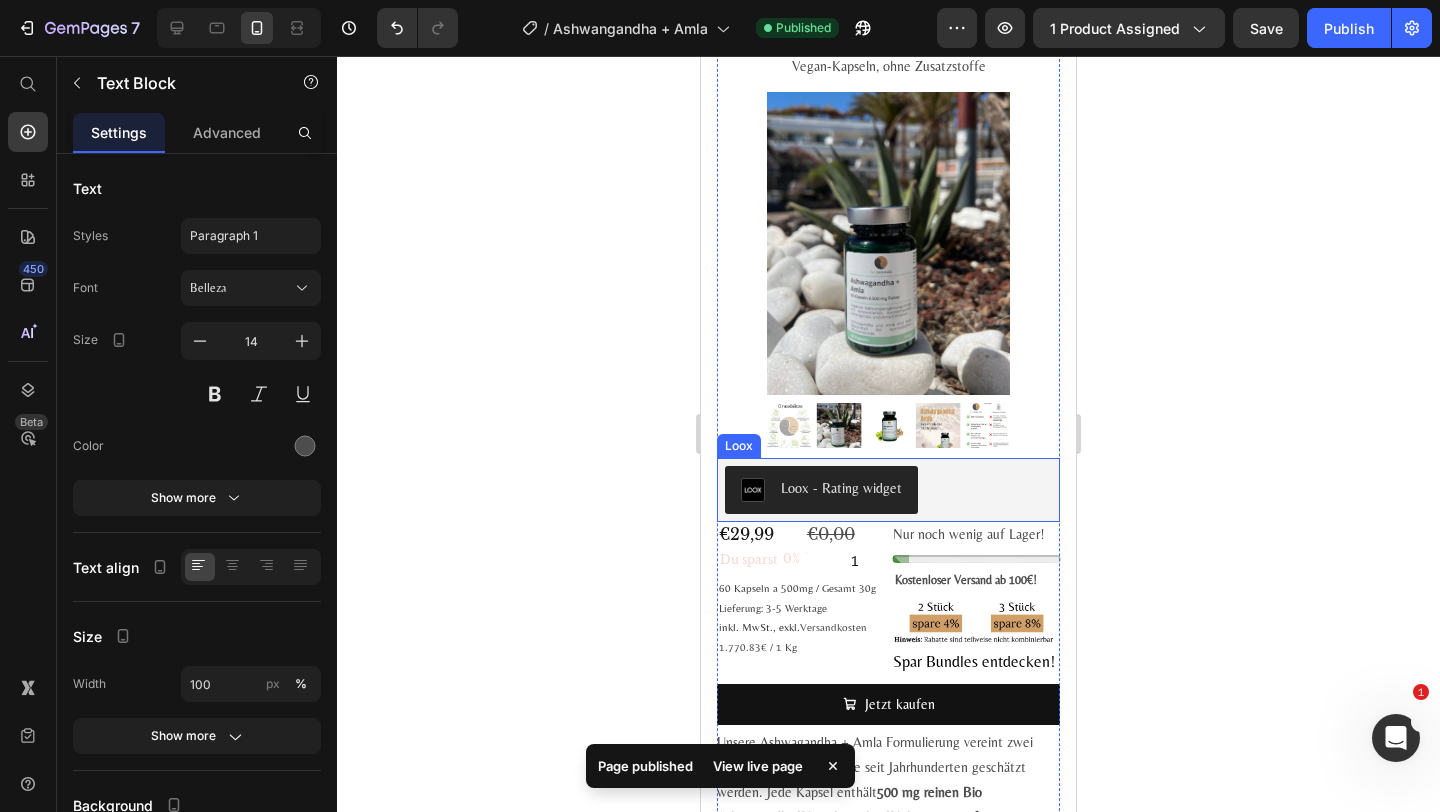 scroll, scrollTop: 0, scrollLeft: 0, axis: both 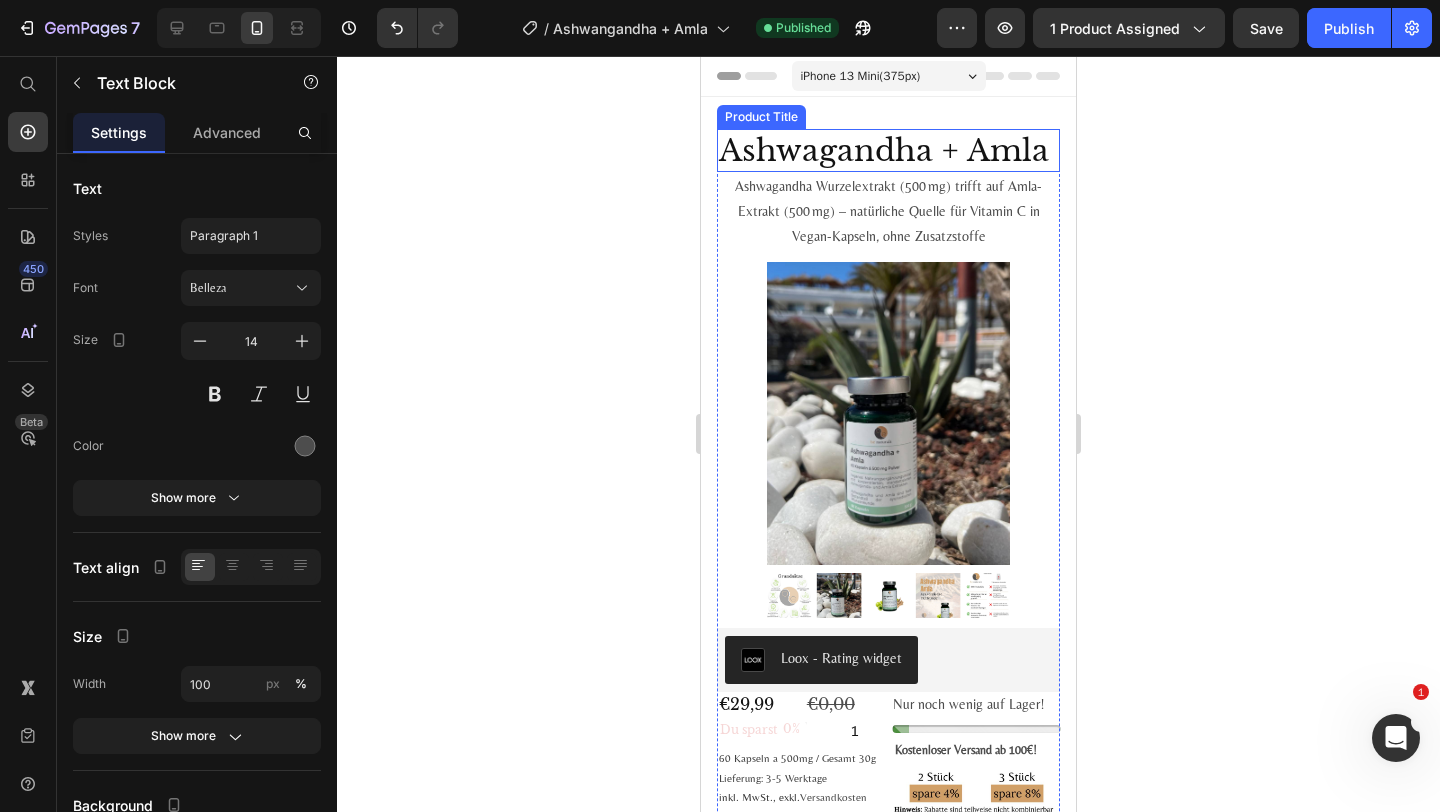 click on "Ashwagandha + Amla" at bounding box center [888, 150] 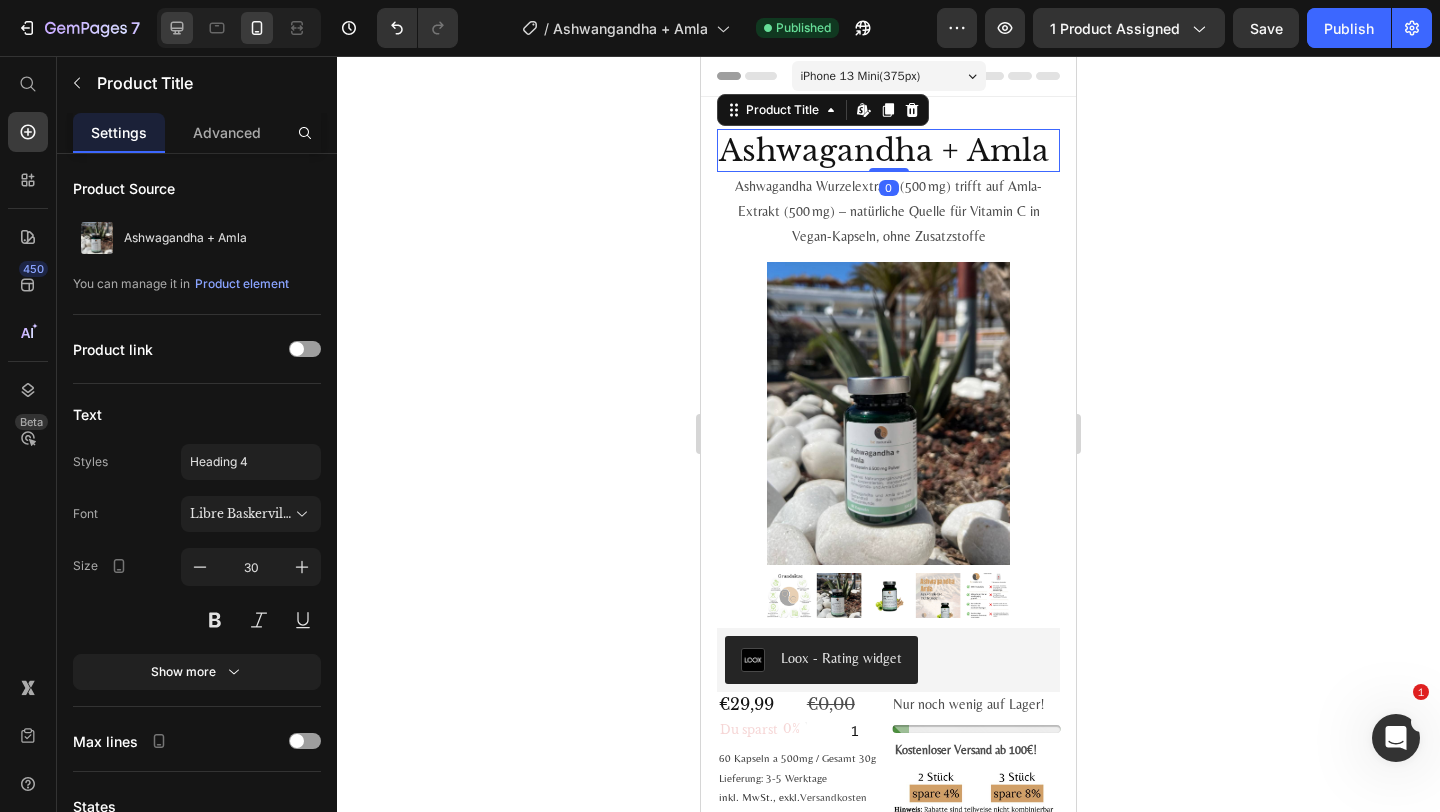 click 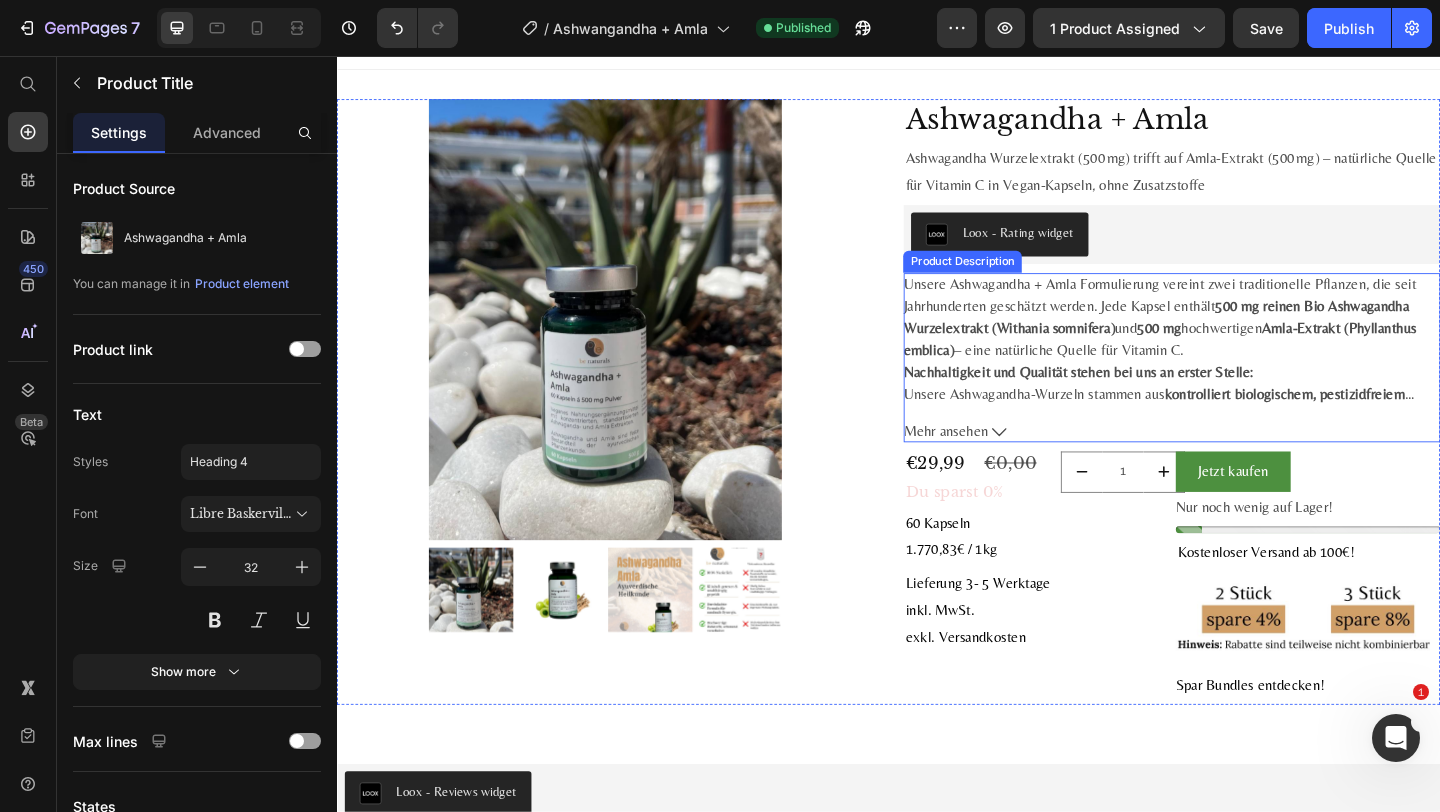scroll, scrollTop: 40, scrollLeft: 0, axis: vertical 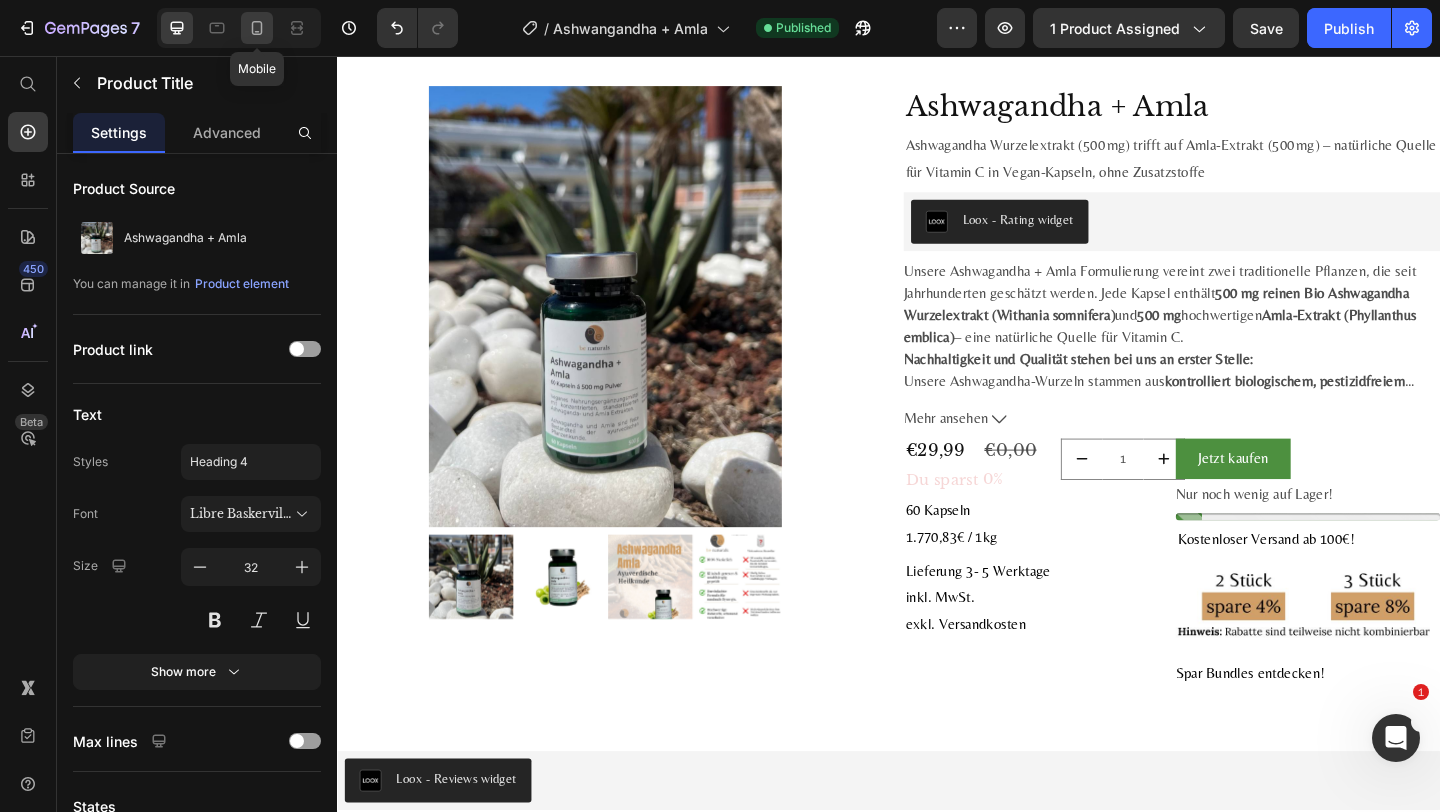 click 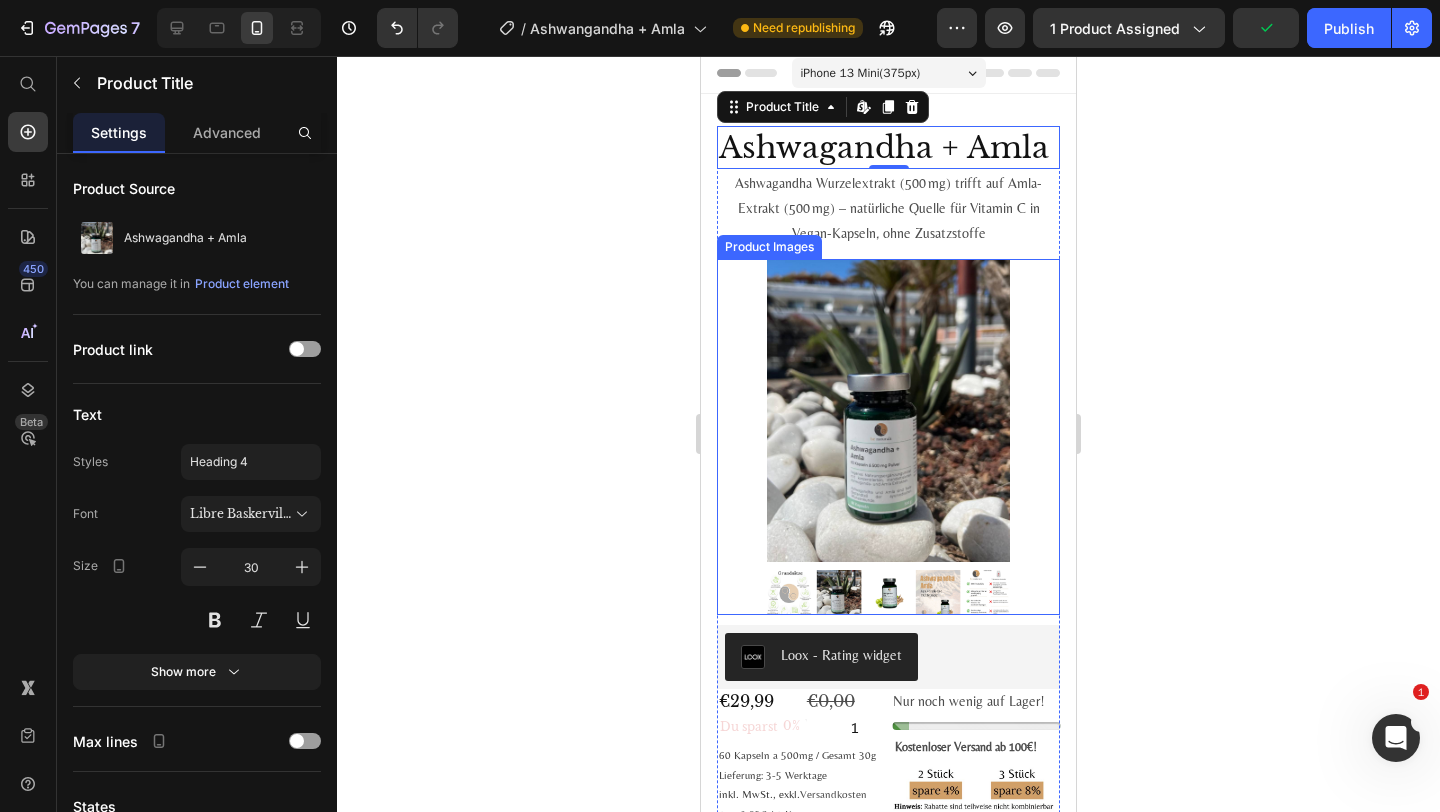 scroll, scrollTop: 235, scrollLeft: 0, axis: vertical 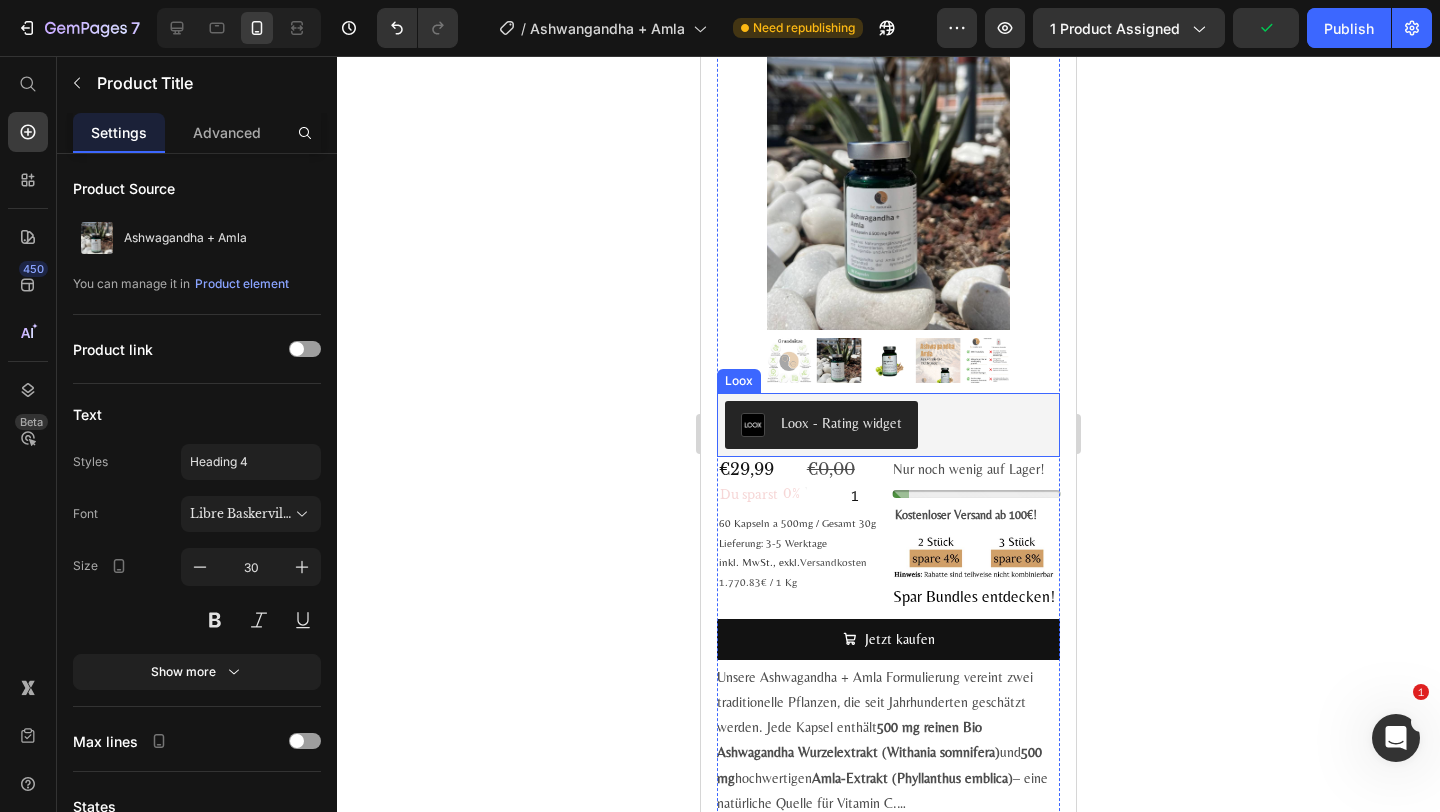 click on "Loox - Rating widget" at bounding box center [841, 423] 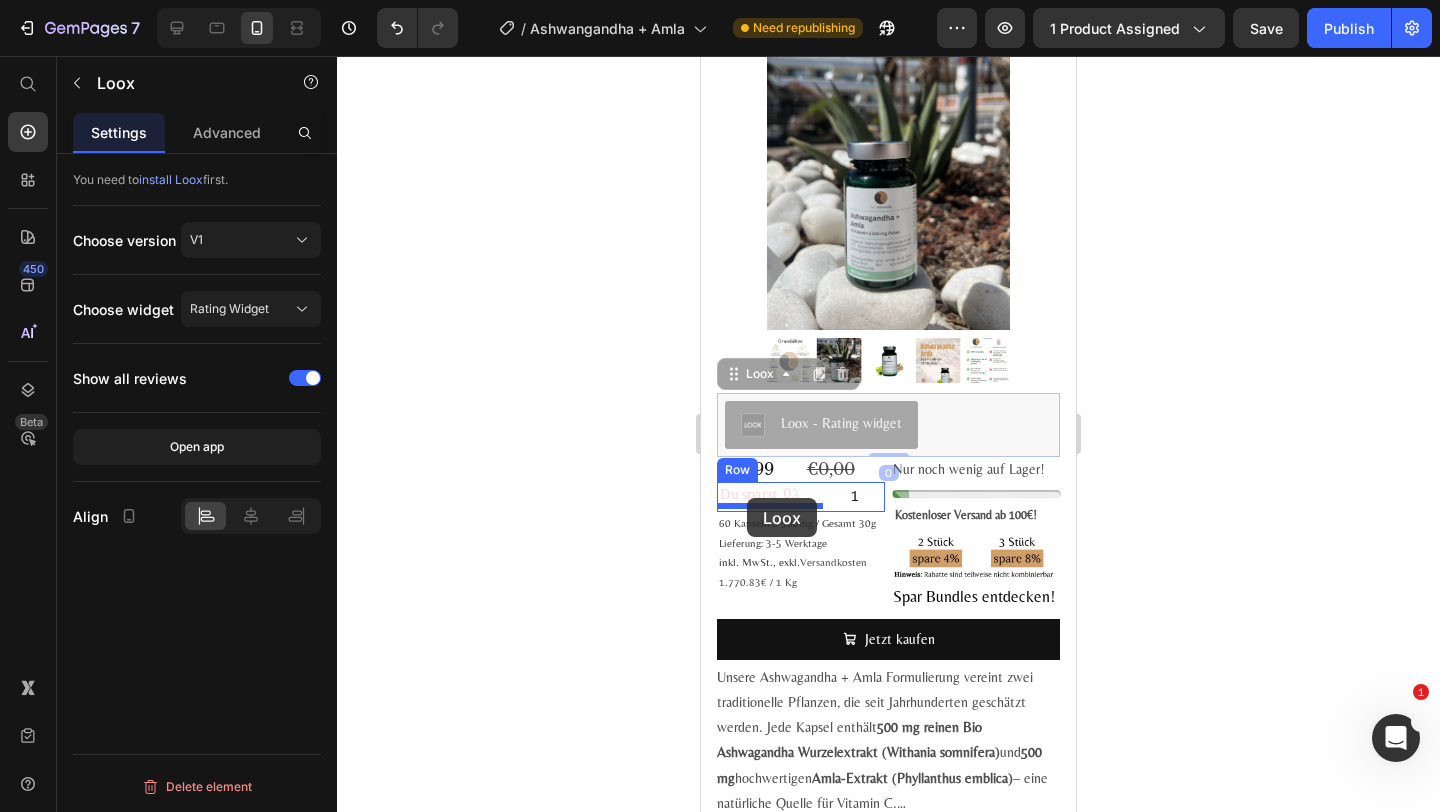 drag, startPoint x: 754, startPoint y: 380, endPoint x: 747, endPoint y: 498, distance: 118.20744 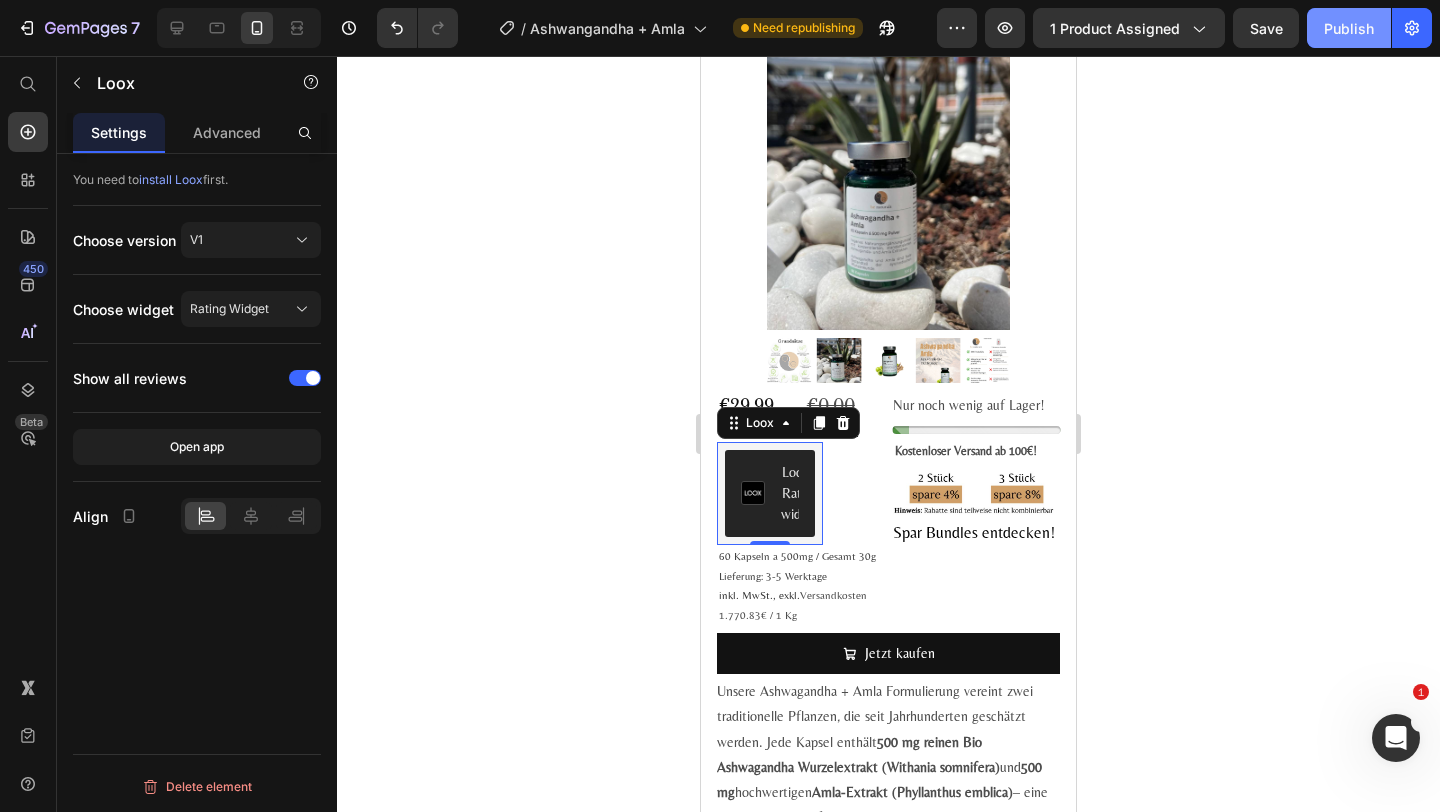 click on "Publish" 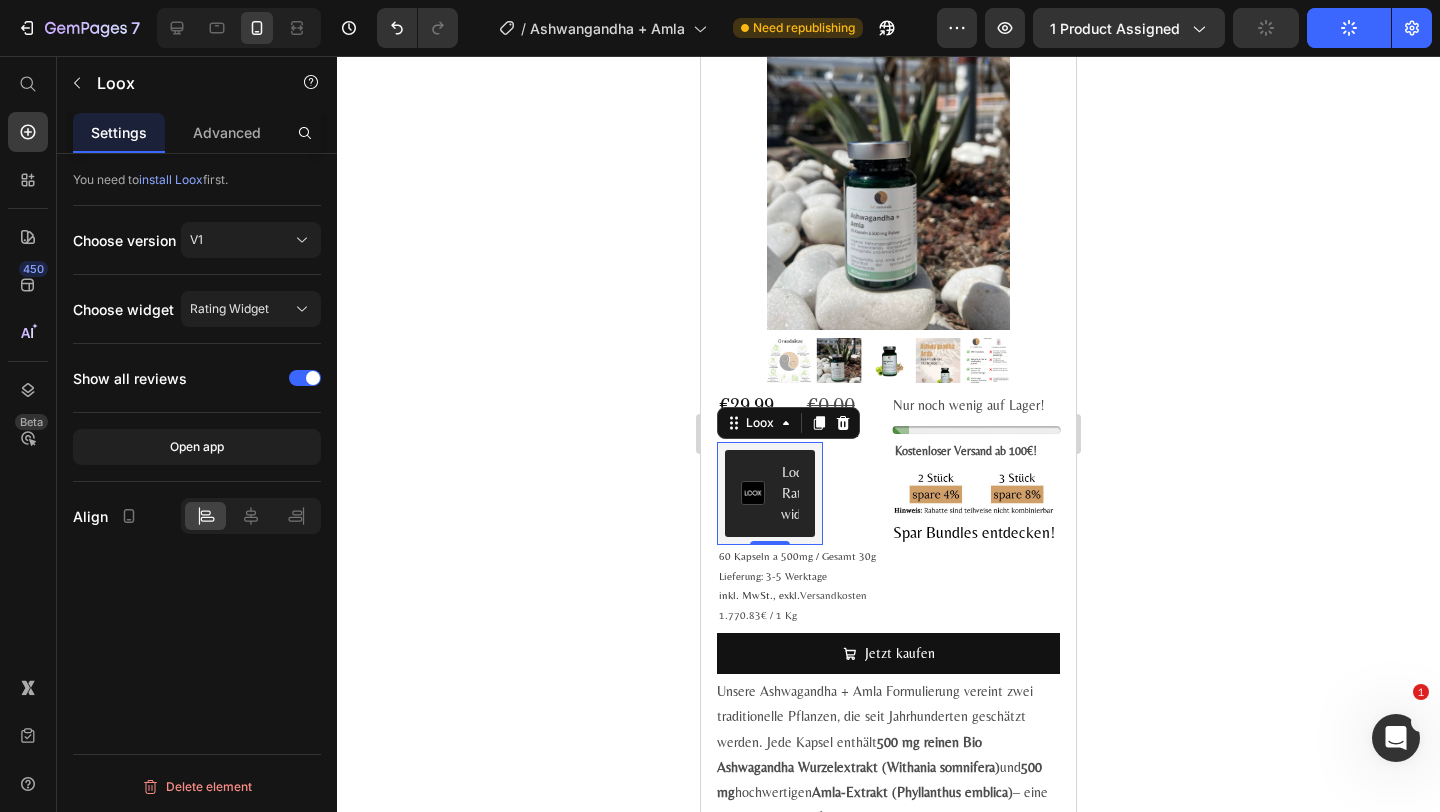 click 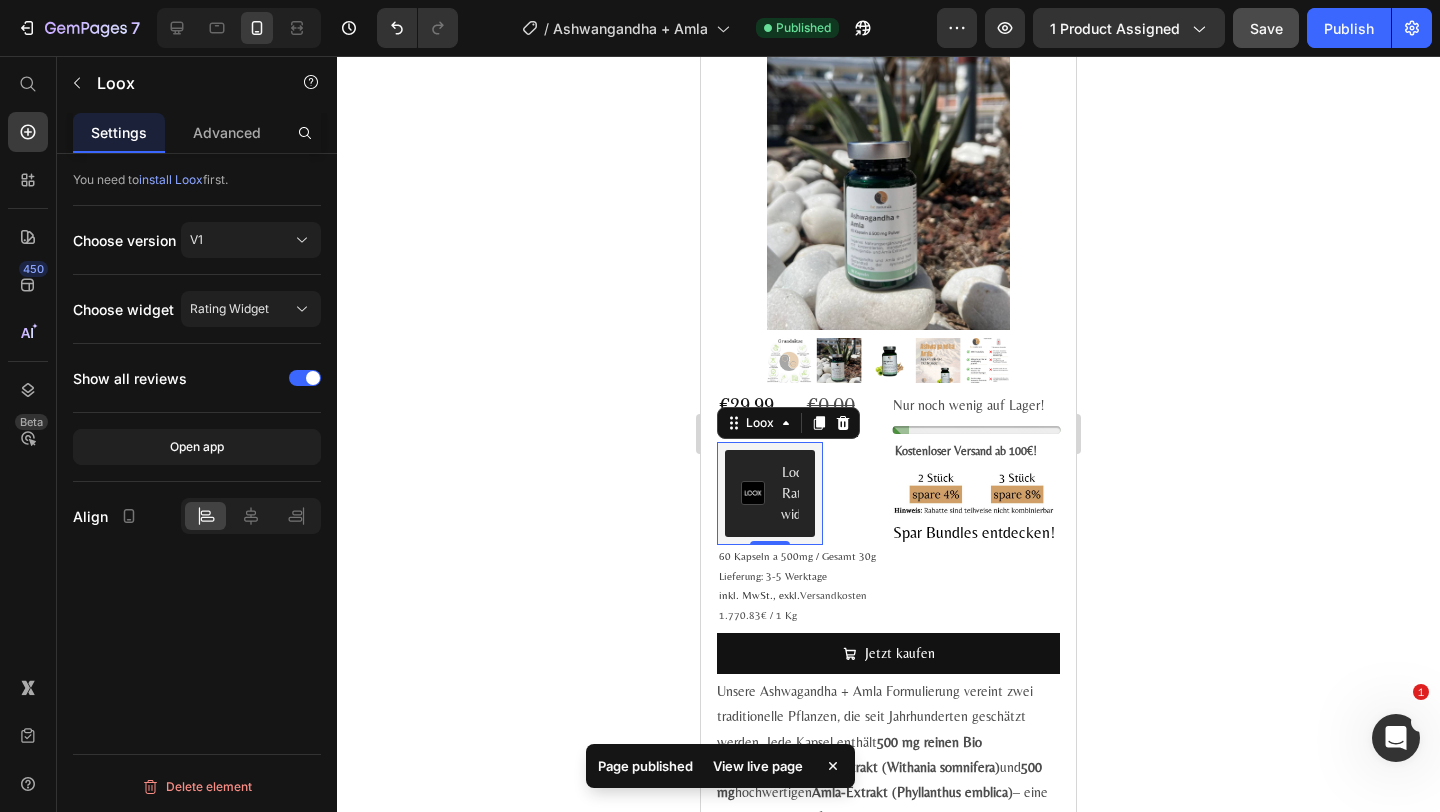 click on "Save" at bounding box center [1266, 28] 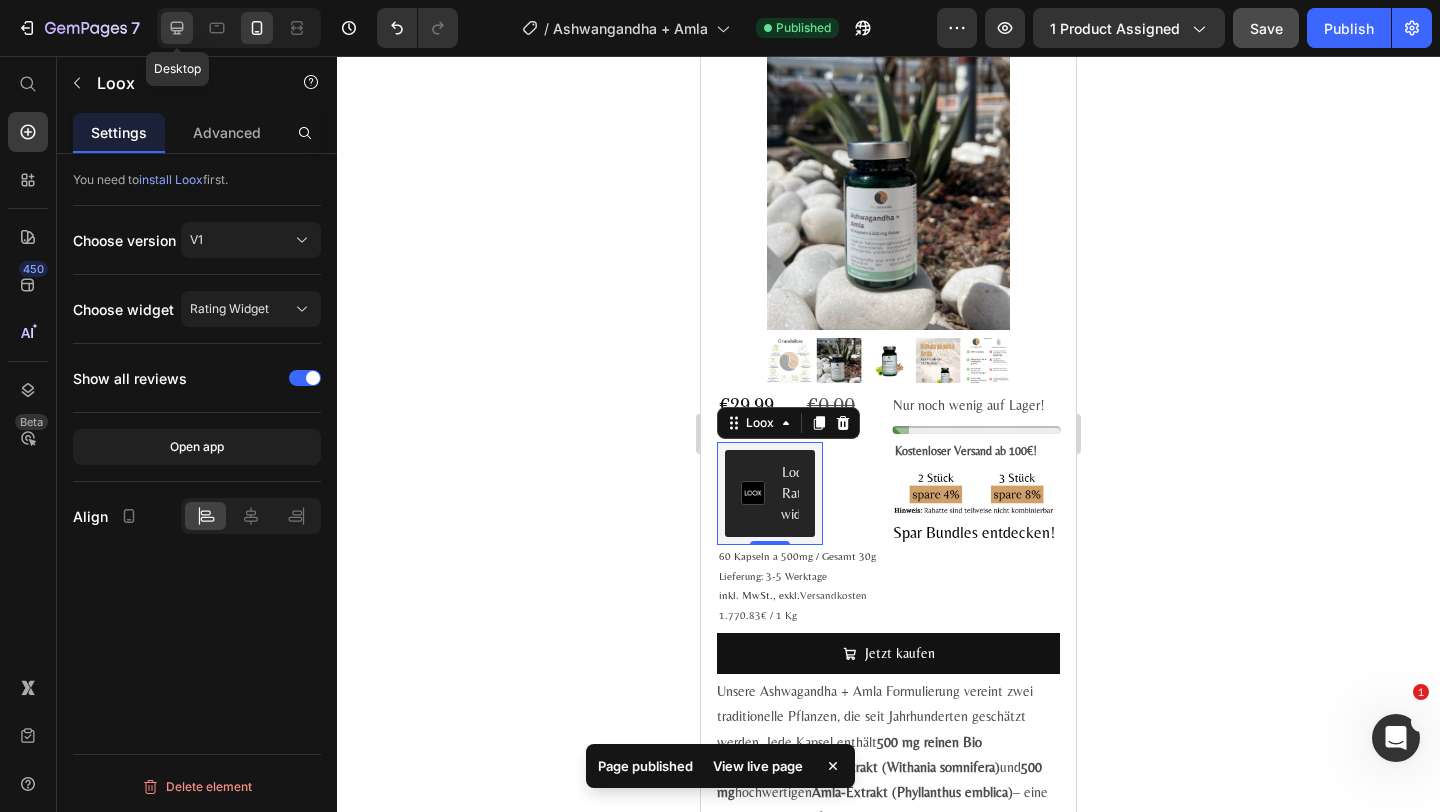 click 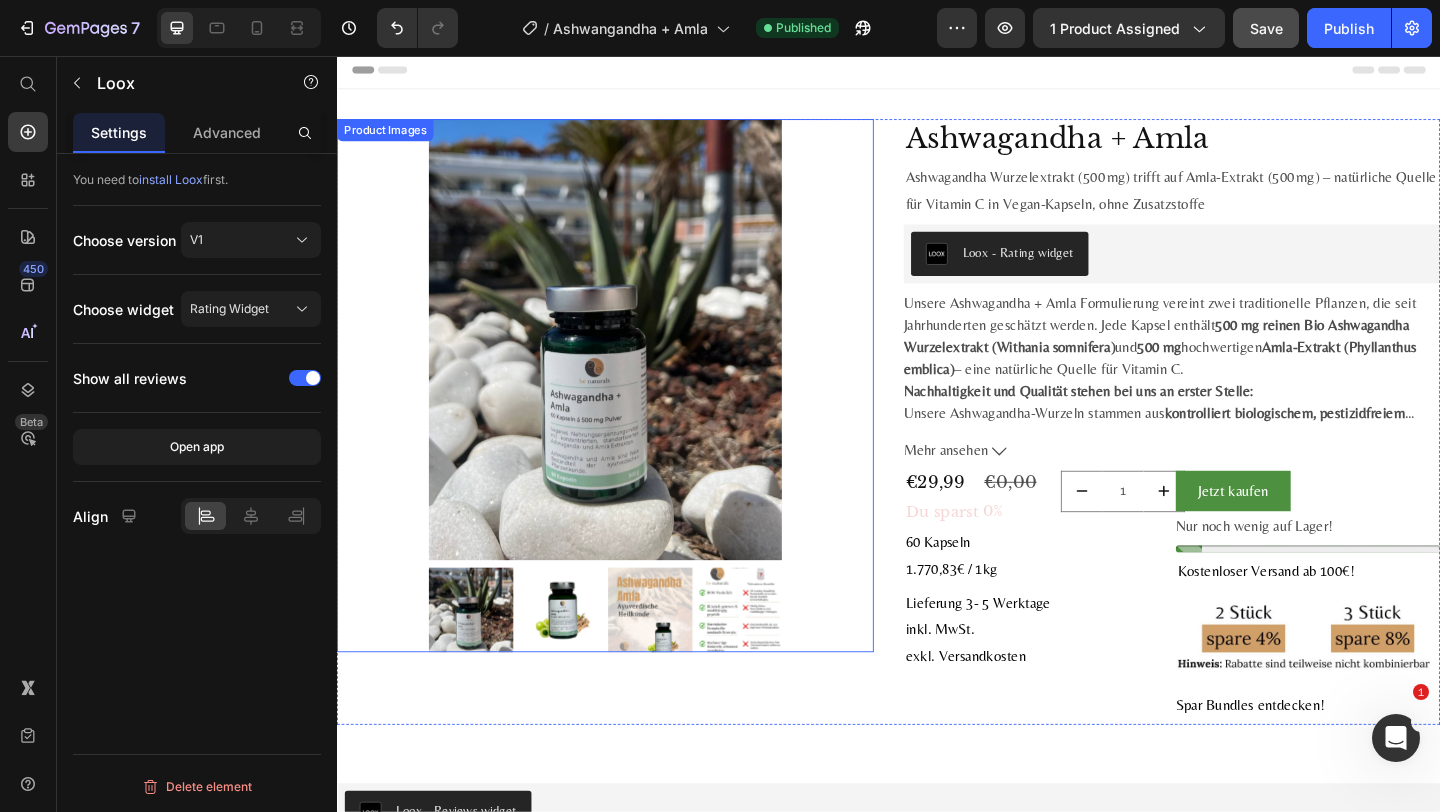 scroll, scrollTop: 0, scrollLeft: 0, axis: both 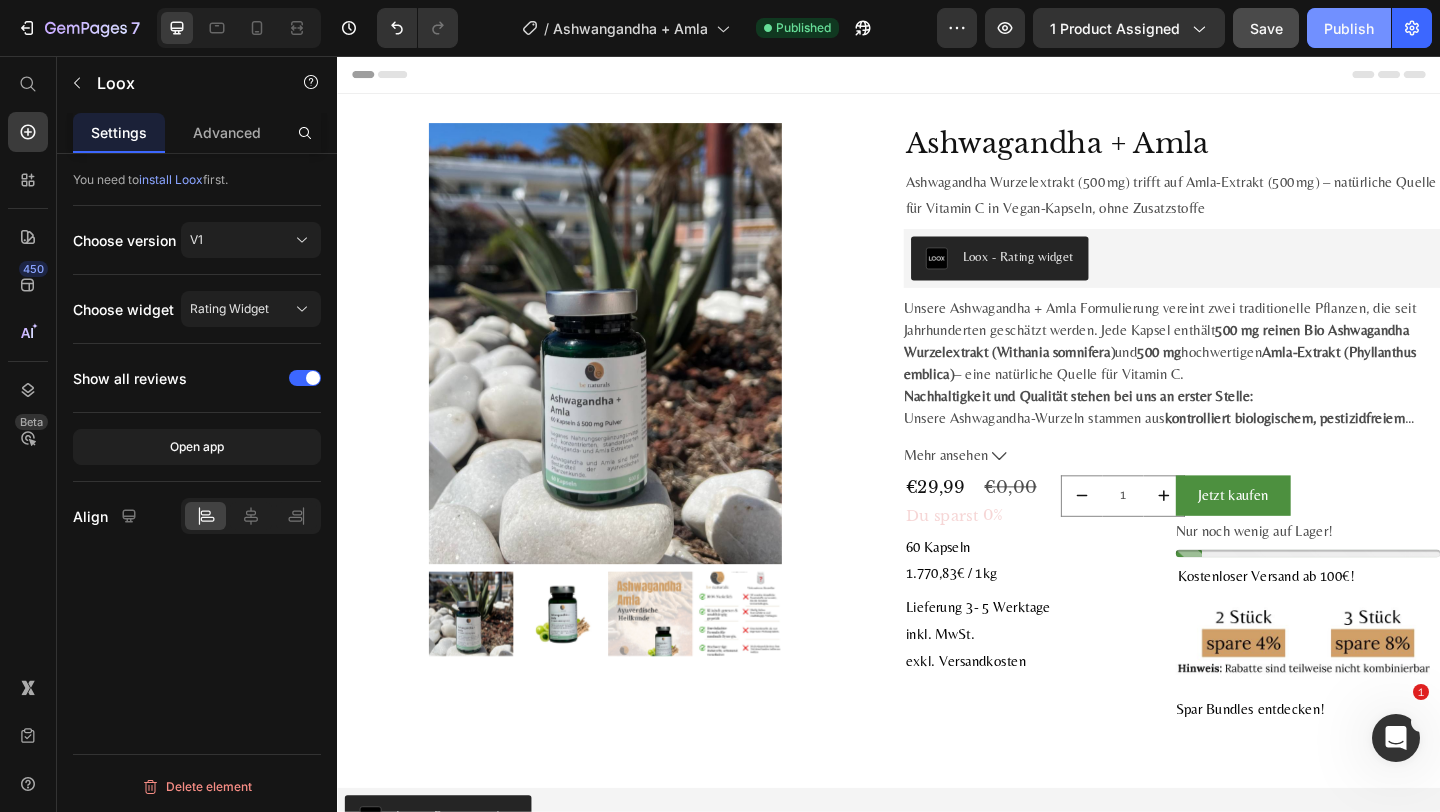 click on "Publish" at bounding box center [1349, 28] 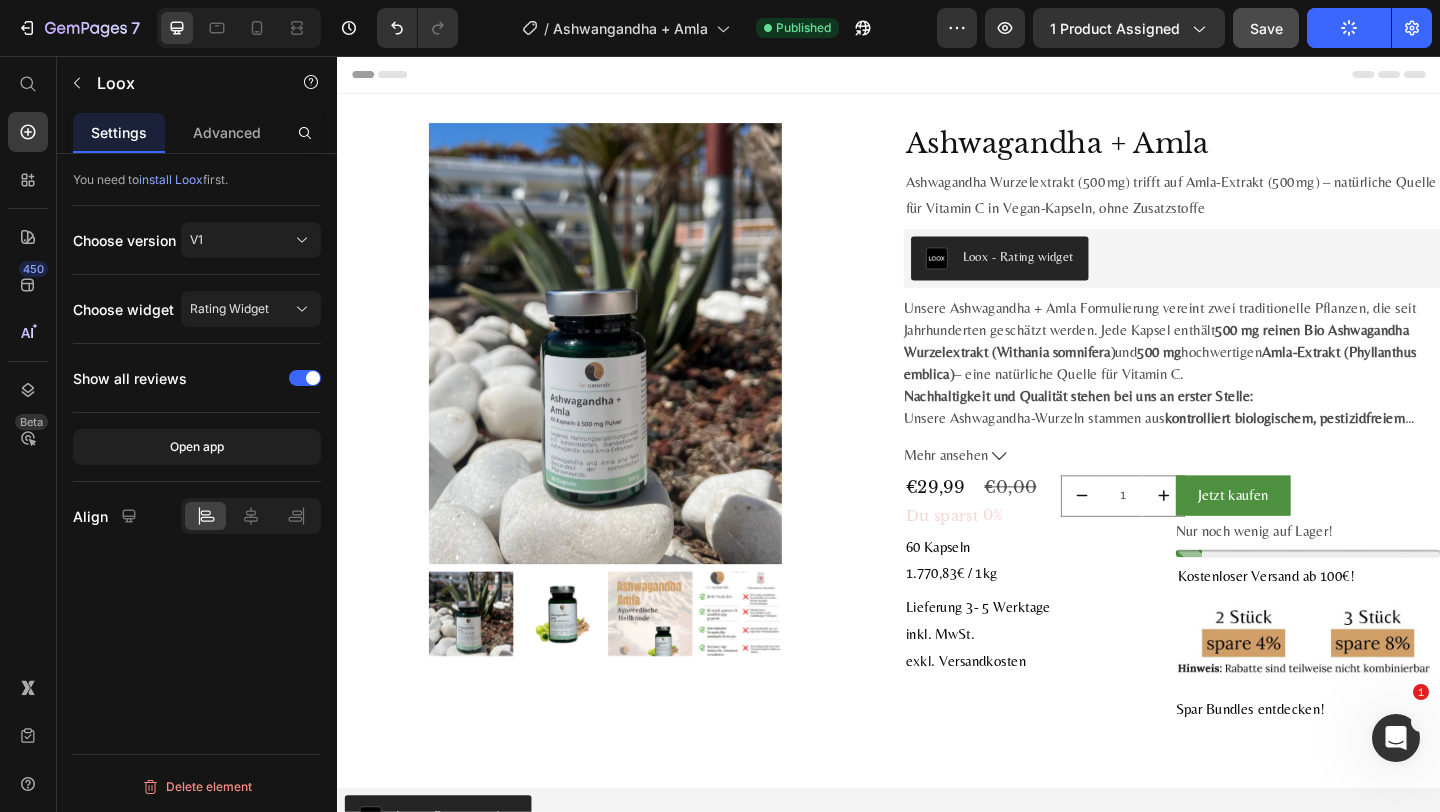 click on "1 product assigned" 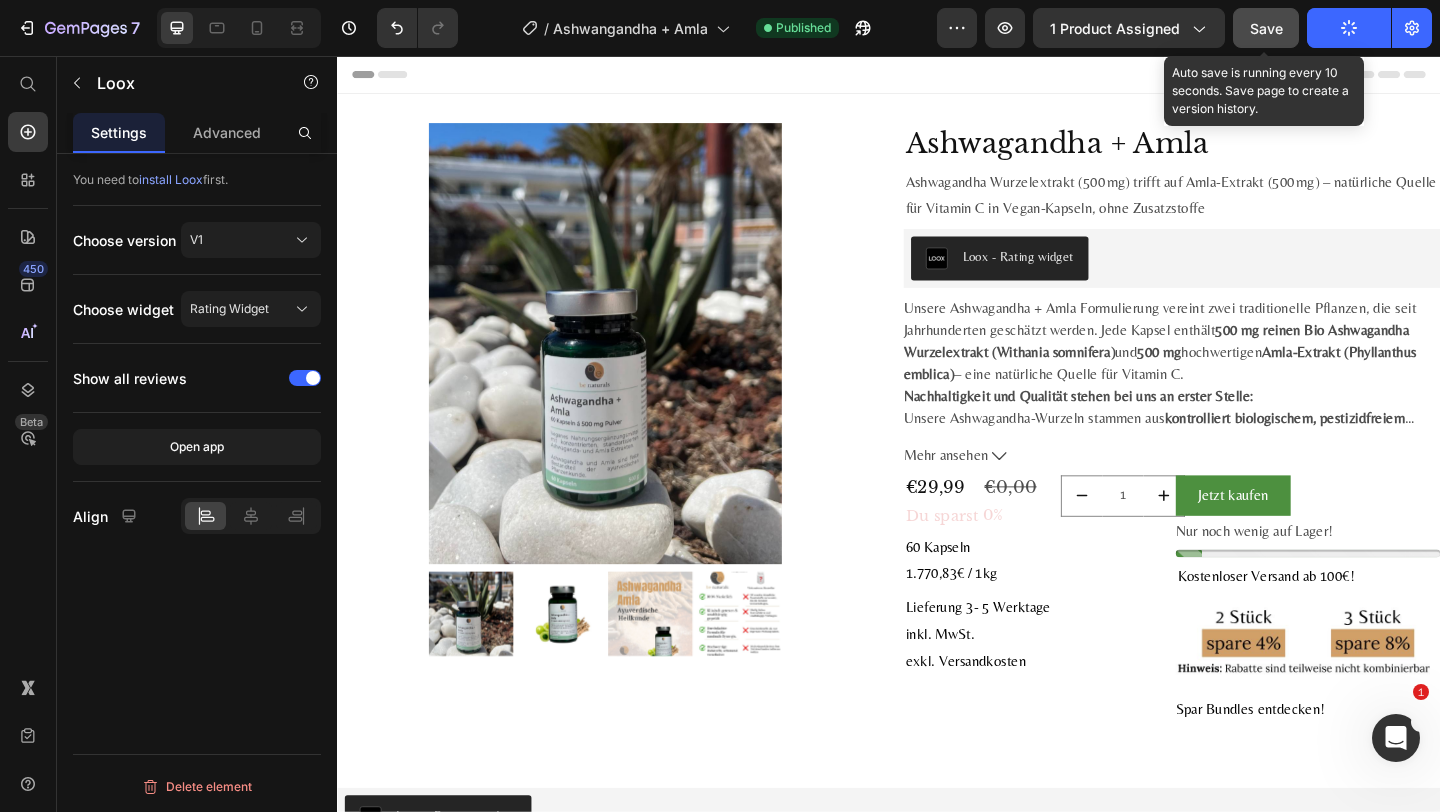 click on "Save" at bounding box center [1266, 28] 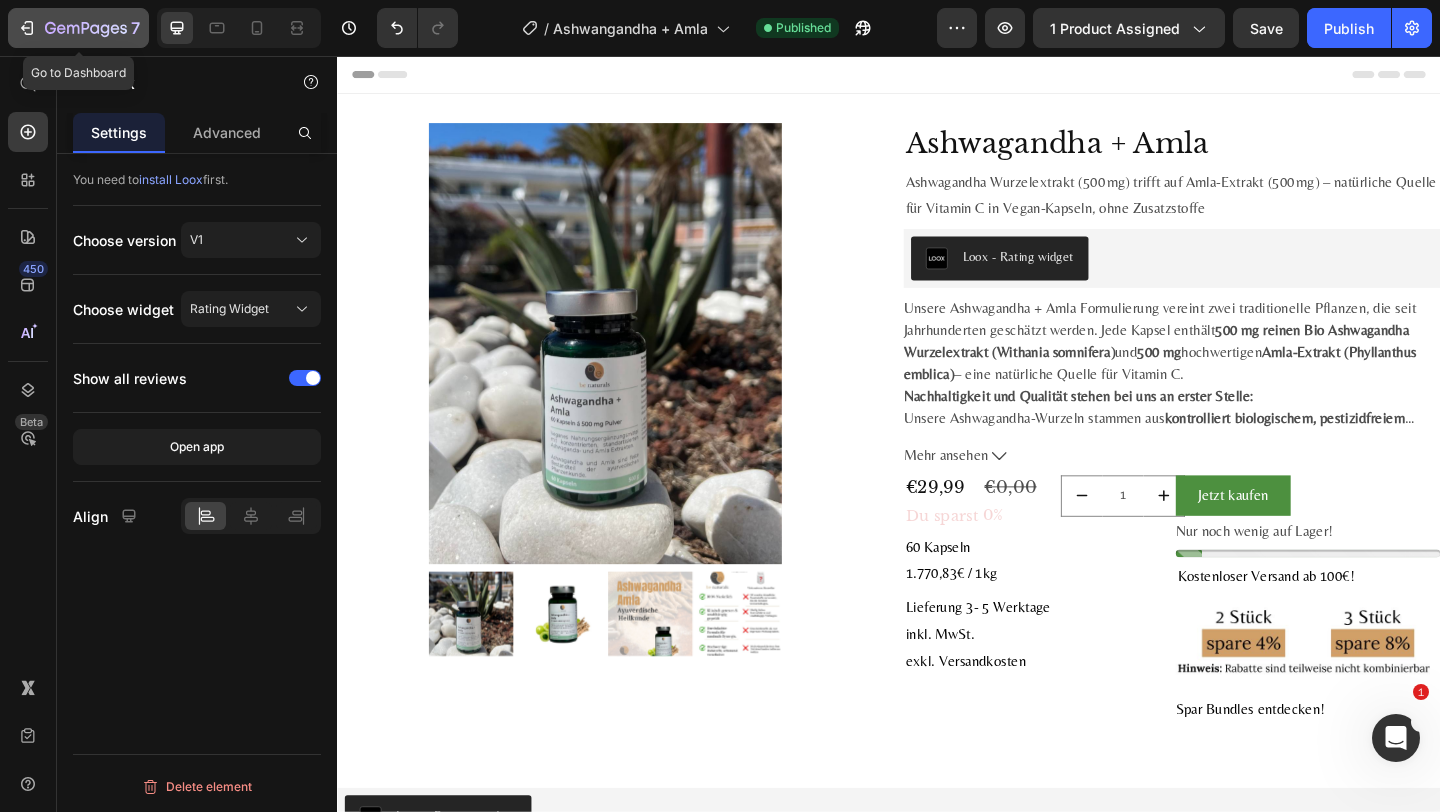 click on "7" 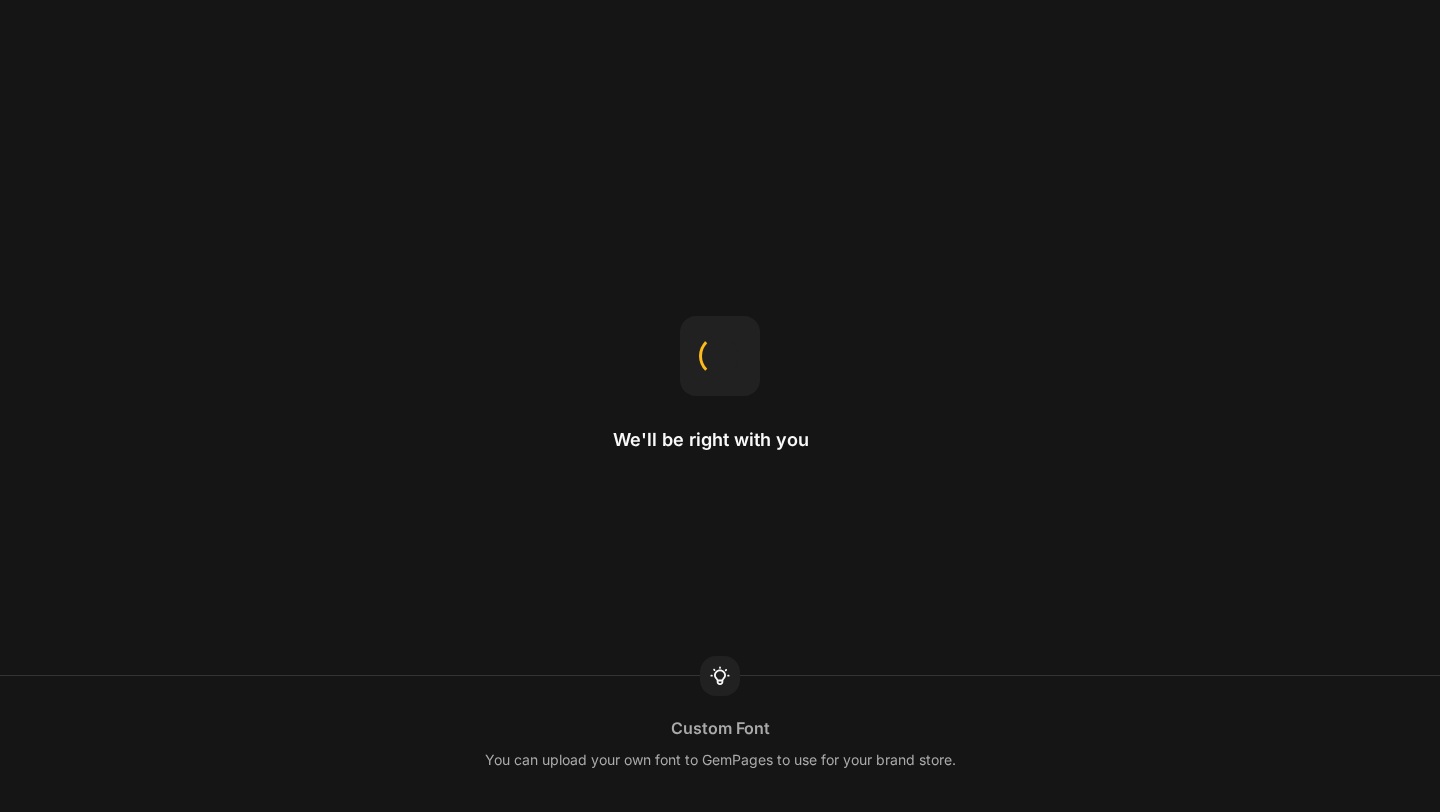 scroll, scrollTop: 0, scrollLeft: 0, axis: both 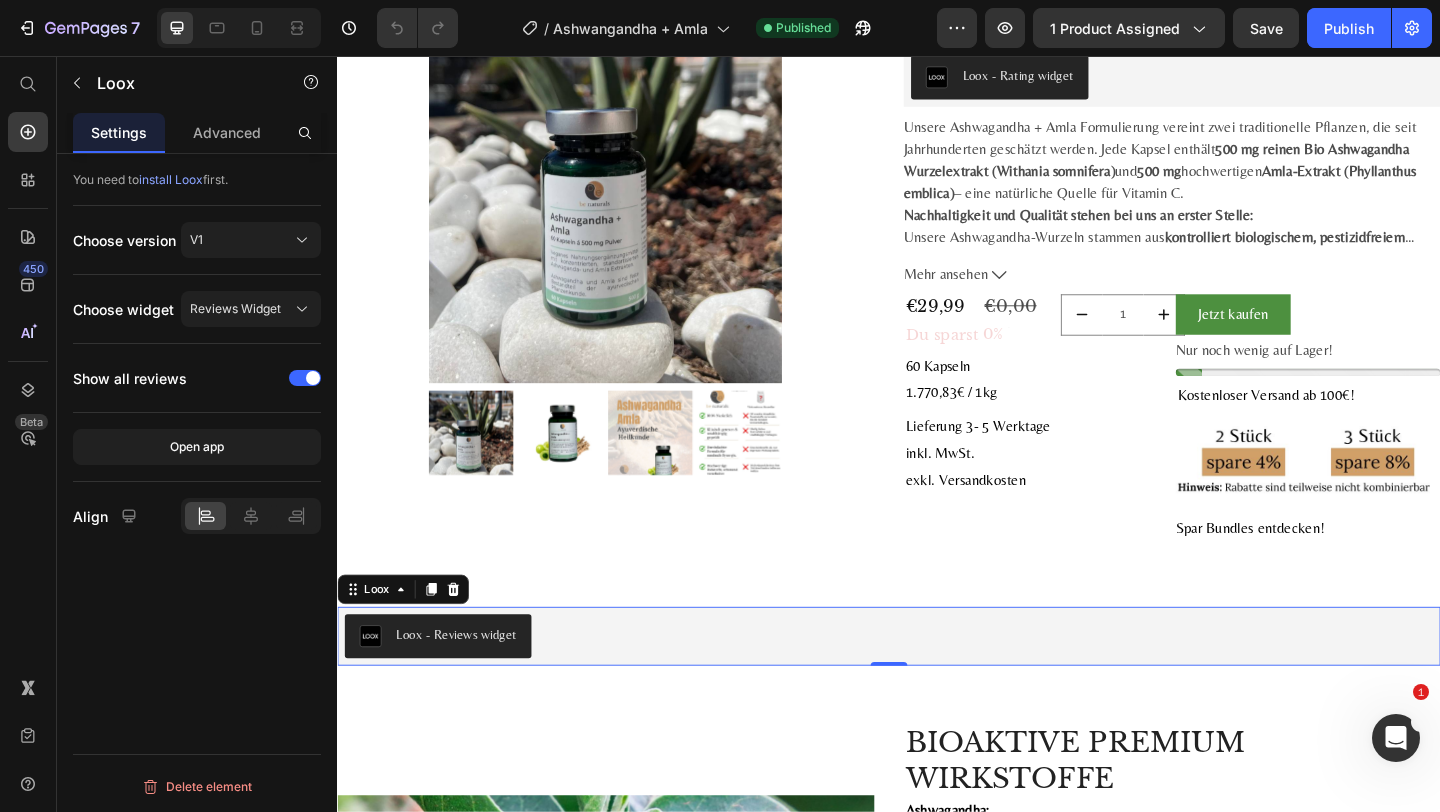 click on "Loox - Reviews widget" at bounding box center [937, 687] 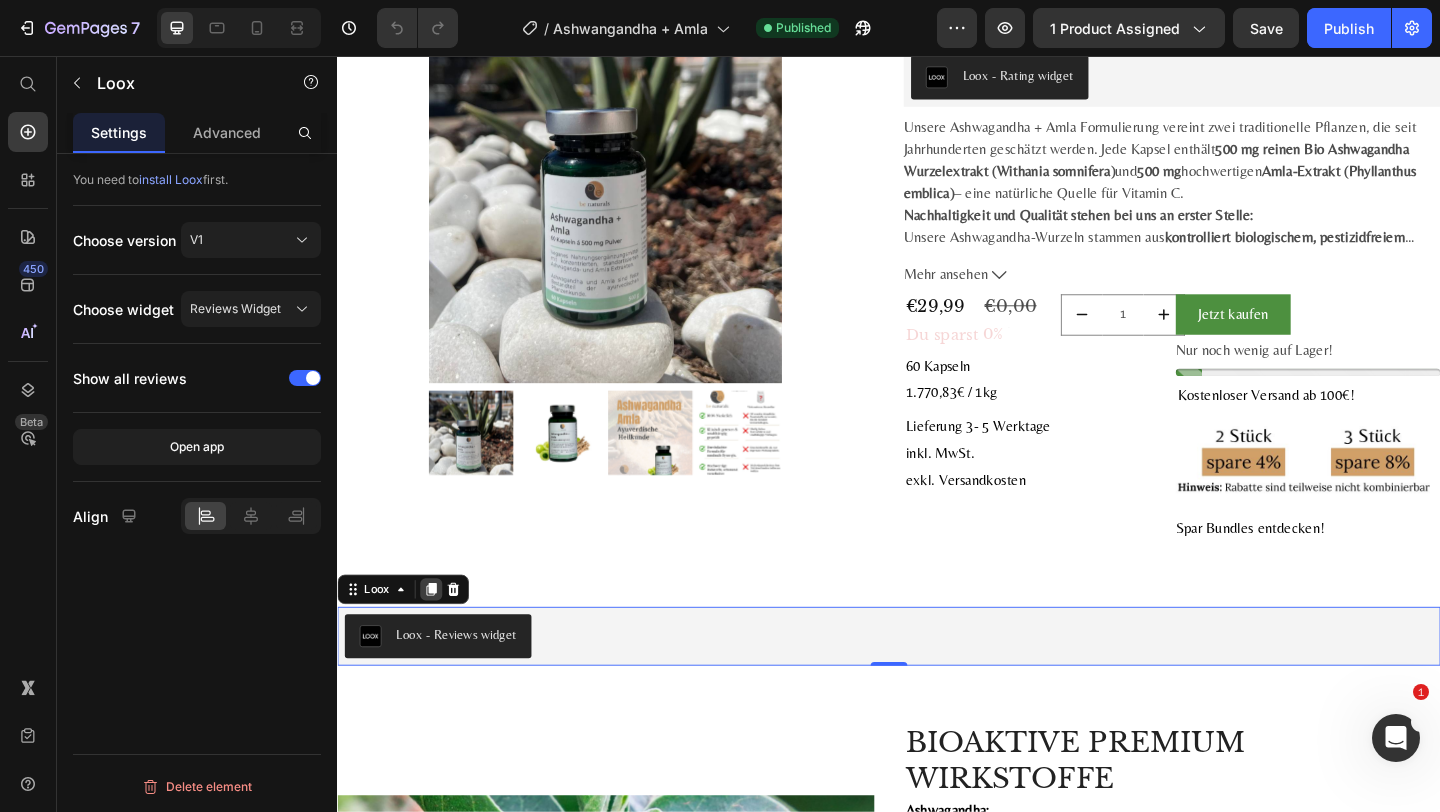 click at bounding box center (439, 636) 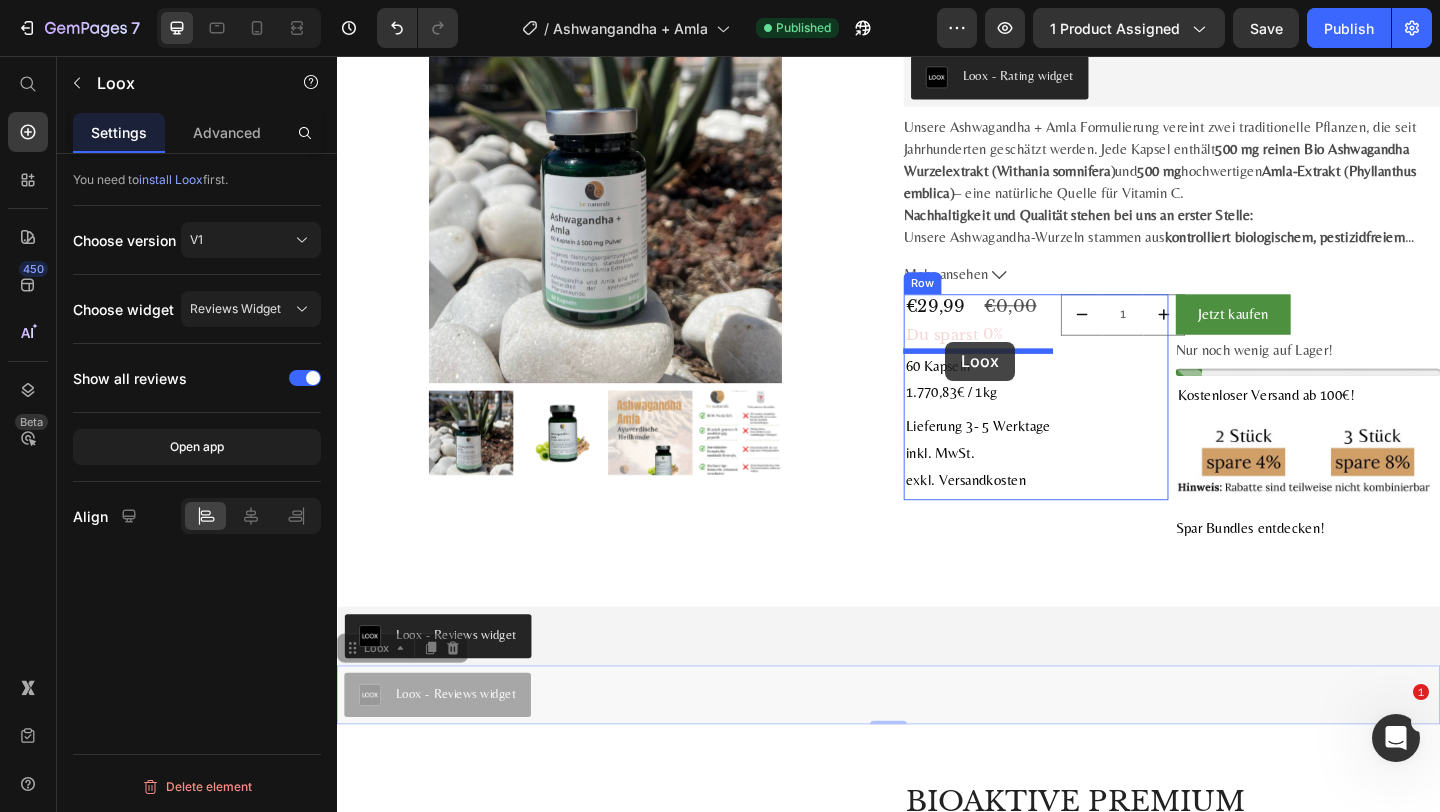 drag, startPoint x: 389, startPoint y: 706, endPoint x: 997, endPoint y: 366, distance: 696.60895 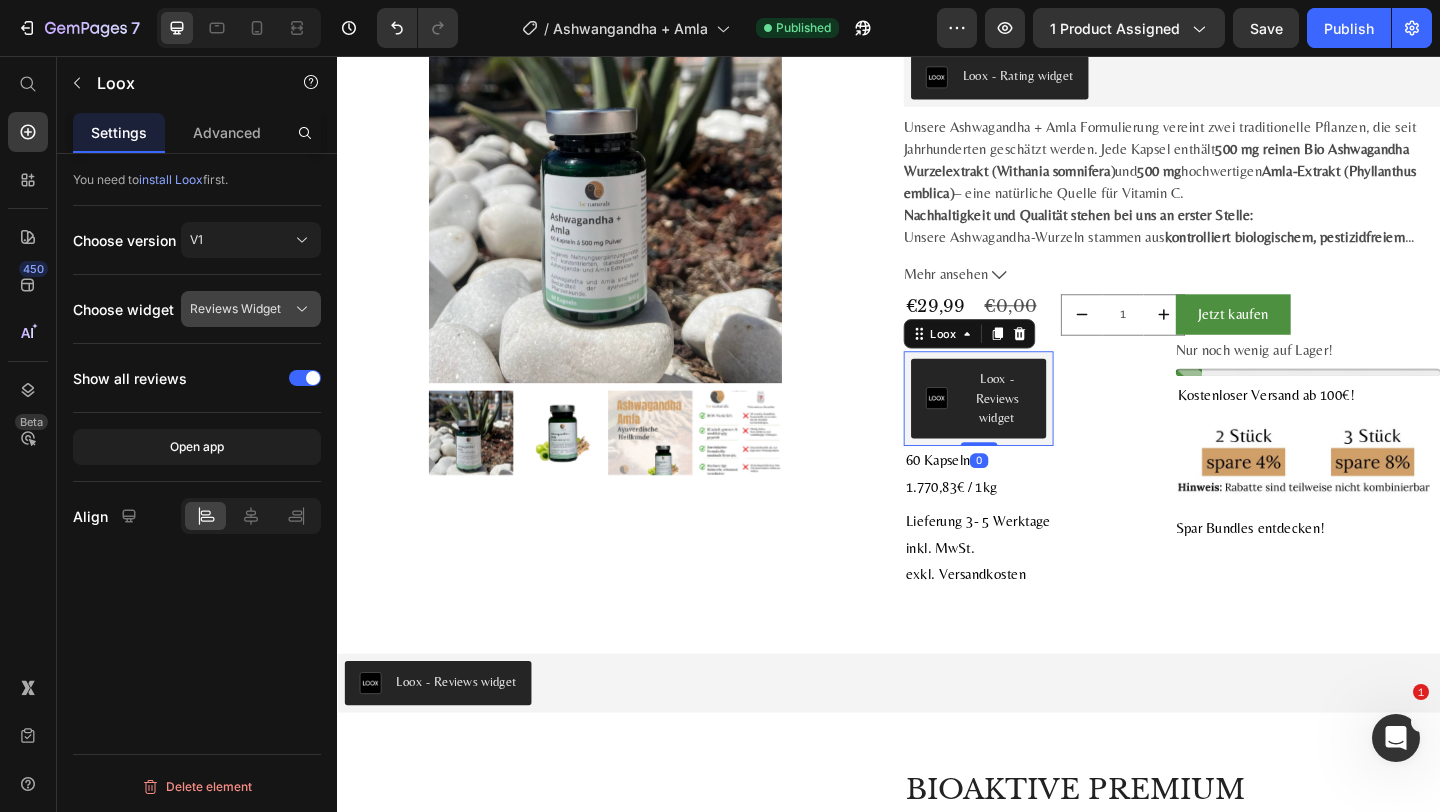 click on "Reviews Widget" 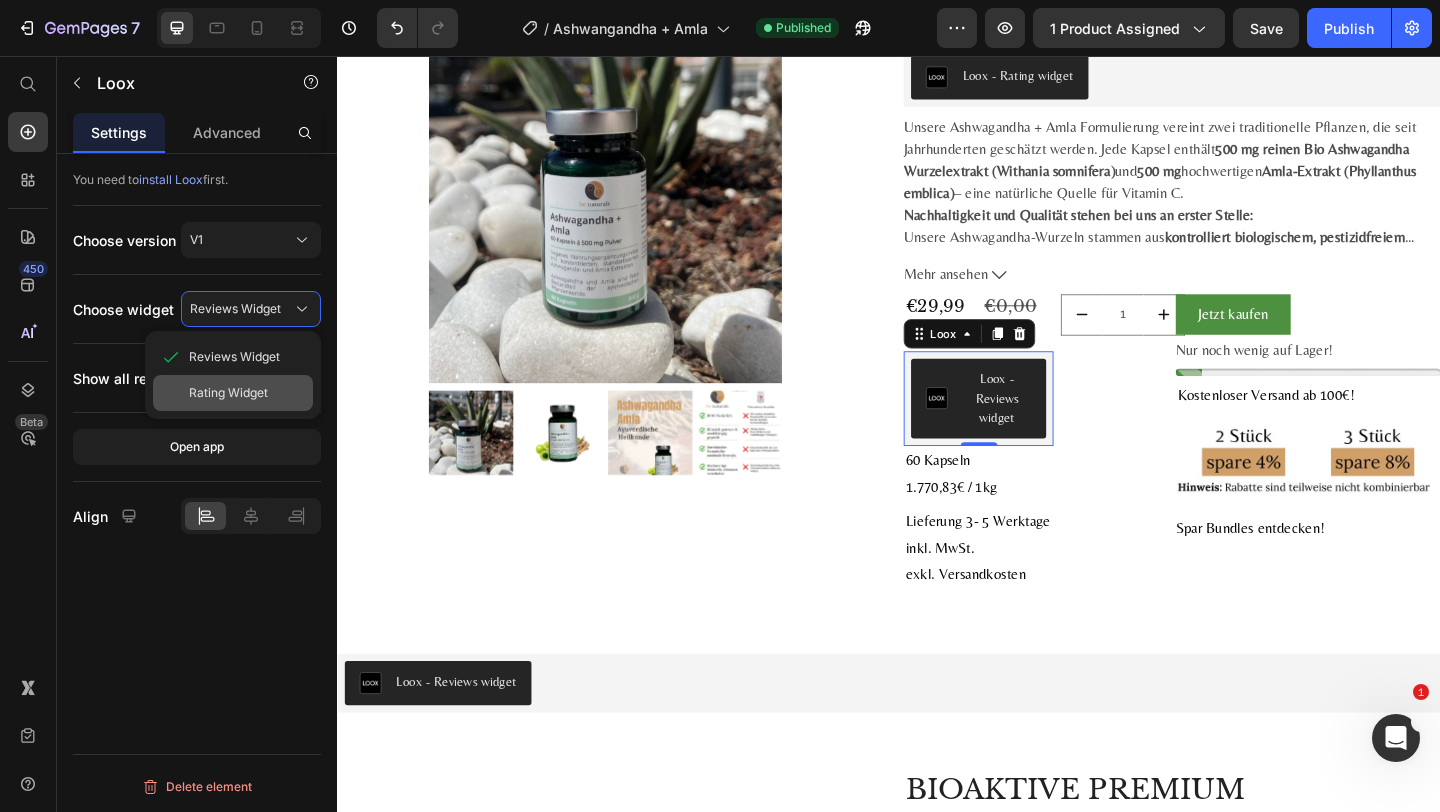 click on "Rating Widget" at bounding box center [228, 393] 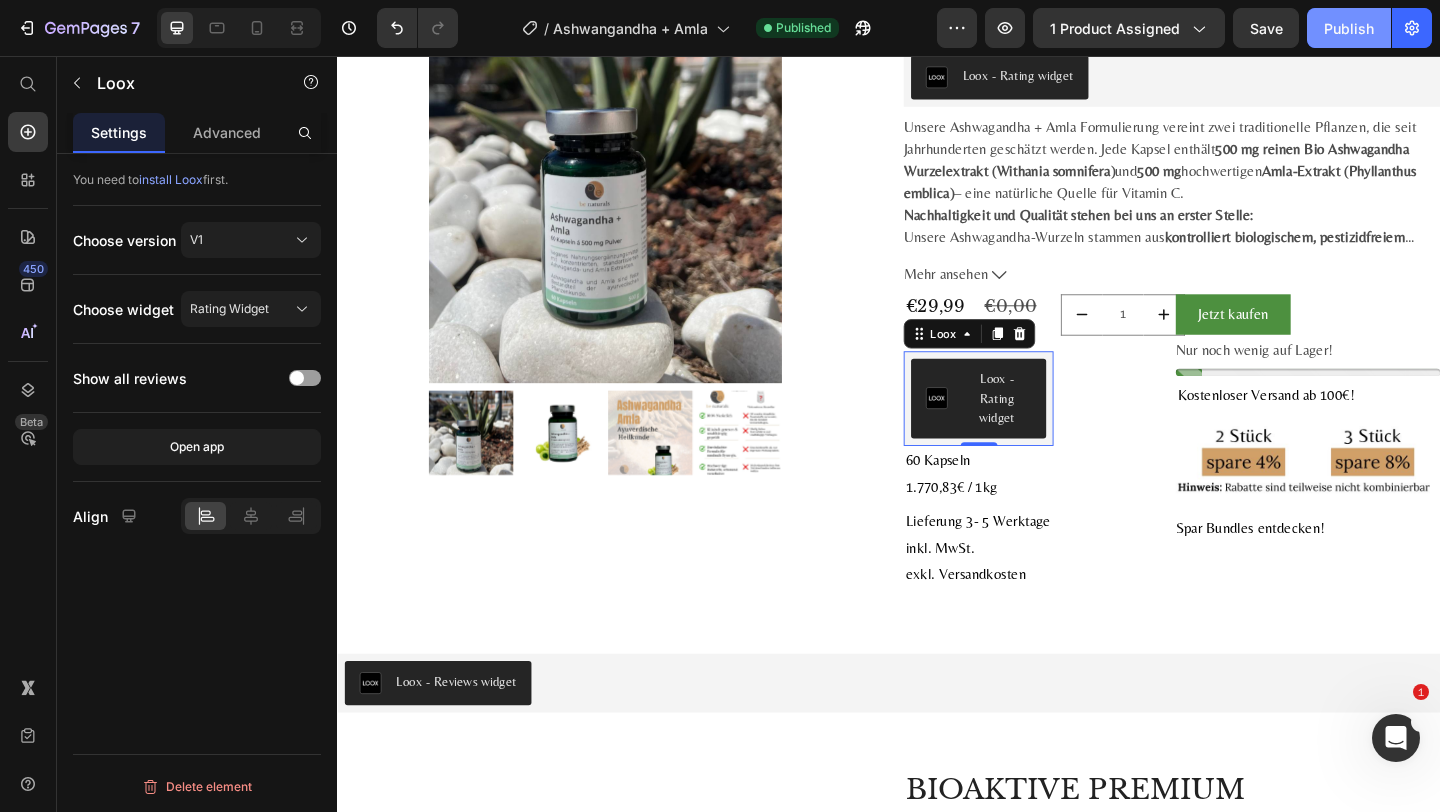 click on "Publish" at bounding box center (1349, 28) 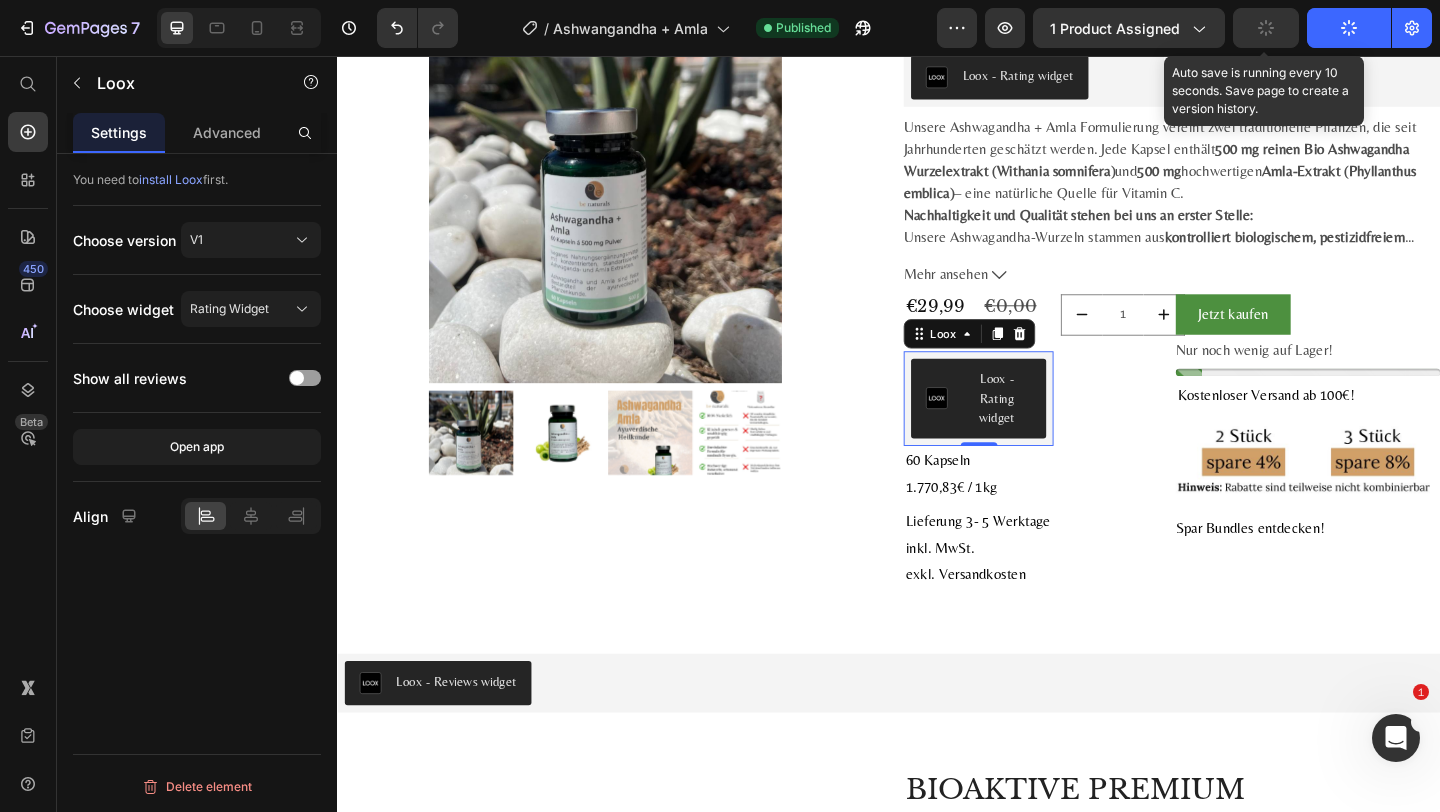 click 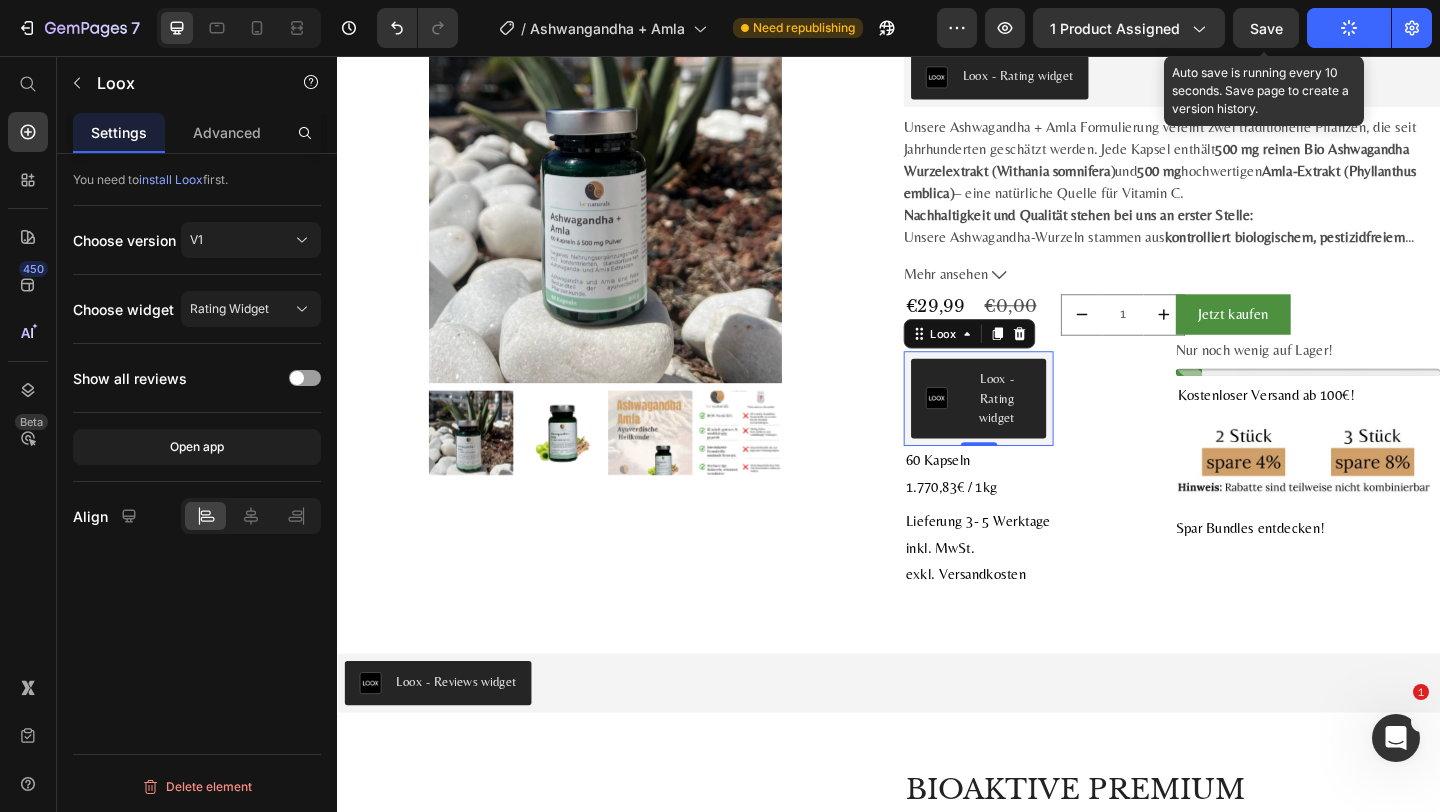 click on "Save" at bounding box center [1266, 28] 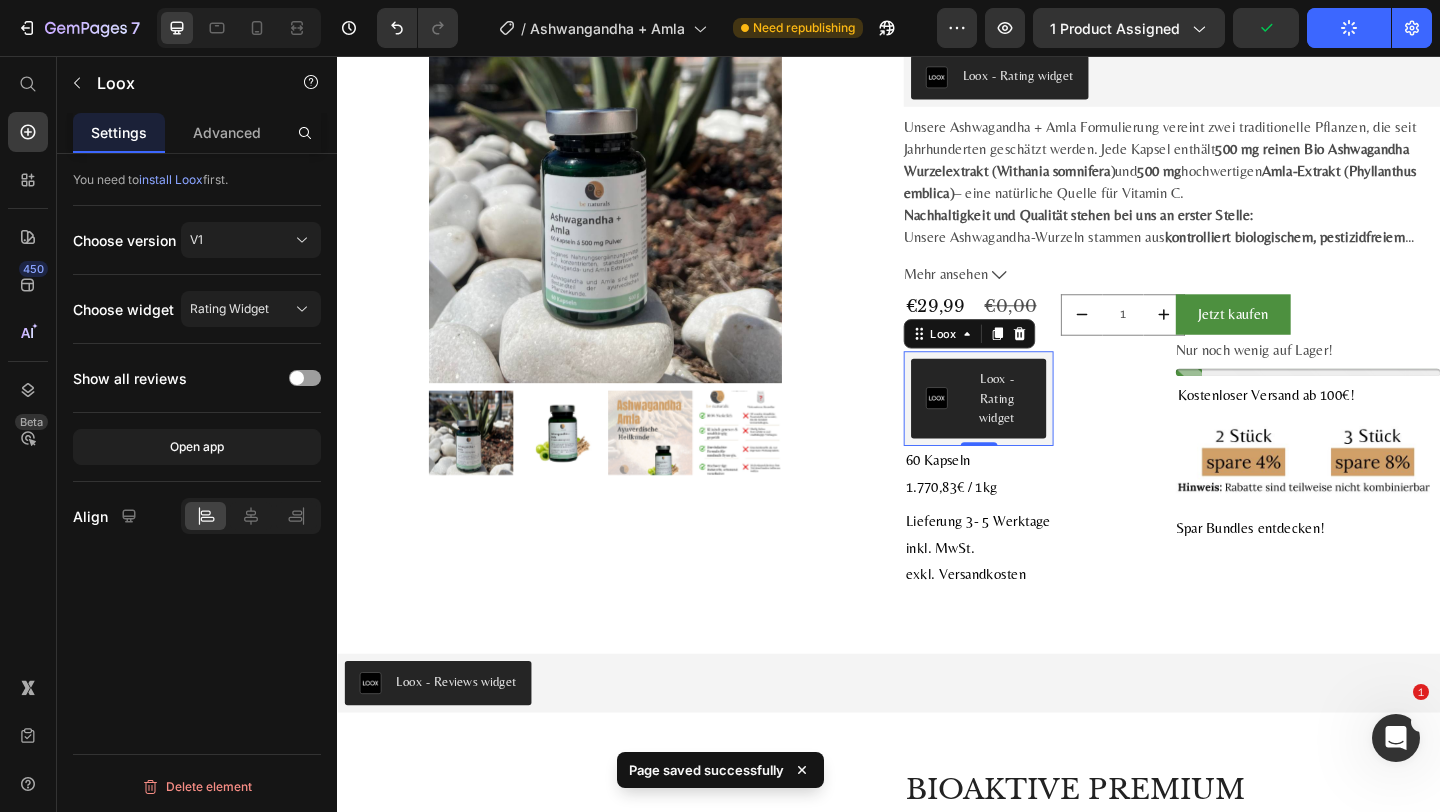 click on "Publish" 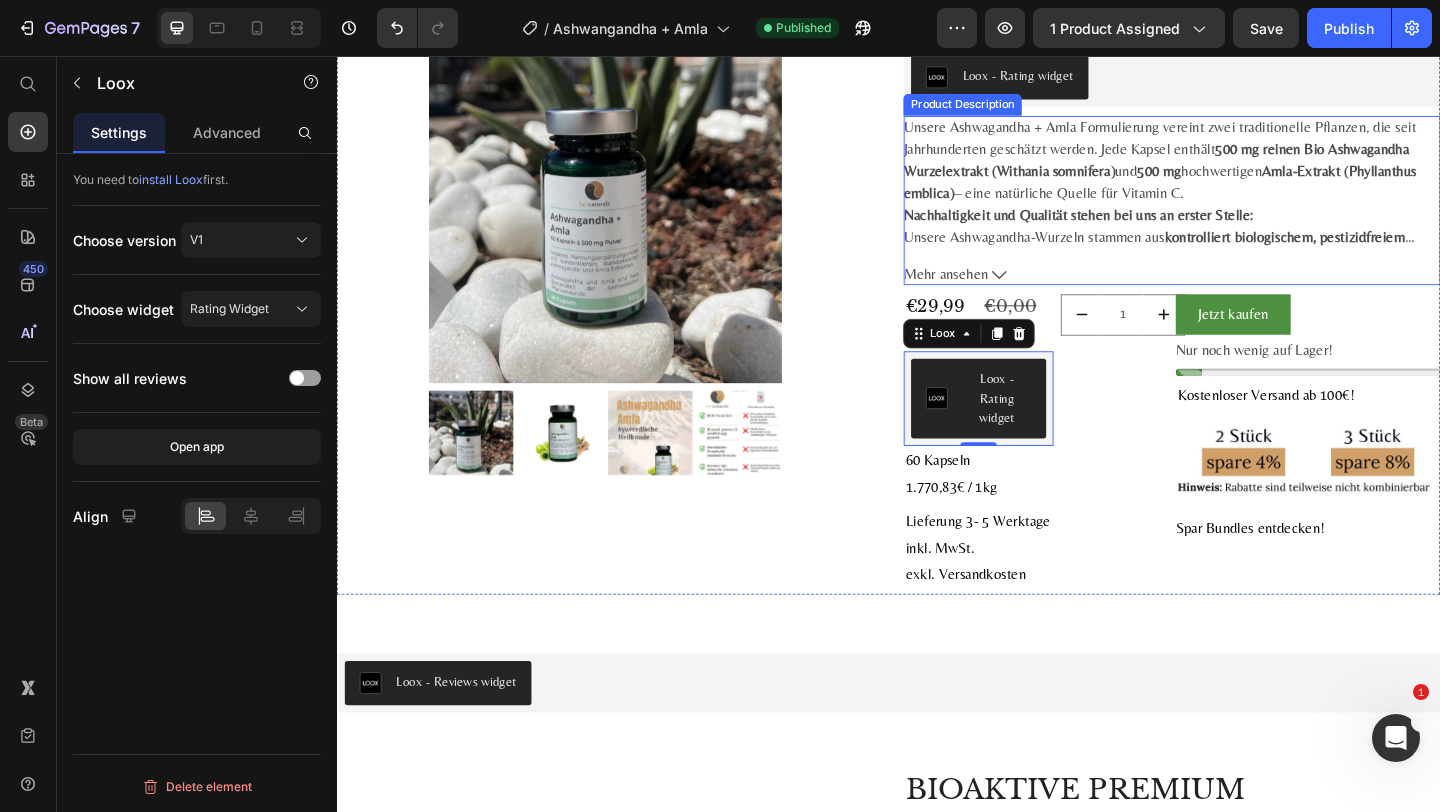 scroll, scrollTop: 0, scrollLeft: 0, axis: both 